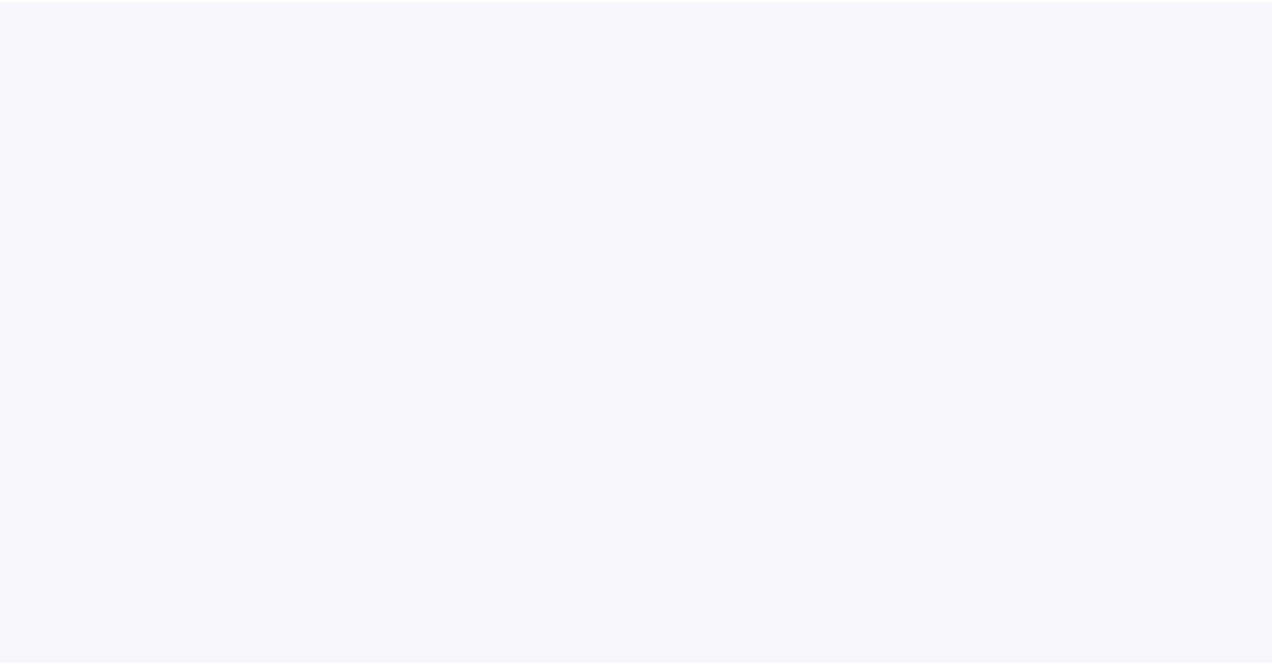 scroll, scrollTop: 0, scrollLeft: 0, axis: both 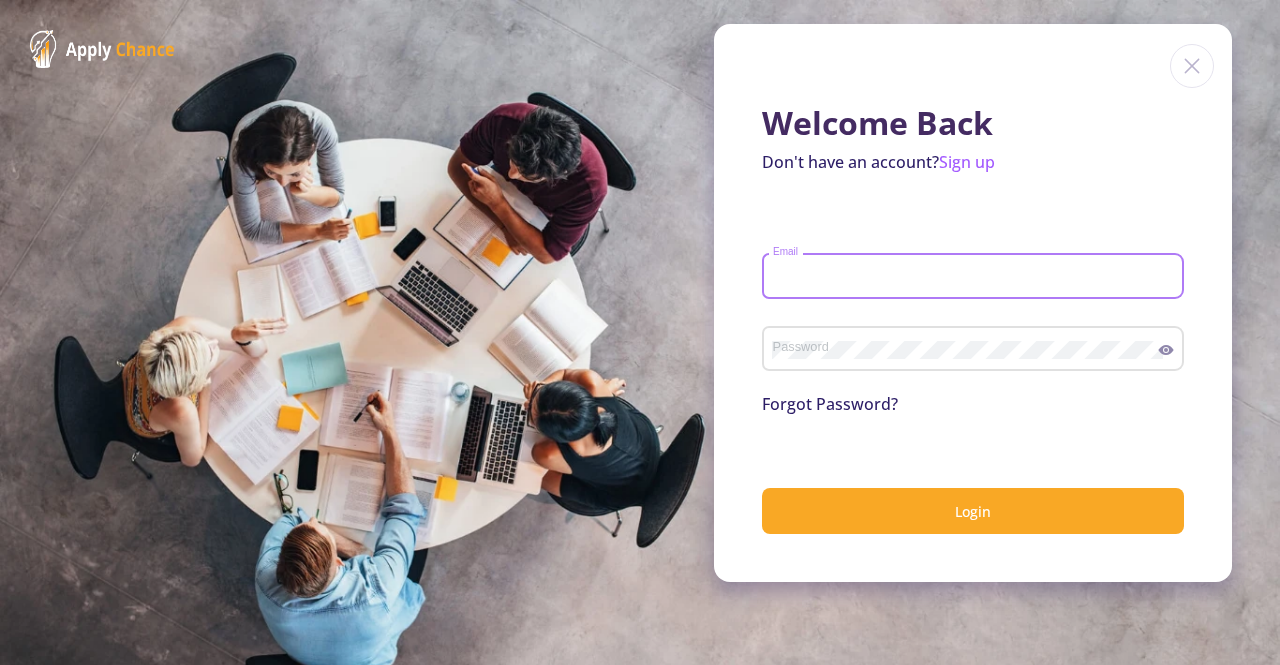 click on "Email" at bounding box center [976, 277] 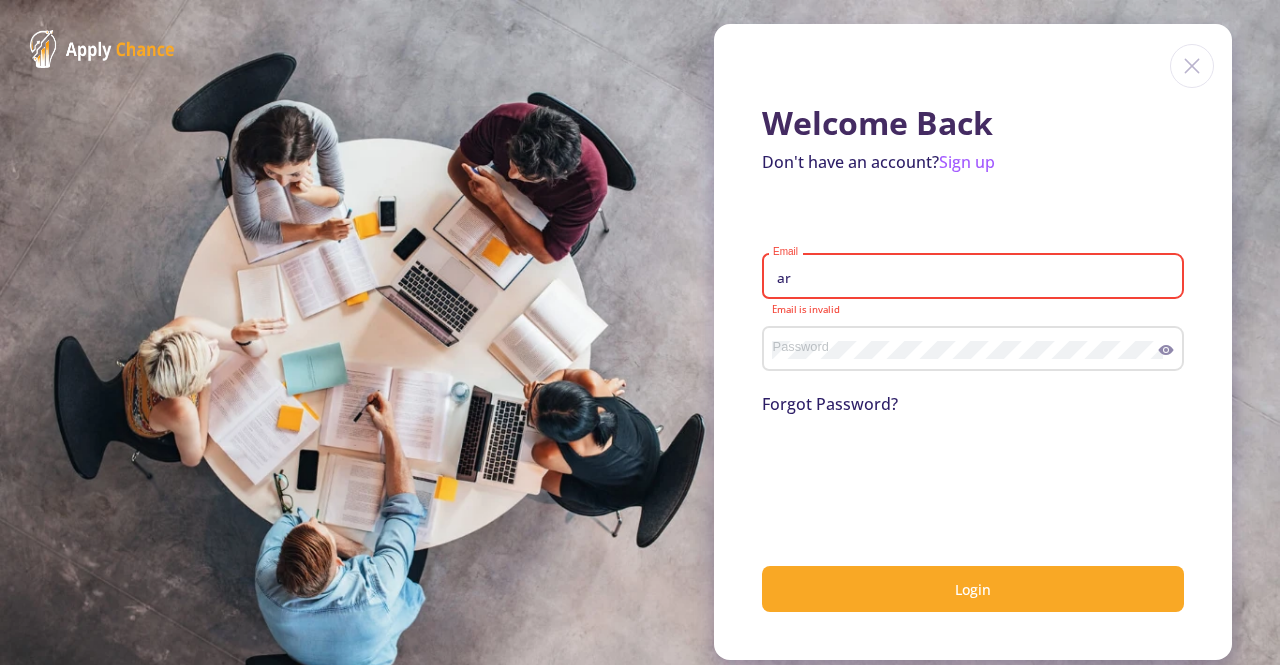 click on "ar" at bounding box center [976, 277] 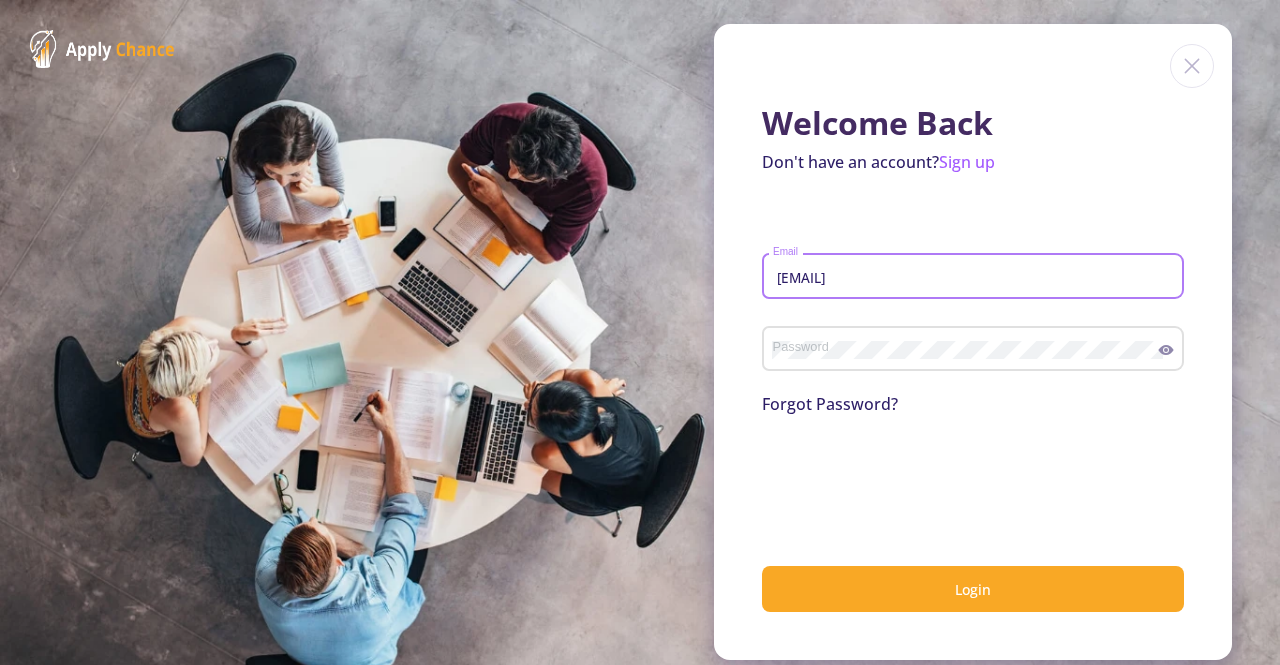 type on "[EMAIL]" 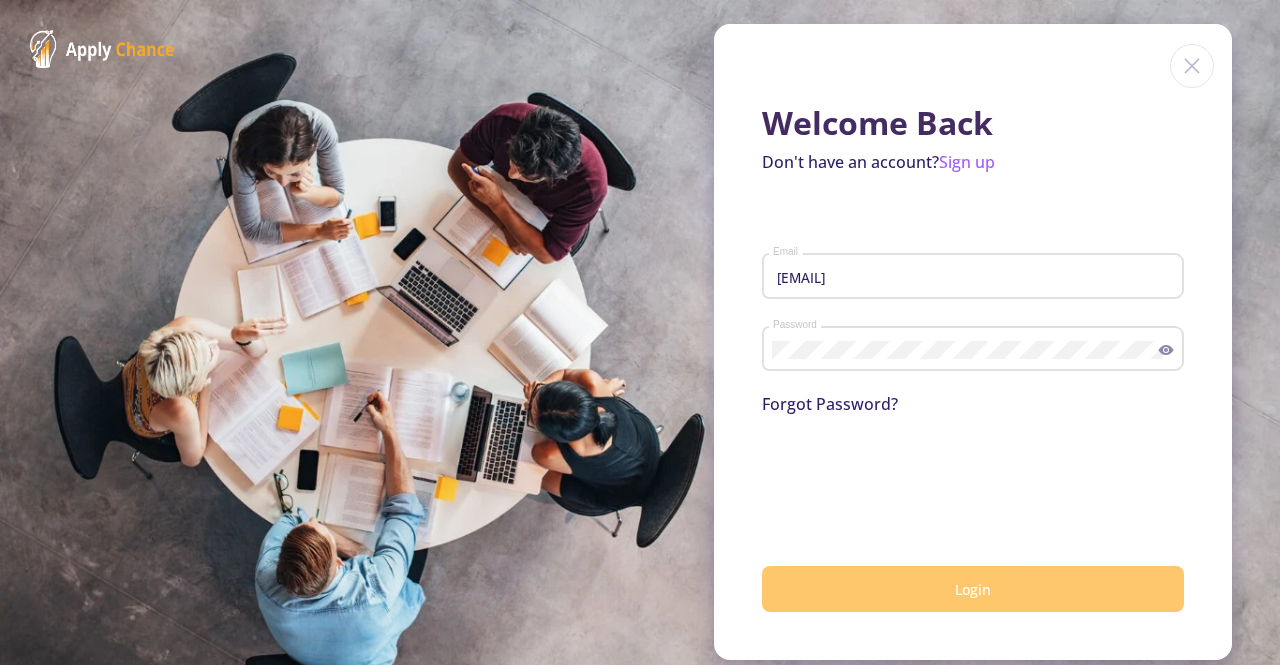 click on "Login" 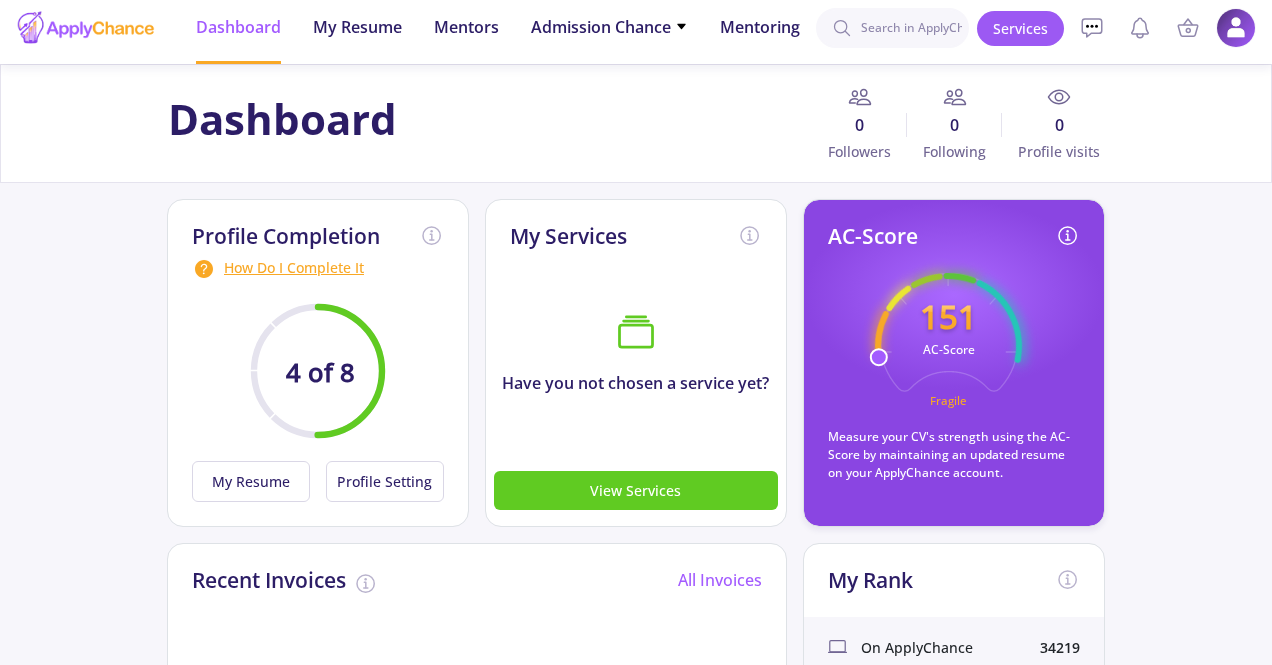 scroll, scrollTop: 0, scrollLeft: 0, axis: both 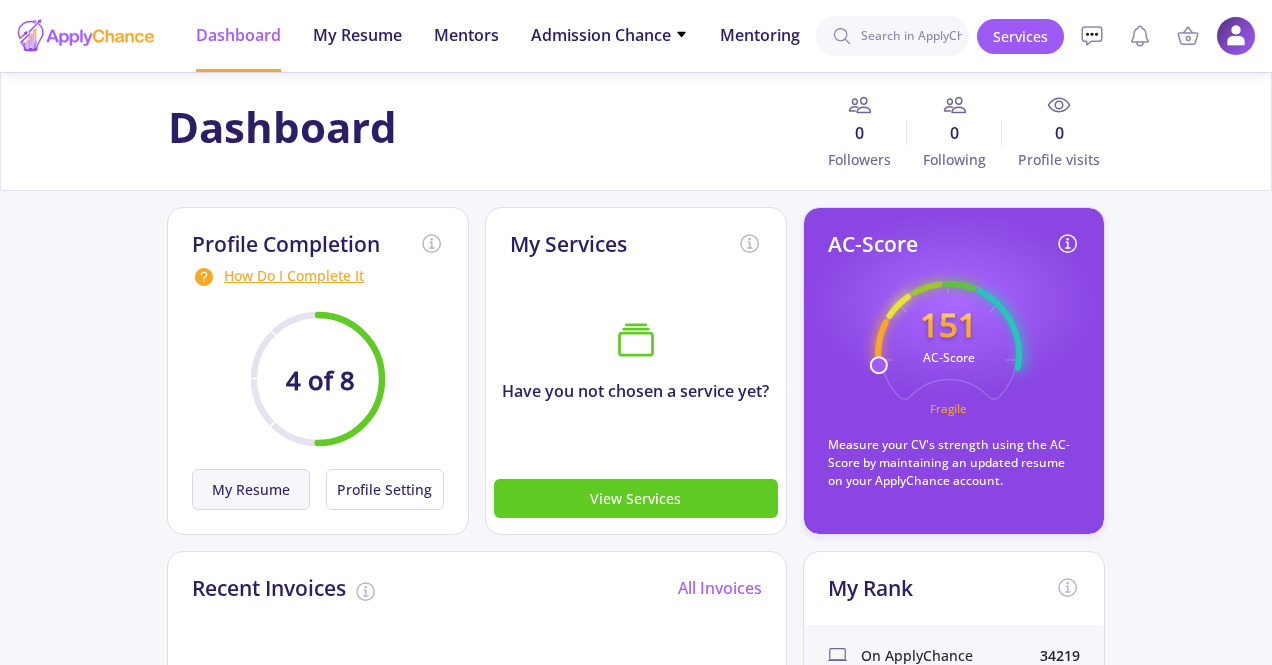 click on "My Resume" 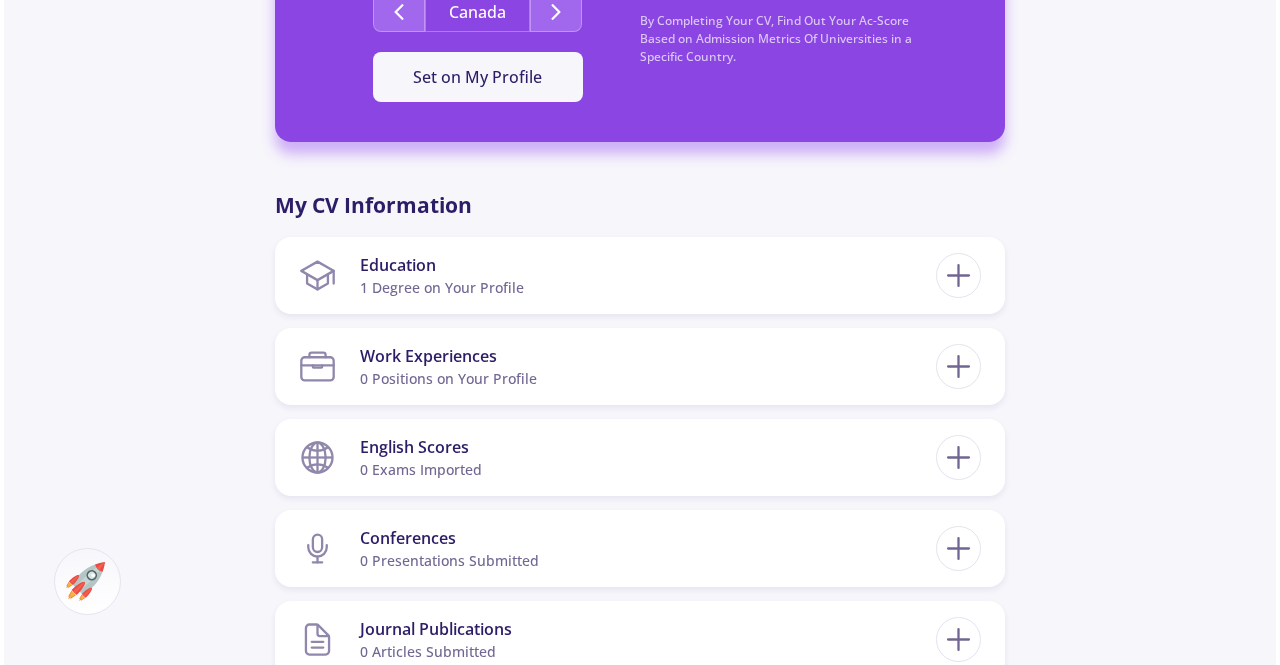 scroll, scrollTop: 752, scrollLeft: 0, axis: vertical 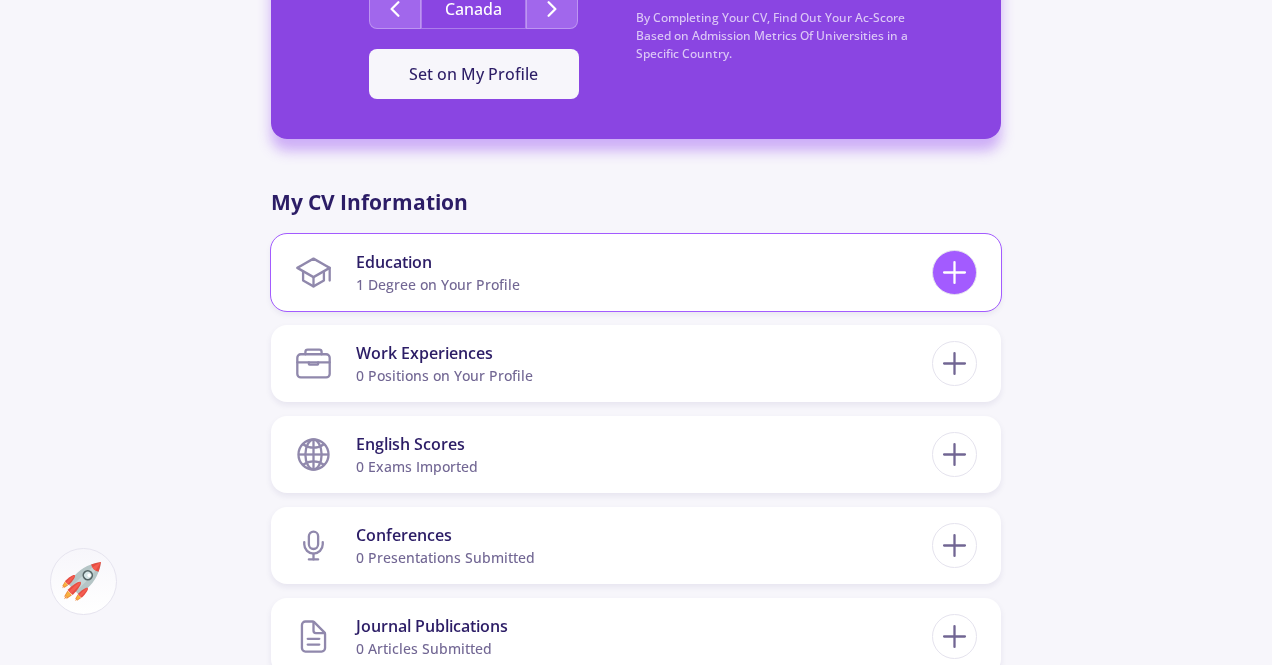 click 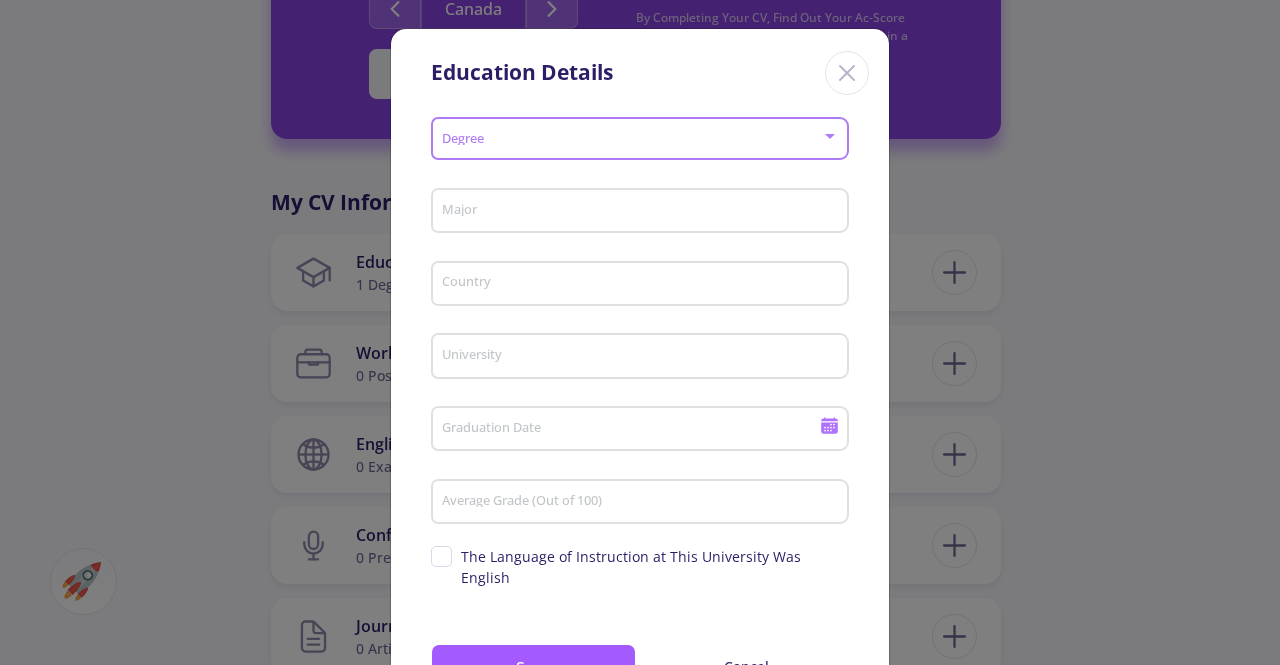 click at bounding box center [634, 139] 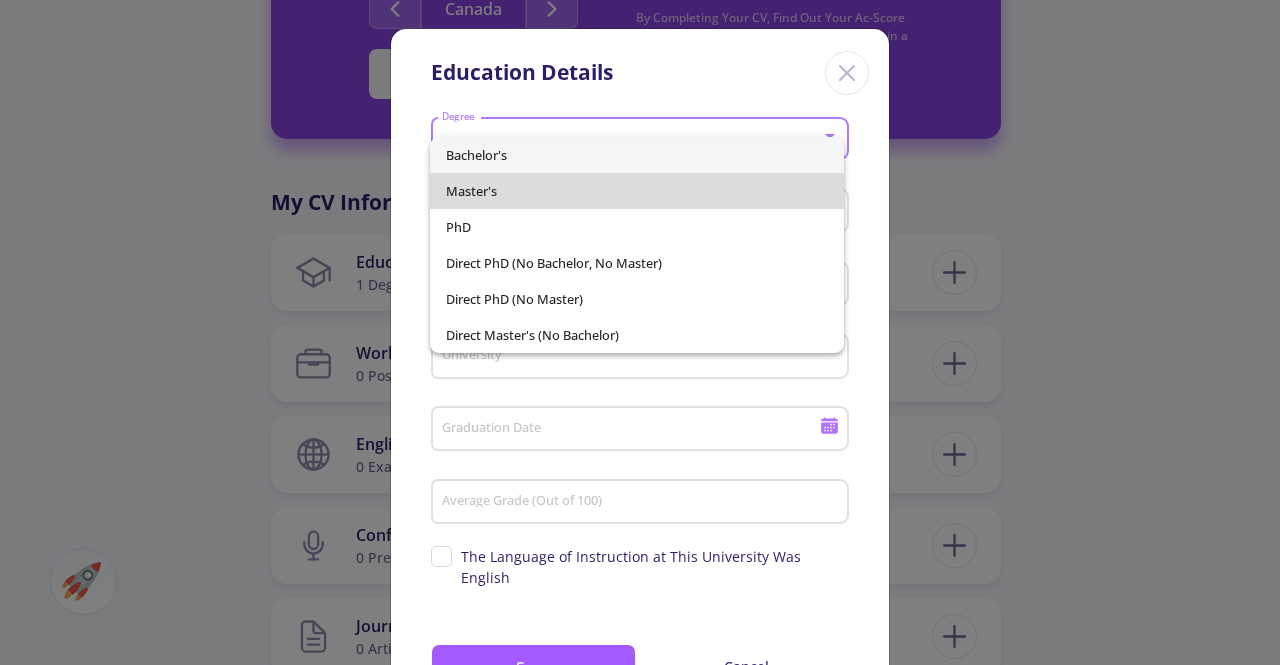 click on "Master's" at bounding box center (636, 191) 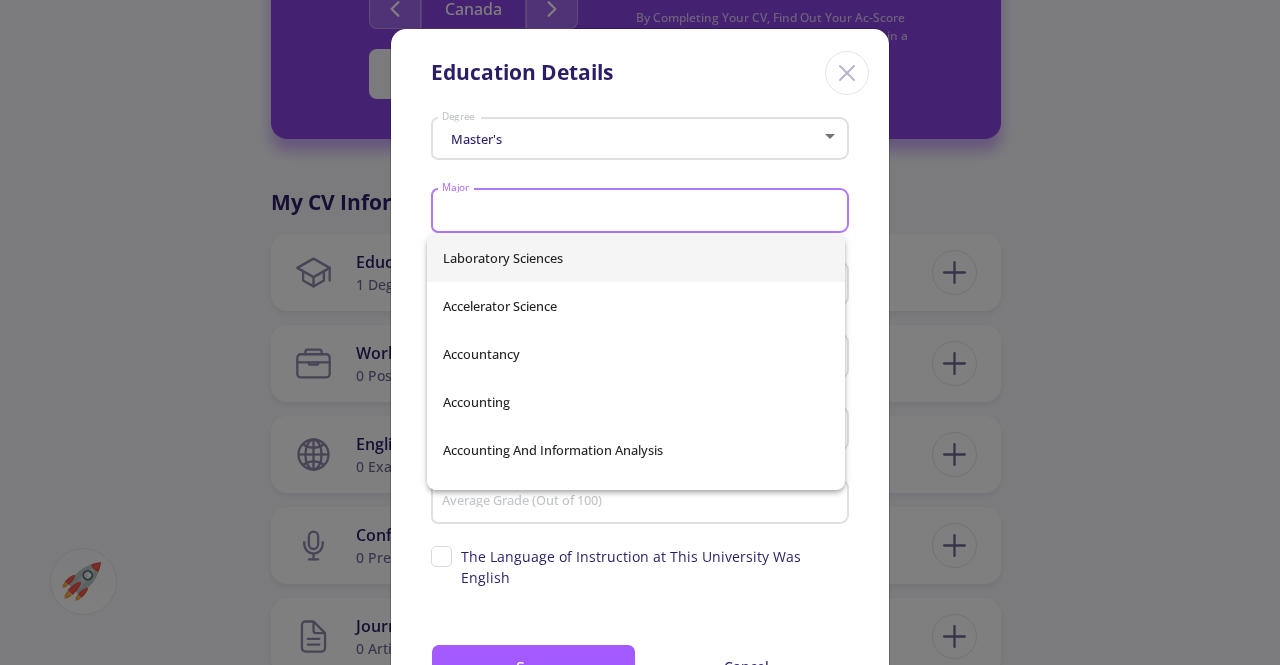 click on "Major" at bounding box center (643, 212) 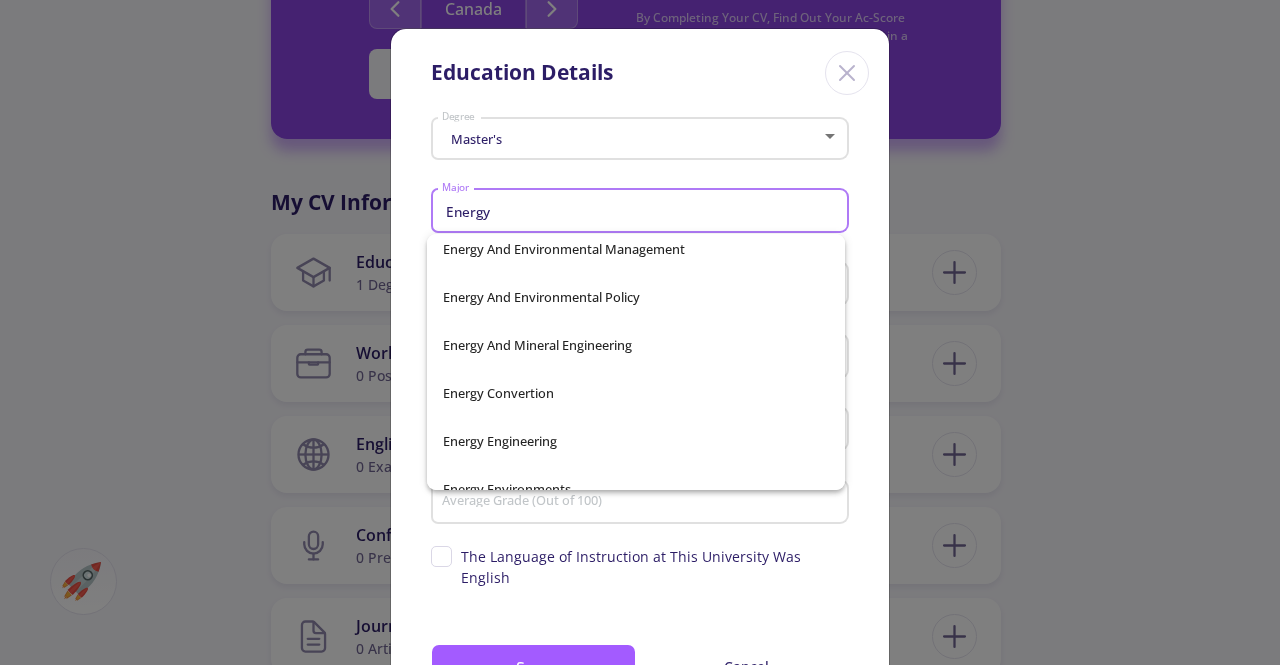 scroll, scrollTop: 594, scrollLeft: 0, axis: vertical 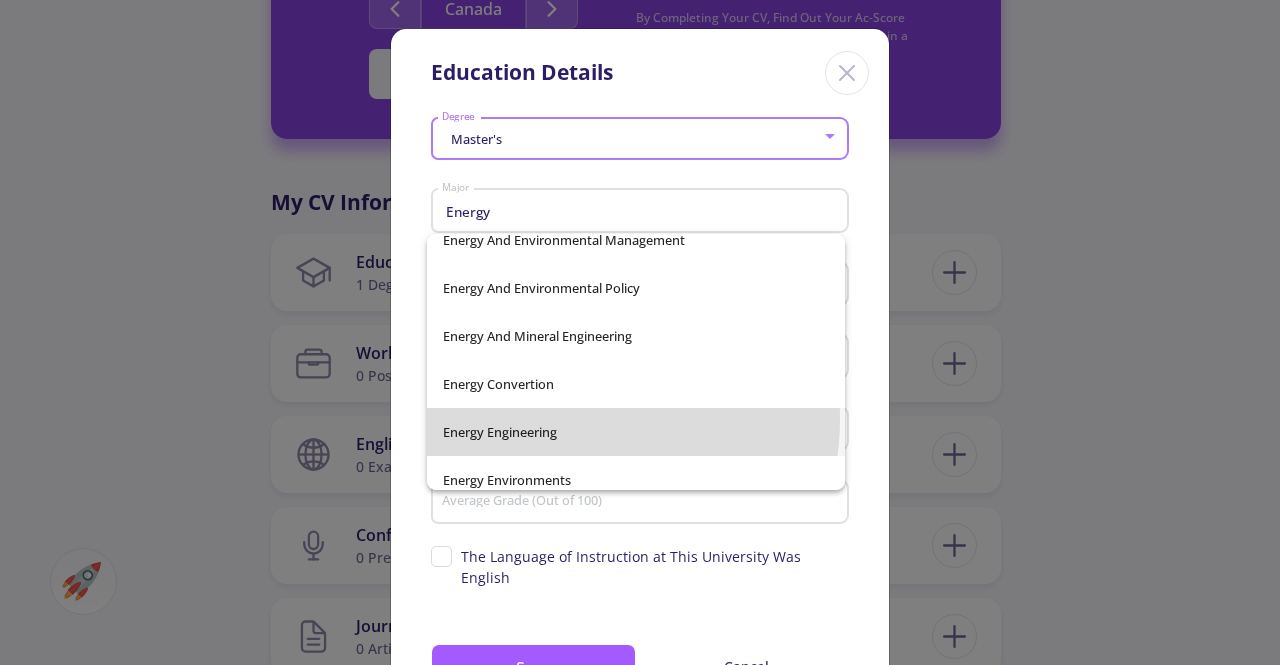 click on "Energy Engineering" at bounding box center (636, 432) 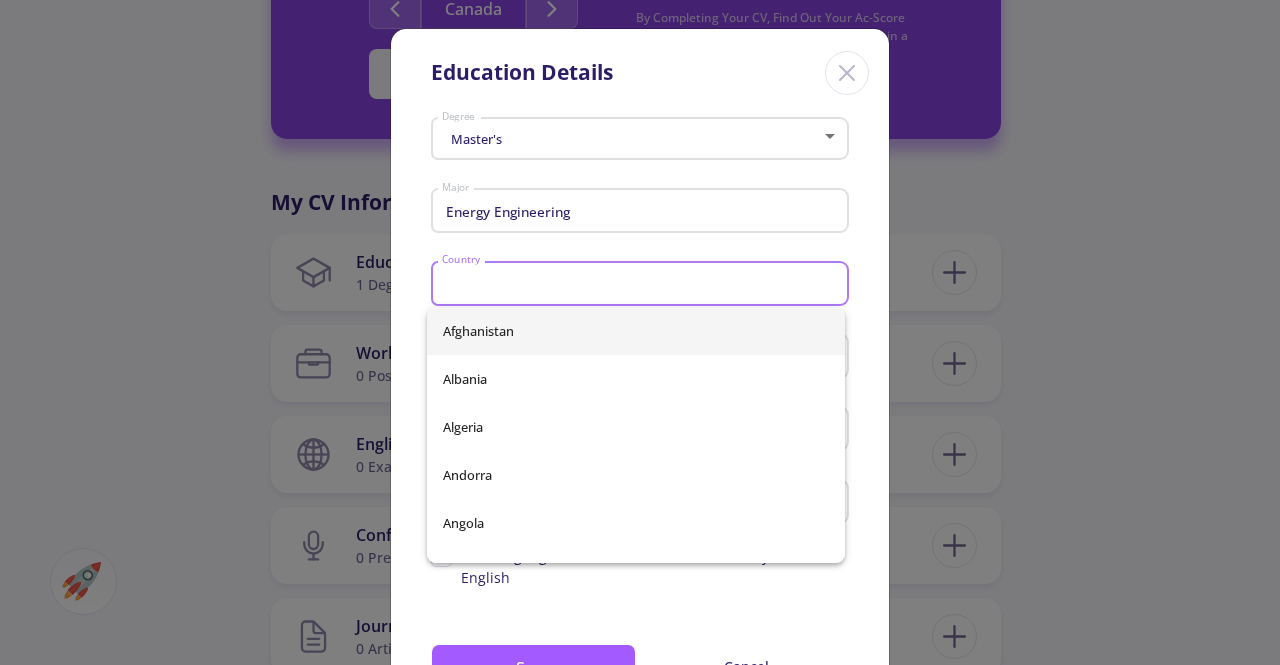 click on "Country" at bounding box center (643, 285) 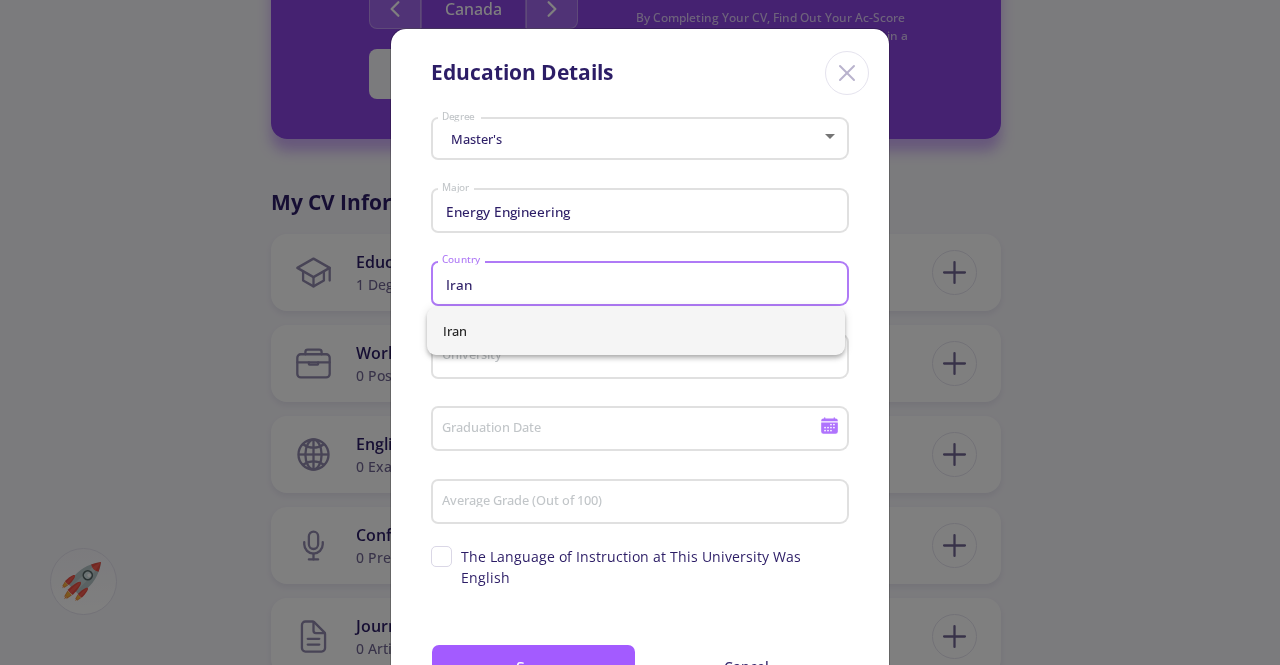 type on "Iran" 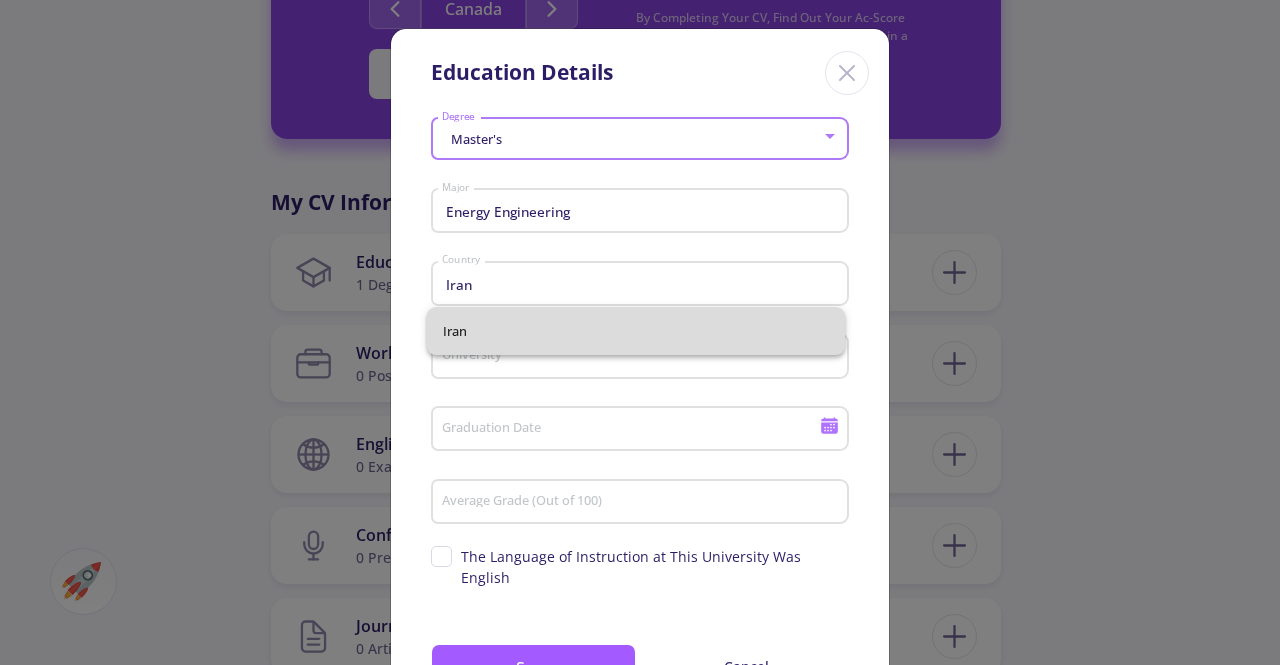 click on "Iran" at bounding box center [636, 331] 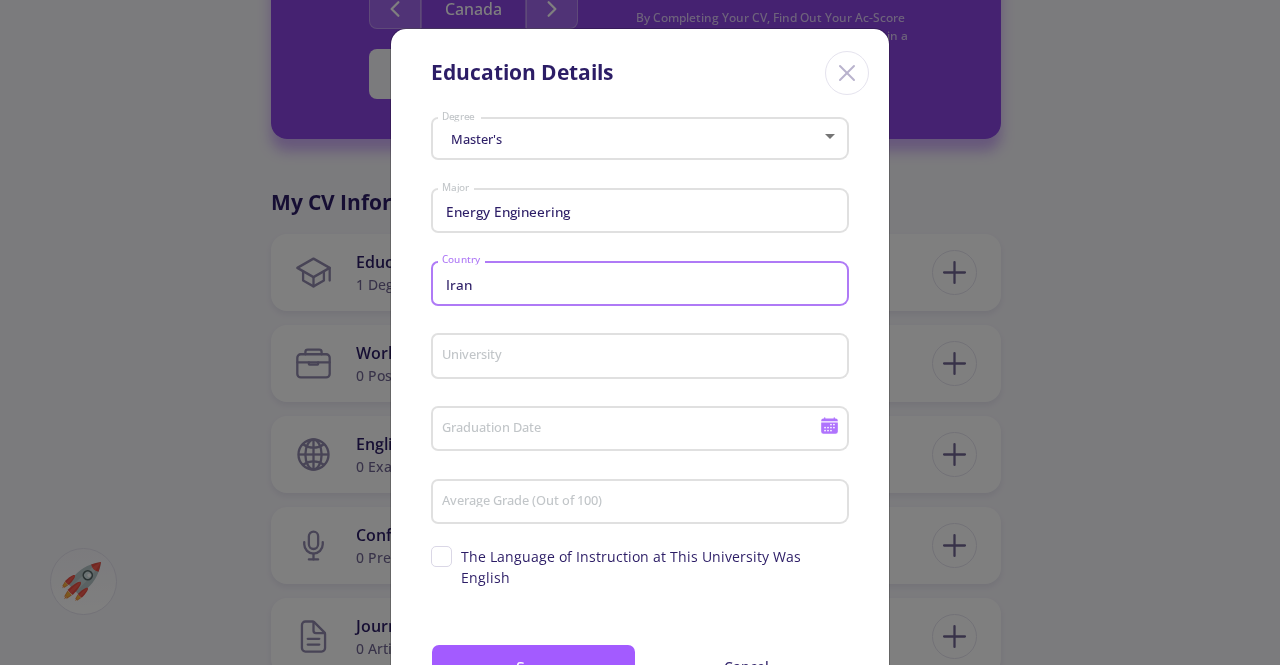 click on "University" at bounding box center [643, 357] 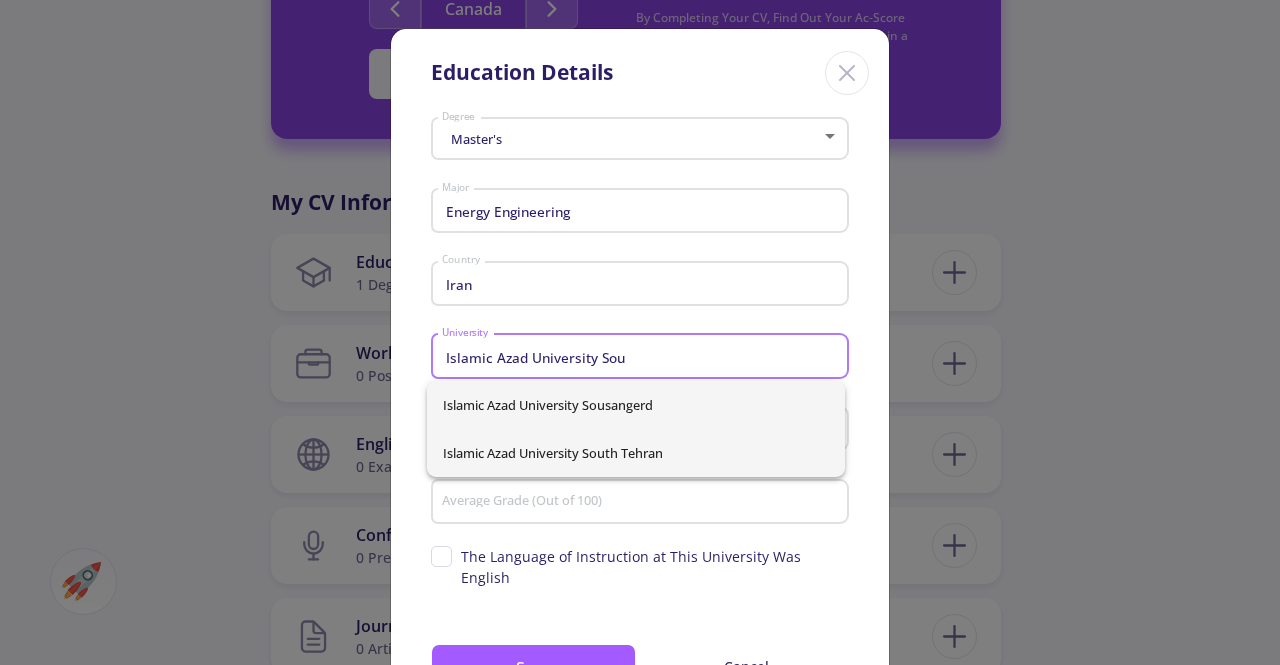 type on "Islamic Azad University Sou" 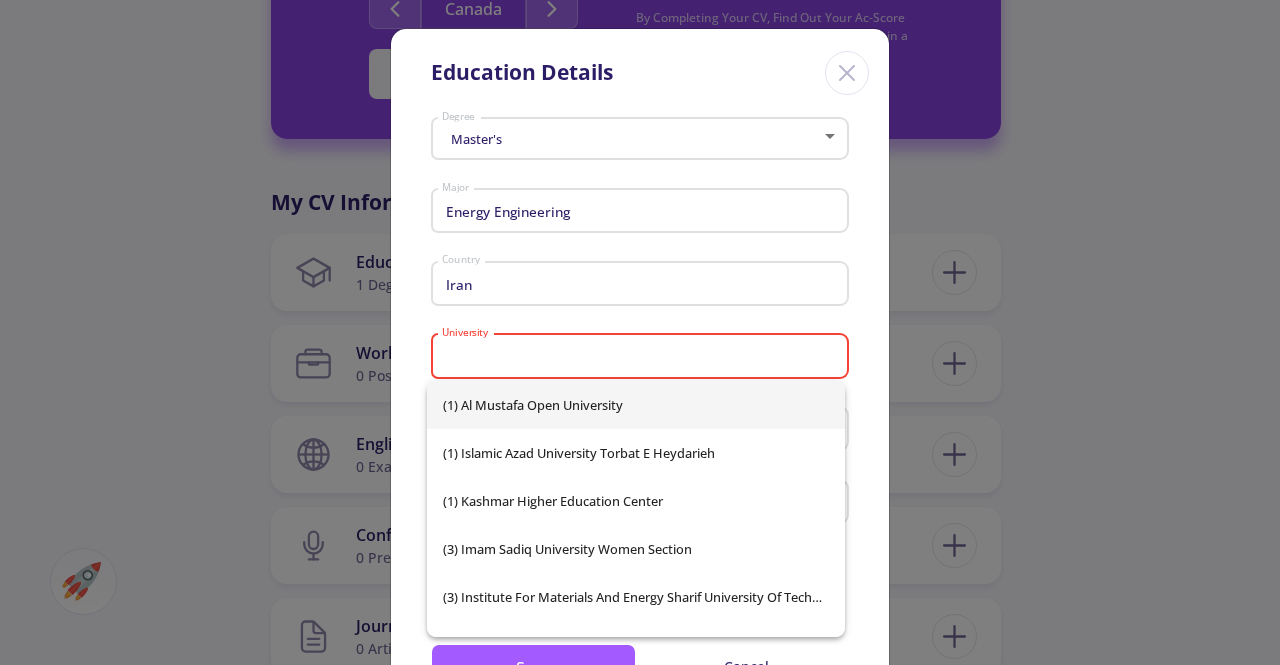 click on "University" 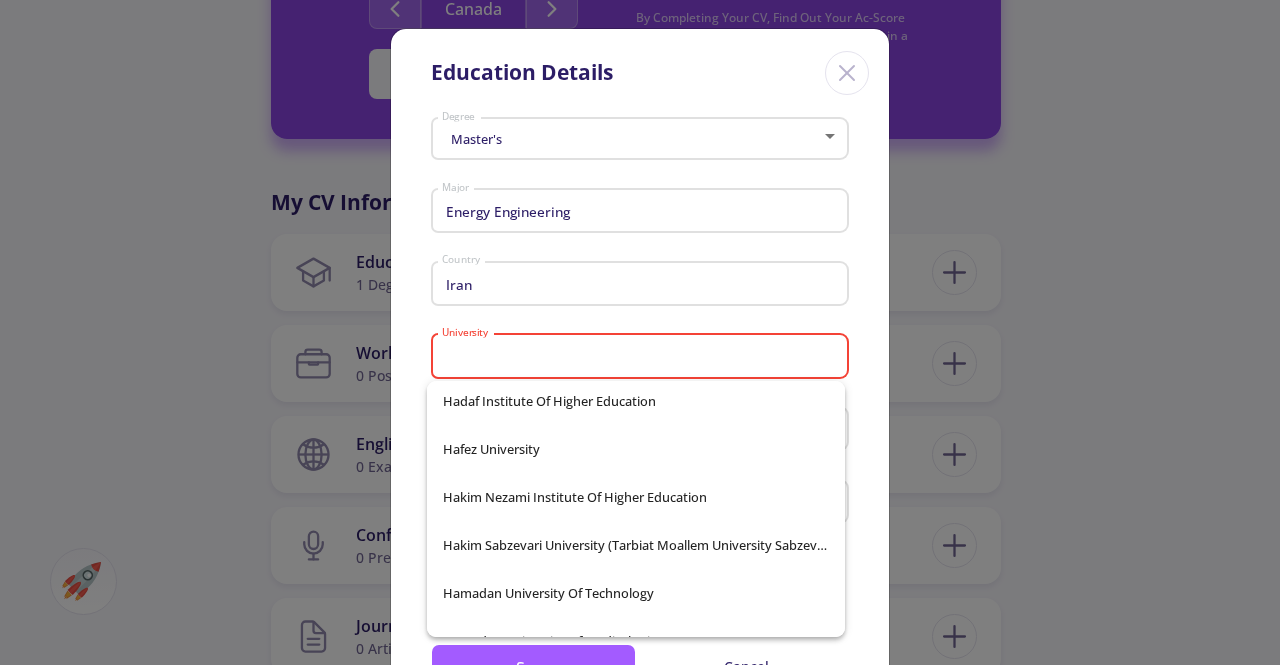 scroll, scrollTop: 6348, scrollLeft: 0, axis: vertical 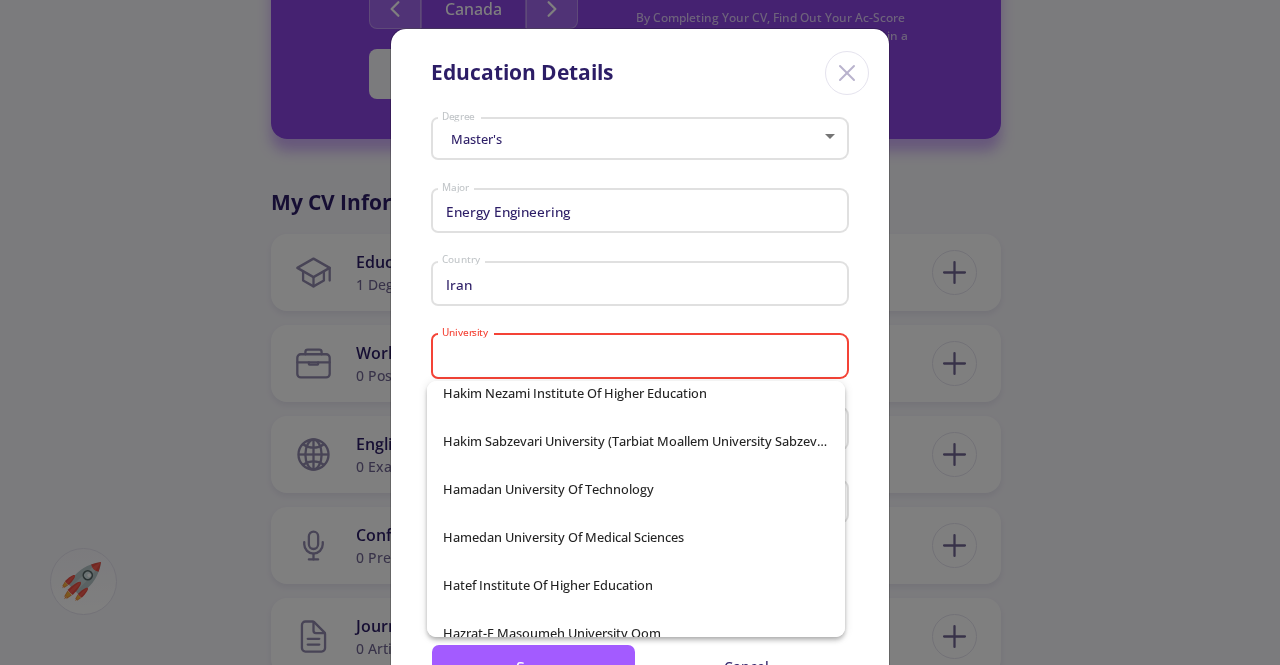 click on "University" 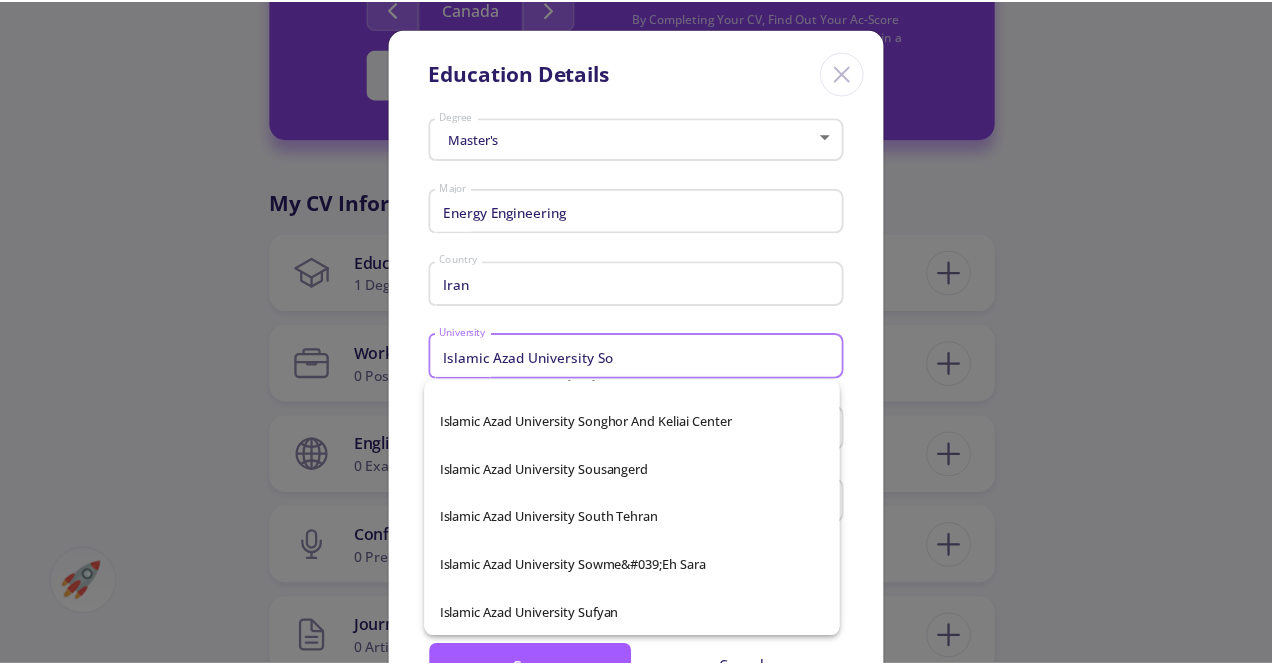 scroll, scrollTop: 0, scrollLeft: 0, axis: both 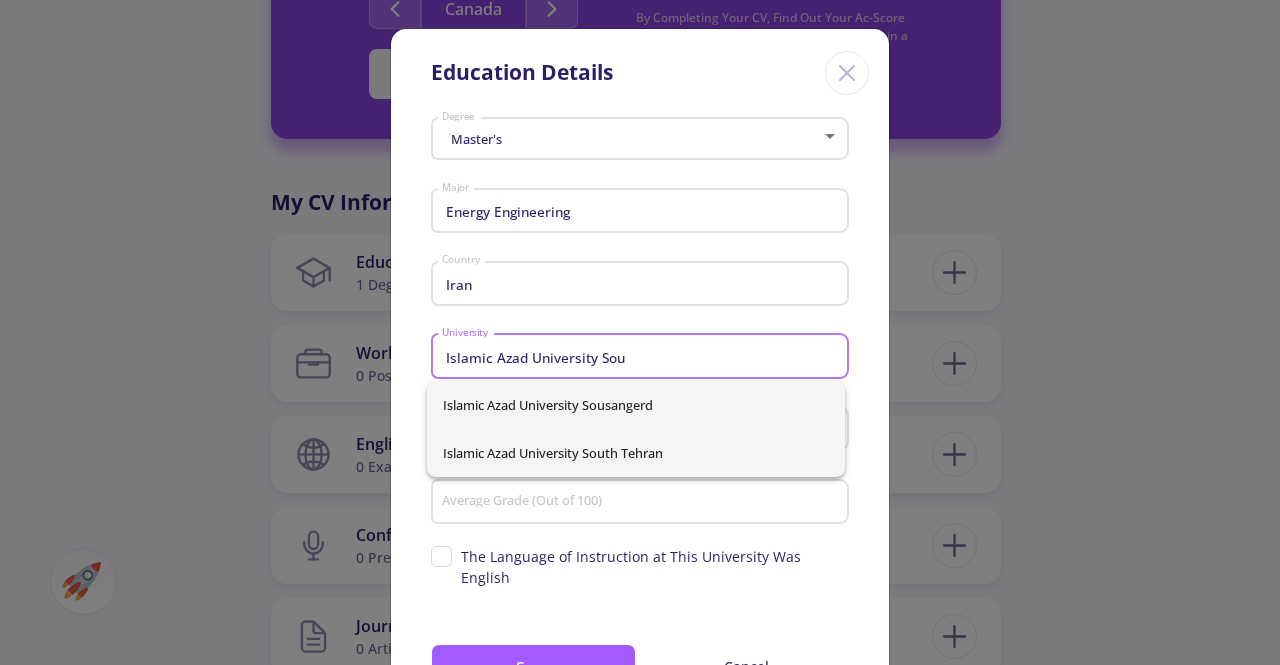 type on "Islamic Azad University Sou" 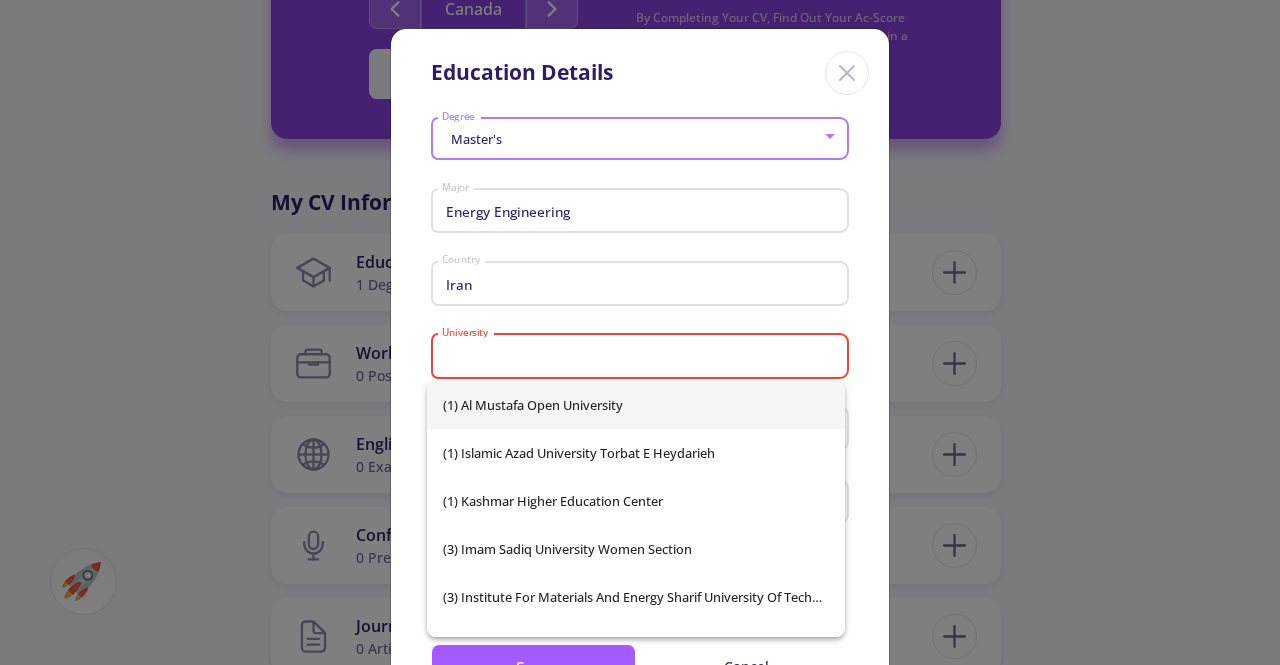 click on "University" at bounding box center [643, 357] 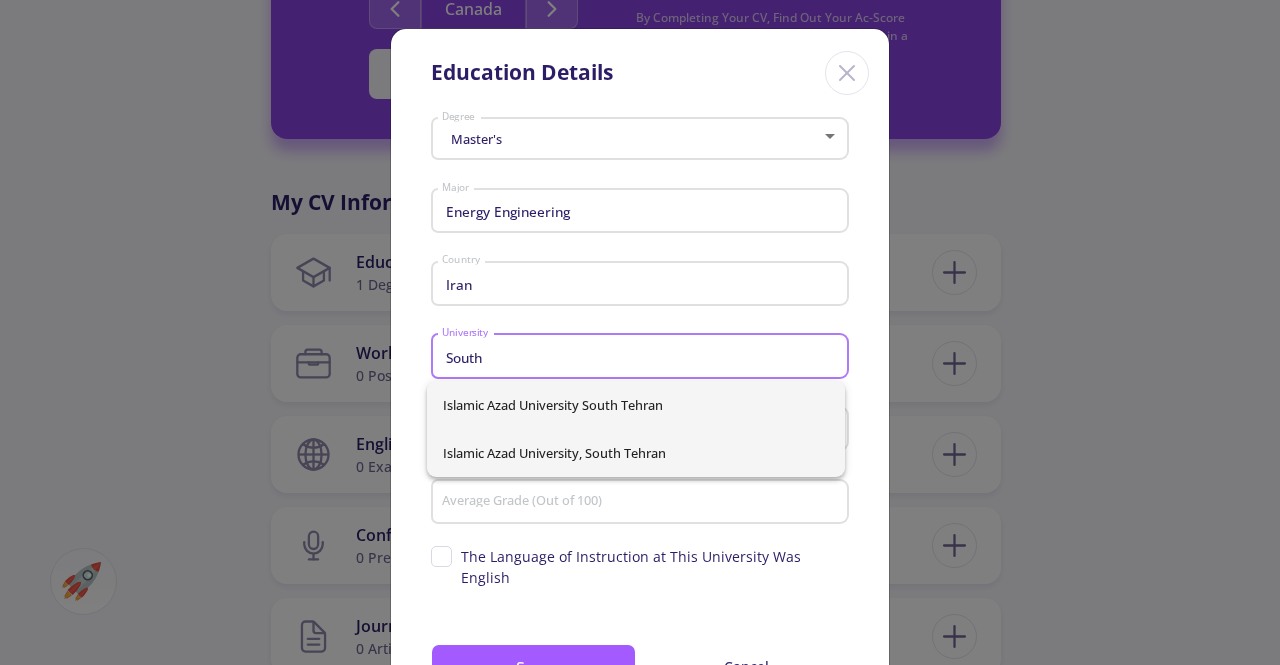 click on "Islamic Azad University, South Tehran" at bounding box center (636, 453) 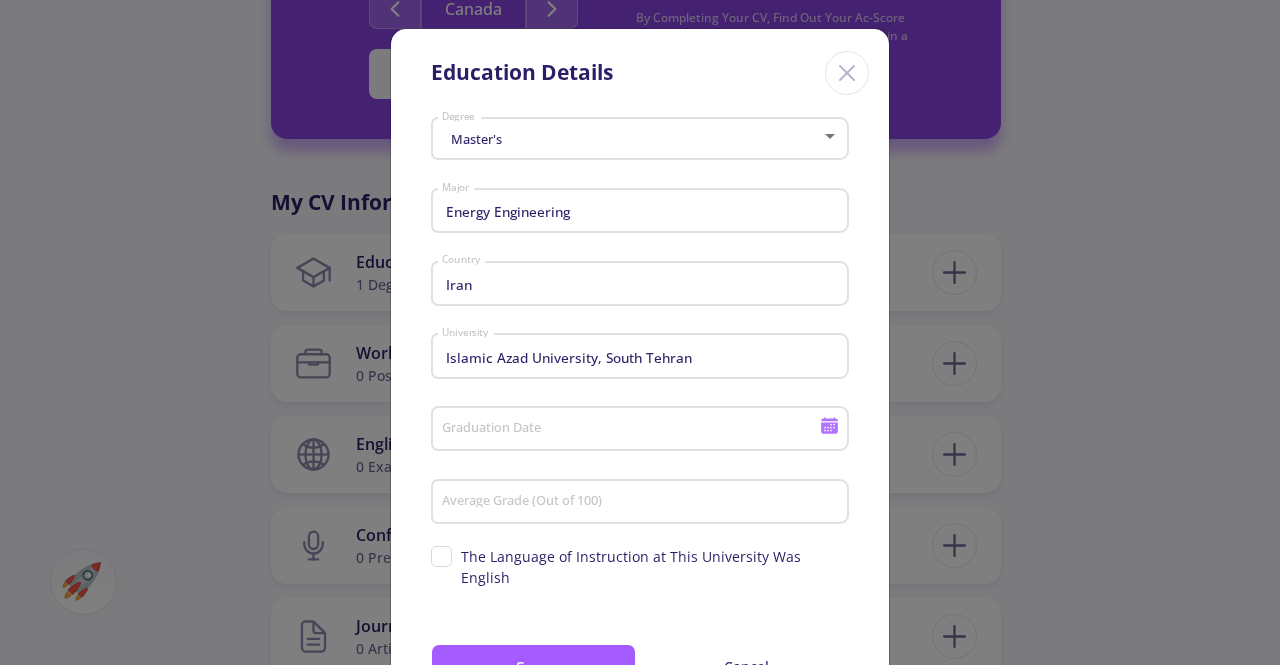 click on "Graduation Date" 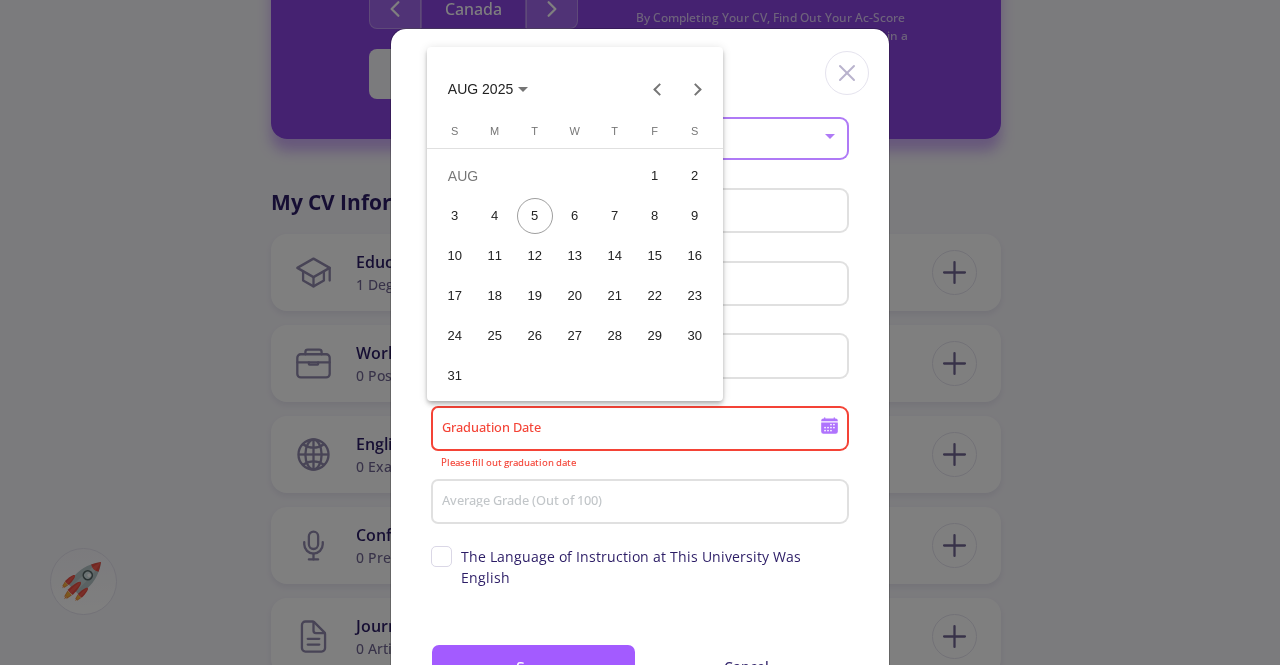 click on "AUG 2025" at bounding box center (488, 89) 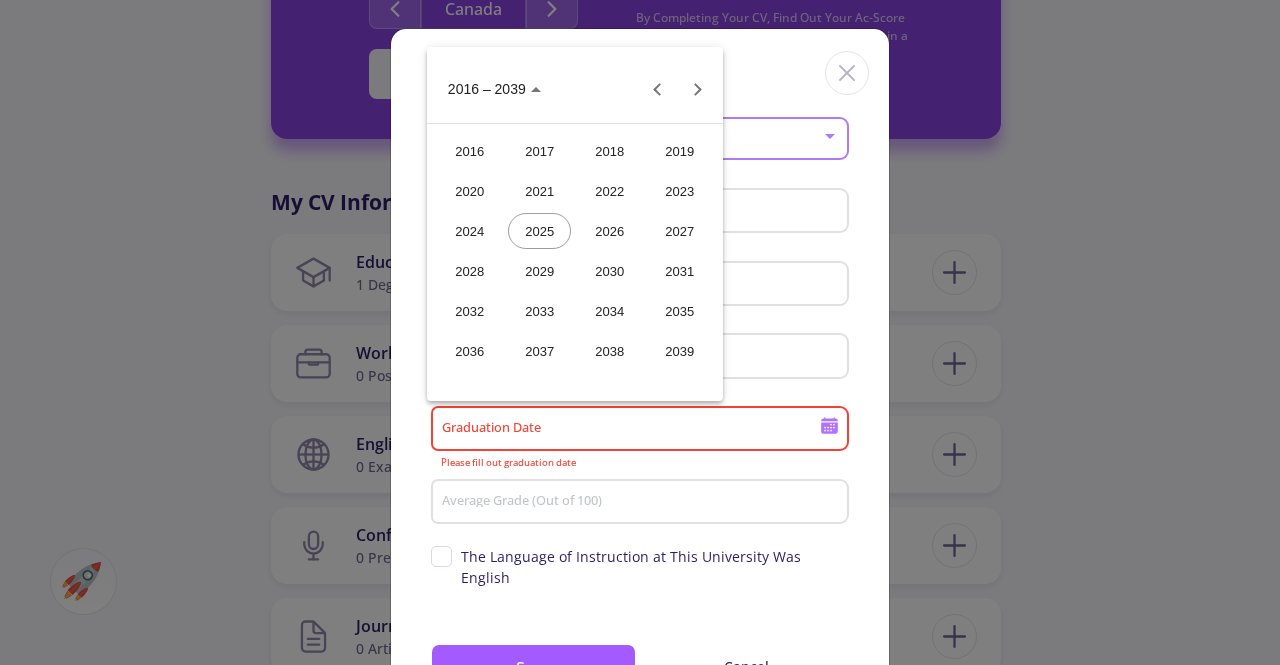 click on "2016 – 2039" at bounding box center [494, 88] 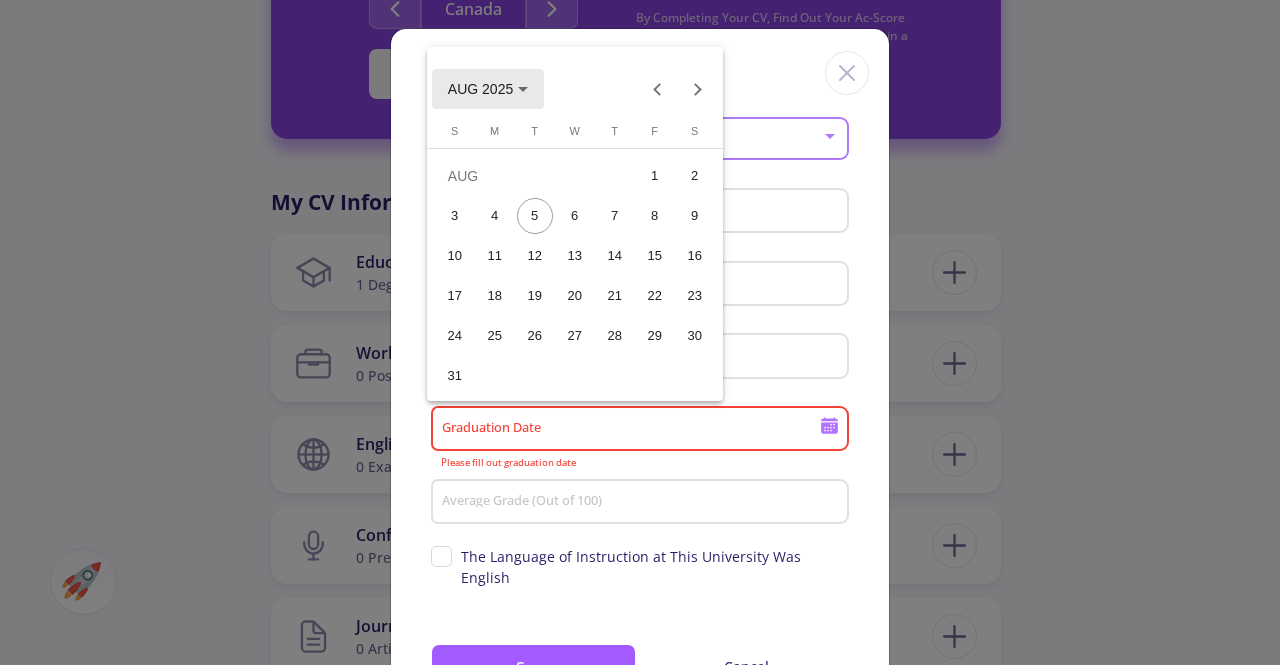 click on "AUG 2025" at bounding box center [488, 89] 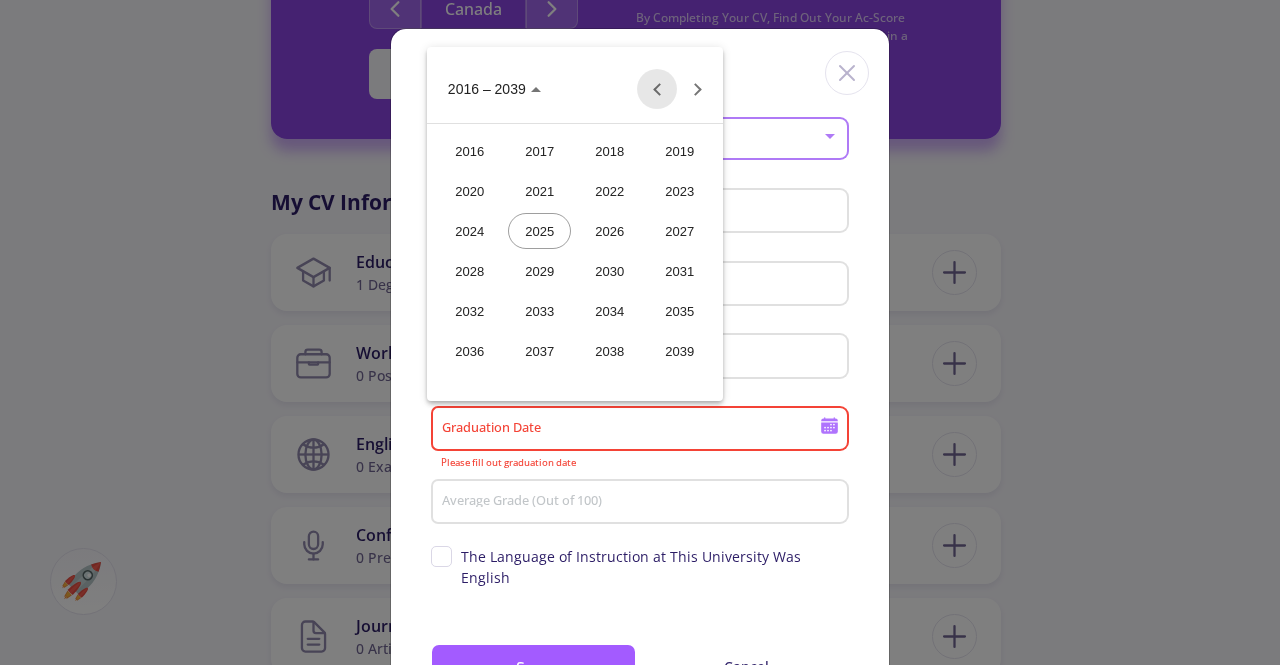 click at bounding box center [657, 89] 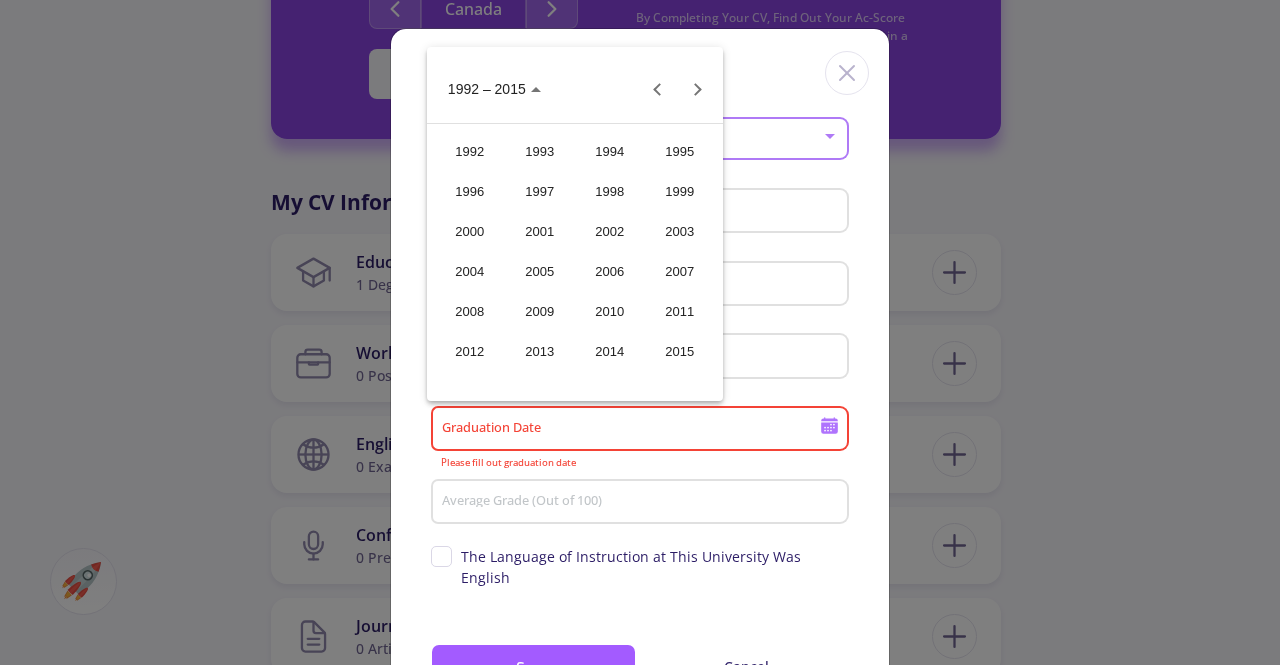 click on "2013" at bounding box center [539, 351] 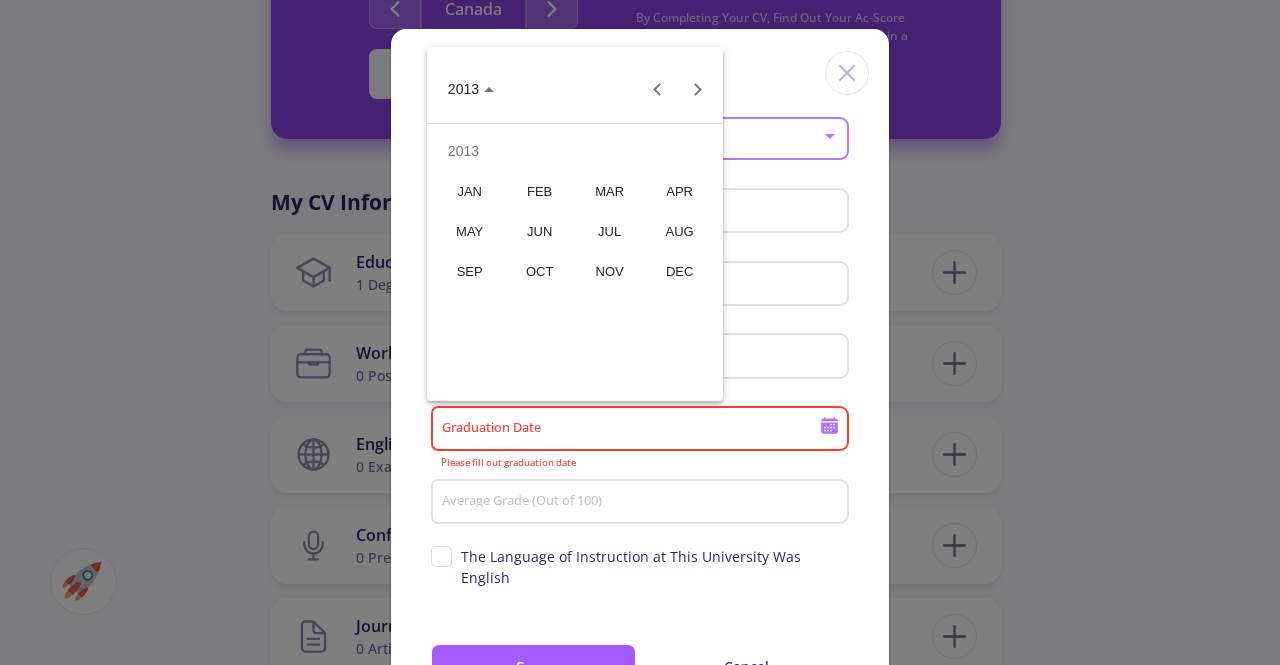 click on "OCT" at bounding box center (539, 271) 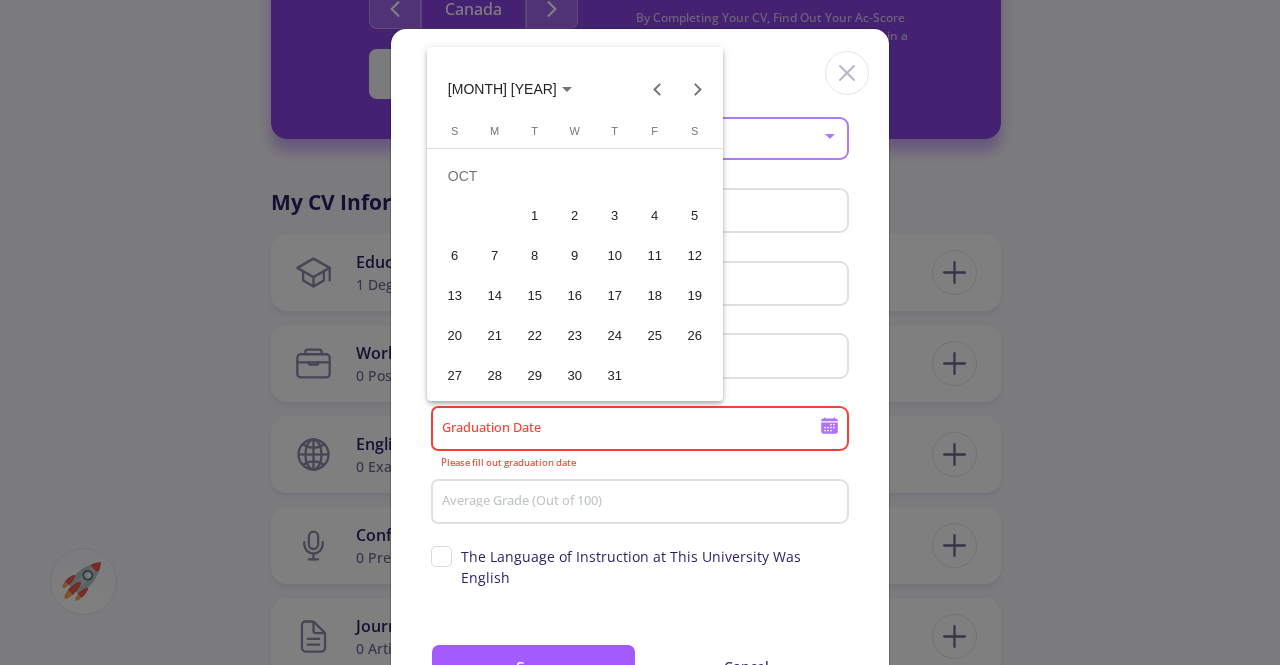 click on "10" at bounding box center (615, 256) 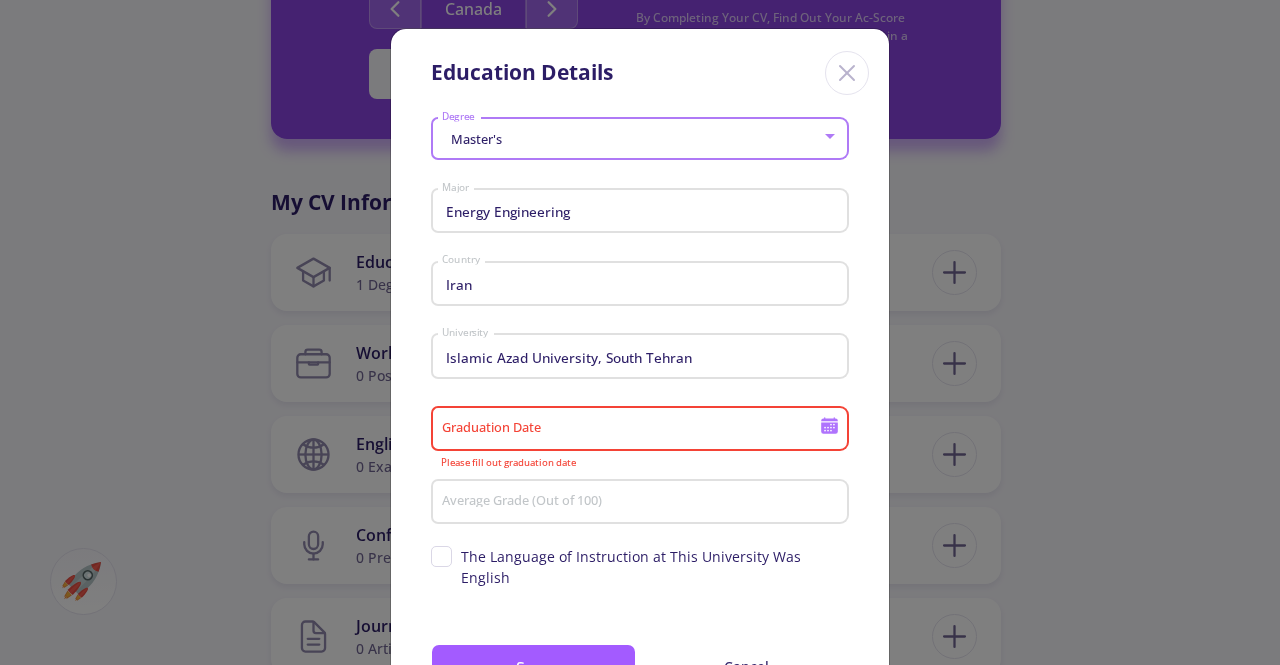 type on "[DATE]" 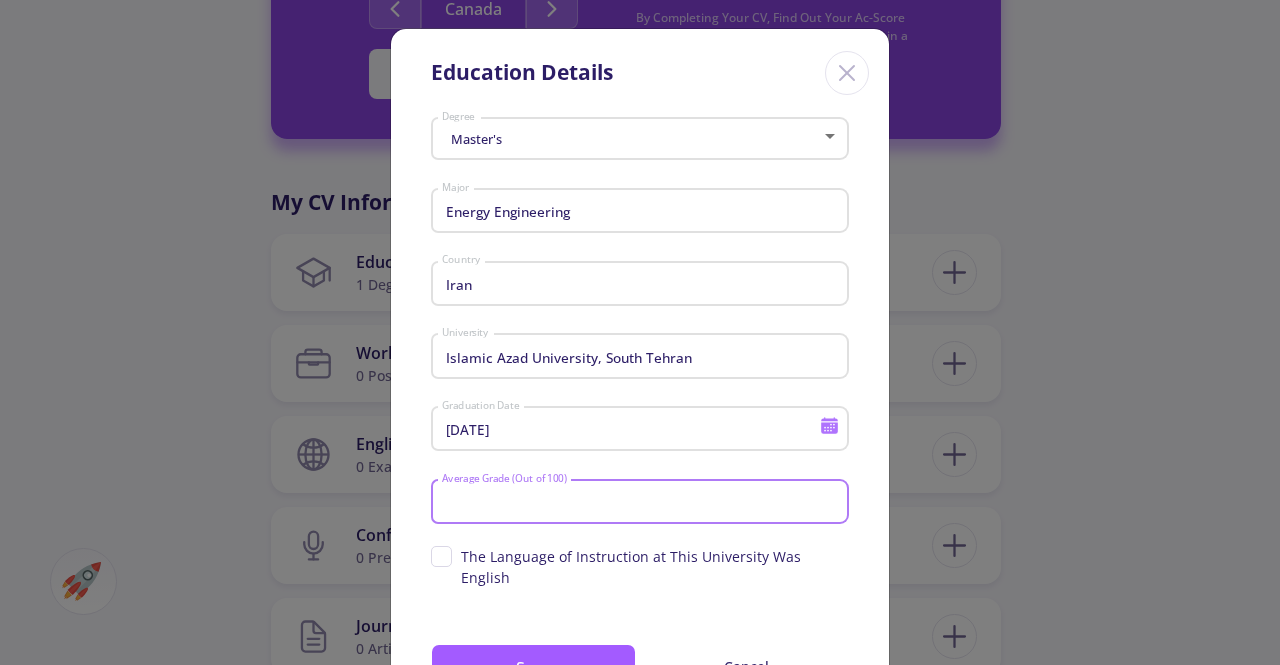 click on "Average Grade (Out of 100)" at bounding box center (643, 503) 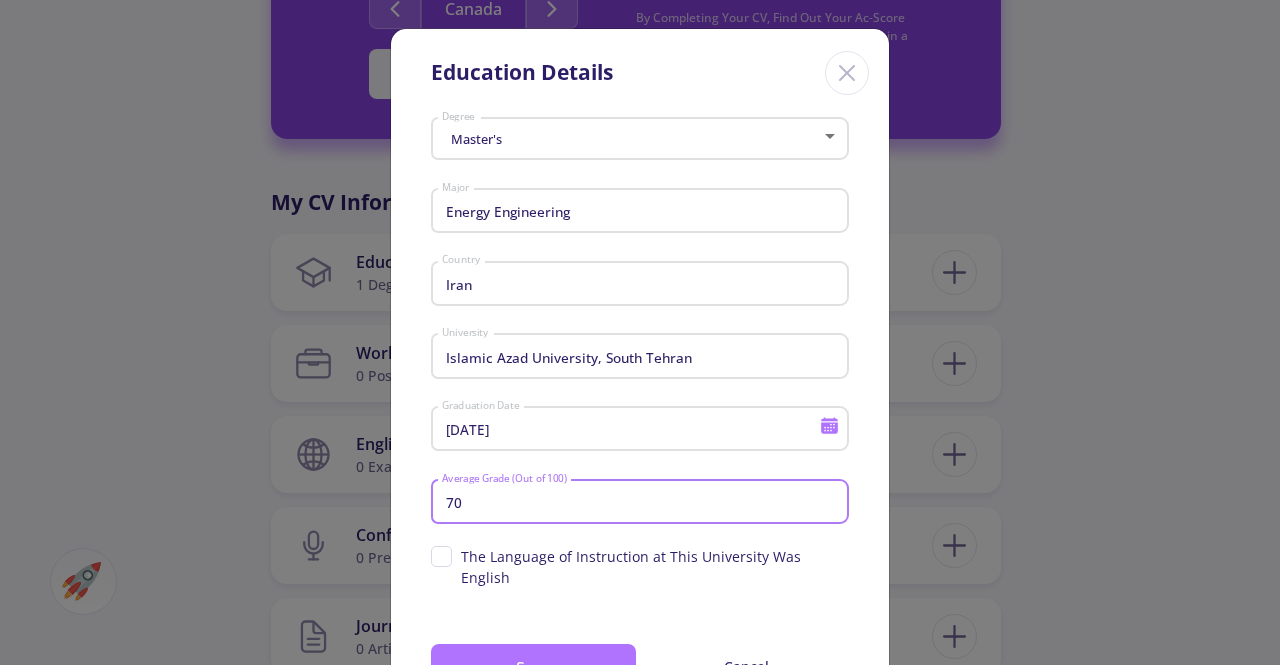 type on "70" 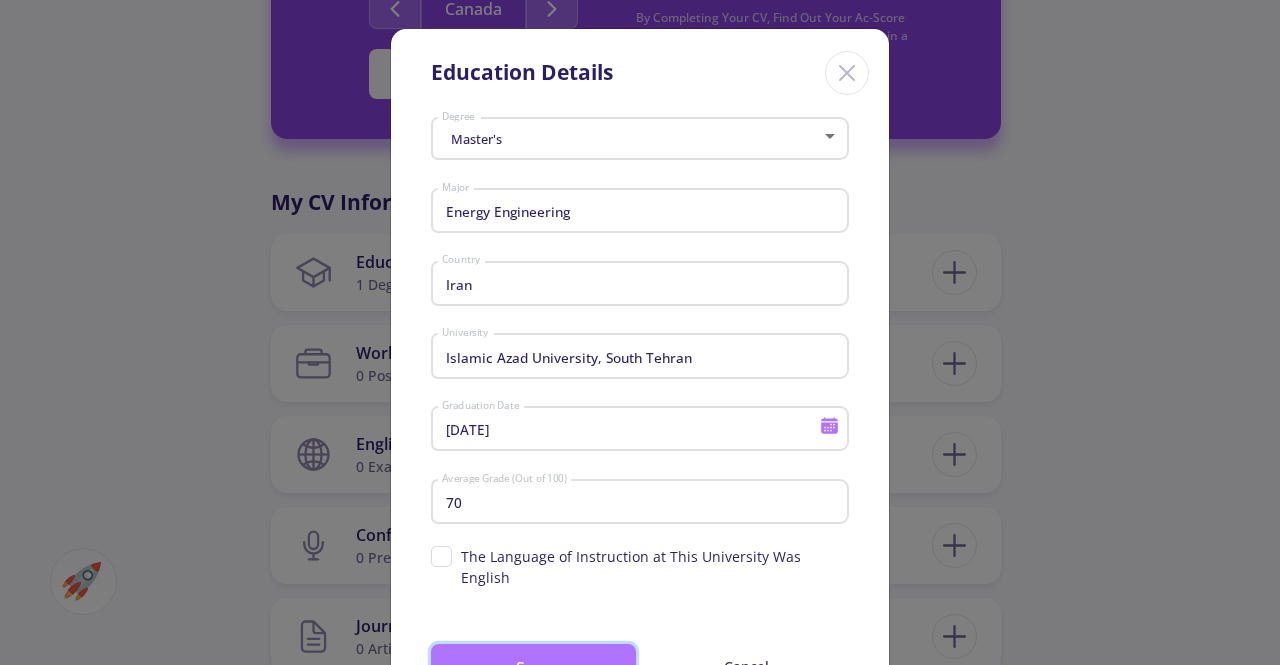 click on "Save" at bounding box center [533, 668] 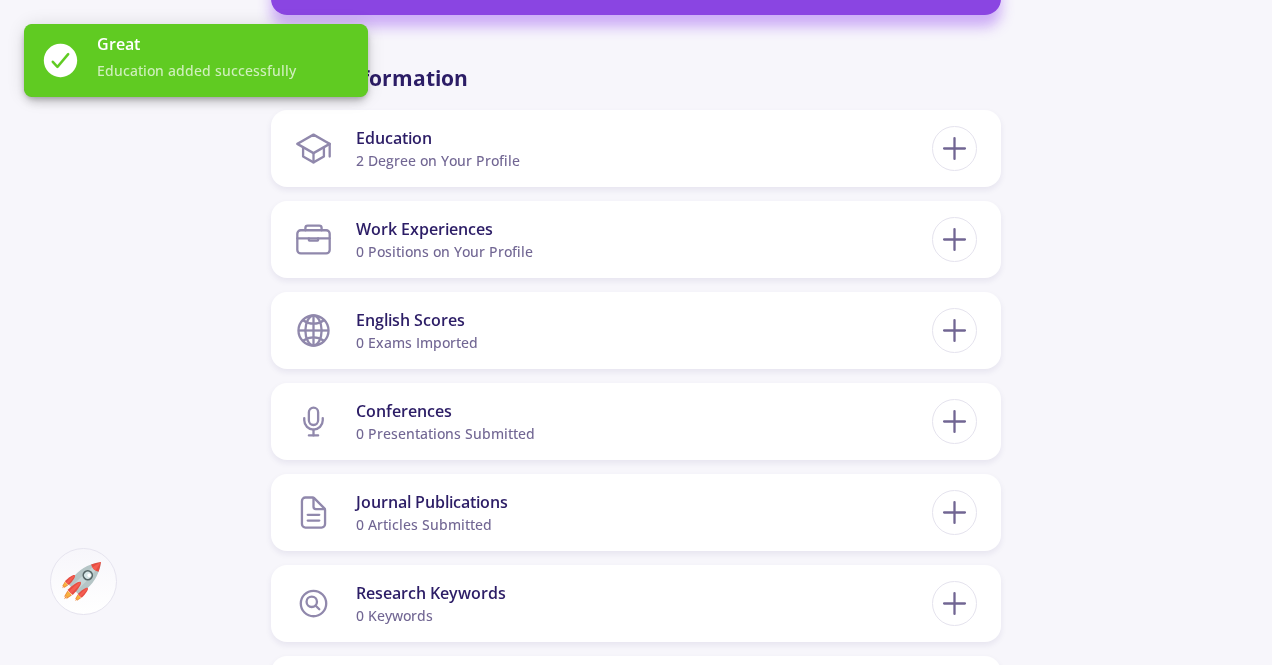 scroll, scrollTop: 878, scrollLeft: 0, axis: vertical 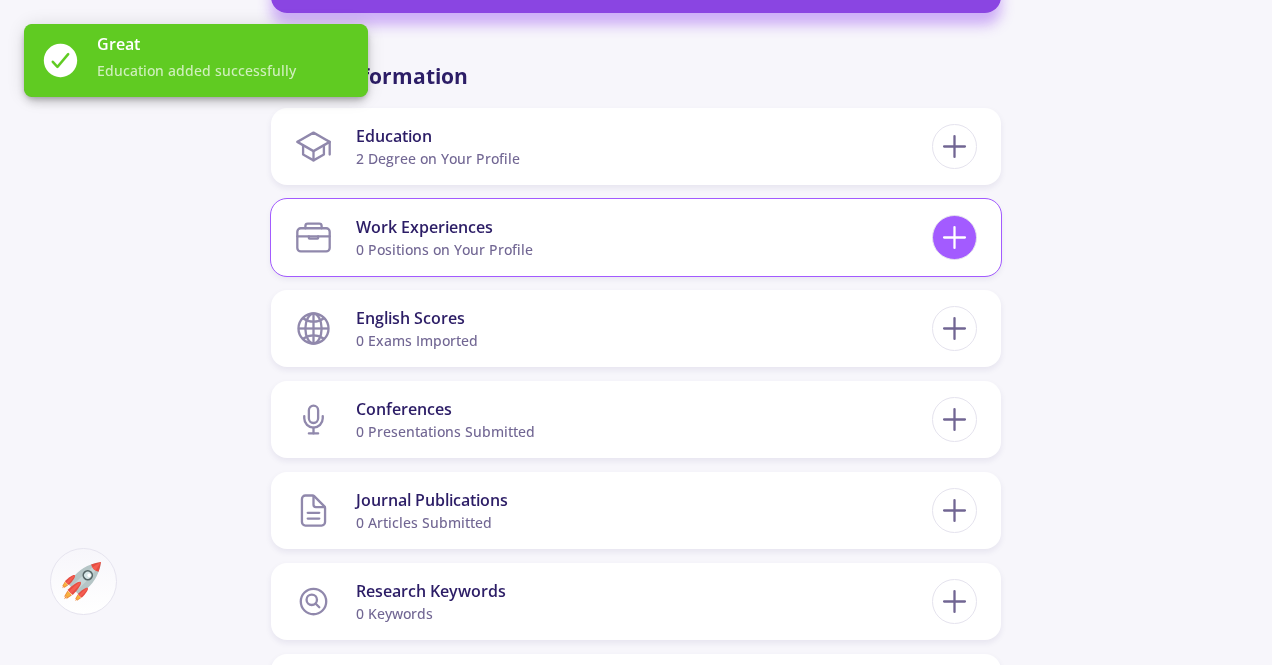 click 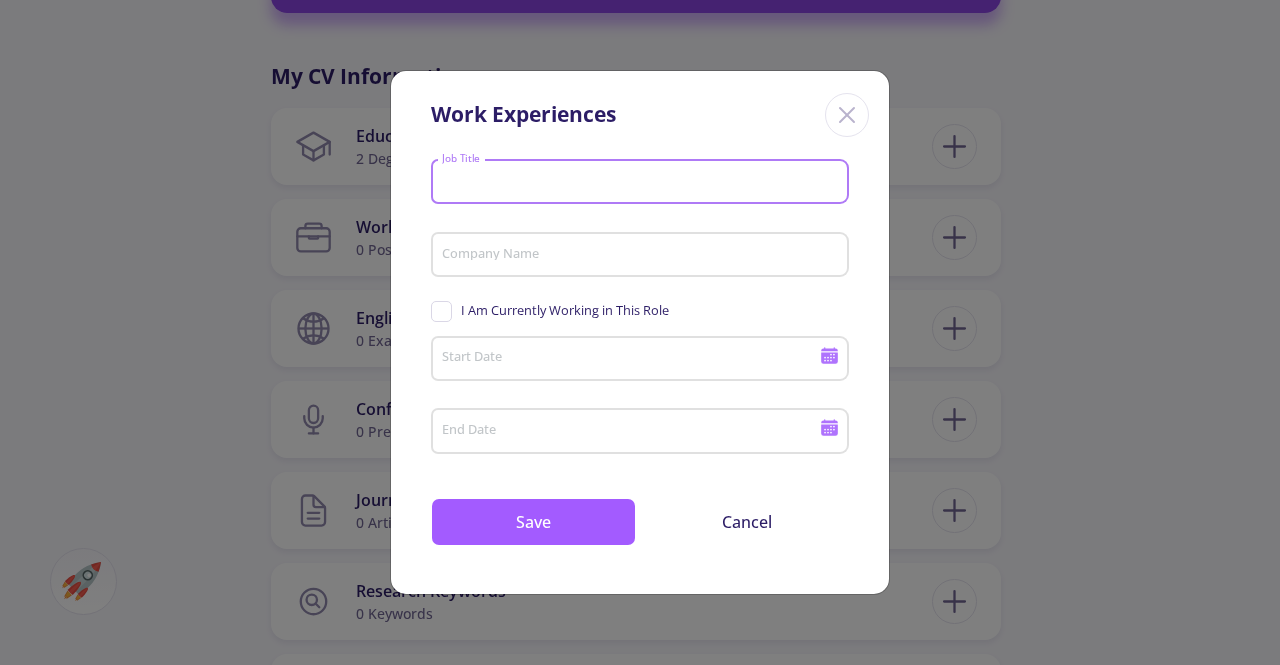 click on "Job Title" at bounding box center (643, 183) 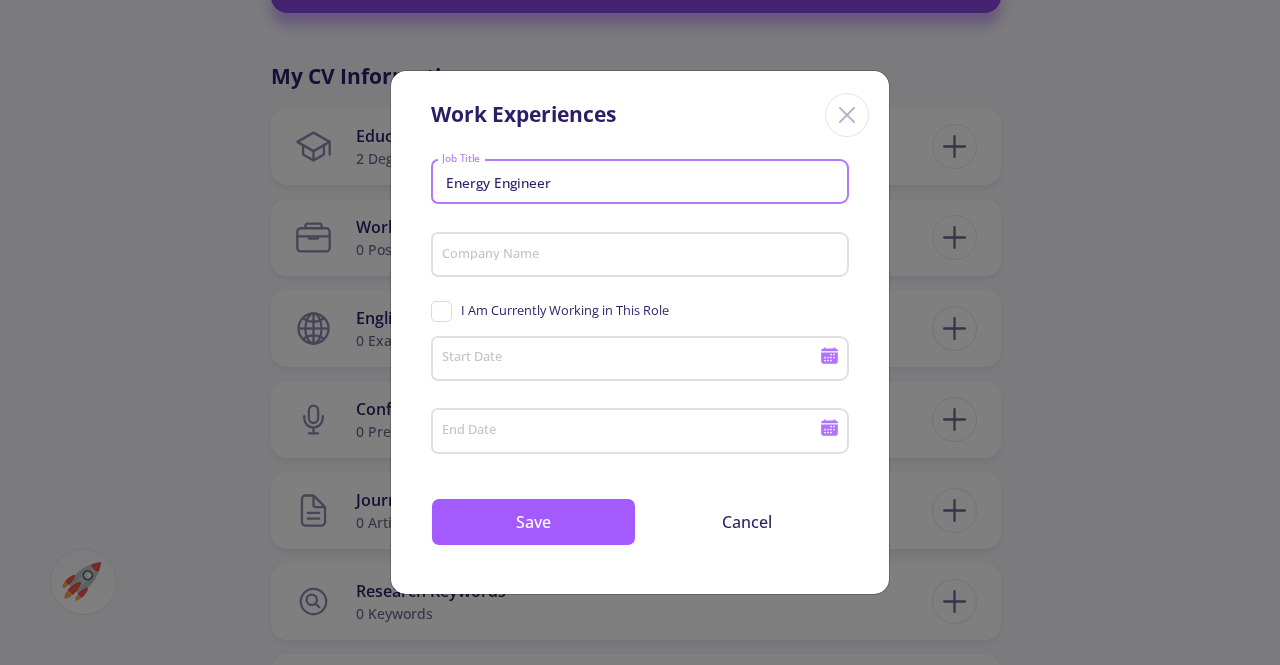 type on "Energy Engineer" 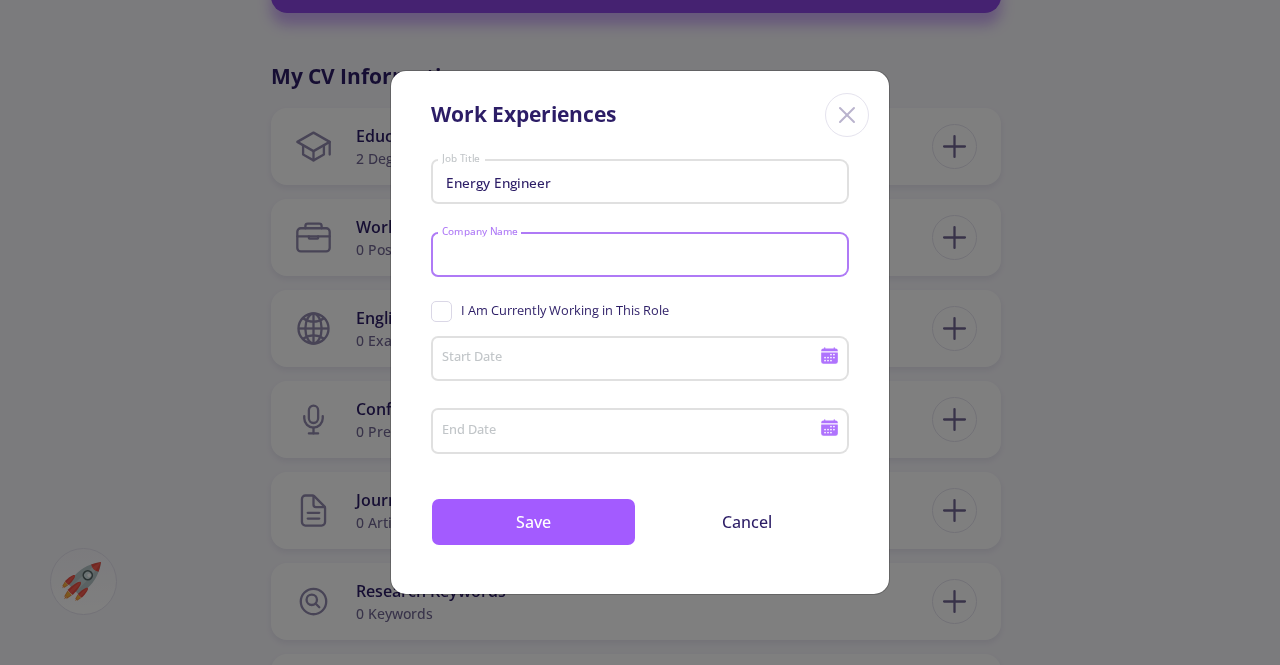 click on "Company Name" at bounding box center (643, 256) 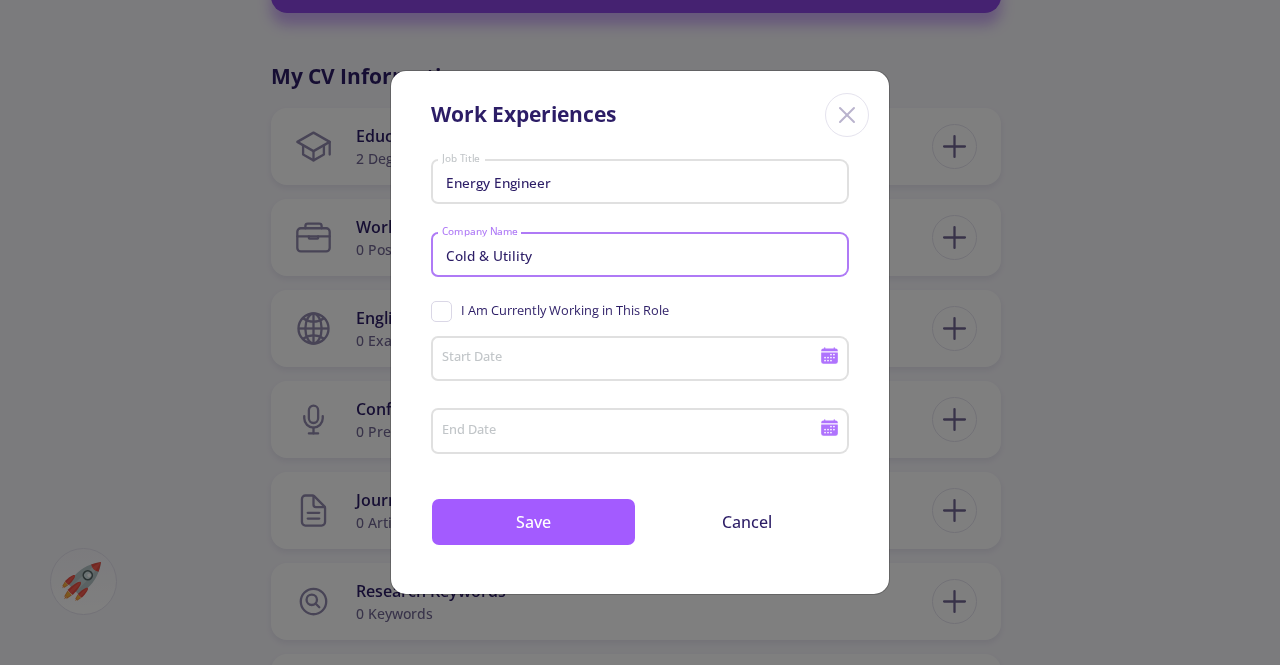 type on "Cold & Utility" 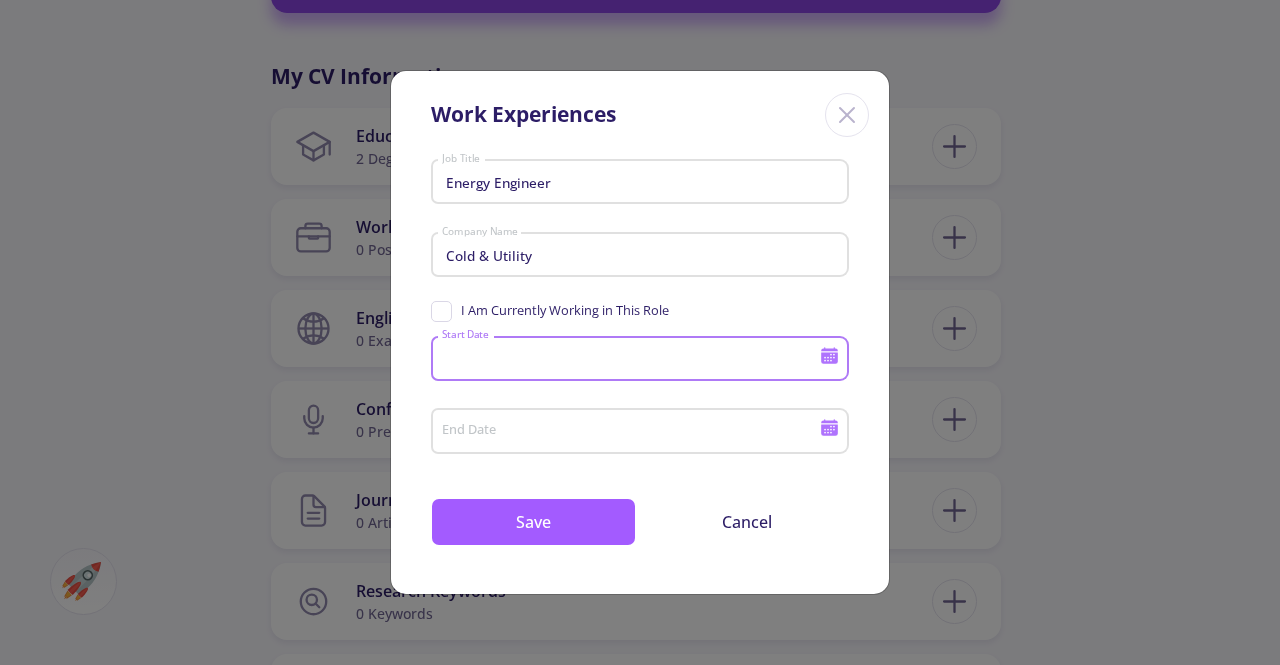 click on "Start Date" at bounding box center (633, 360) 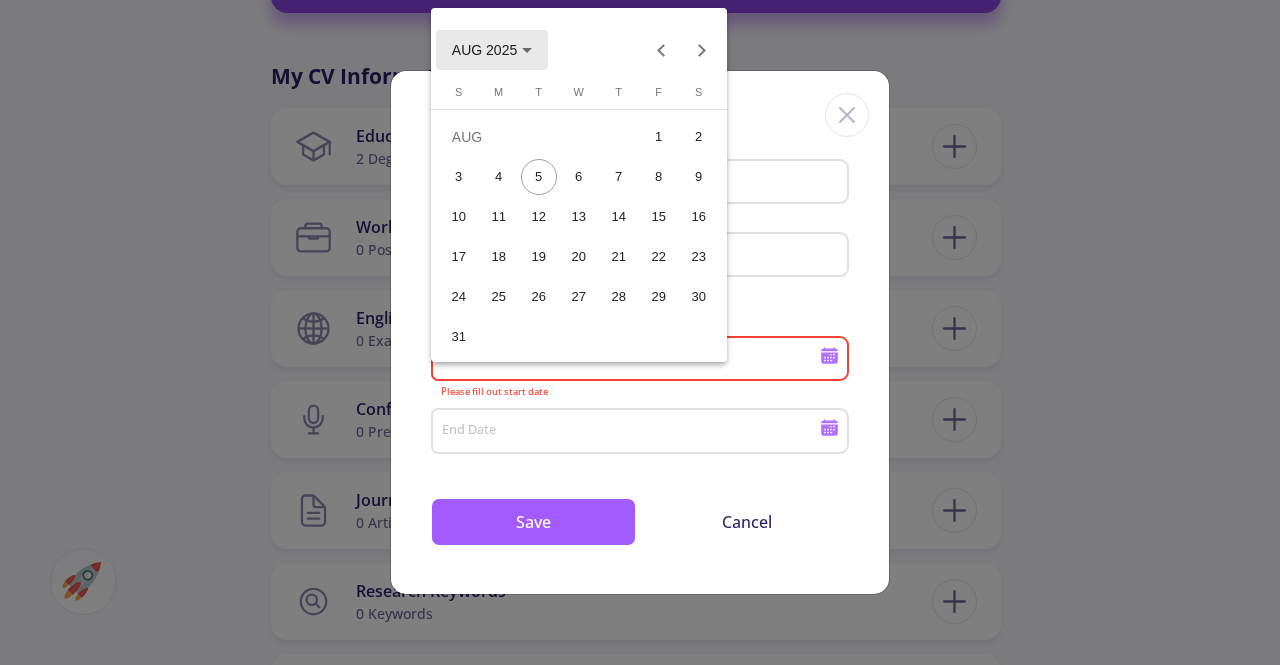 click on "AUG 2025" at bounding box center [492, 49] 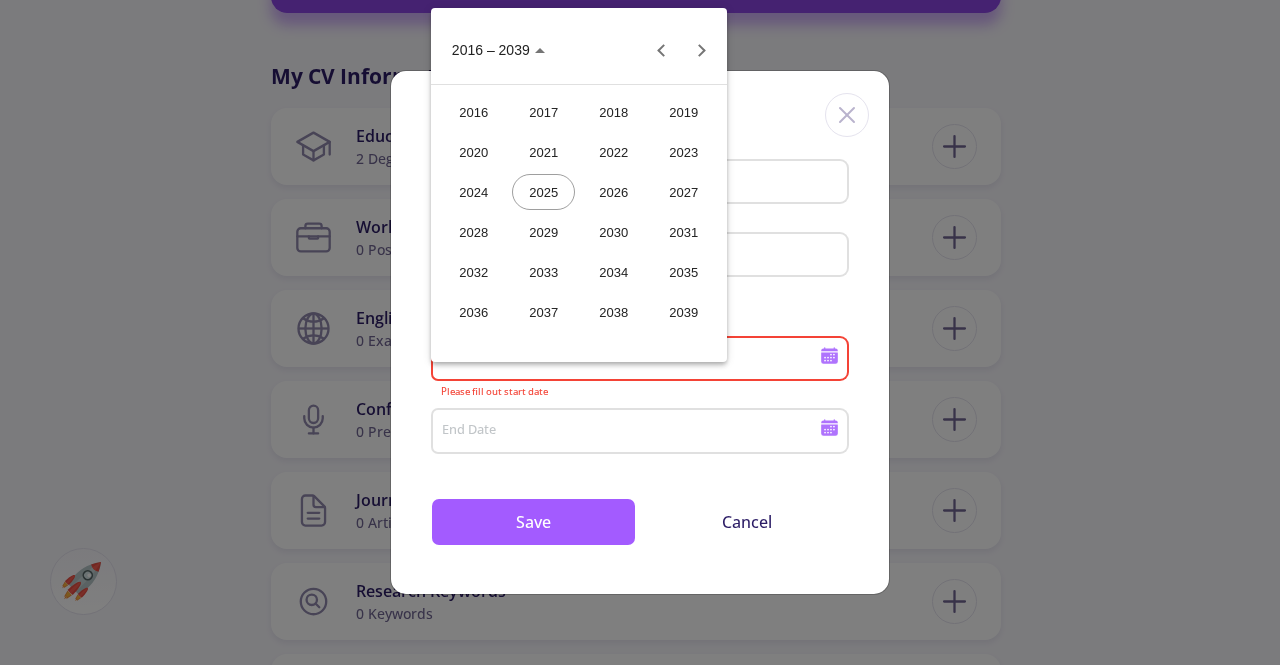 click on "2023" at bounding box center (683, 152) 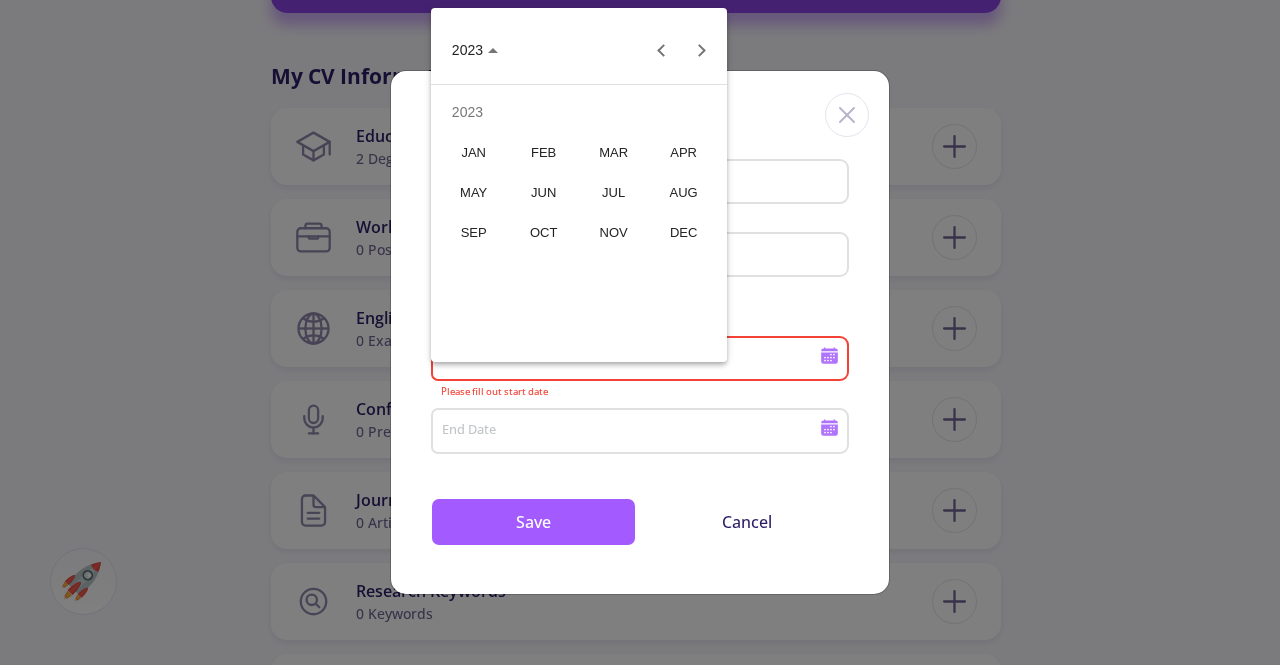 click on "FEB" at bounding box center [543, 152] 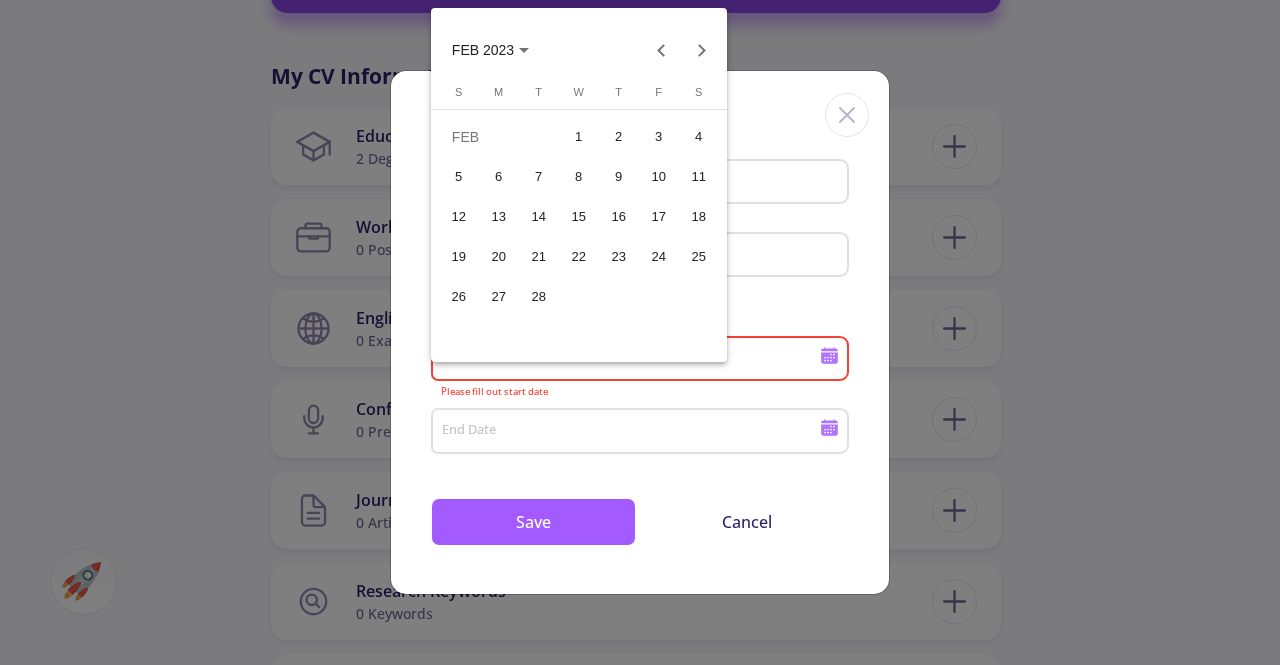 click on "14" at bounding box center (539, 217) 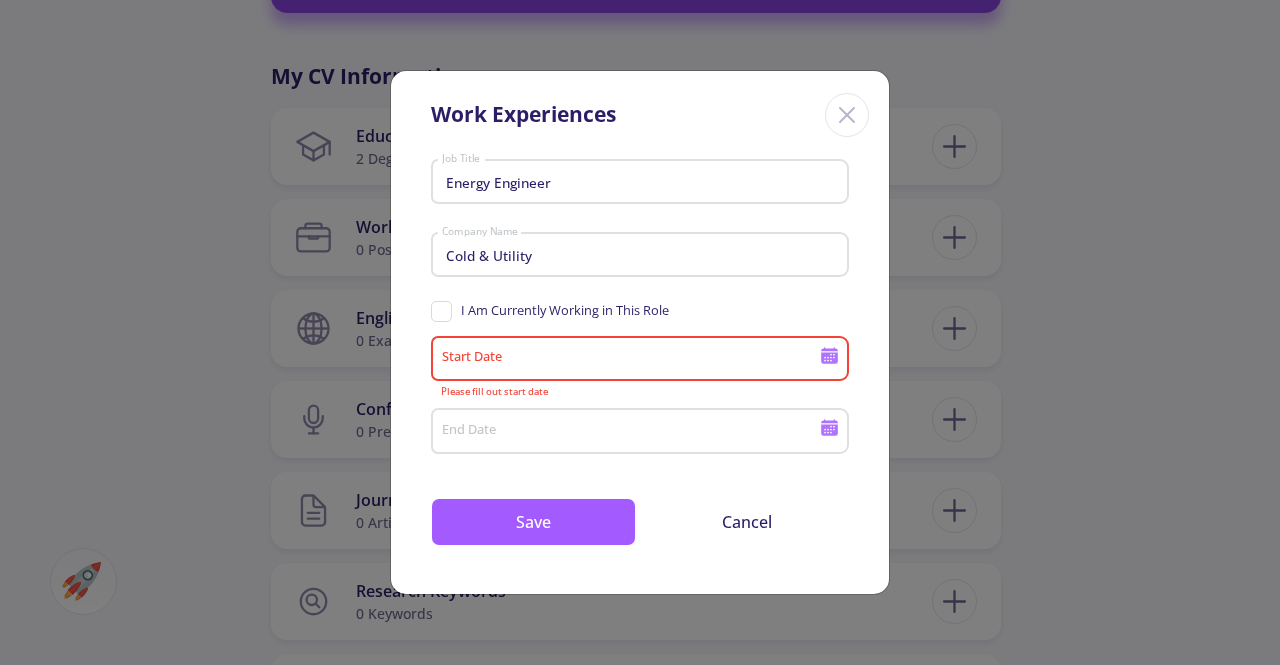 type on "[DATE]" 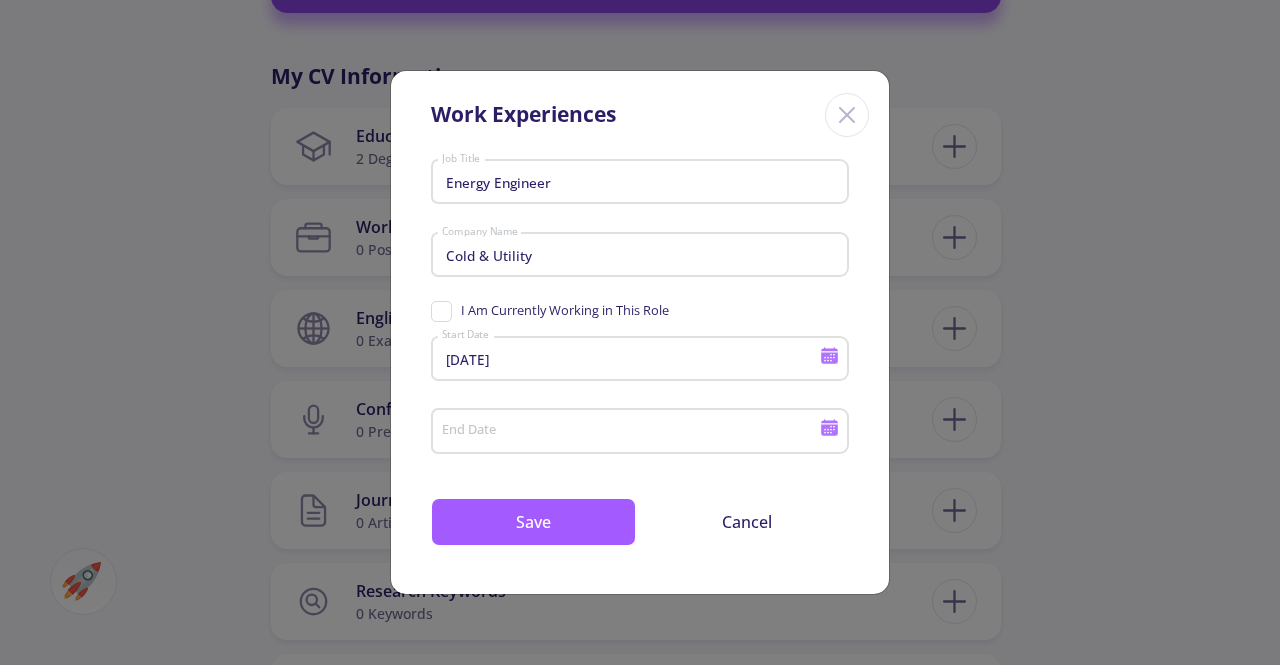 click 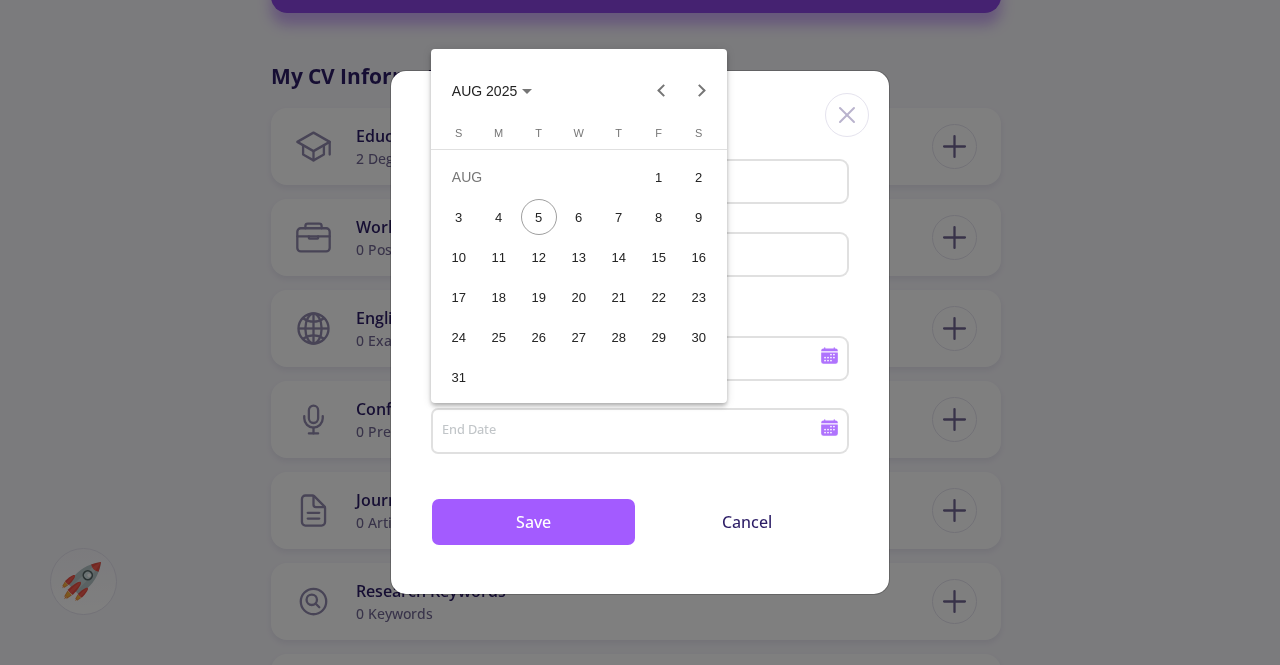 click on "AUG 2025" at bounding box center (492, 91) 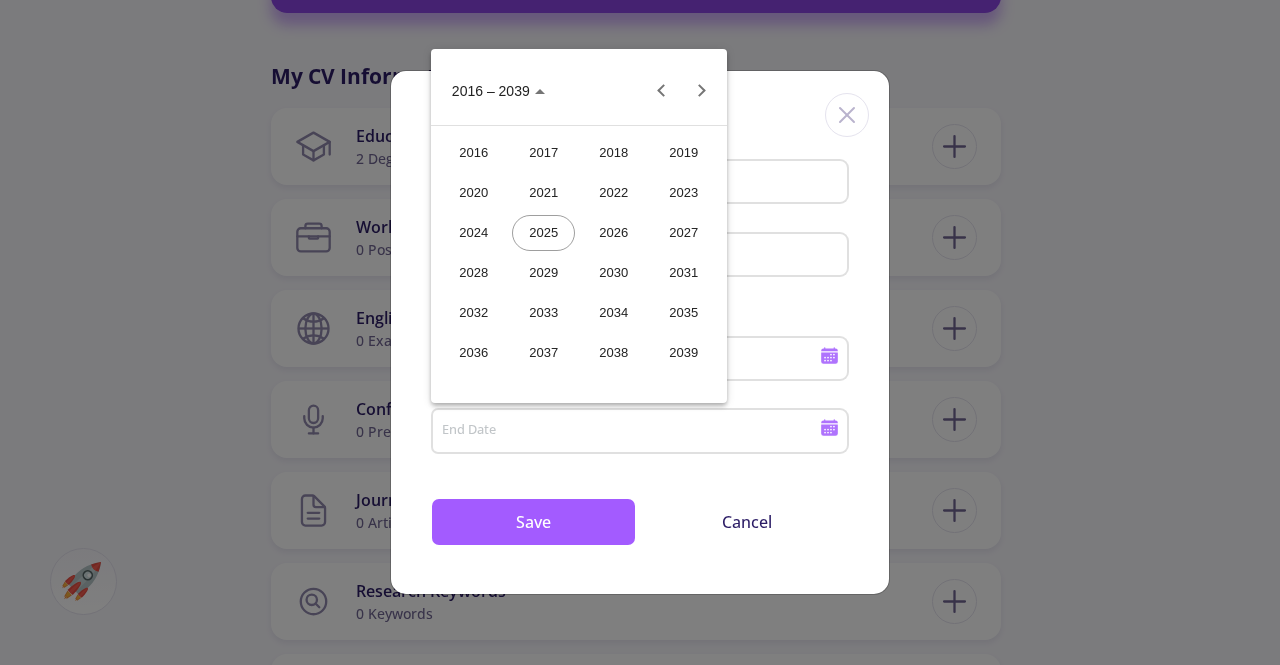click on "2024" at bounding box center (473, 233) 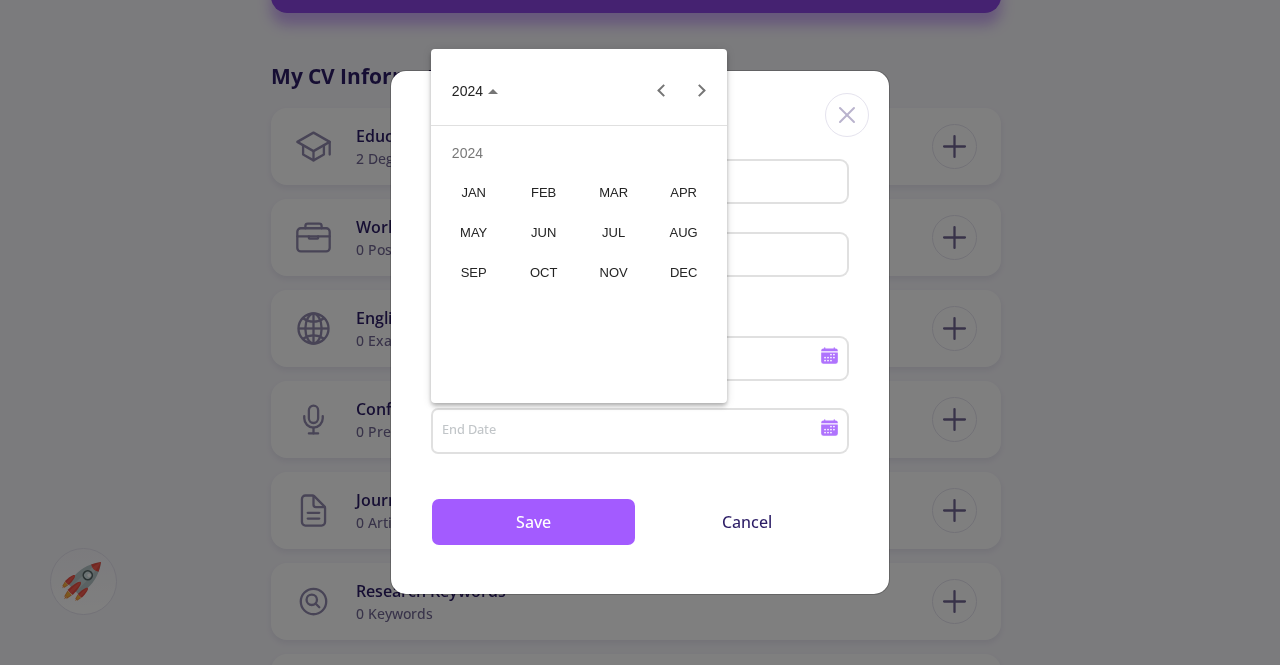 click on "JUL" at bounding box center (613, 233) 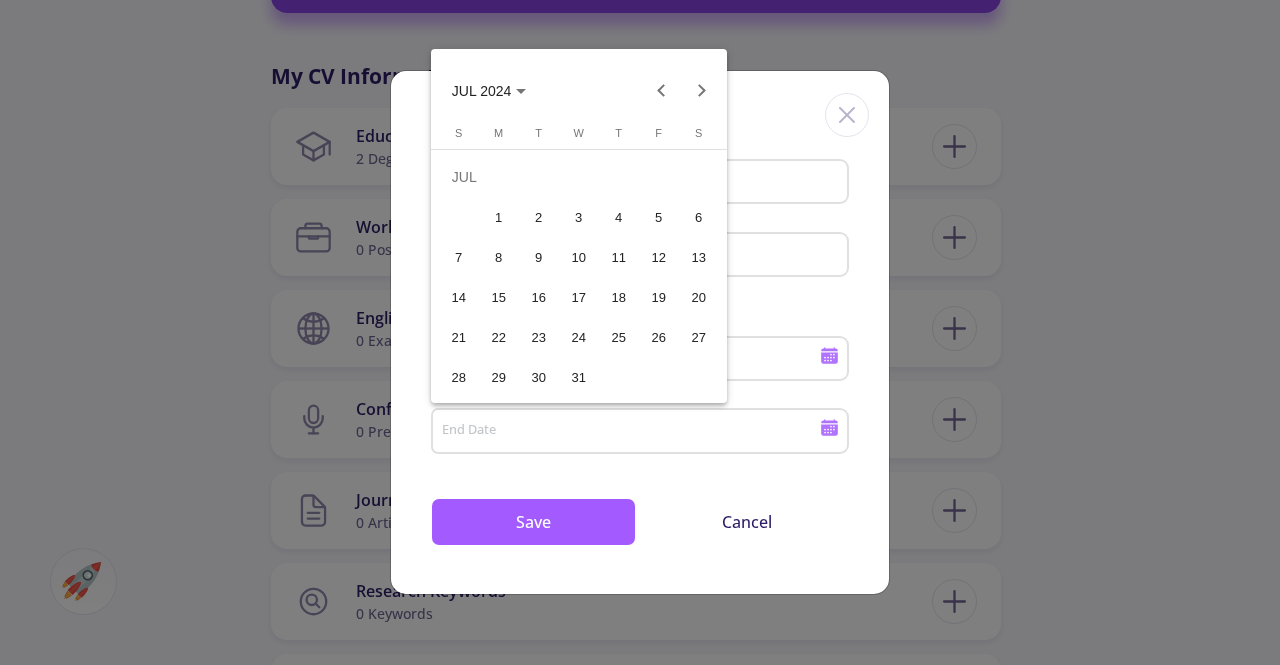 click on "17" at bounding box center [579, 297] 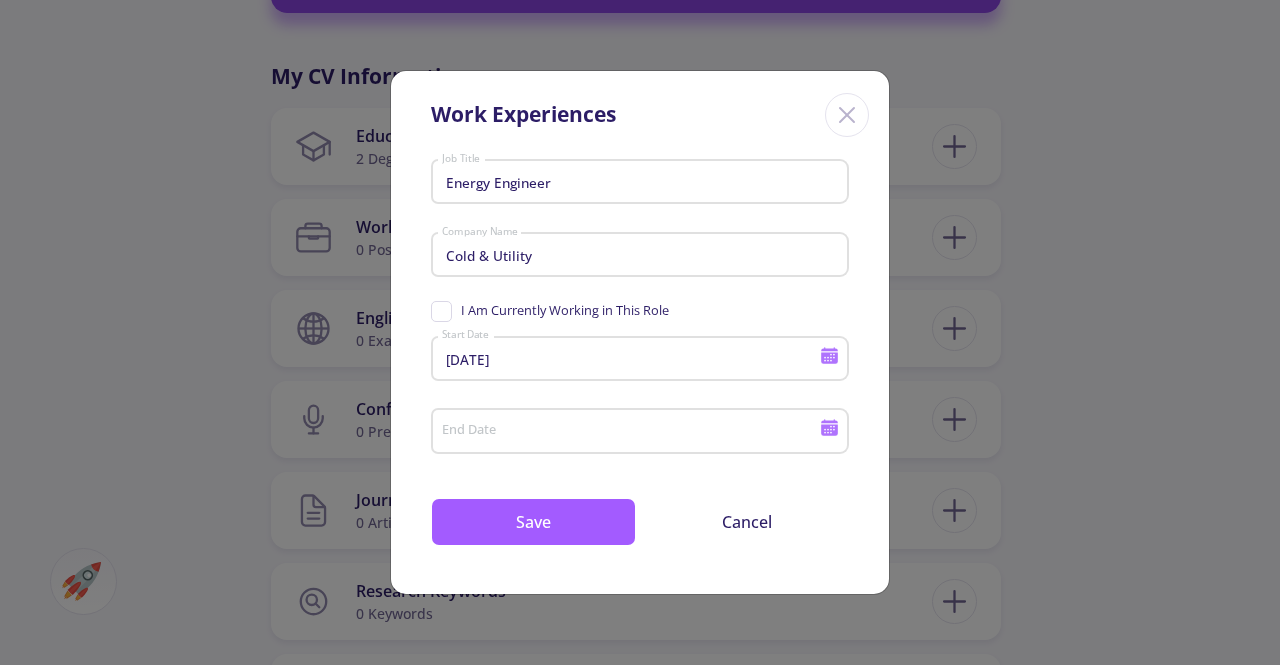 type on "[DATE]" 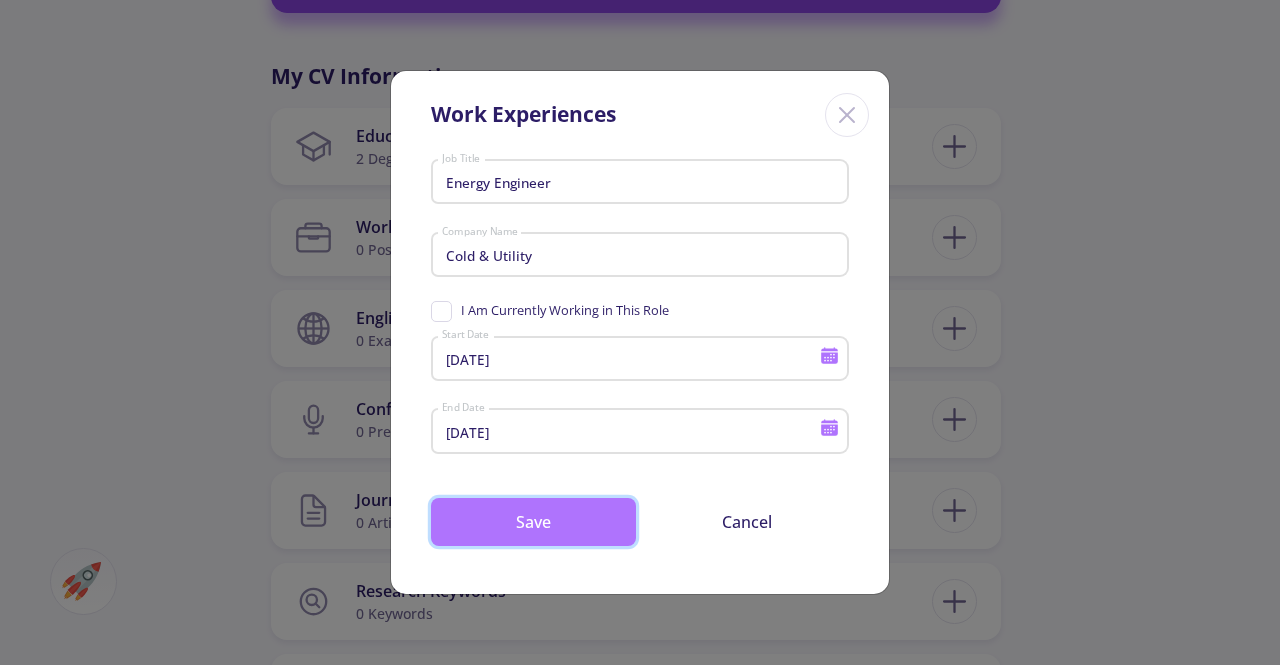 click on "Save" at bounding box center [533, 522] 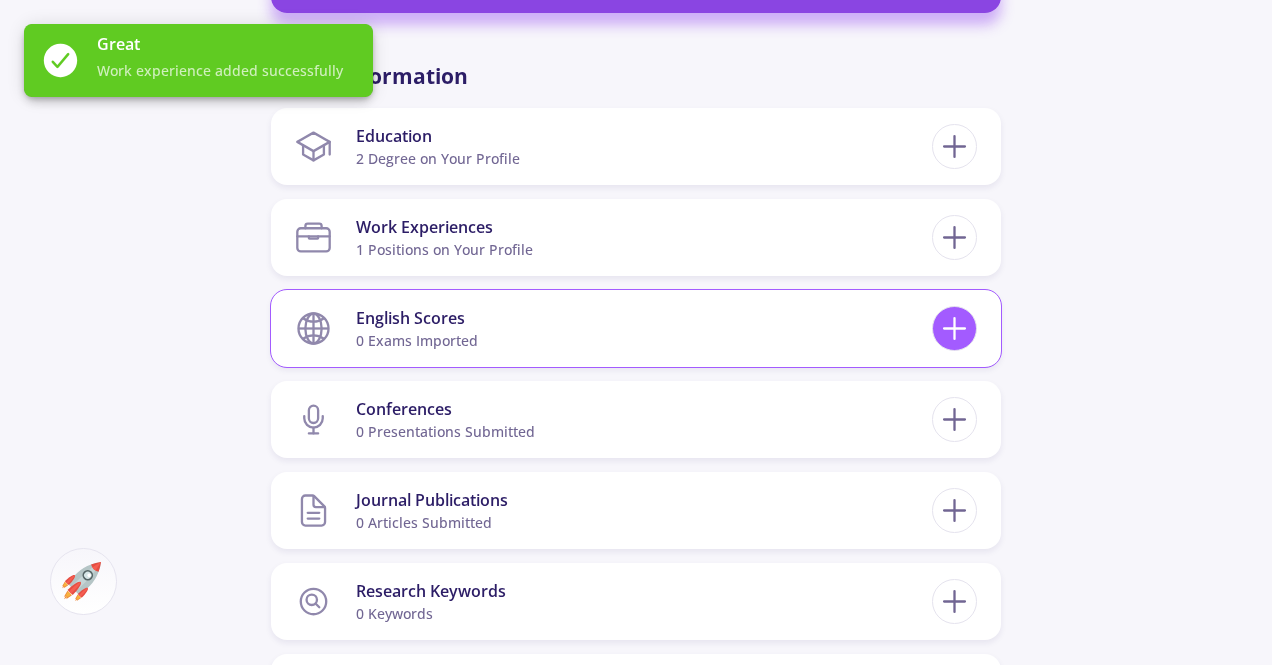 click 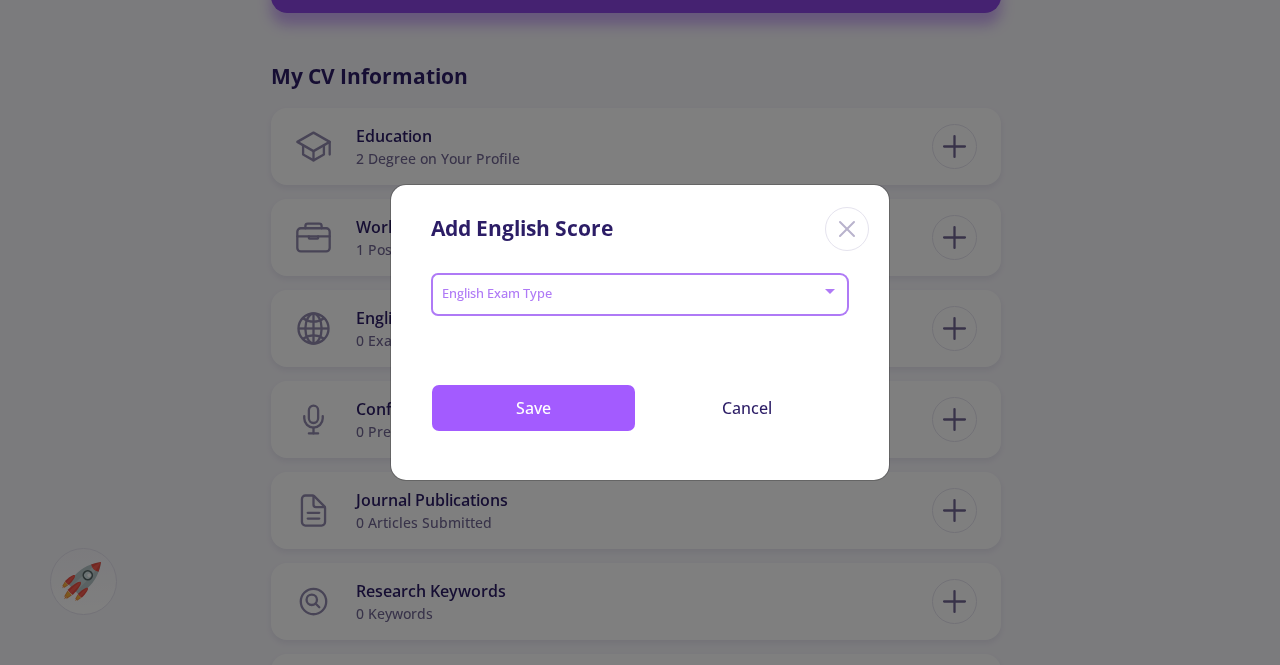 click at bounding box center (634, 295) 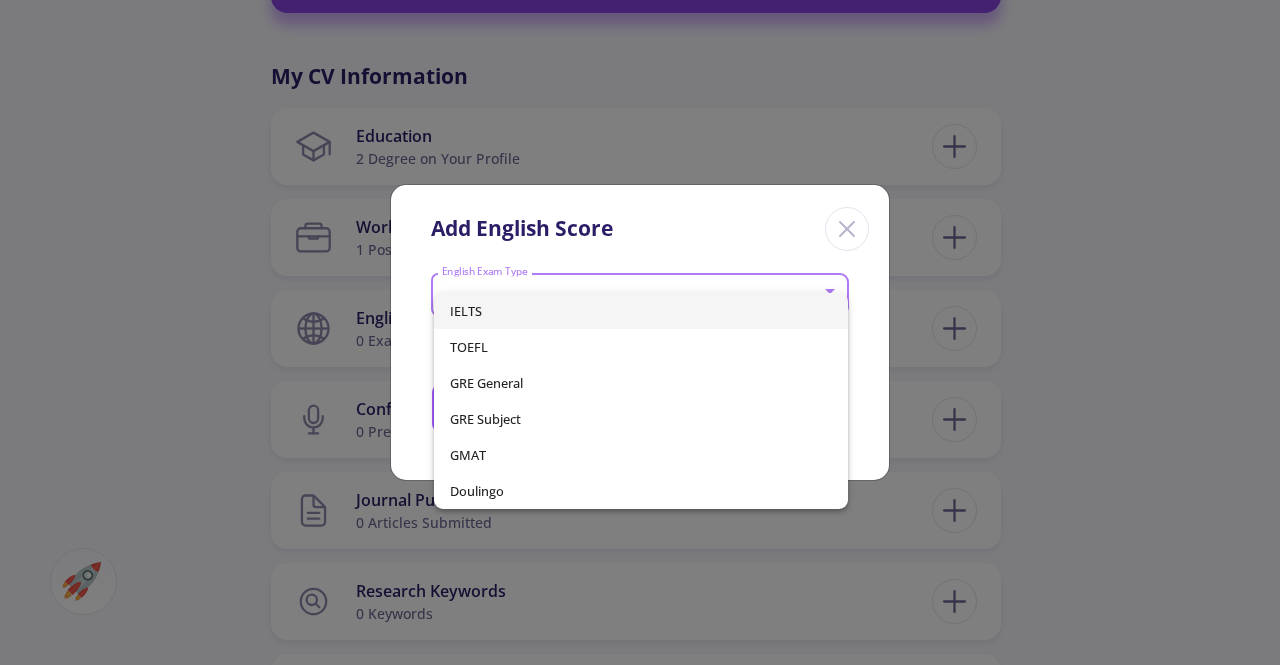 click at bounding box center (640, 332) 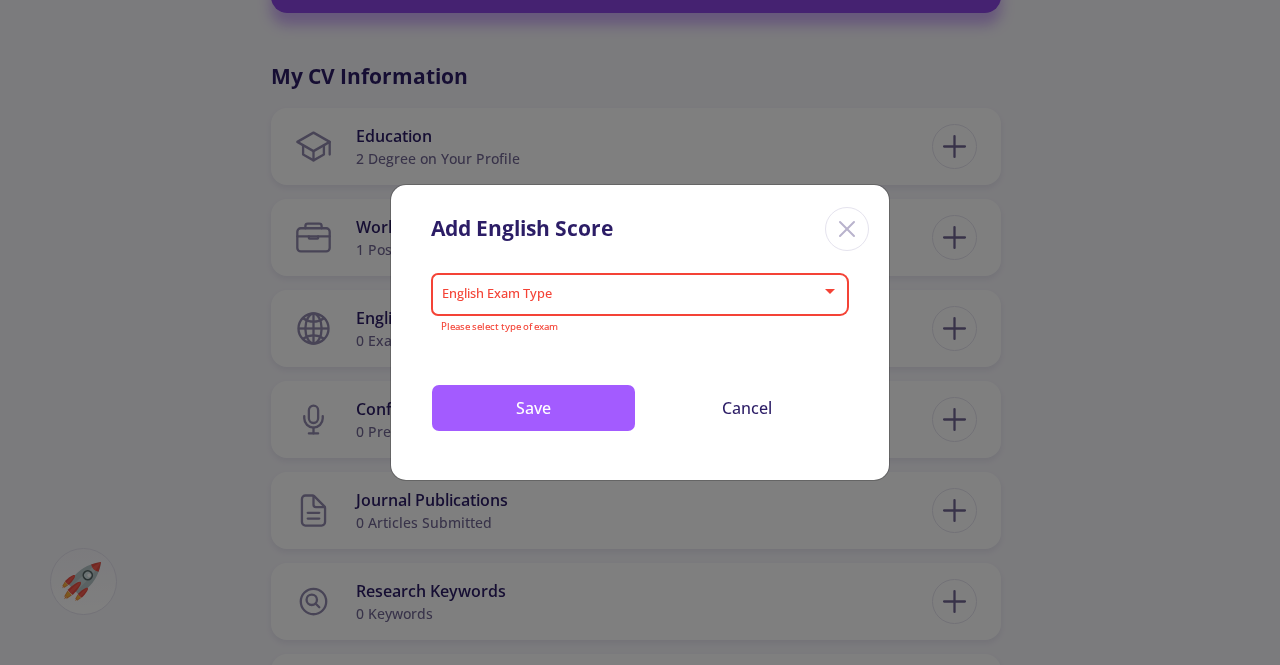 click 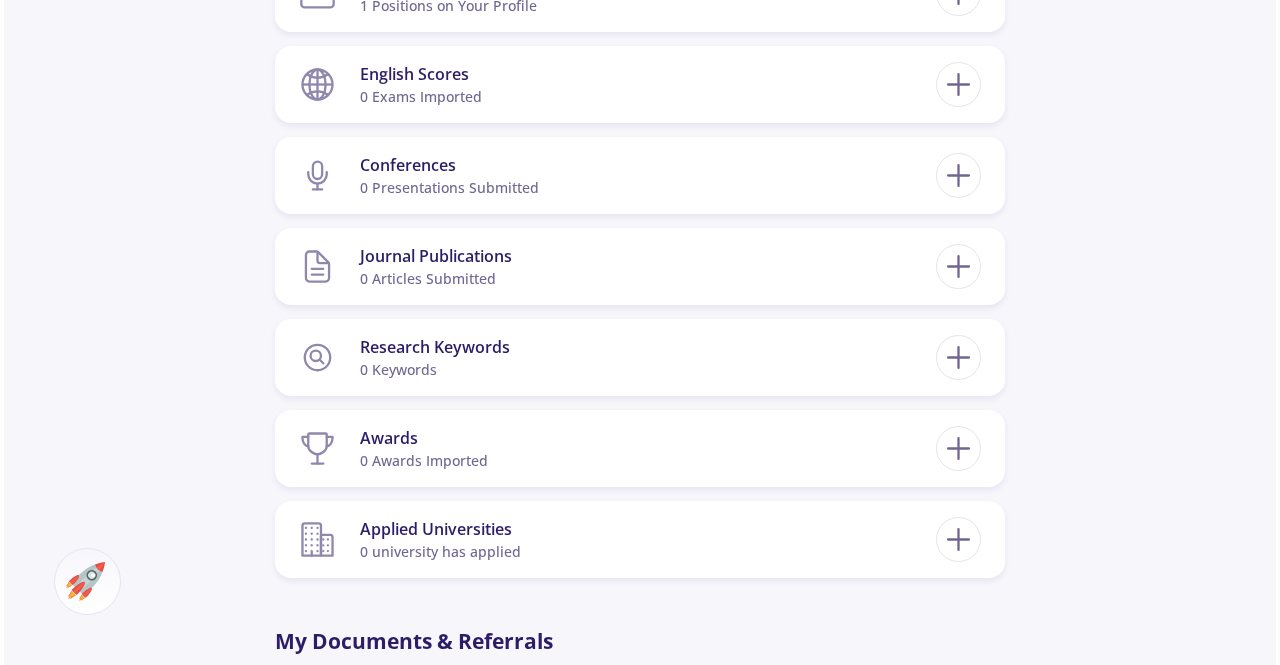 scroll, scrollTop: 1130, scrollLeft: 0, axis: vertical 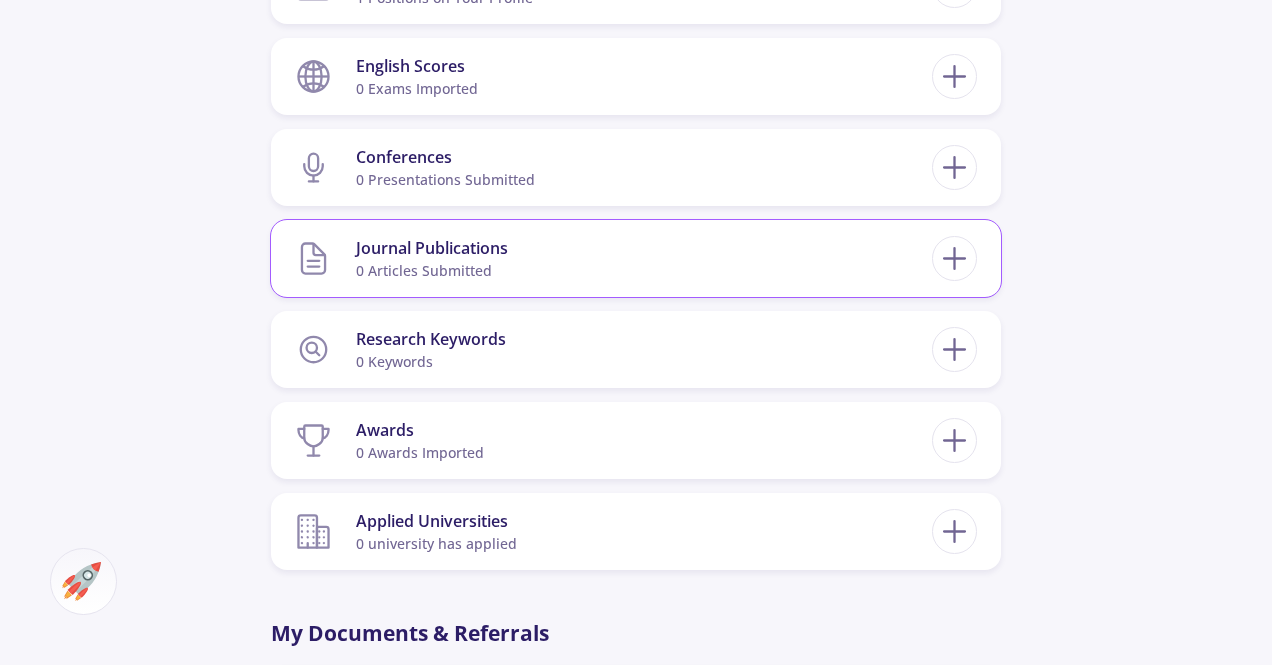 click on "0 articles submitted" at bounding box center [432, 270] 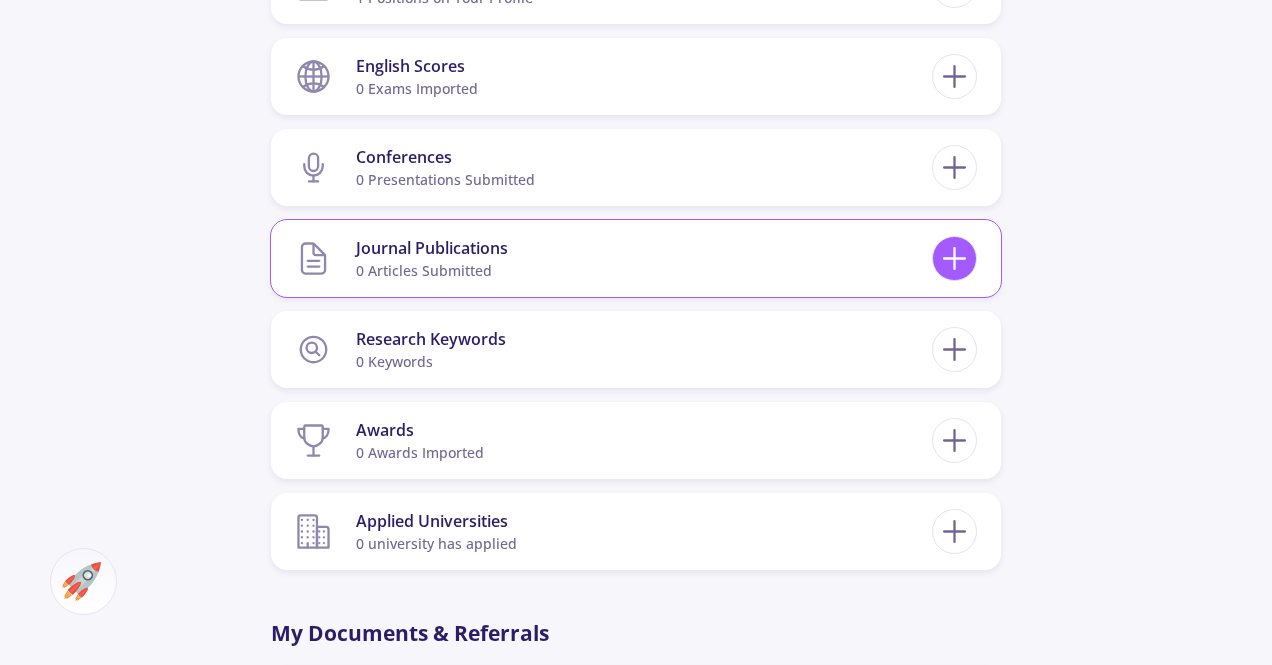 click 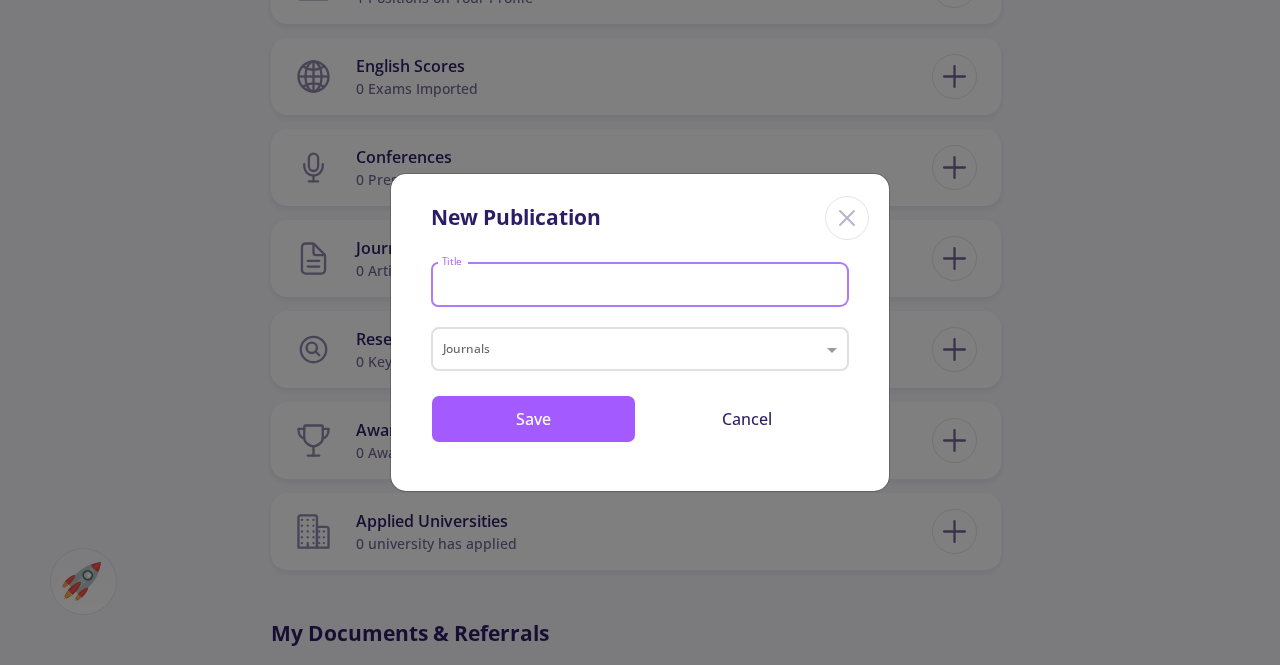 click on "Title" at bounding box center (643, 286) 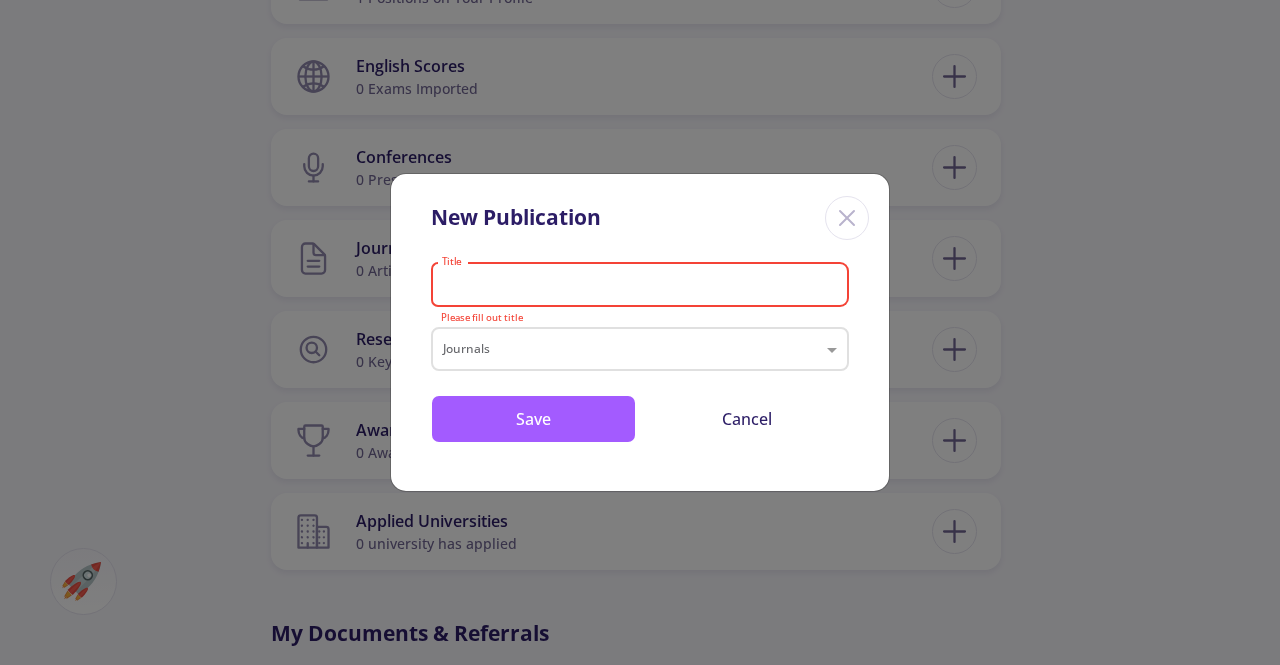 paste on "[FIRST] [LAST], [FIRST] [LAST], [FIRST] [LAST], [FIRST] [LAST], [FIRST] [LAST], [FIRST] [LAST], [FIRST] [LAST]. Sustainability 2024, Volume 16, Issue 22. https://doi.org/10.3390/su16229926." 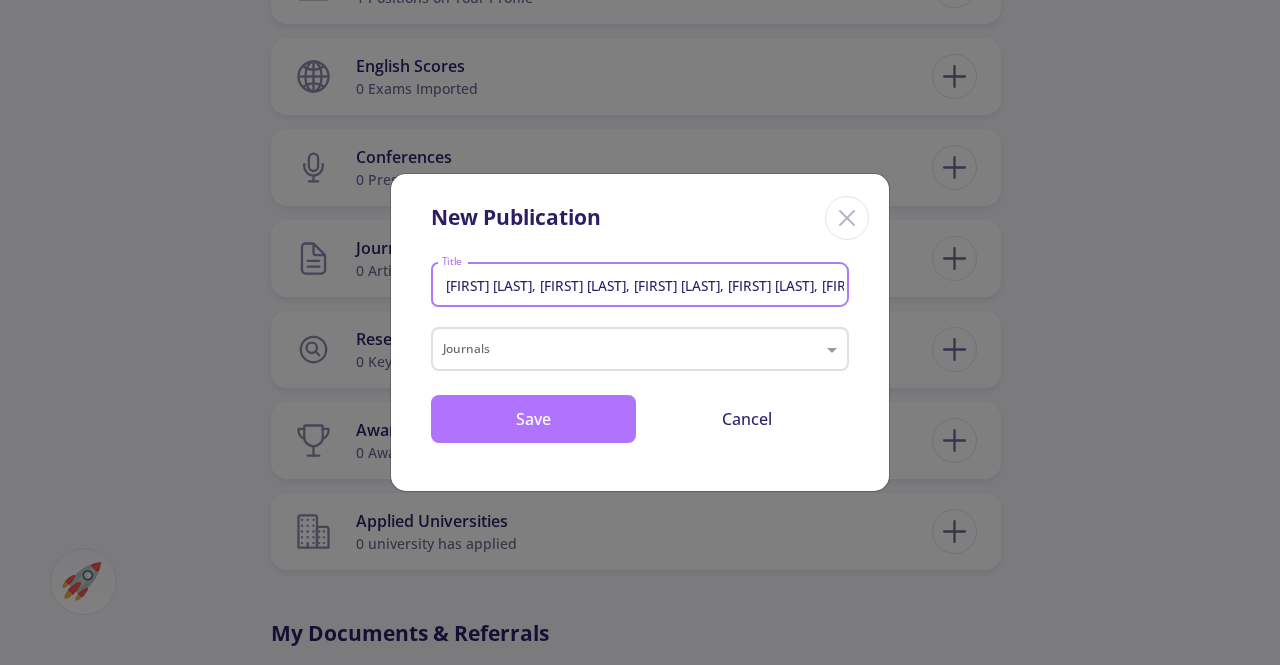 scroll, scrollTop: 0, scrollLeft: 2039, axis: horizontal 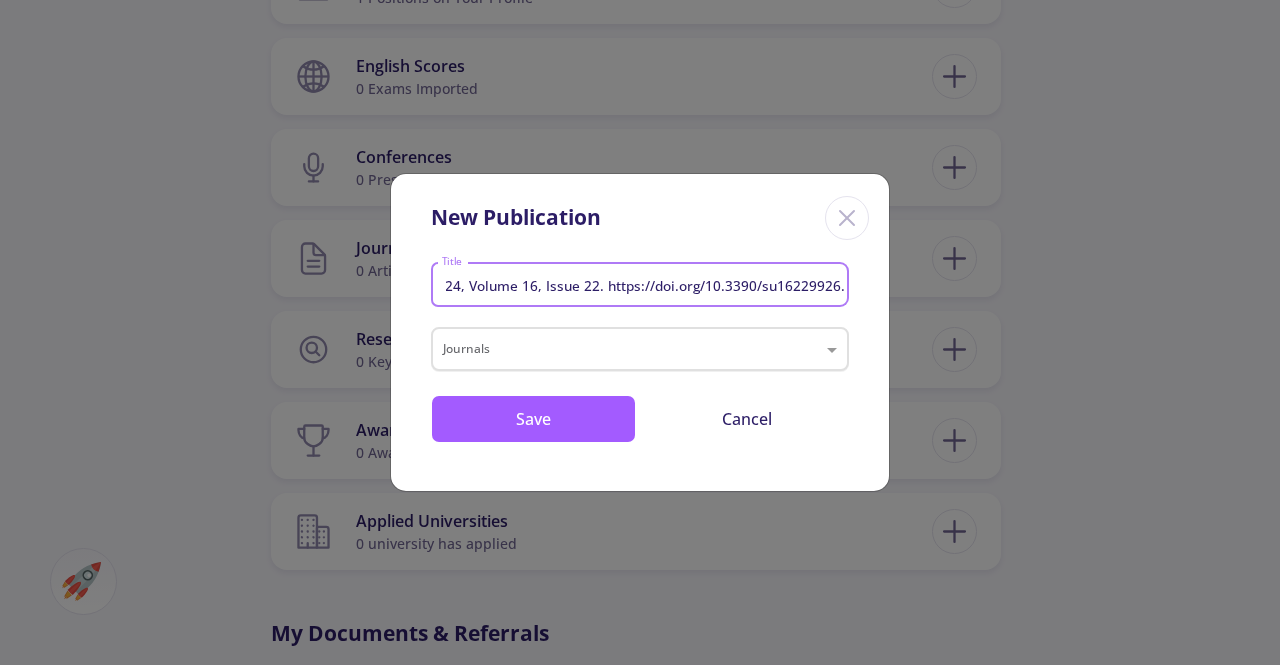 type on "[FIRST] [LAST], [FIRST] [LAST], [FIRST] [LAST], [FIRST] [LAST], [FIRST] [LAST], [FIRST] [LAST], [FIRST] [LAST]. Sustainability 2024, Volume 16, Issue 22. https://doi.org/10.3390/su16229926." 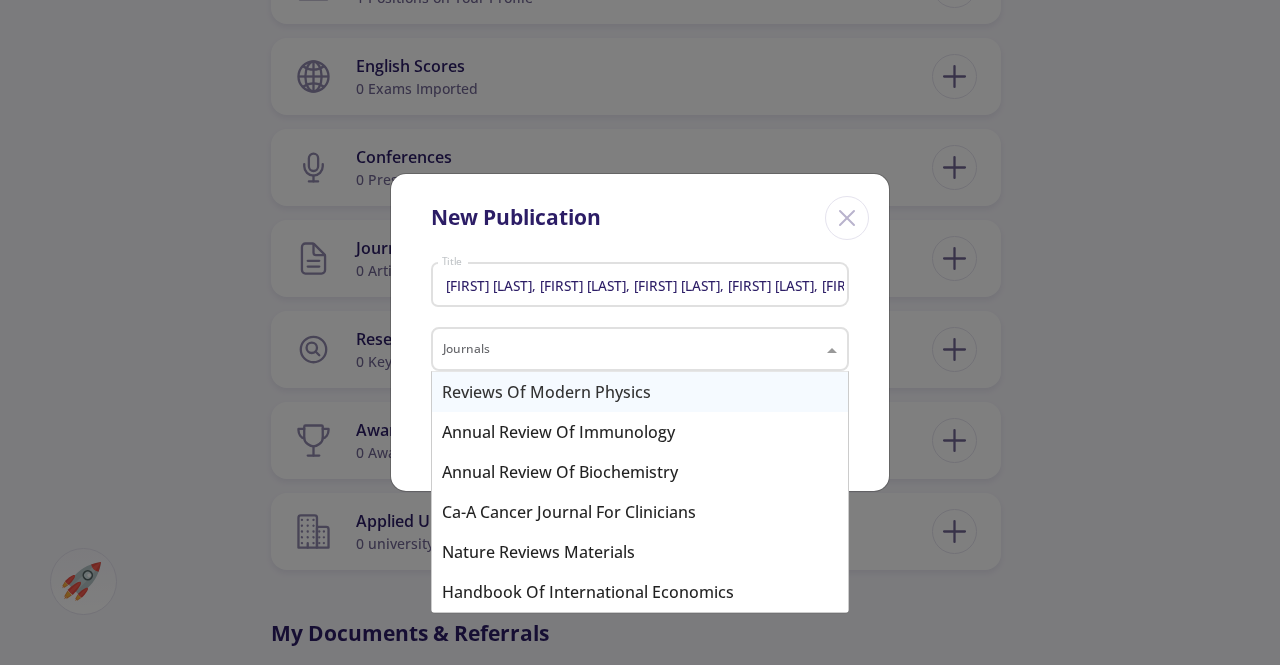 click 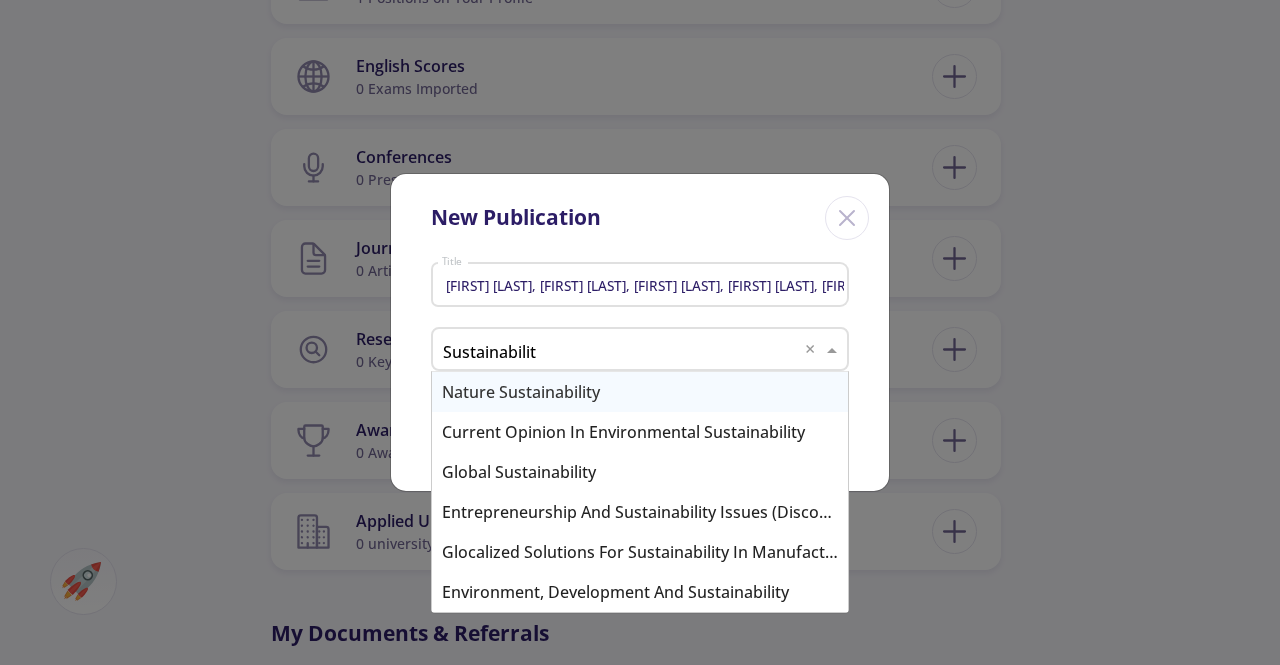 type on "Sustainability" 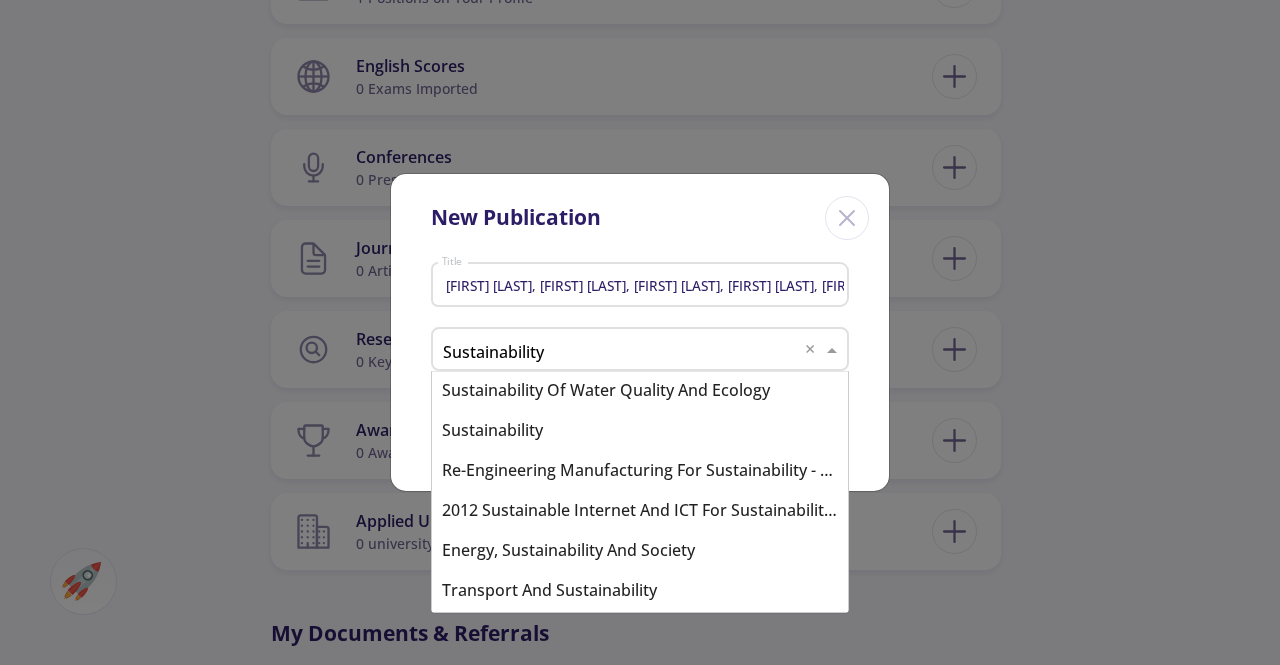 scroll, scrollTop: 577, scrollLeft: 0, axis: vertical 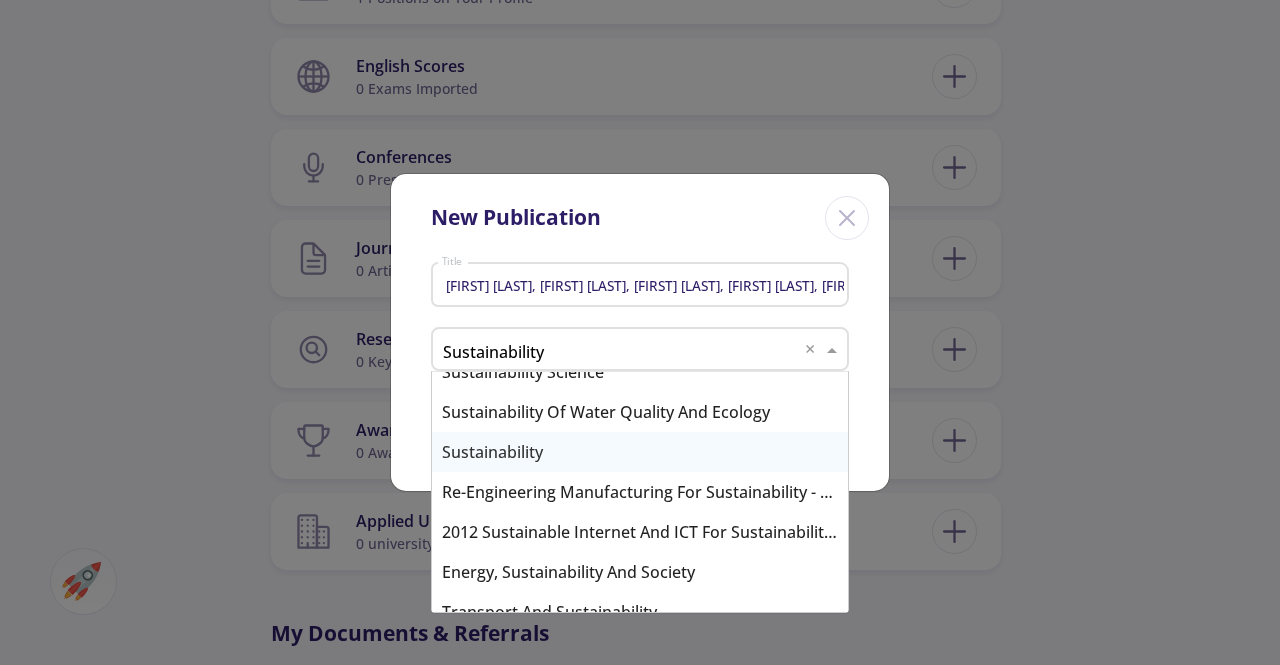 click on "Sustainability" at bounding box center [640, 452] 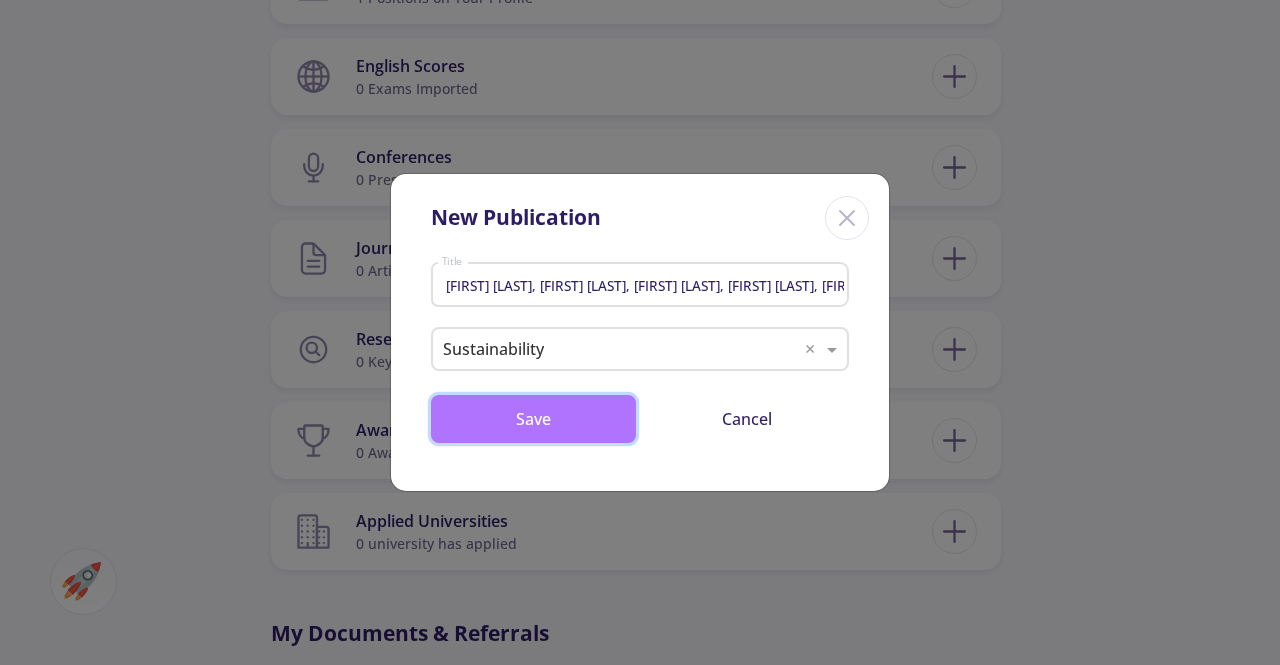 click on "Save" at bounding box center (533, 419) 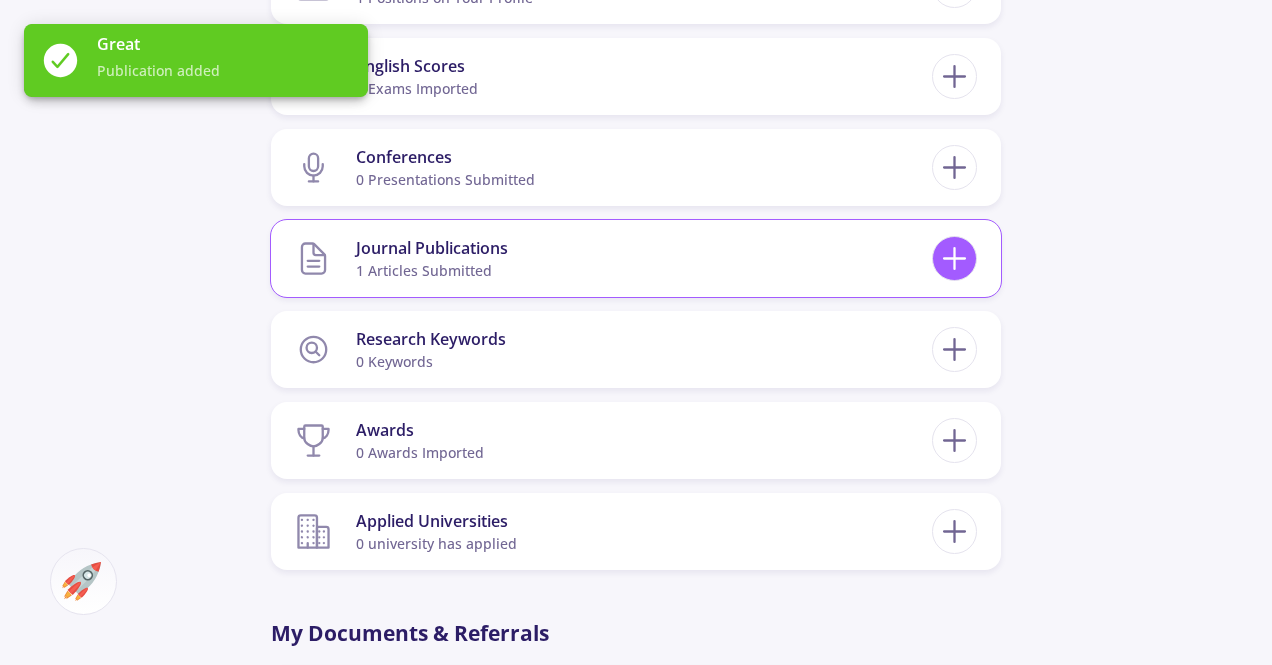 click 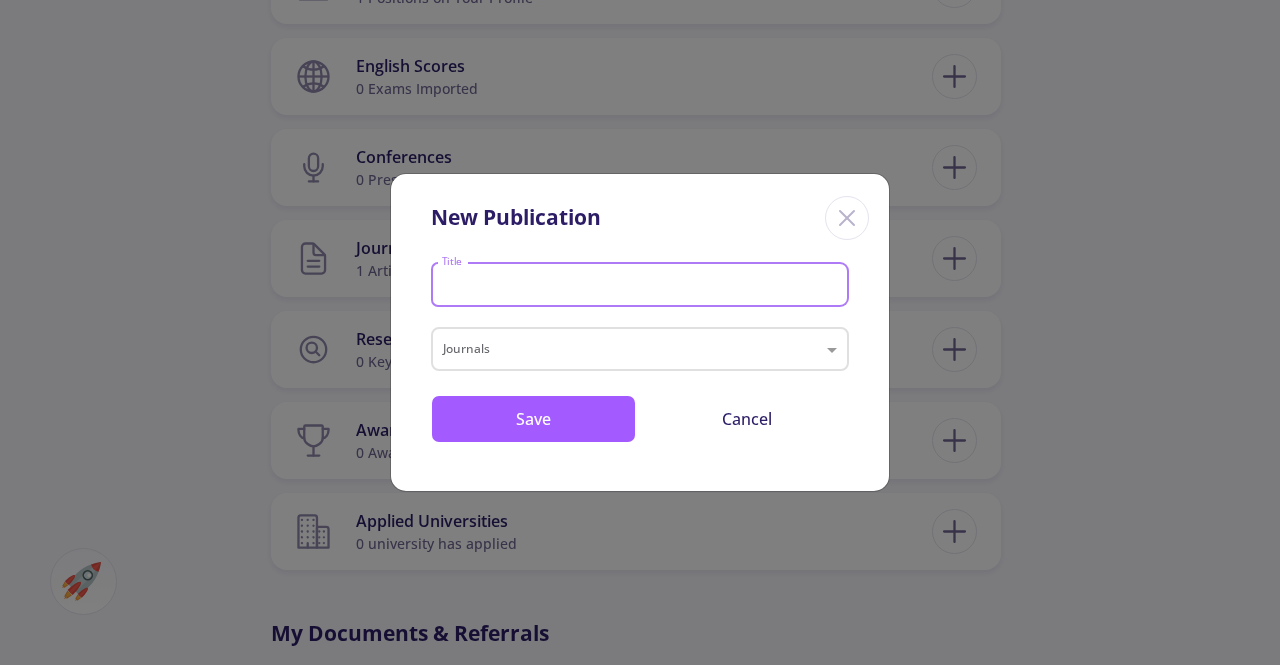 click on "Title" at bounding box center [643, 286] 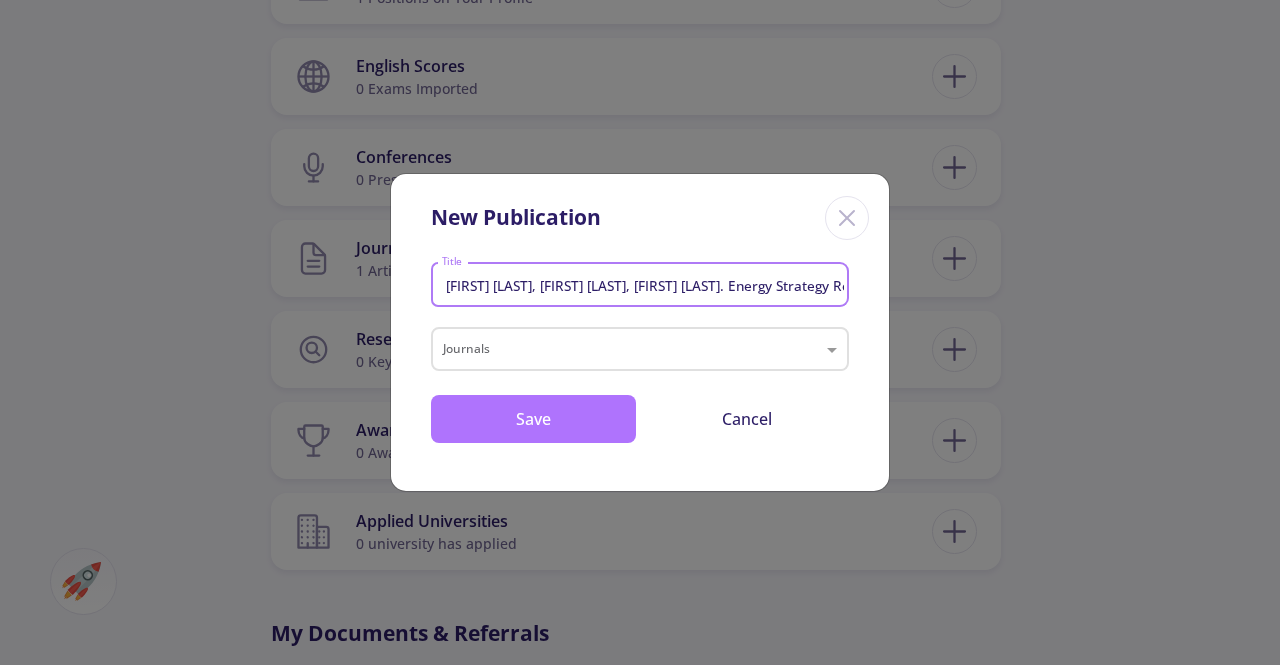 scroll, scrollTop: 0, scrollLeft: 1146, axis: horizontal 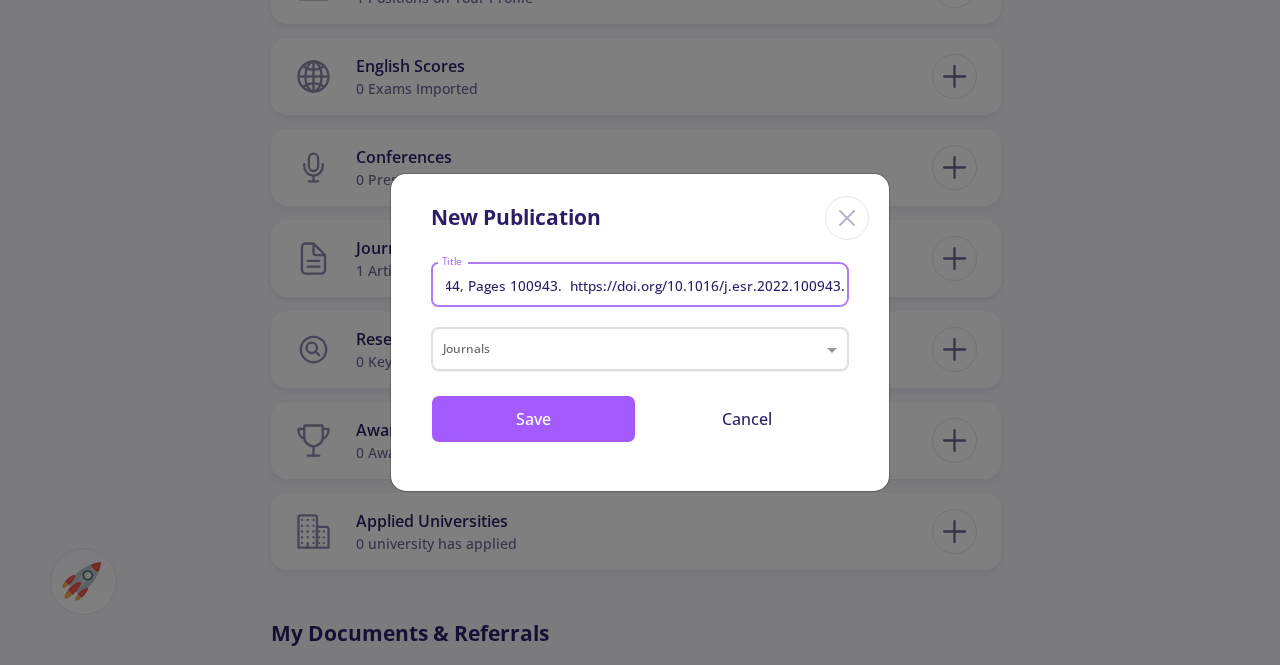 type on "[FIRST] [LAST], [FIRST] [LAST], [FIRST] [LAST]. Energy Strategy Review, Reviews 2022. Volume 44, Pages 100943.  https://doi.org/10.1016/j.esr.2022.100943." 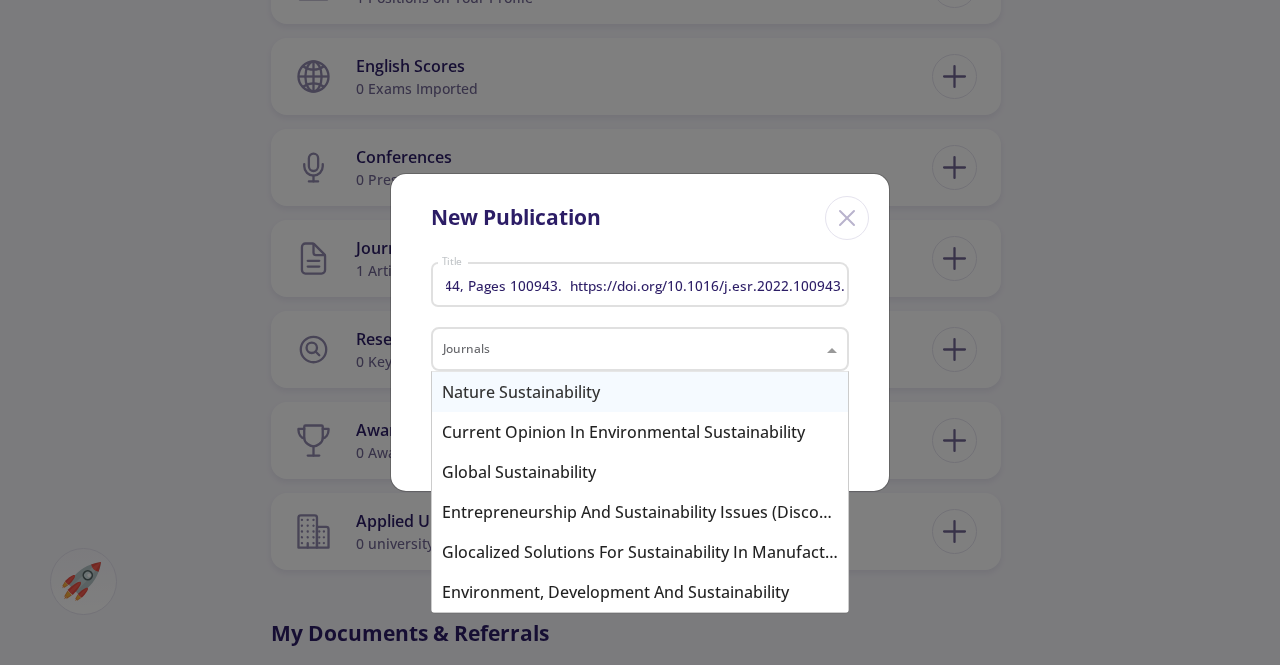 scroll, scrollTop: 0, scrollLeft: 0, axis: both 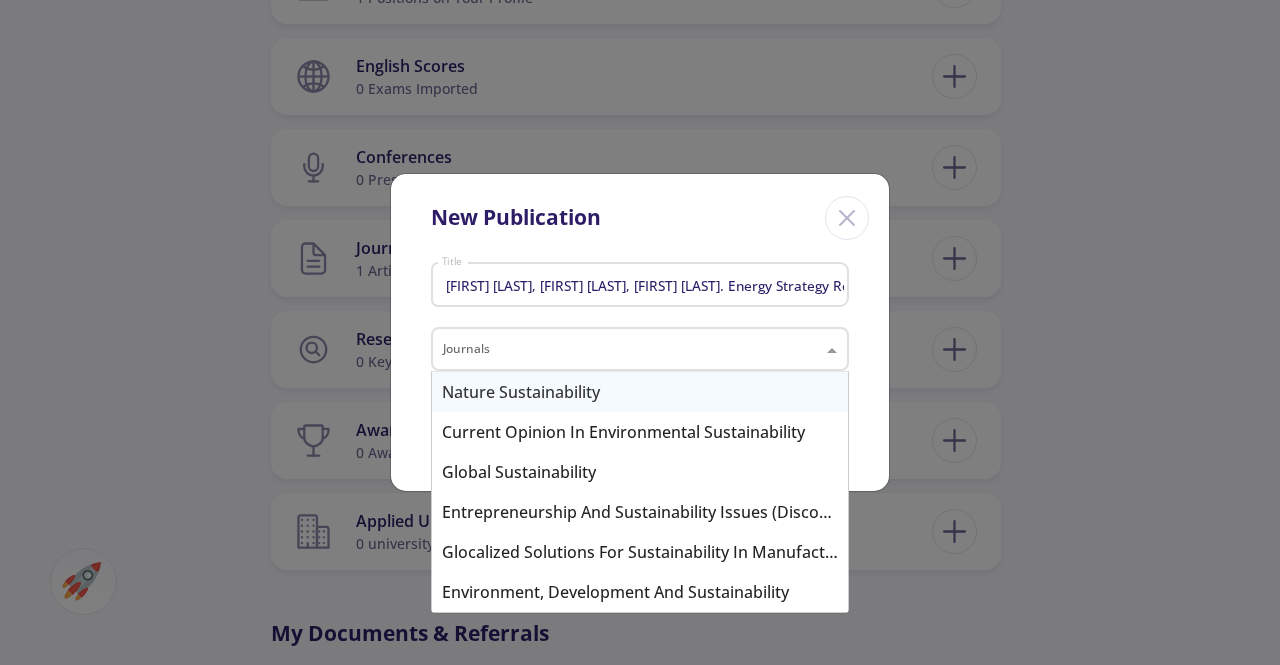 click 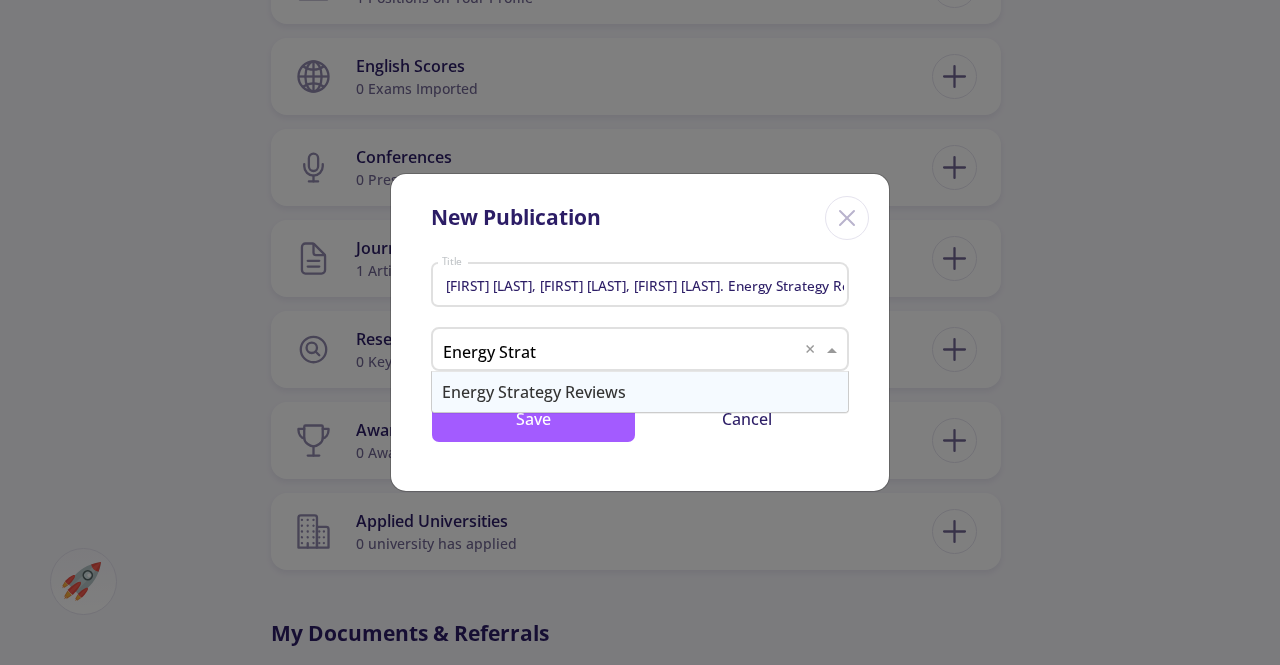 type on "Energy Strate" 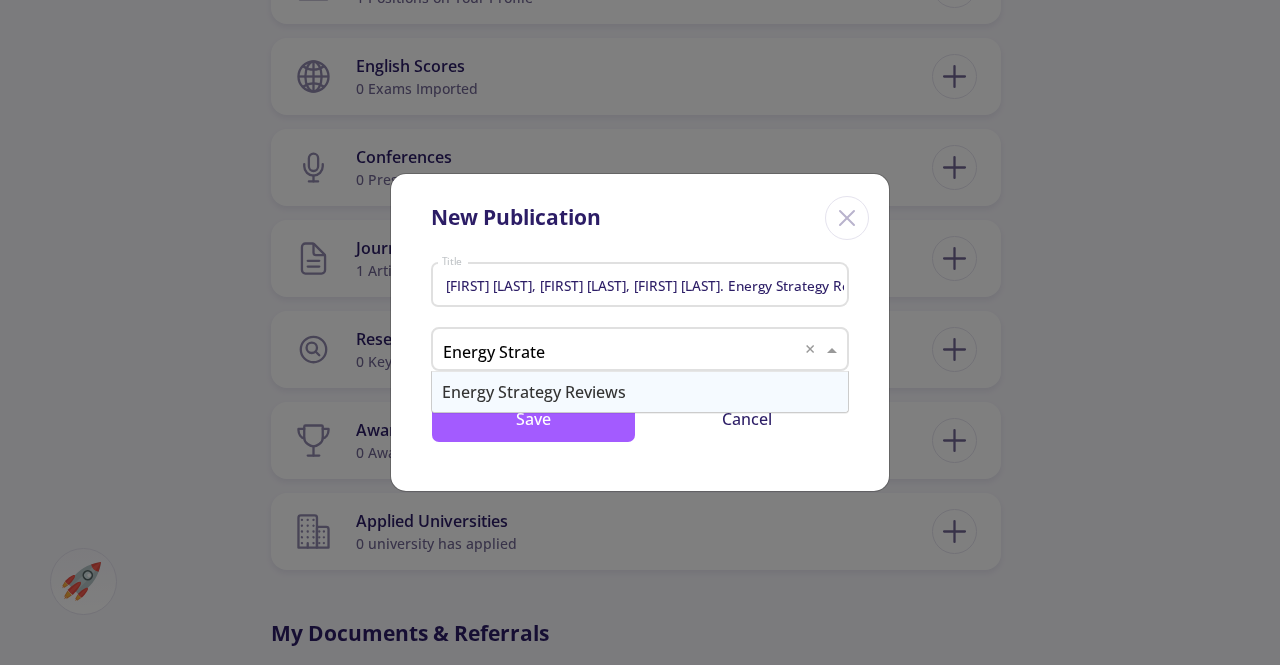 click on "Energy Strategy Reviews" at bounding box center (640, 392) 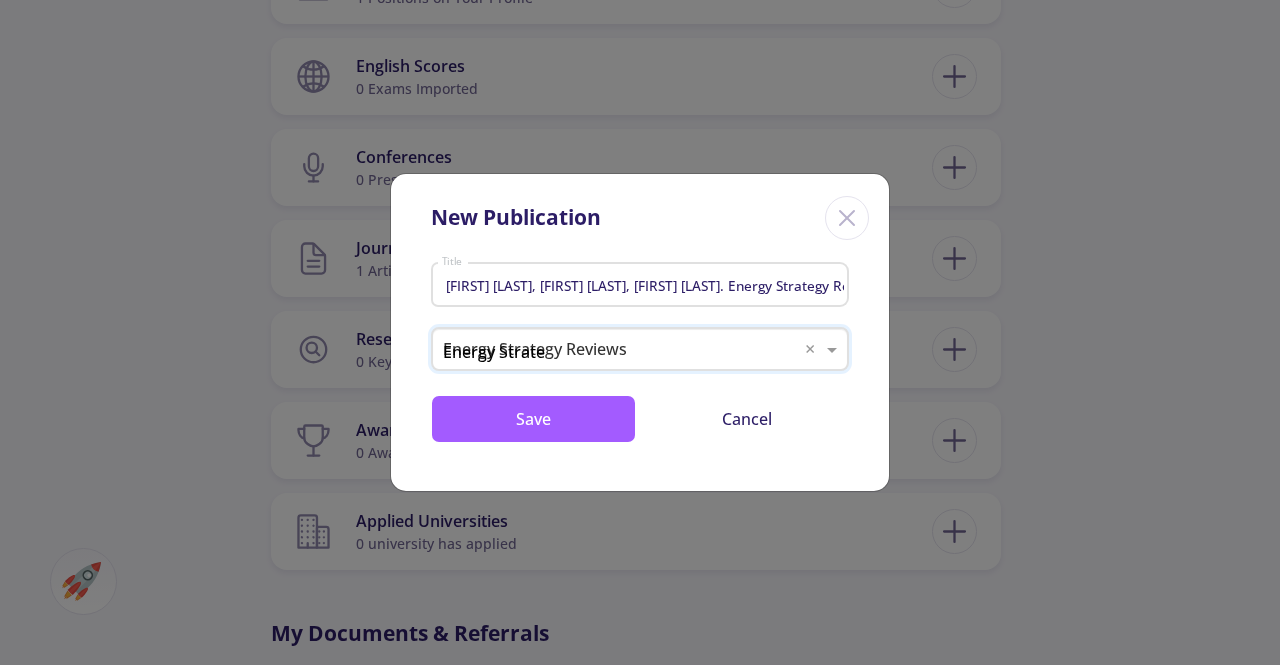 type 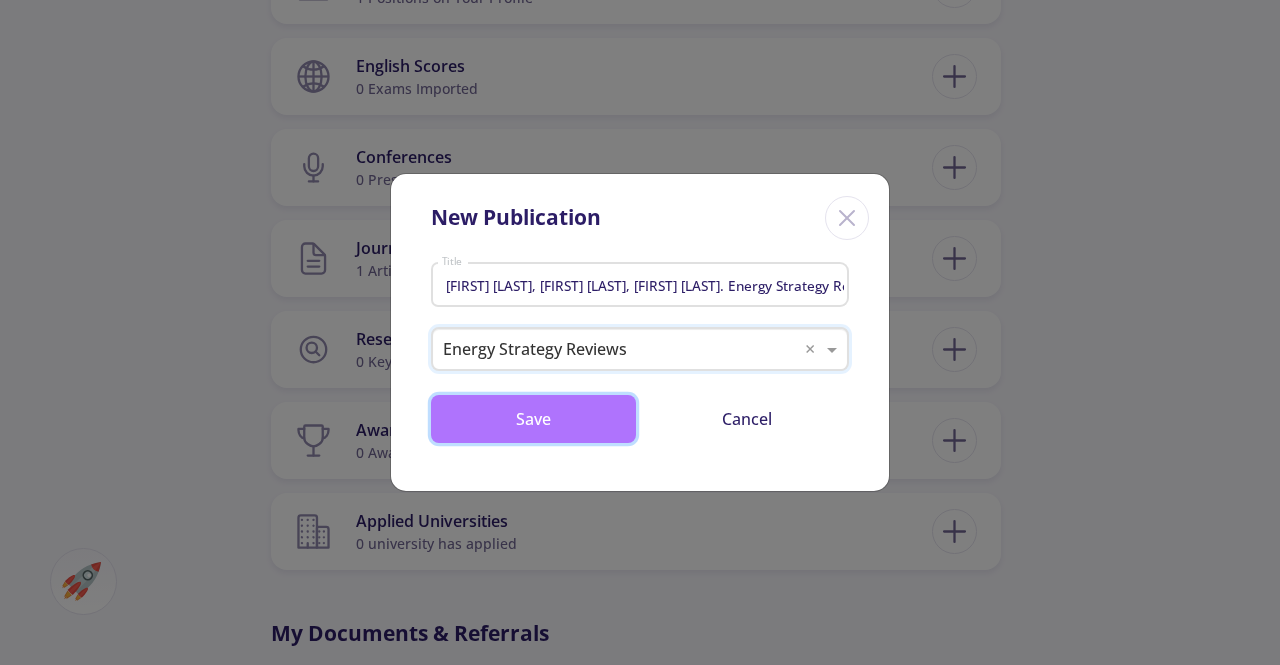 click on "Save" at bounding box center [533, 419] 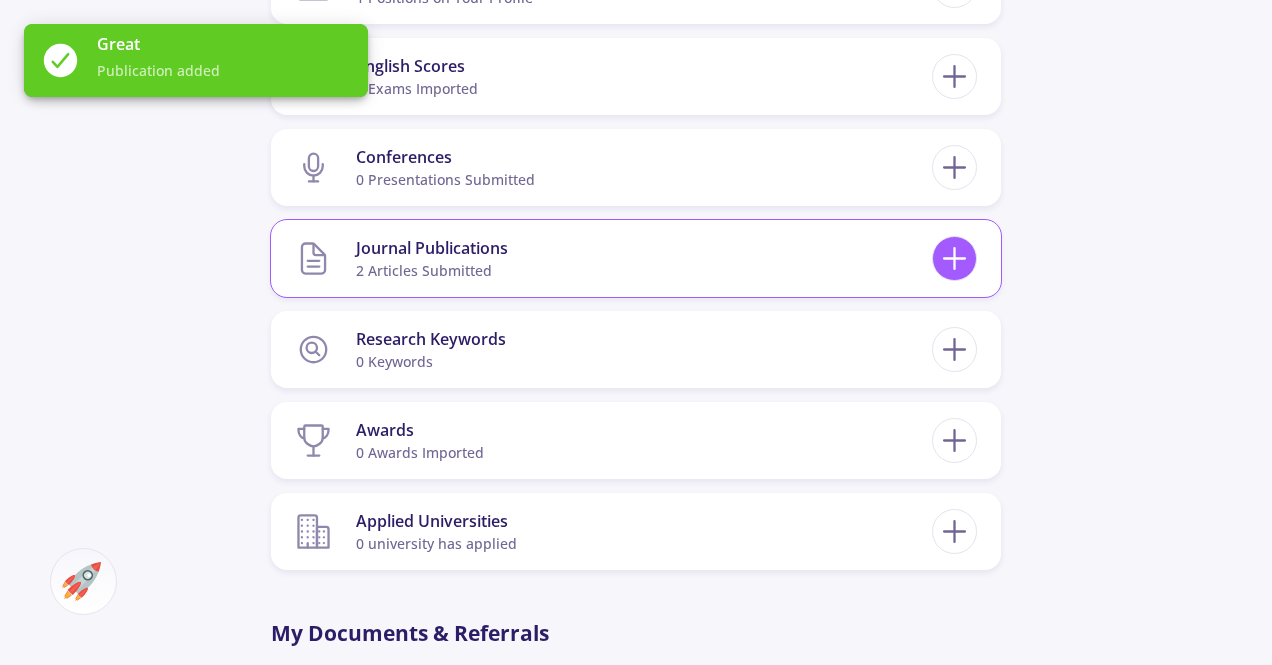 click 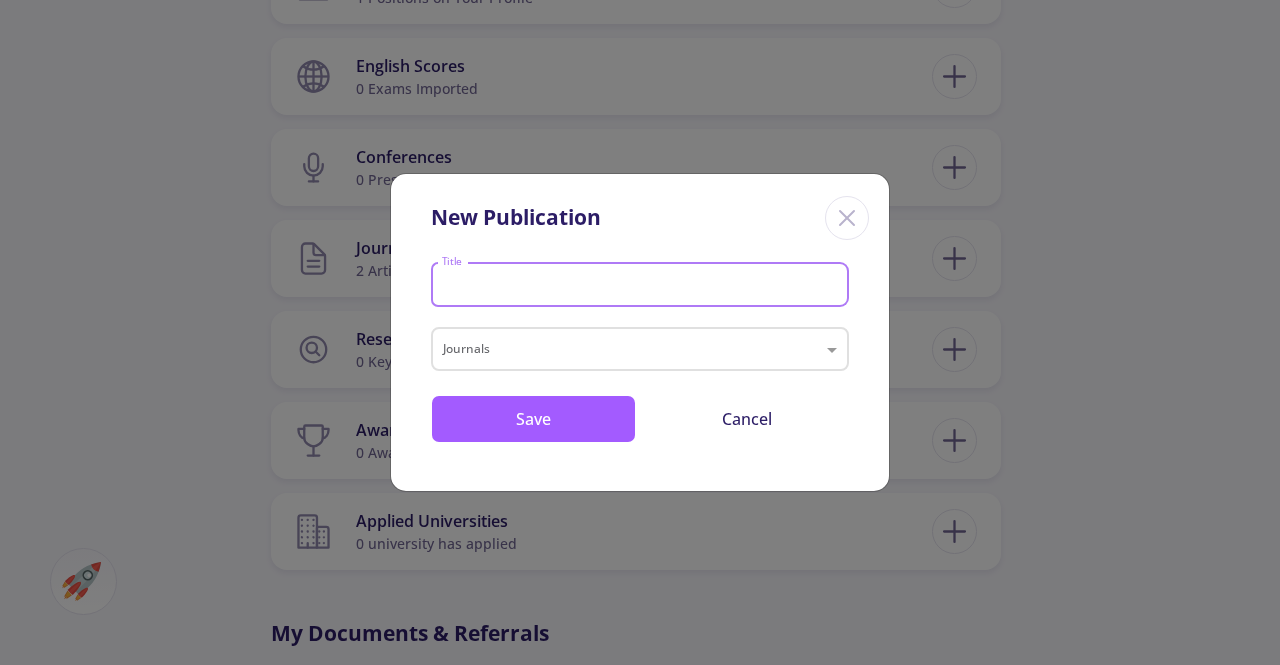 click on "Title" at bounding box center (643, 286) 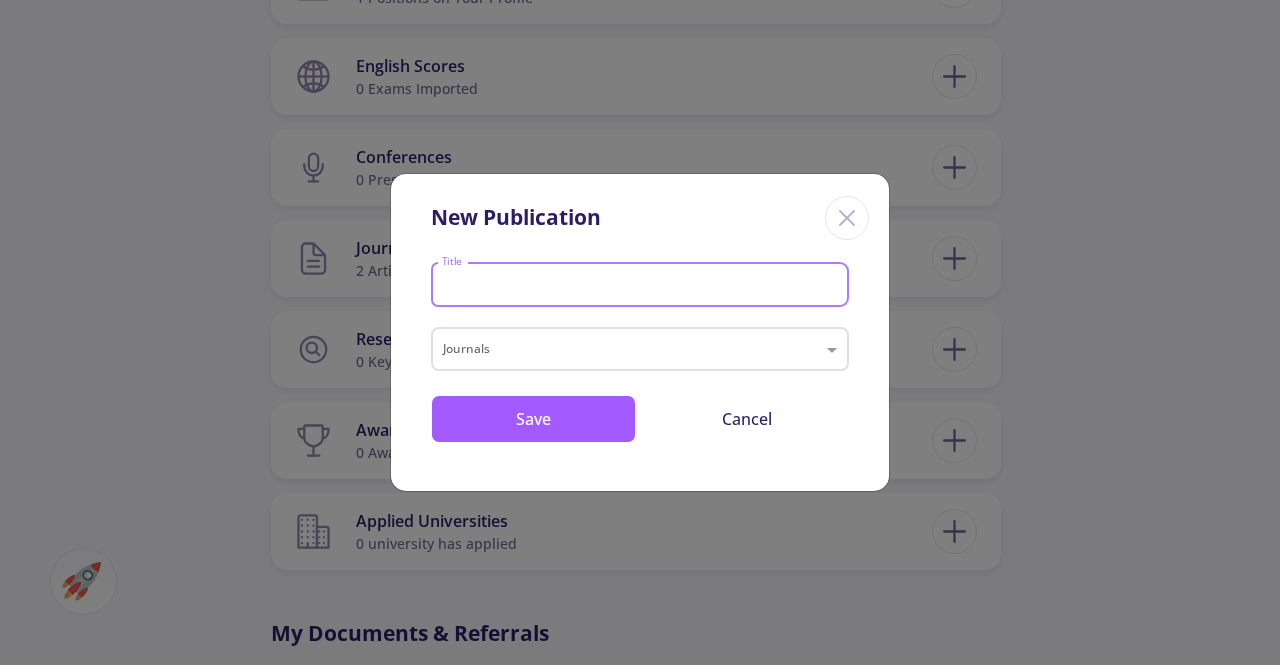 paste on "[LAST] [FIRST], [FIRST] [LAST], [FIRST] [LAST], [FIRST] [LAST], [FIRST] [LAST]. Development of Smart Energy Systems for Communities: Technologies, Policies, and  Applications. Energy 2022, Volume 248, Pages 123540. https://doi.org/10.1016/j.energy.2022.123540." 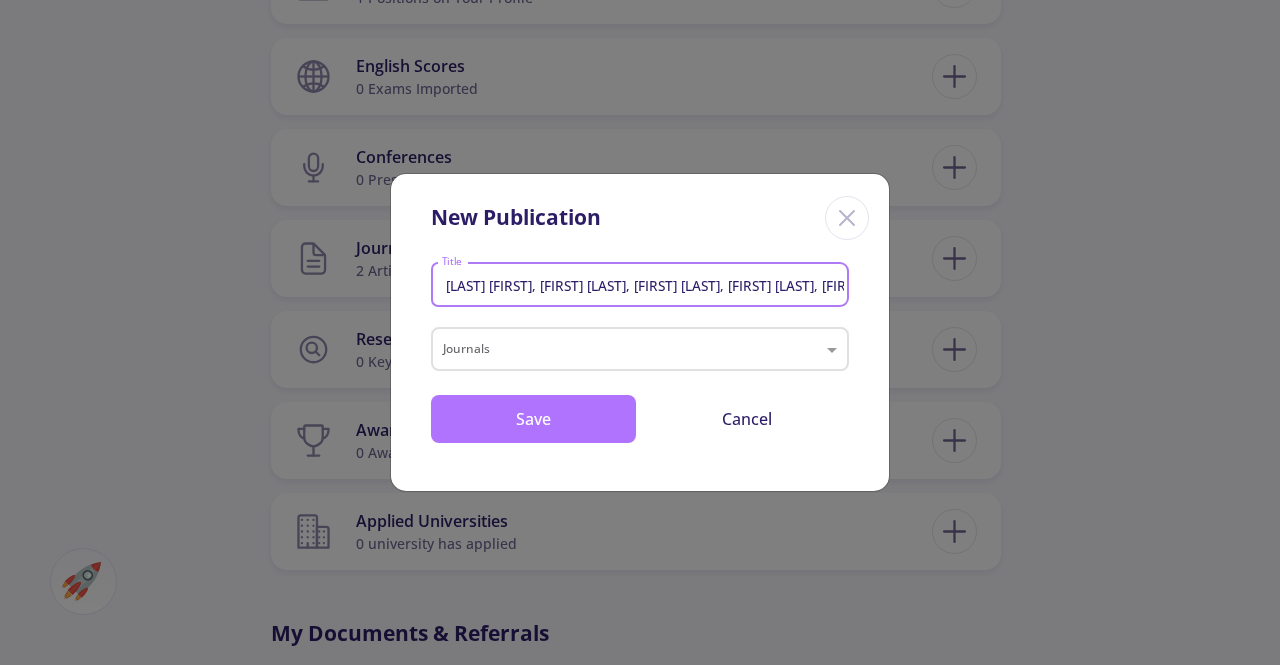 scroll, scrollTop: 0, scrollLeft: 1552, axis: horizontal 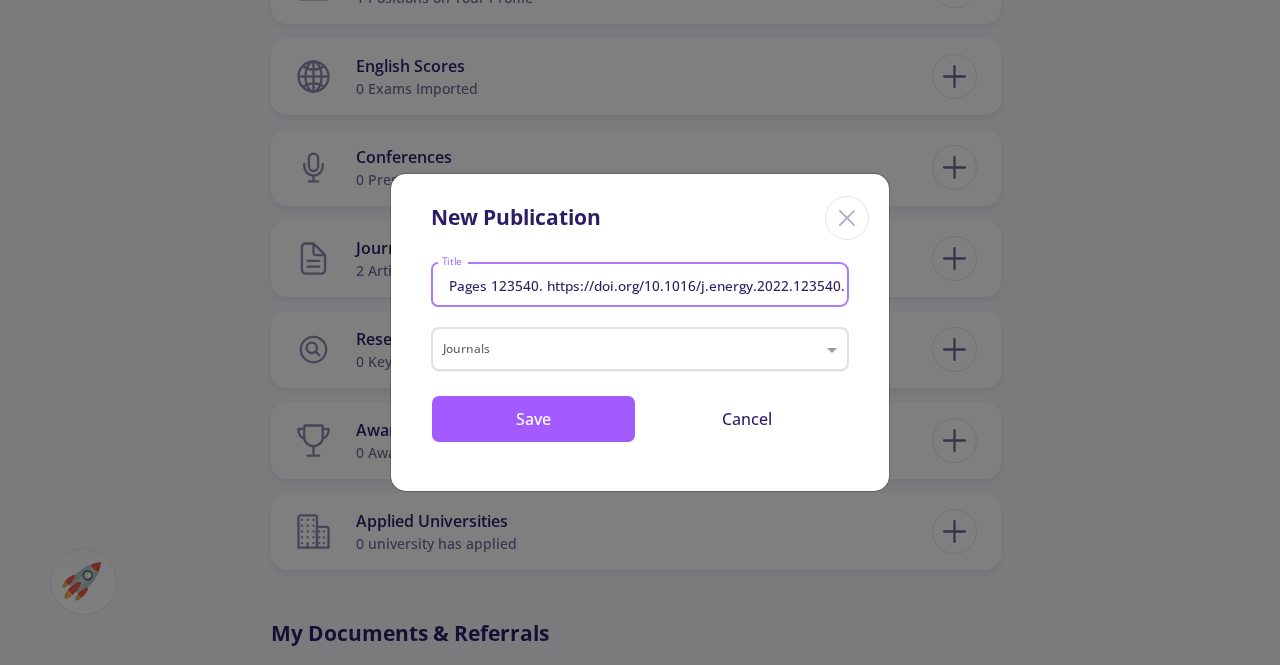 type on "[LAST] [FIRST], [FIRST] [LAST], [FIRST] [LAST], [FIRST] [LAST], [FIRST] [LAST]. Development of Smart Energy Systems for Communities: Technologies, Policies, and  Applications. Energy 2022, Volume 248, Pages 123540. https://doi.org/10.1016/j.energy.2022.123540." 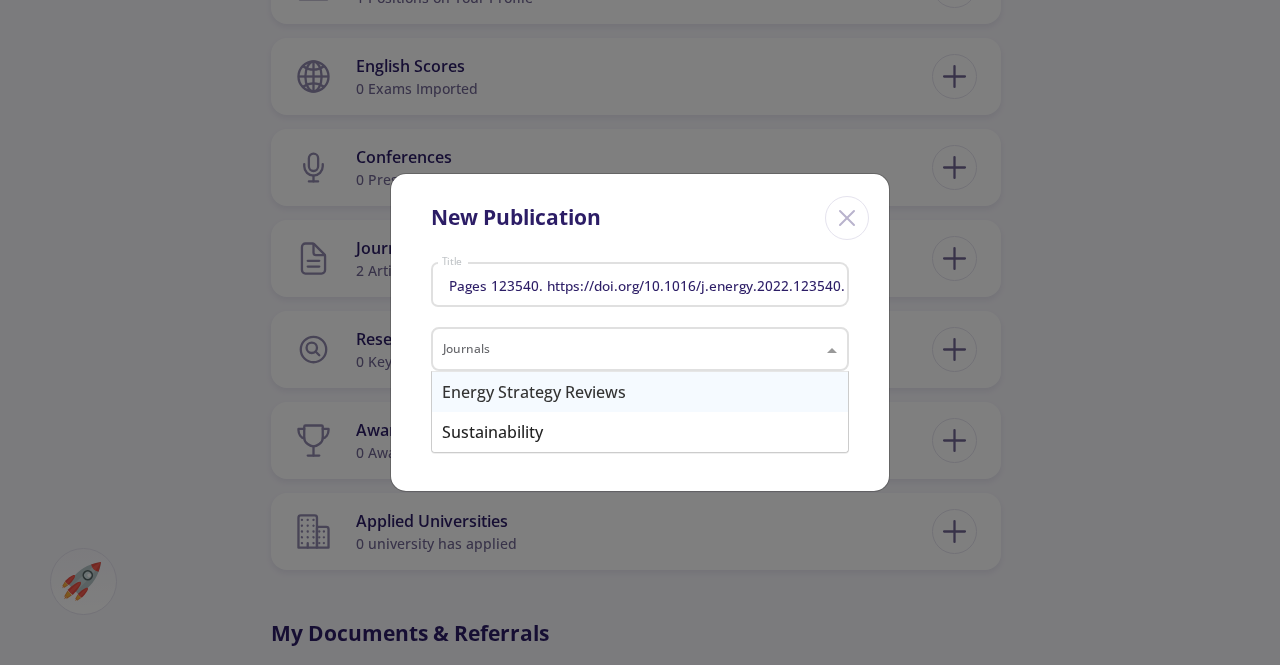 scroll, scrollTop: 0, scrollLeft: 0, axis: both 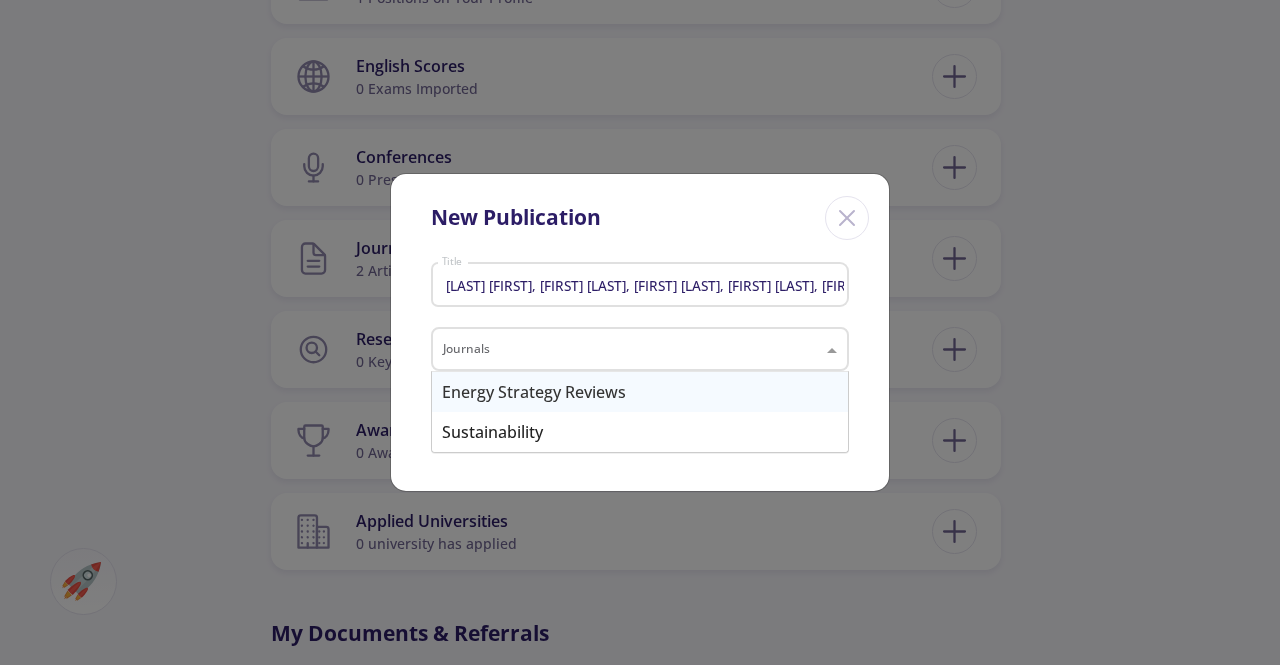 click 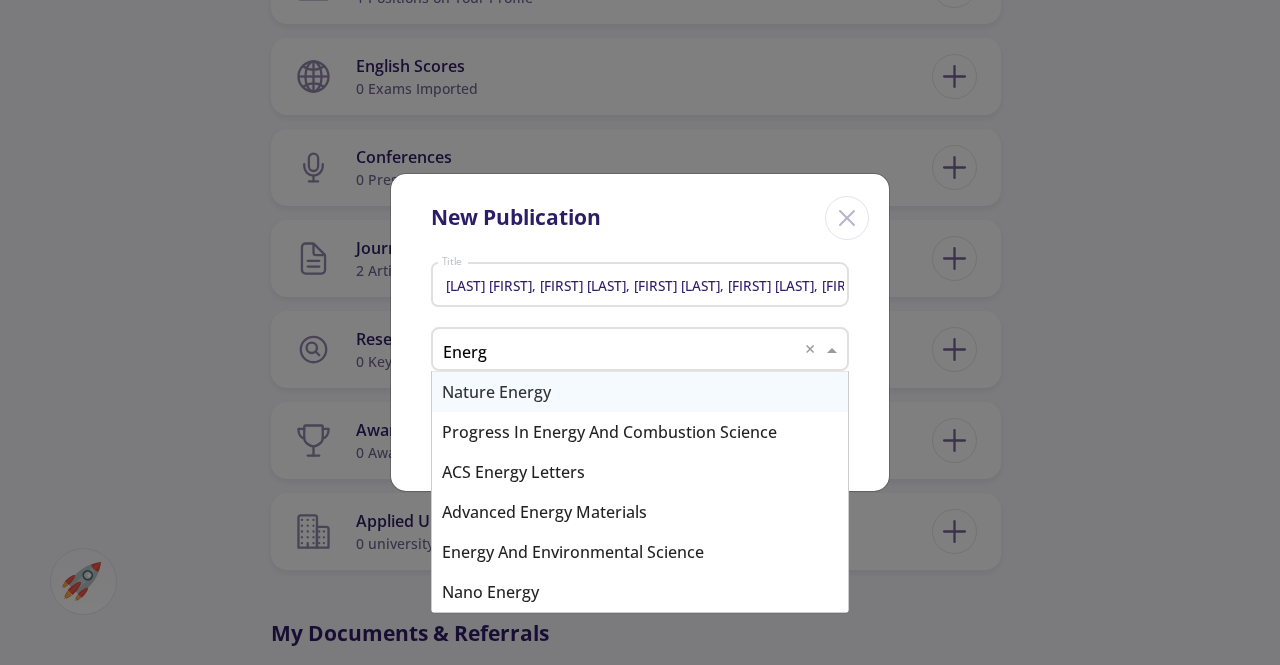type on "Energy" 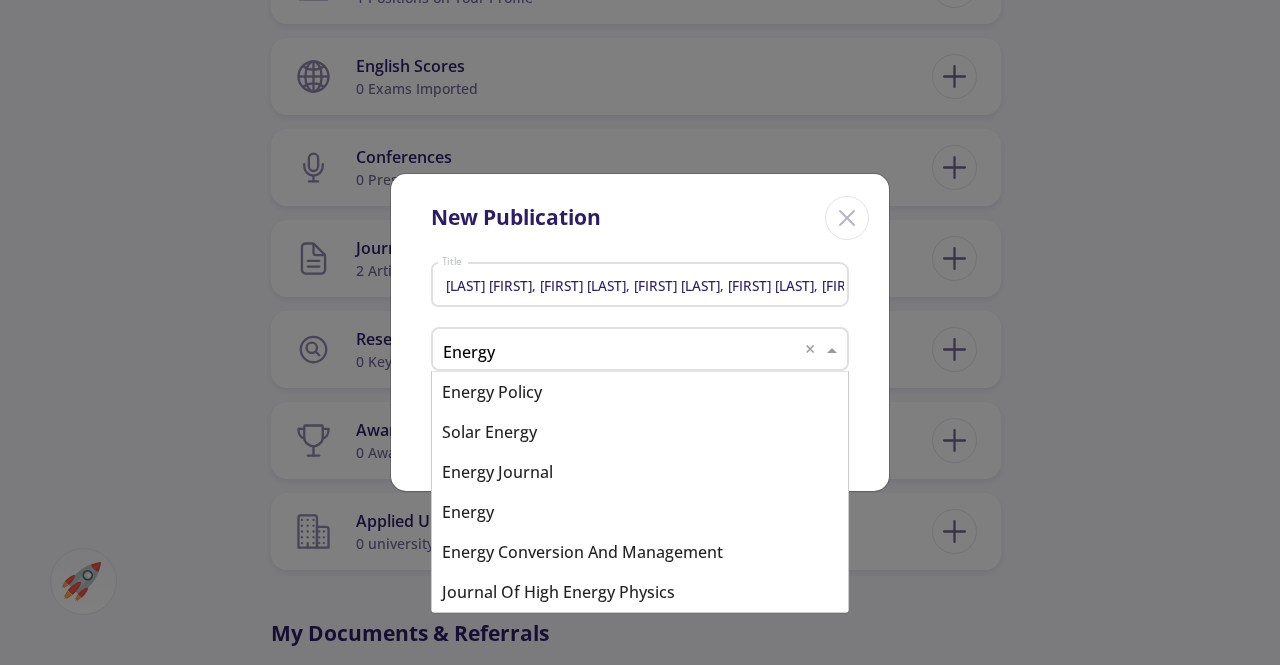scroll, scrollTop: 499, scrollLeft: 0, axis: vertical 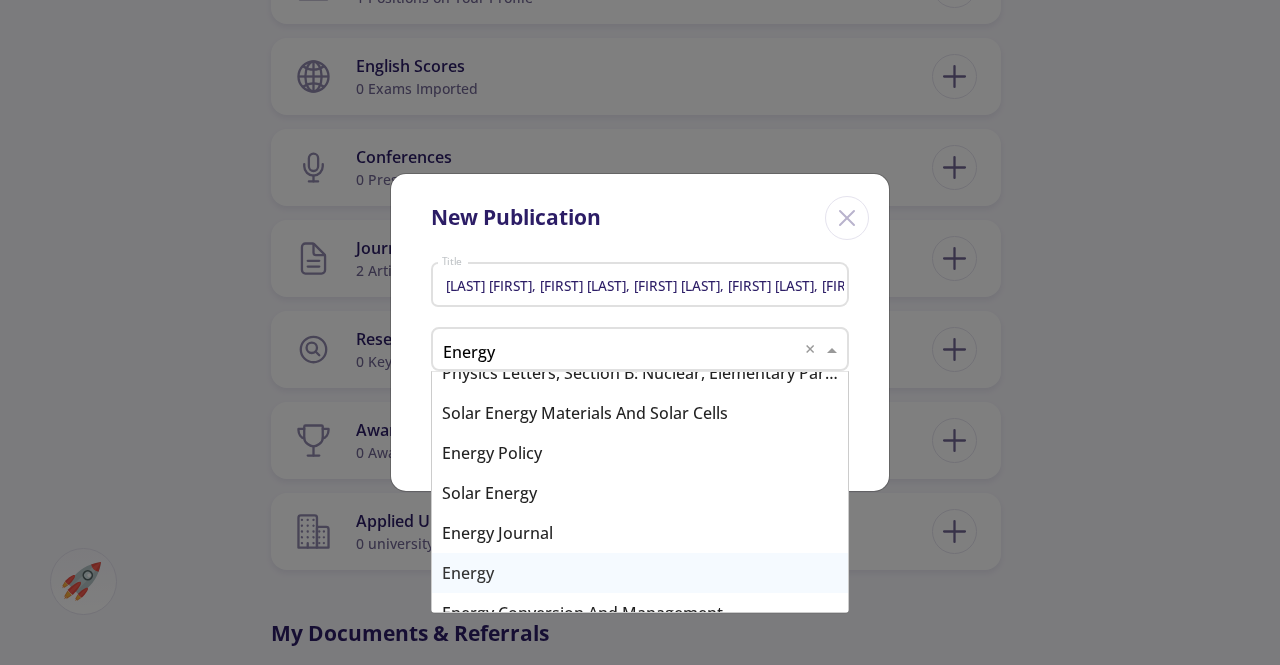 click on "Energy" at bounding box center [640, 573] 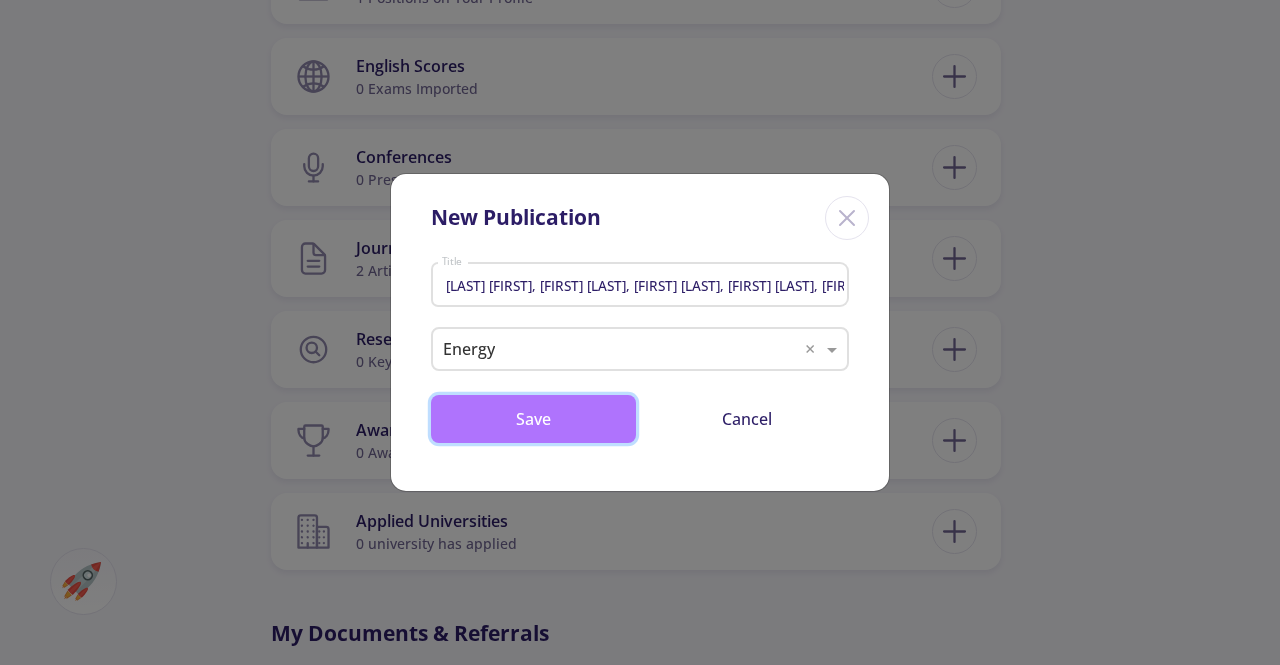 click on "Save" at bounding box center [533, 419] 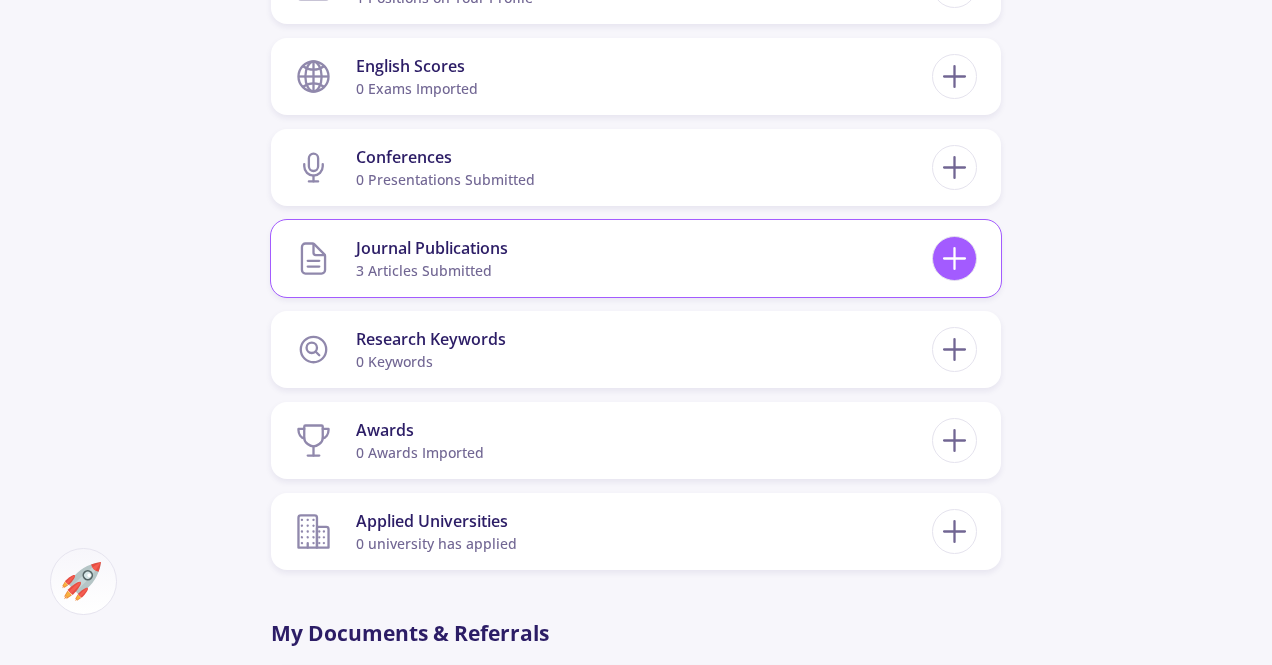 click 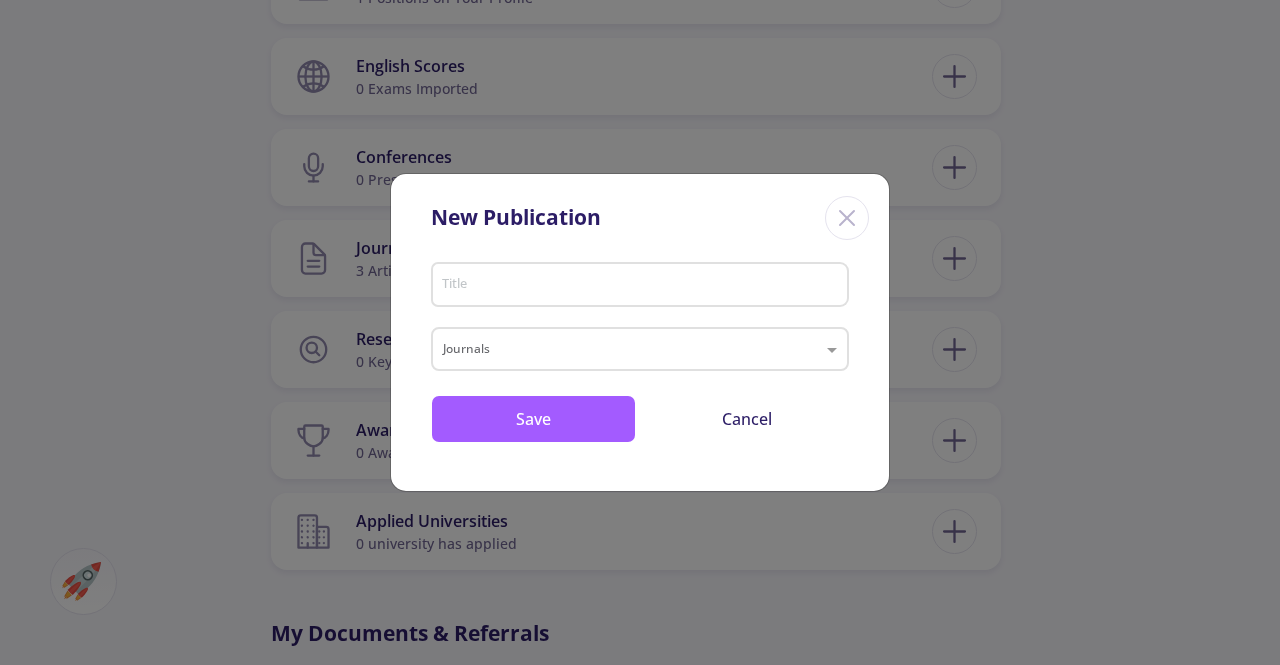 click on "Title" at bounding box center [640, 281] 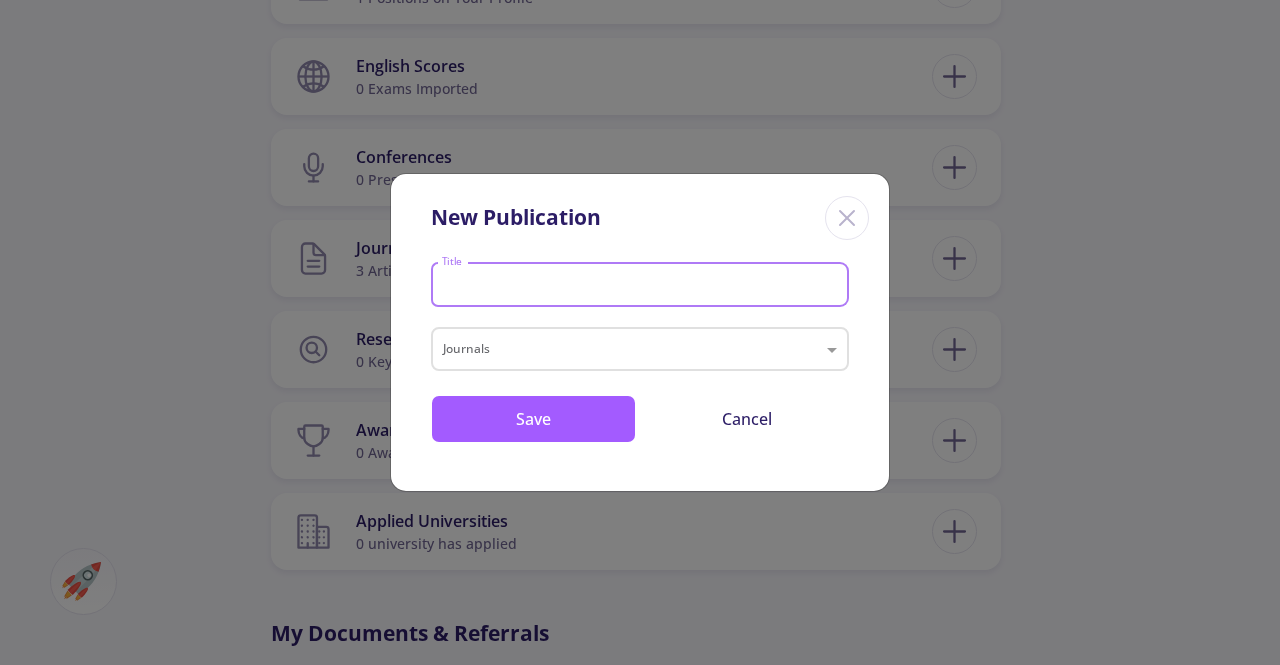 paste on "[FIRST] [LAST], [FIRST] [LAST], [FIRST] [LAST], [FIRST] [LAST], [FIRST] [LAST], [FIRST] [LAST], [FIRST] [LAST]. A Technical analysis investigating energy sustainability utilizing reliable renewable energy sources to reduce  CO2 emissions in a high potential area. Renewable energy, 2021. Volume 164, Pages 46-57.  https://doi.org/10.1016/j.renene.2020.09.042." 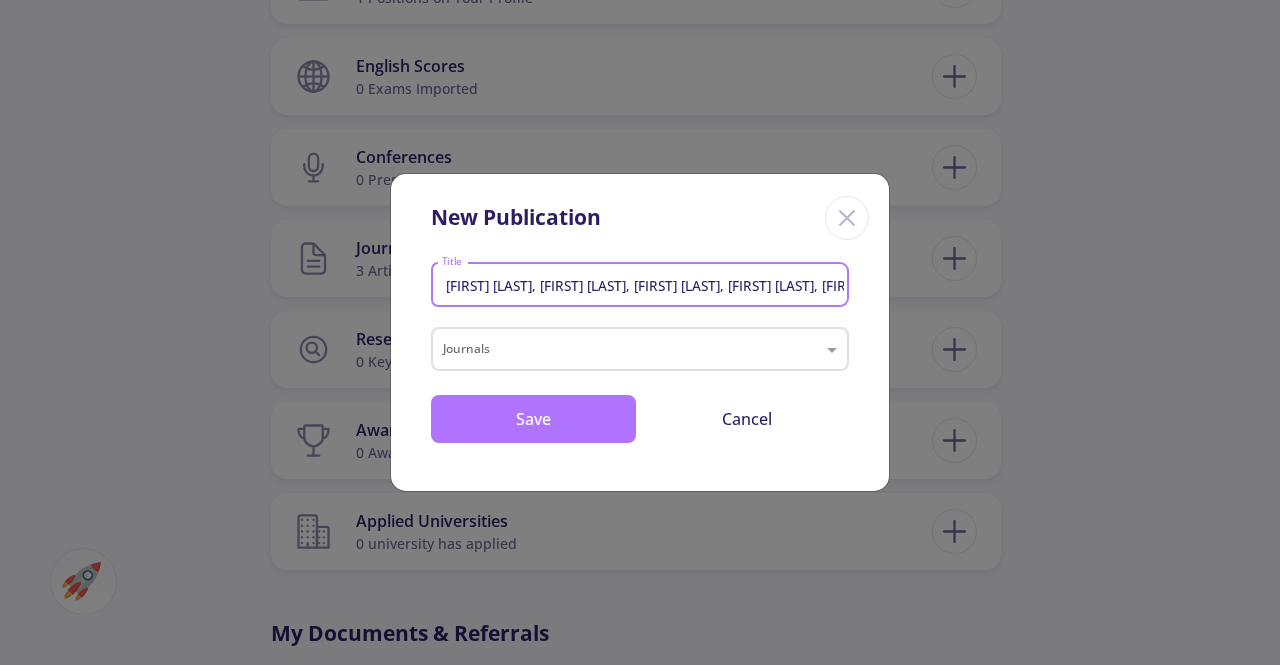 scroll, scrollTop: 0, scrollLeft: 1796, axis: horizontal 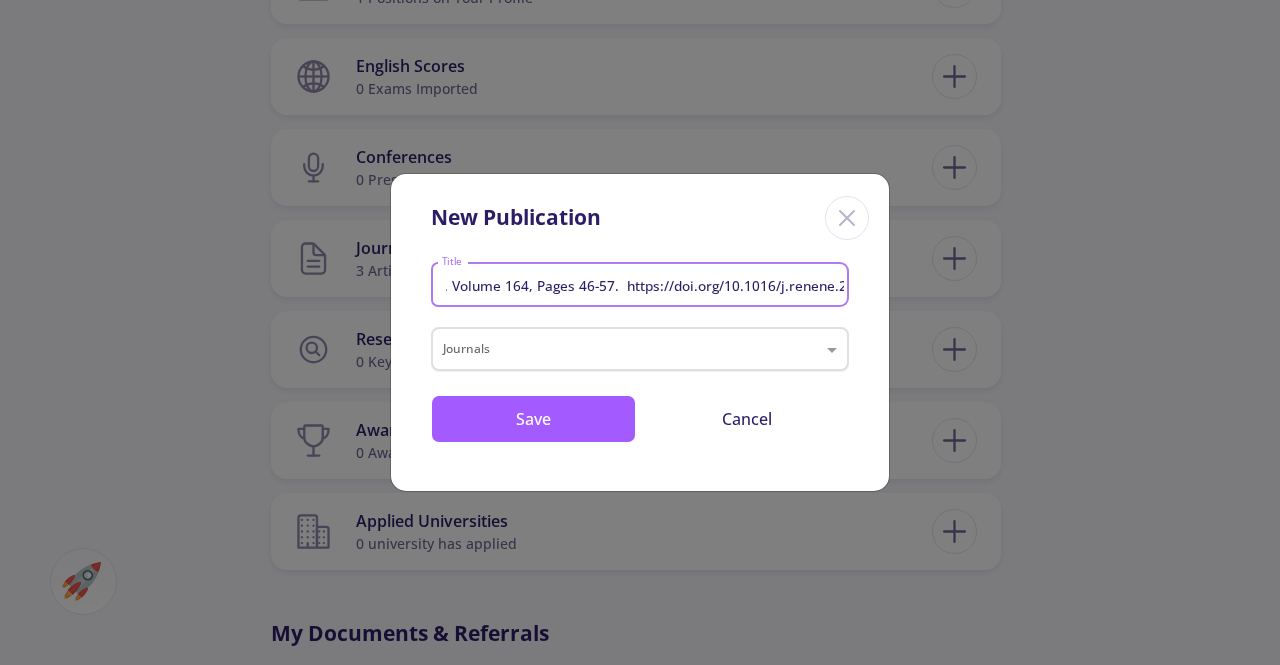 type on "[FIRST] [LAST], [FIRST] [LAST], [FIRST] [LAST], [FIRST] [LAST], [FIRST] [LAST], [FIRST] [LAST], [FIRST] [LAST]. A Technical analysis investigating energy sustainability utilizing reliable renewable energy sources to reduce  CO2 emissions in a high potential area. Renewable energy, 2021. Volume 164, Pages 46-57.  https://doi.org/10.1016/j.renene.2020.09.042." 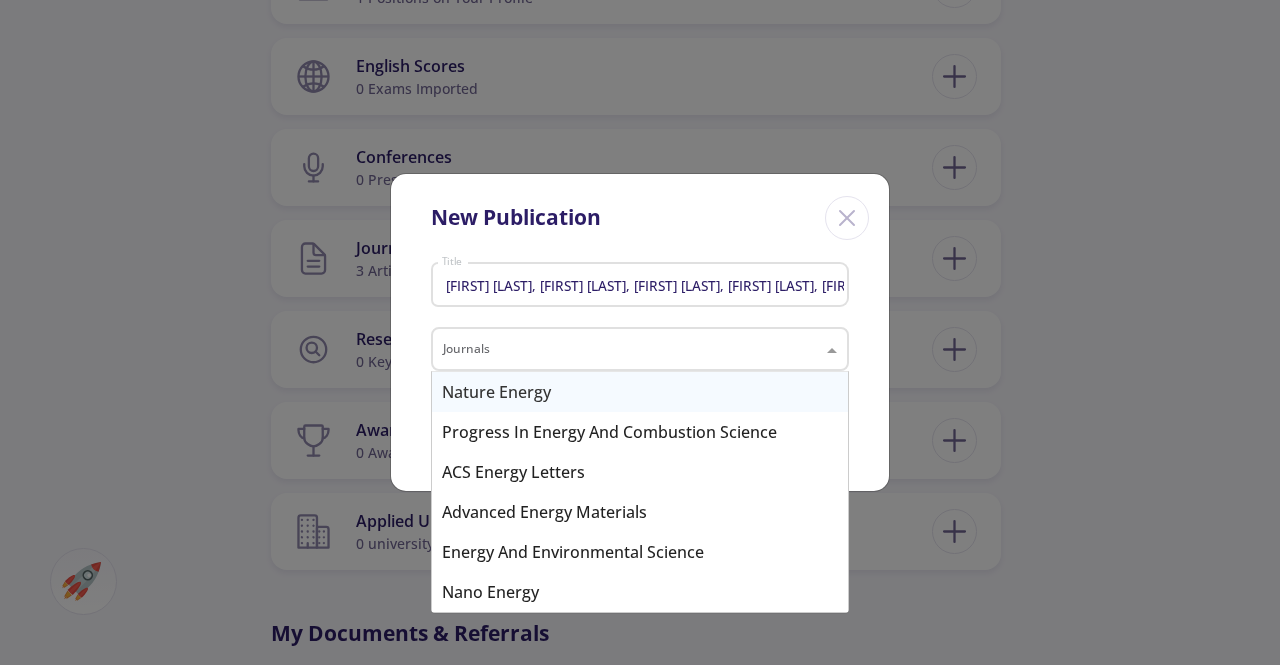 click 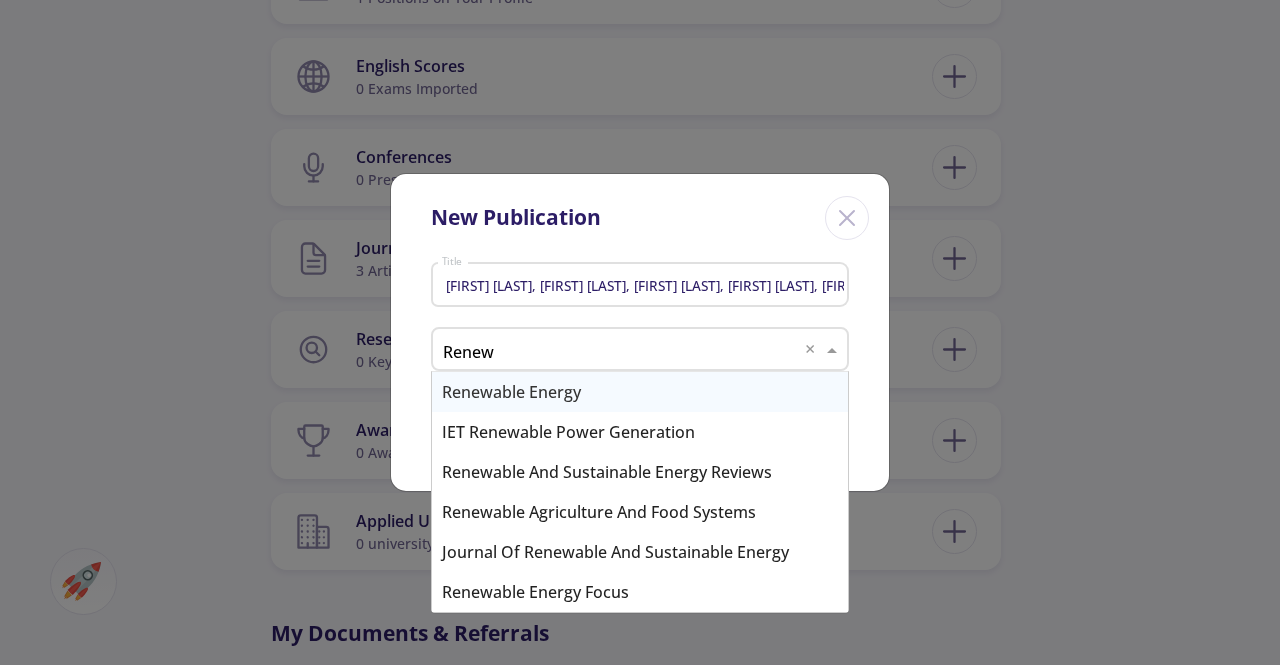 type on "Renewa" 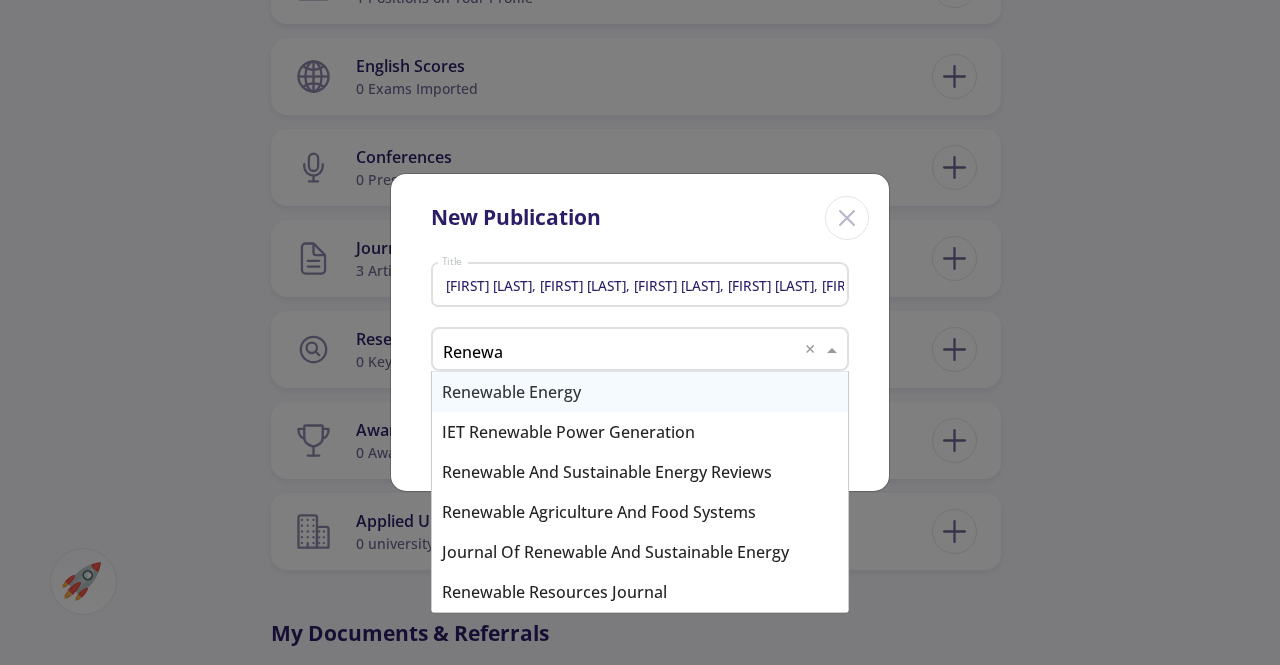 click on "Renewable Energy" at bounding box center [640, 392] 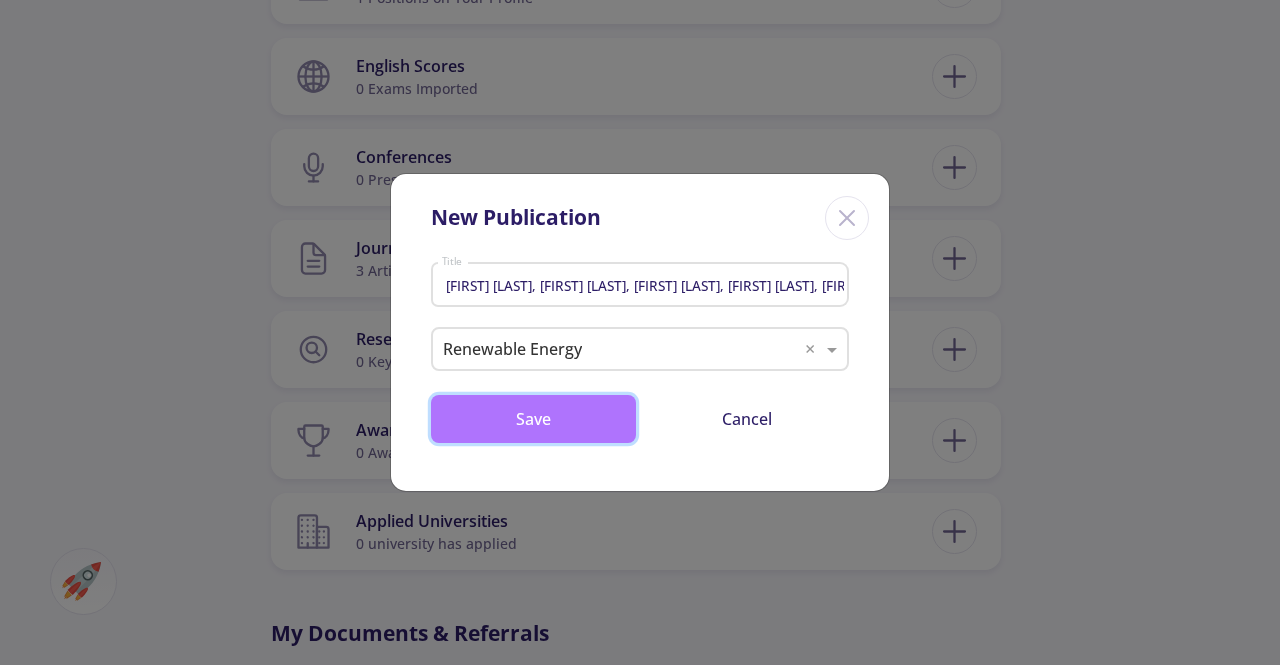 click on "Save" at bounding box center [533, 419] 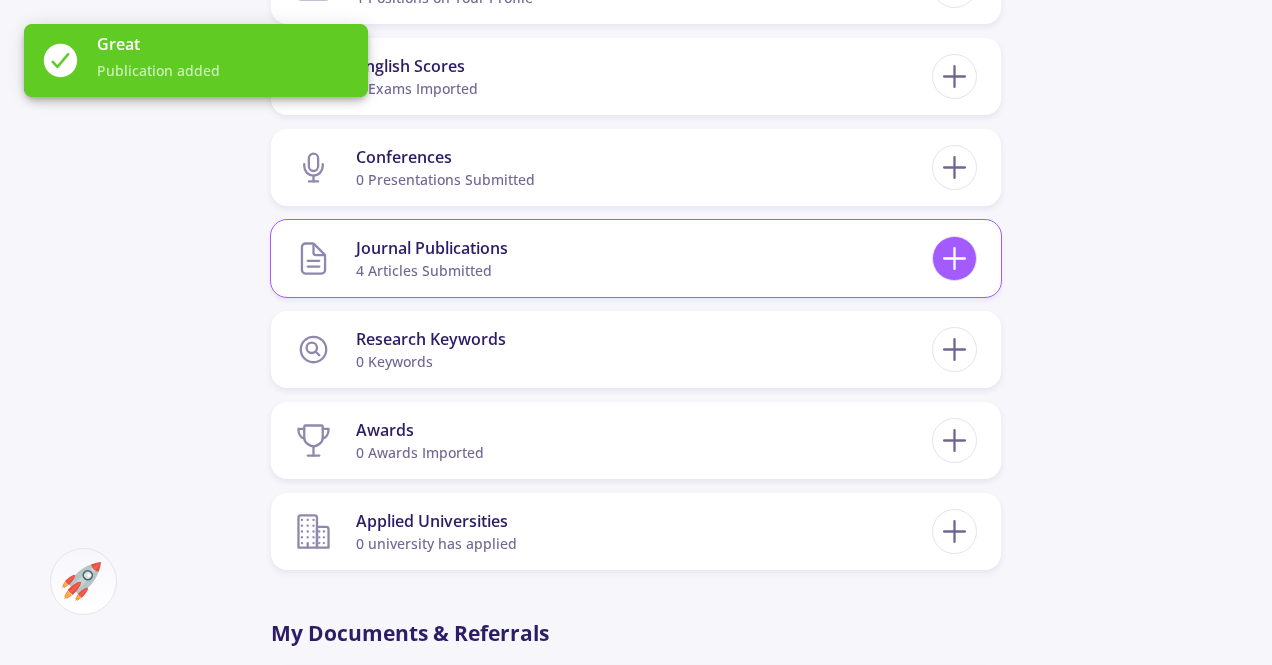 click 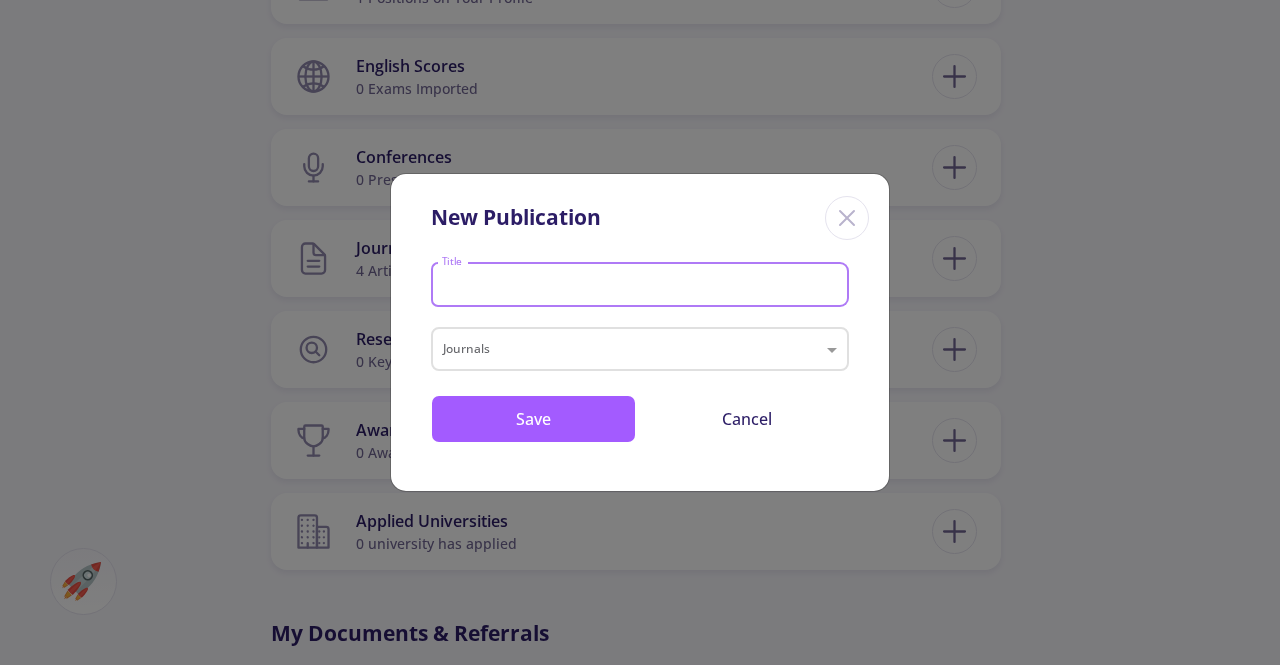 click on "Title" at bounding box center [643, 286] 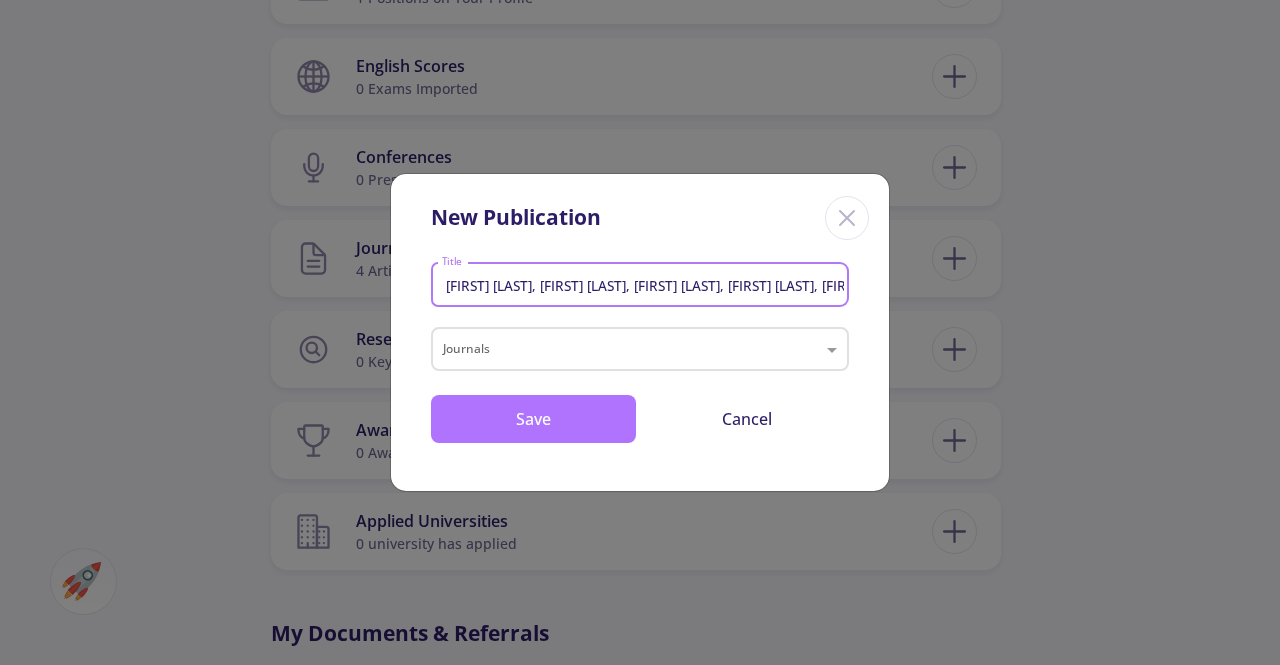 scroll, scrollTop: 0, scrollLeft: 1383, axis: horizontal 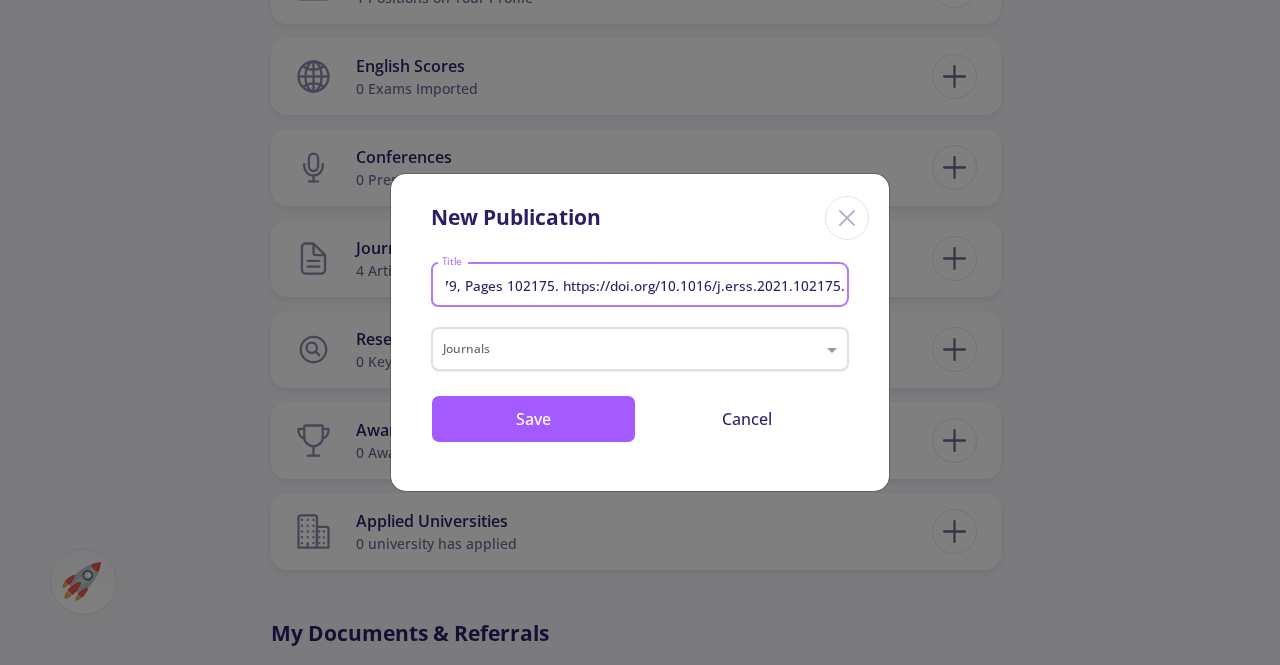 type on "[FIRST] [LAST], [FIRST] [LAST], [FIRST] [LAST], [FIRST] [LAST], [FIRST] [LAST]. Effective policies to overcome barriers in the development of smart cities. Research & Social Science, 2021,  Volume 79, Pages 102175. https://doi.org/10.1016/j.erss.2021.102175." 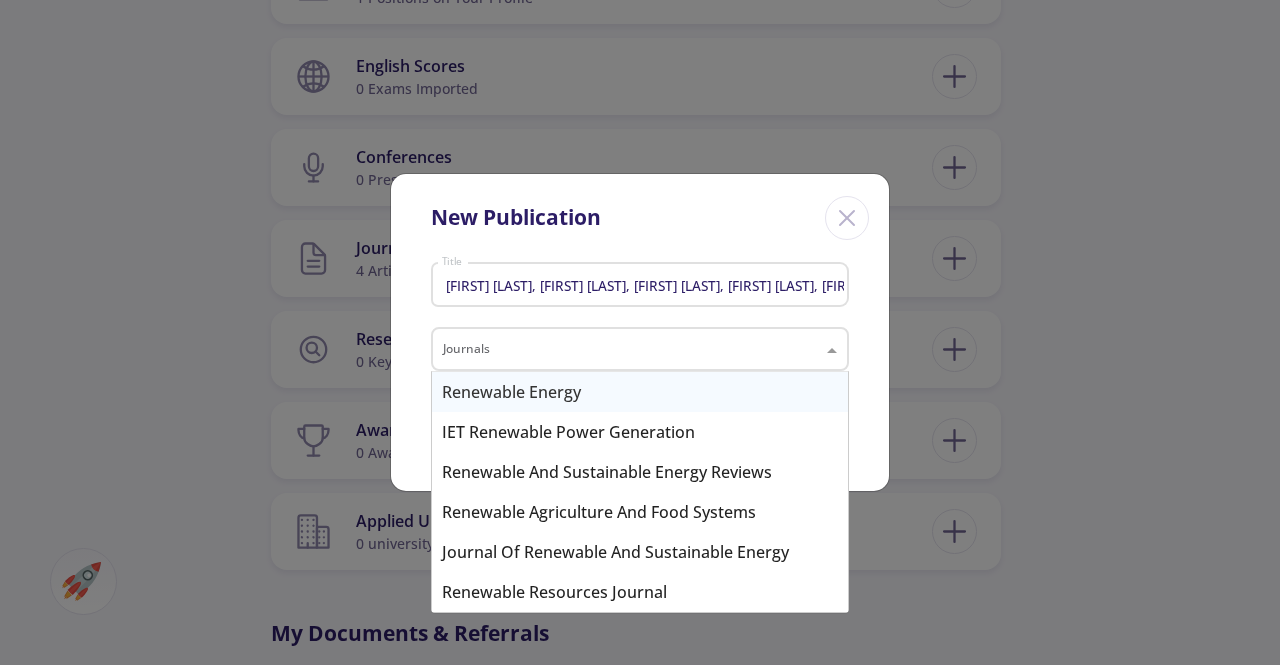 click 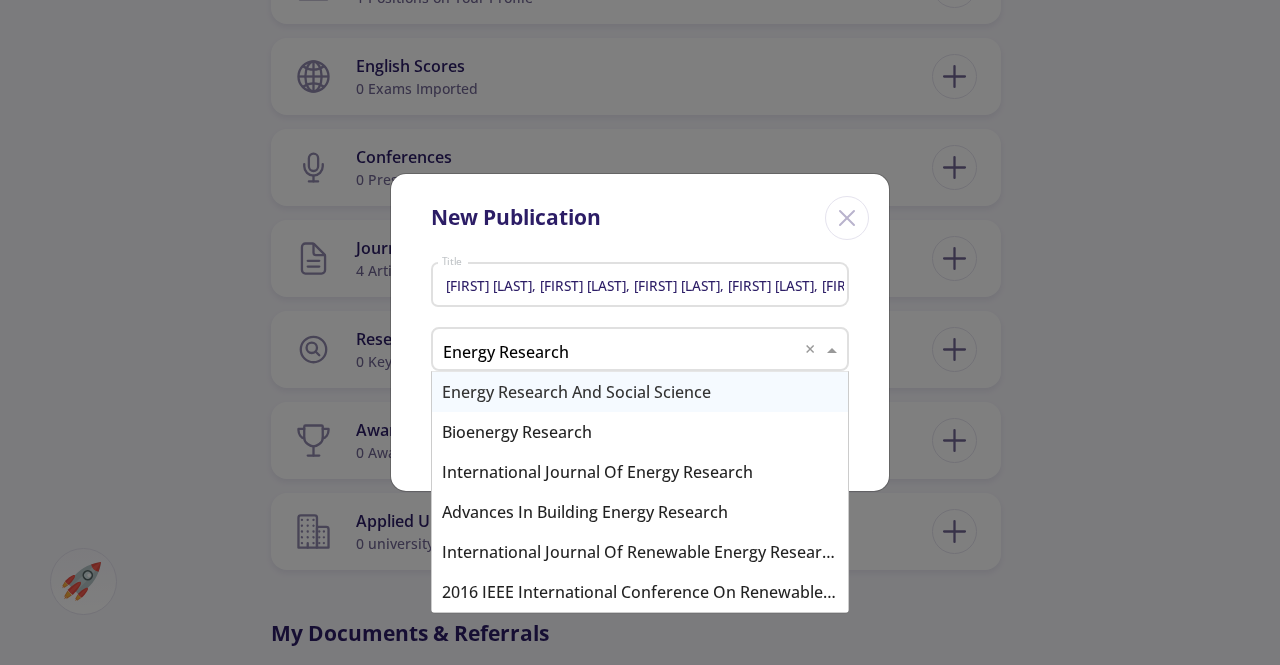 type on "Energy Research" 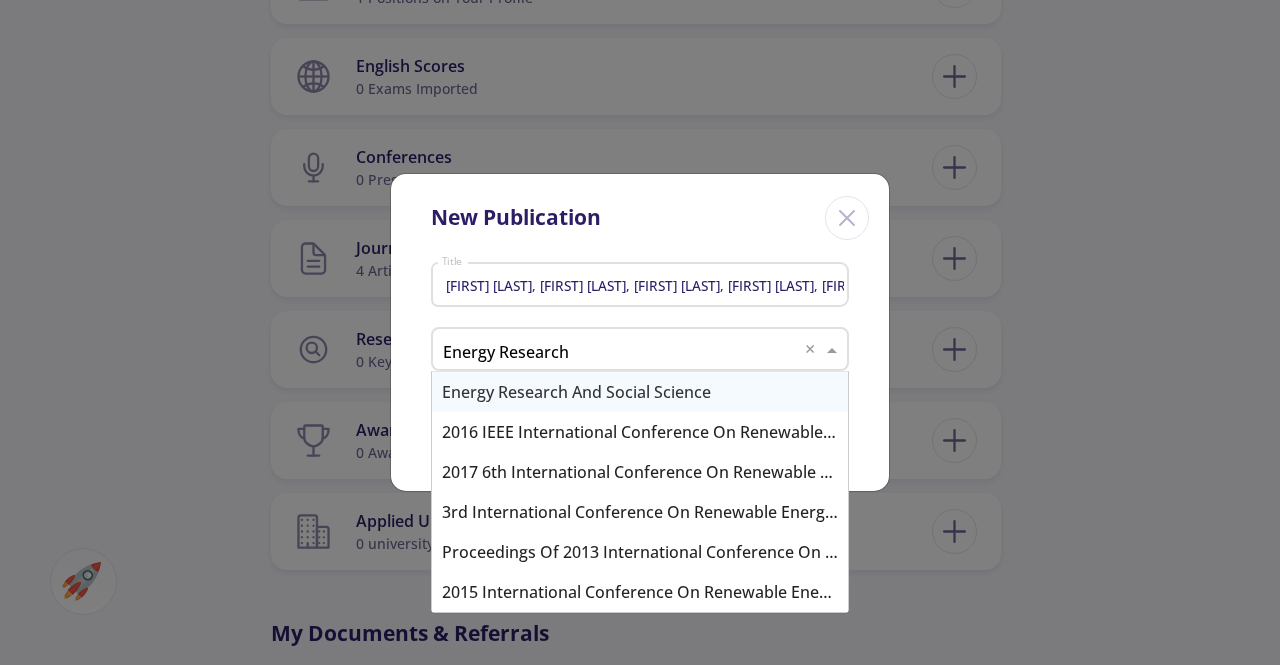 click on "Energy Research and Social Science" at bounding box center [640, 392] 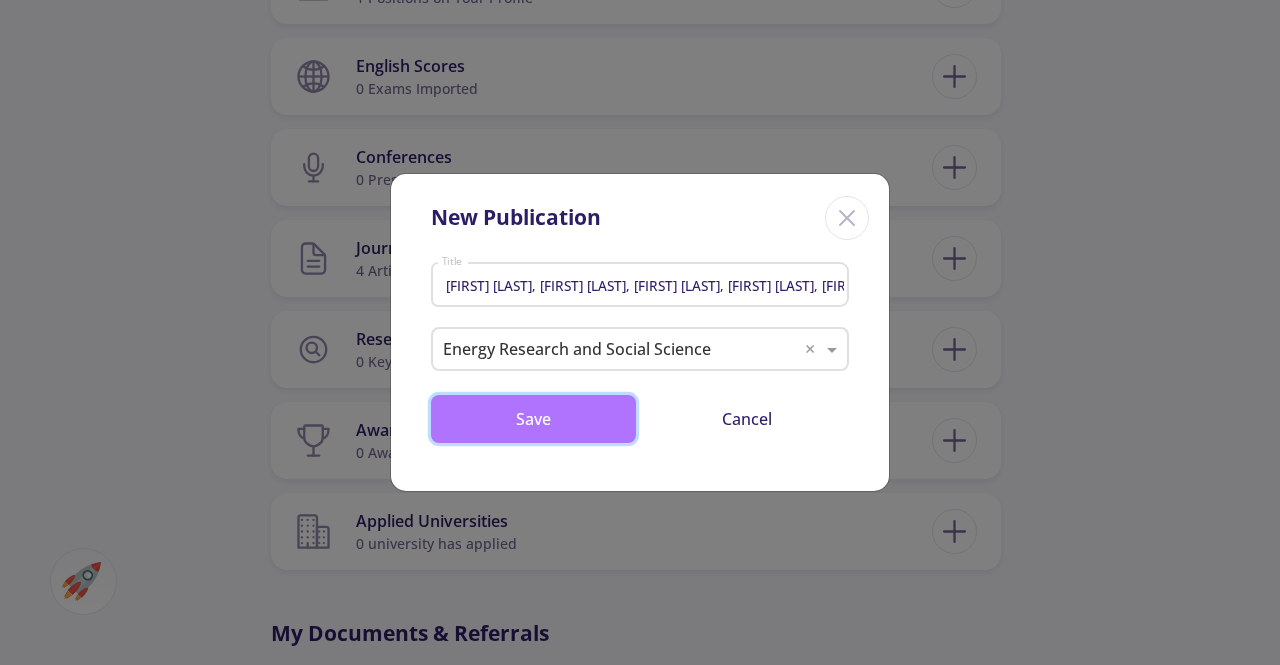click on "Save" at bounding box center [533, 419] 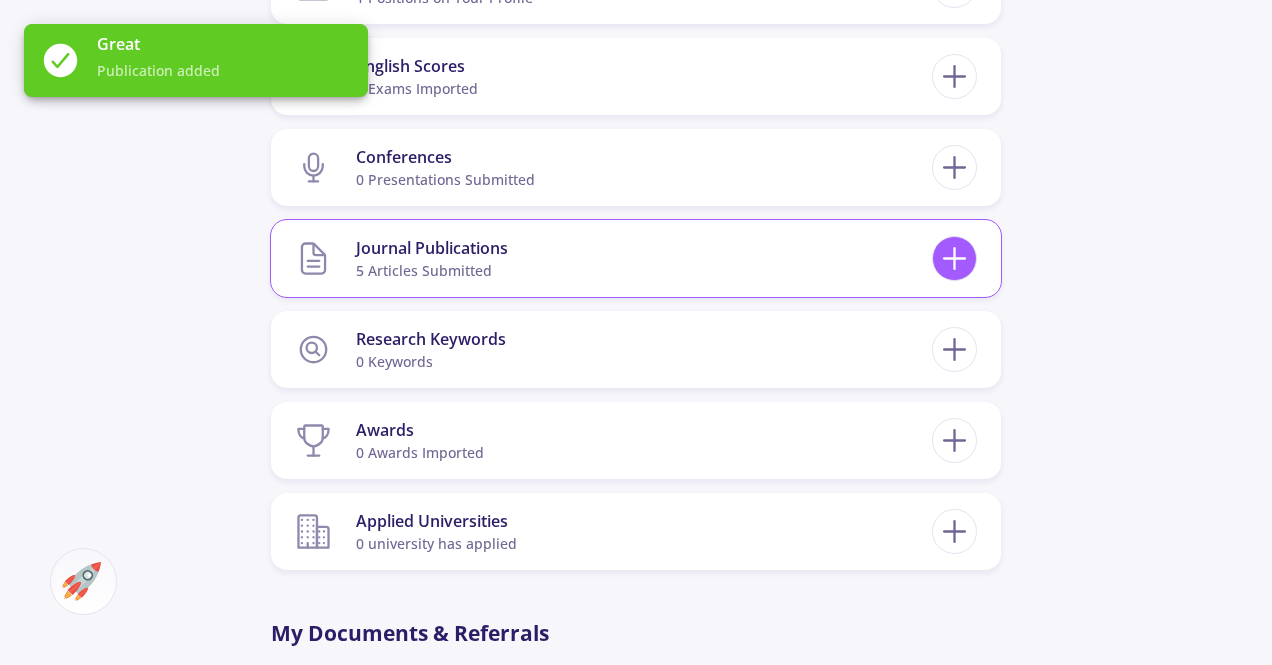 click 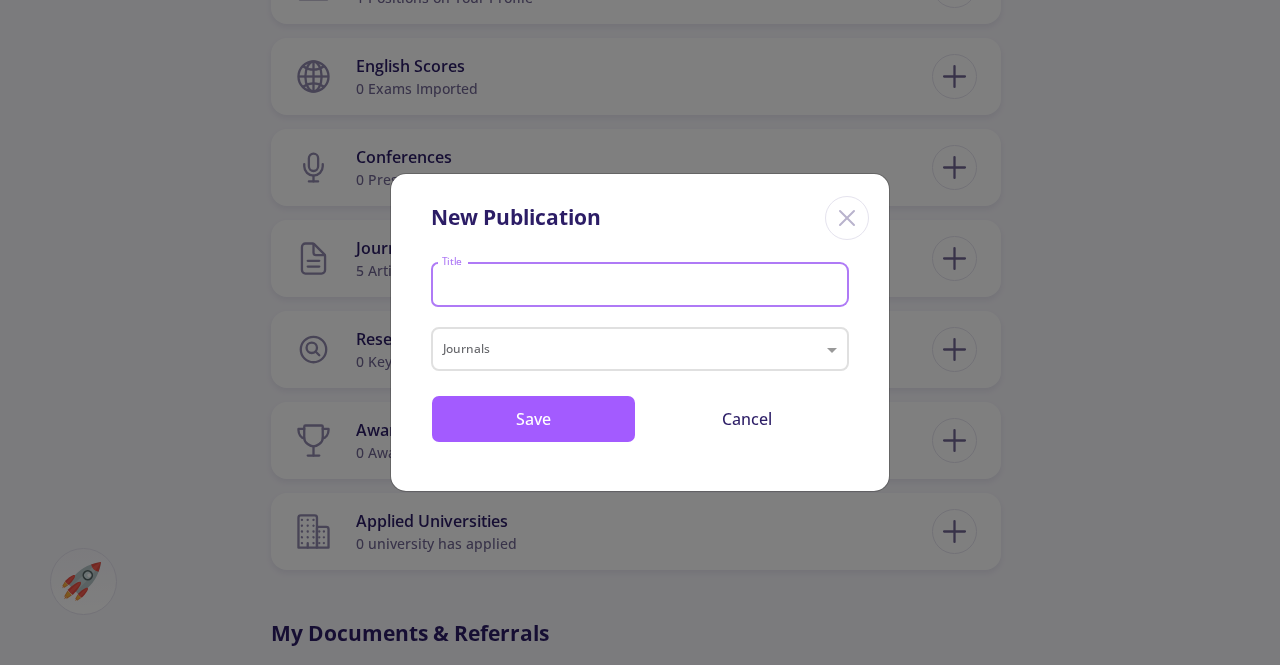 click on "Title" at bounding box center (643, 286) 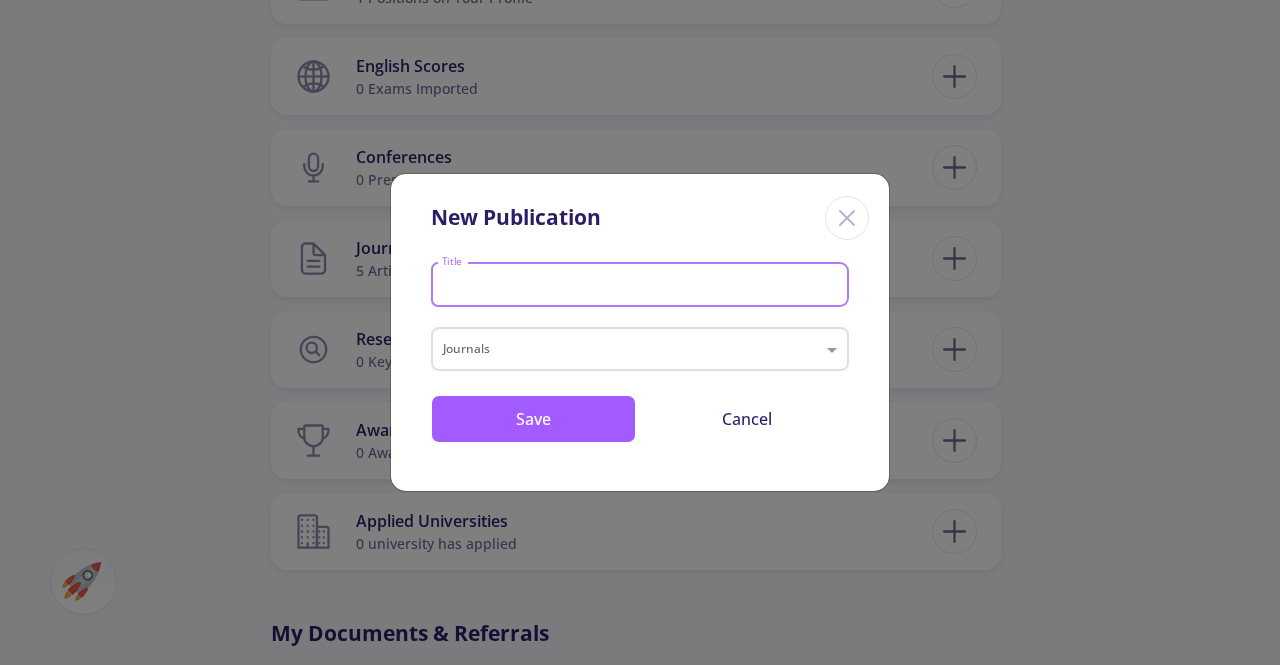 paste on "[FIRST] [LAST], [FIRST] [LAST], [FIRST] [LAST], [FIRST] [LAST]. Energy management  strategy based on short-term resource scheduling of a renewable energy-based microgrid in the presence of  electric vehicles using θ-modified krill herd algorithm. Neural Computing and Applications, 2021, Volume  33, Issue 16, Pages 10005-10020. https://doi.org/10.1007/s00521-021-05768-3." 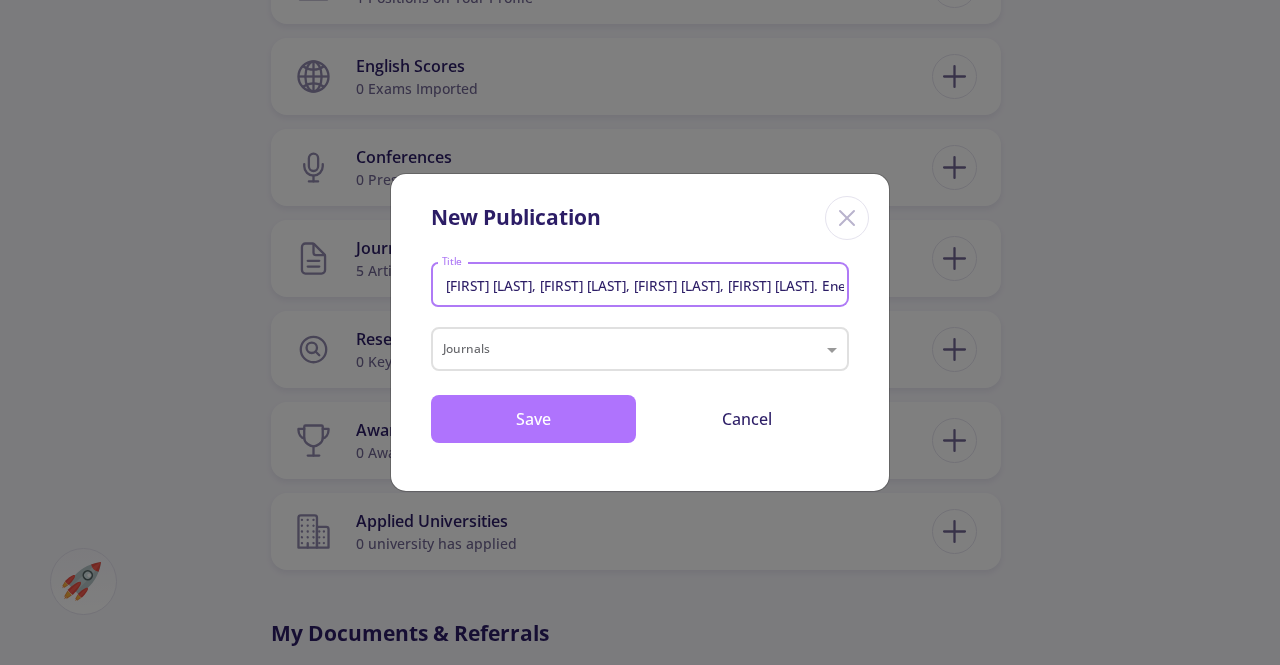 scroll, scrollTop: 0, scrollLeft: 2145, axis: horizontal 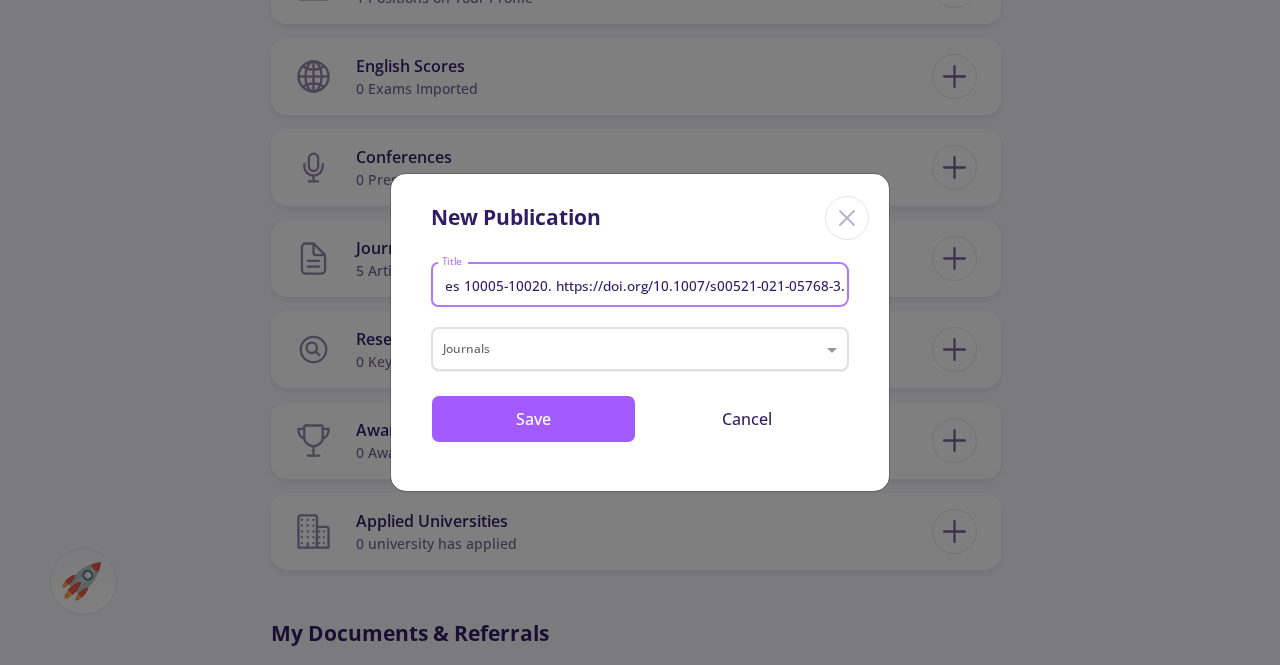 type on "[FIRST] [LAST], [FIRST] [LAST], [FIRST] [LAST], [FIRST] [LAST]. Energy management  strategy based on short-term resource scheduling of a renewable energy-based microgrid in the presence of  electric vehicles using θ-modified krill herd algorithm. Neural Computing and Applications, 2021, Volume  33, Issue 16, Pages 10005-10020. https://doi.org/10.1007/s00521-021-05768-3." 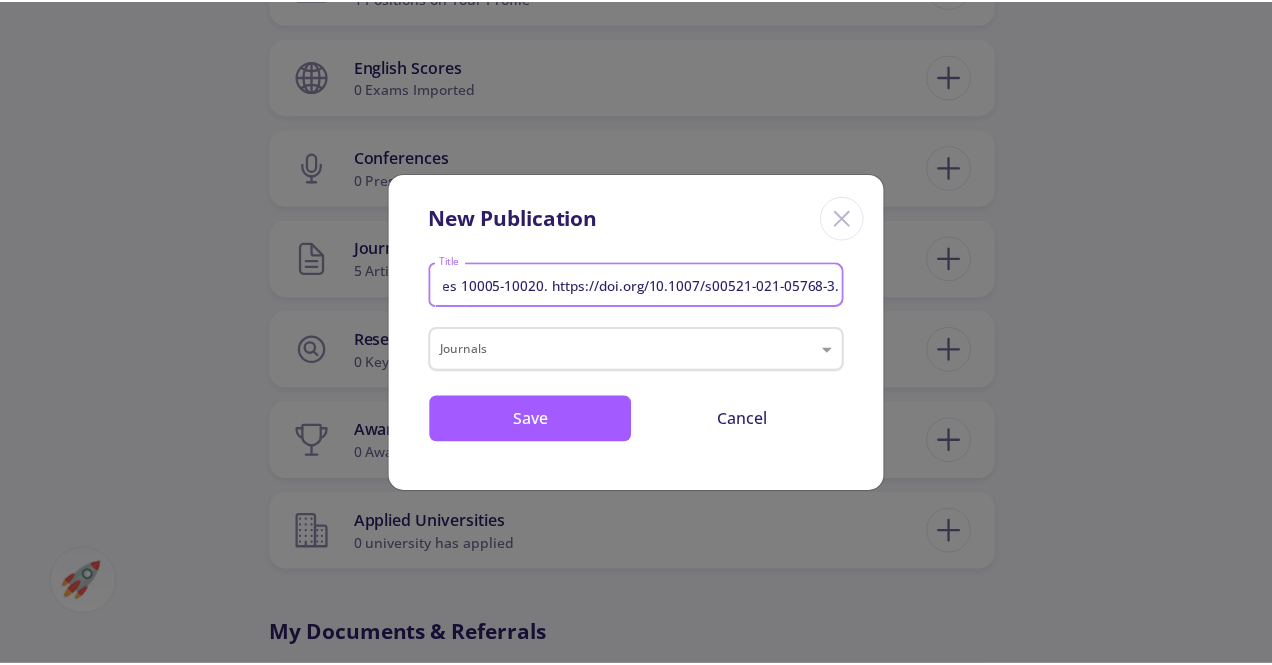 scroll, scrollTop: 0, scrollLeft: 0, axis: both 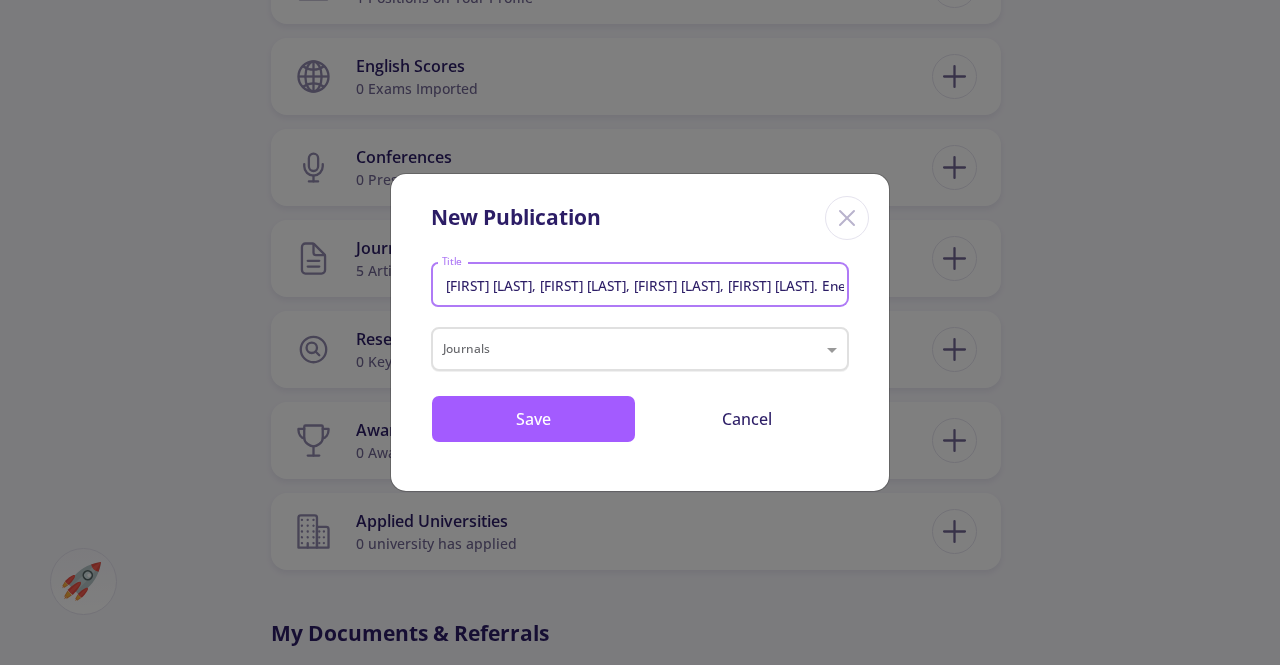 click 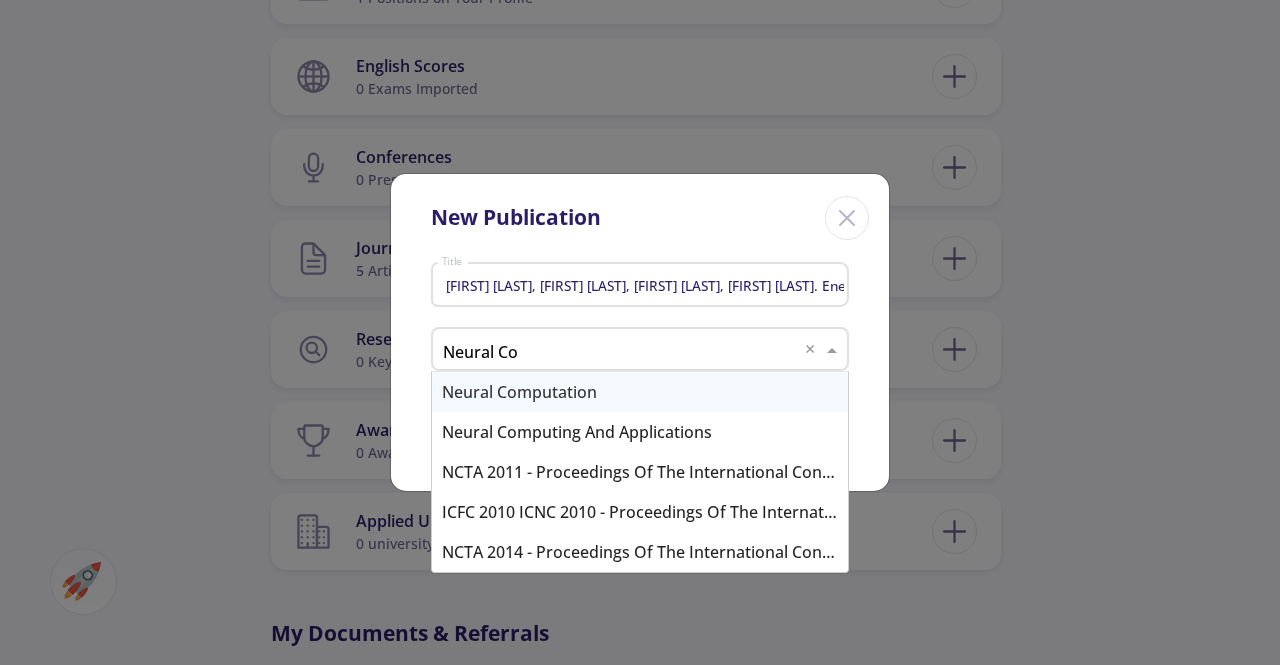 type on "Neural Com" 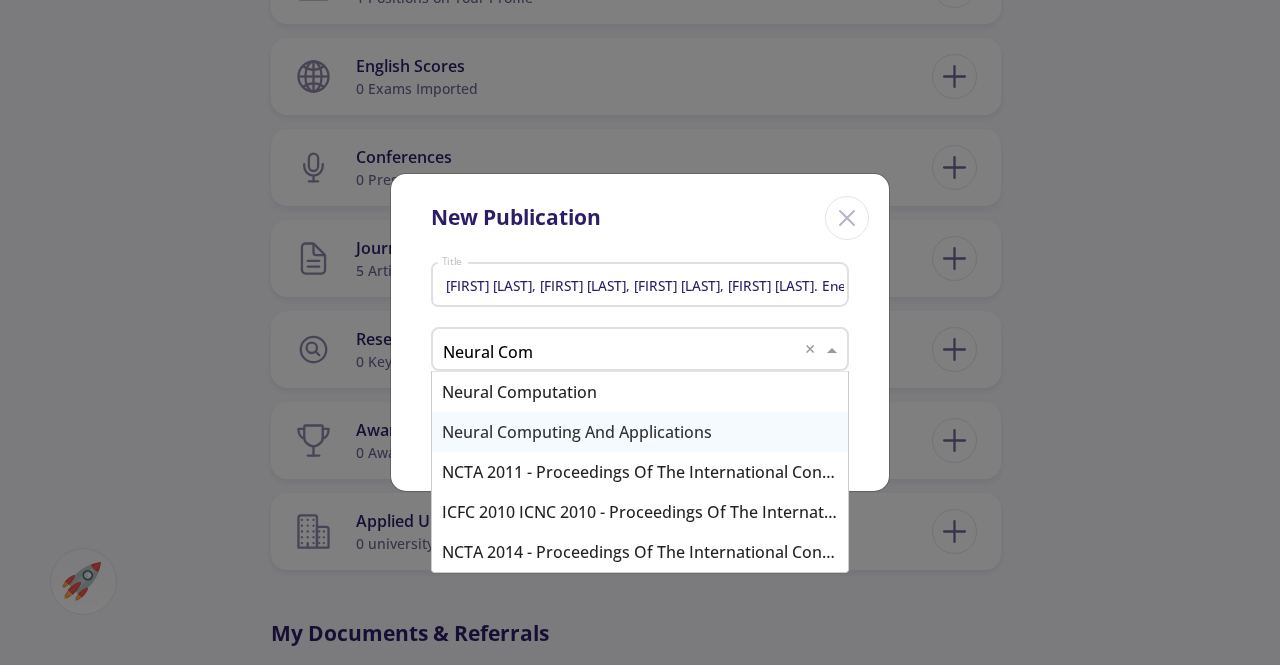 click on "Neural Computing and Applications" at bounding box center (640, 432) 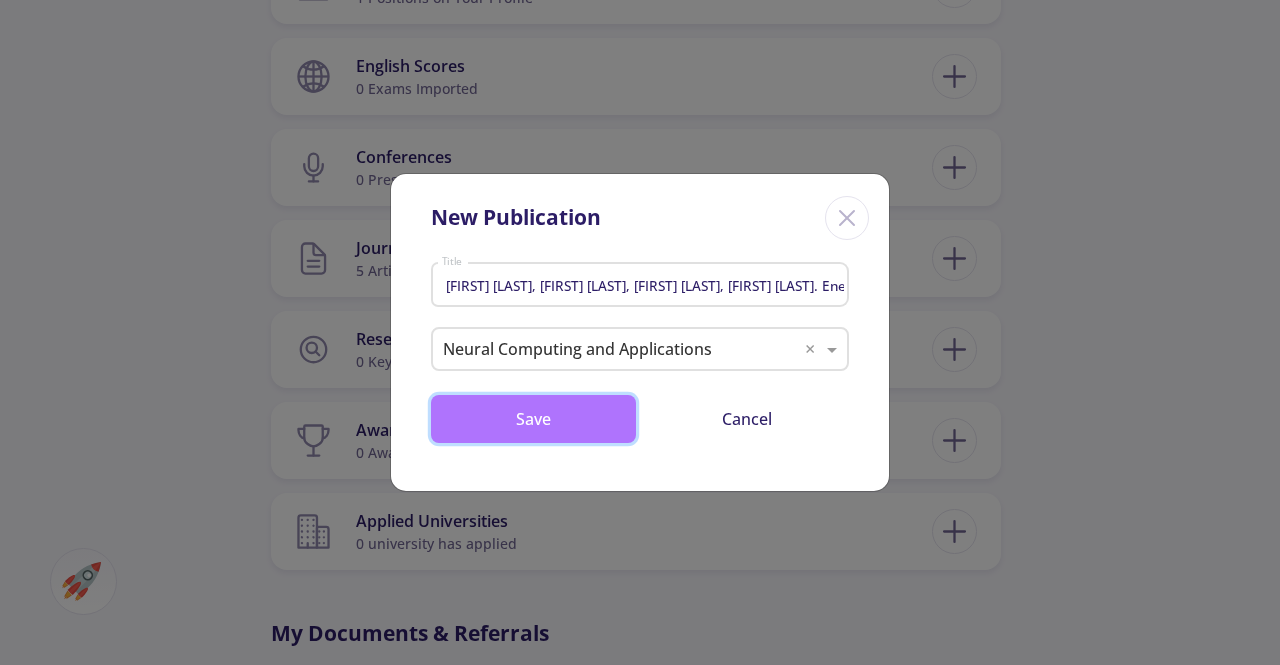 click on "Save" at bounding box center (533, 419) 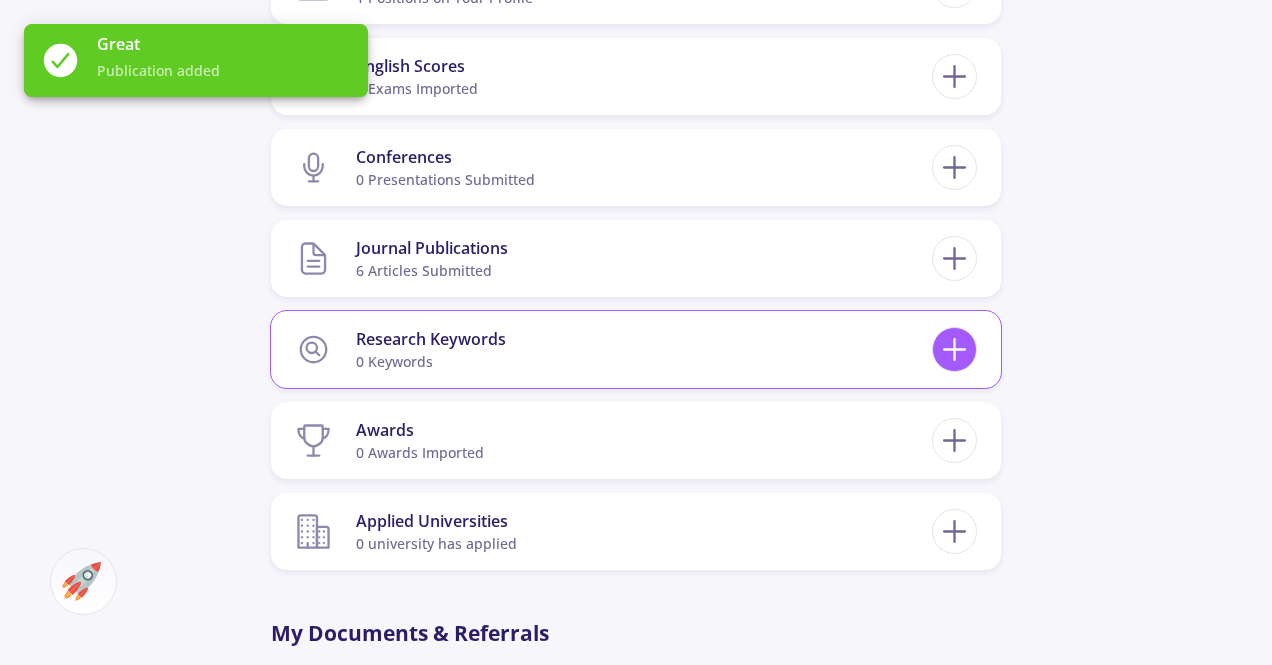 click 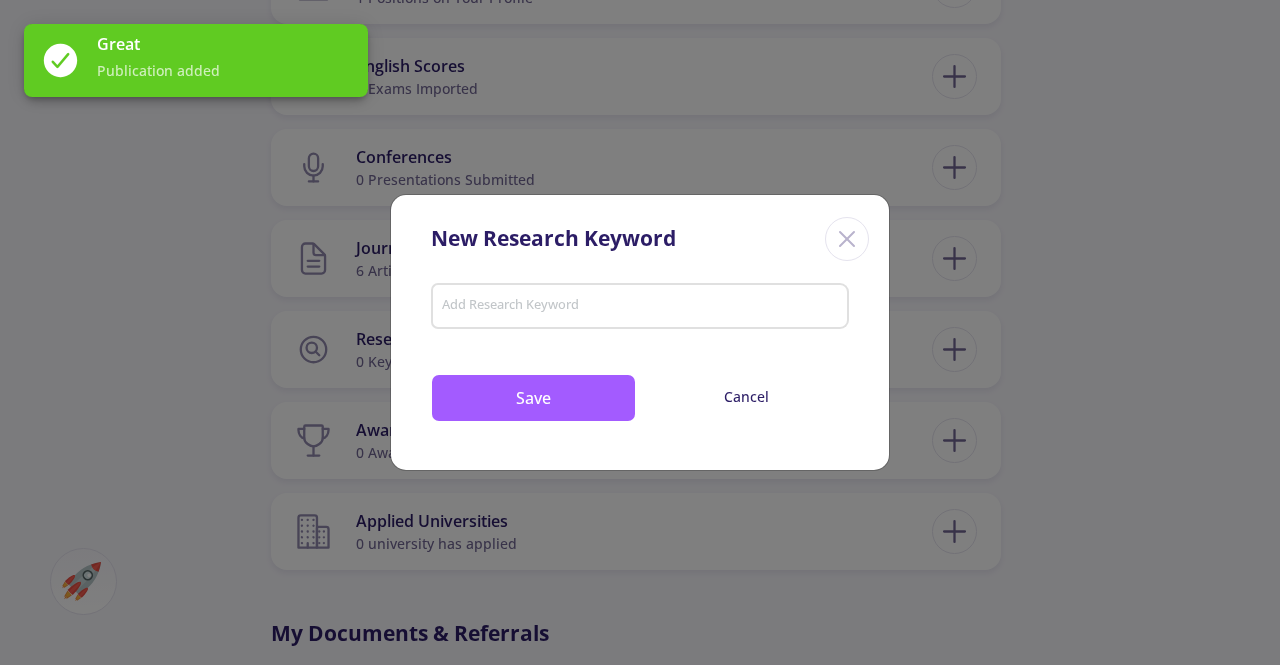 click on "Add Research Keyword" at bounding box center [640, 308] 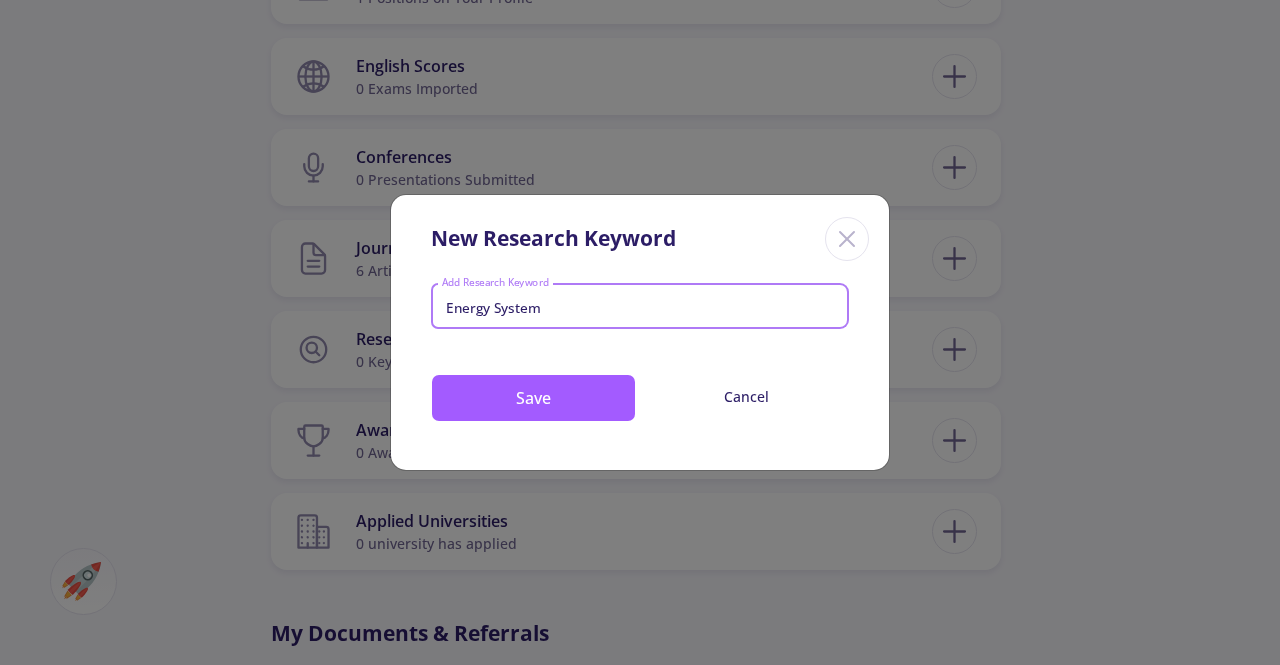 type on "Energy Systems" 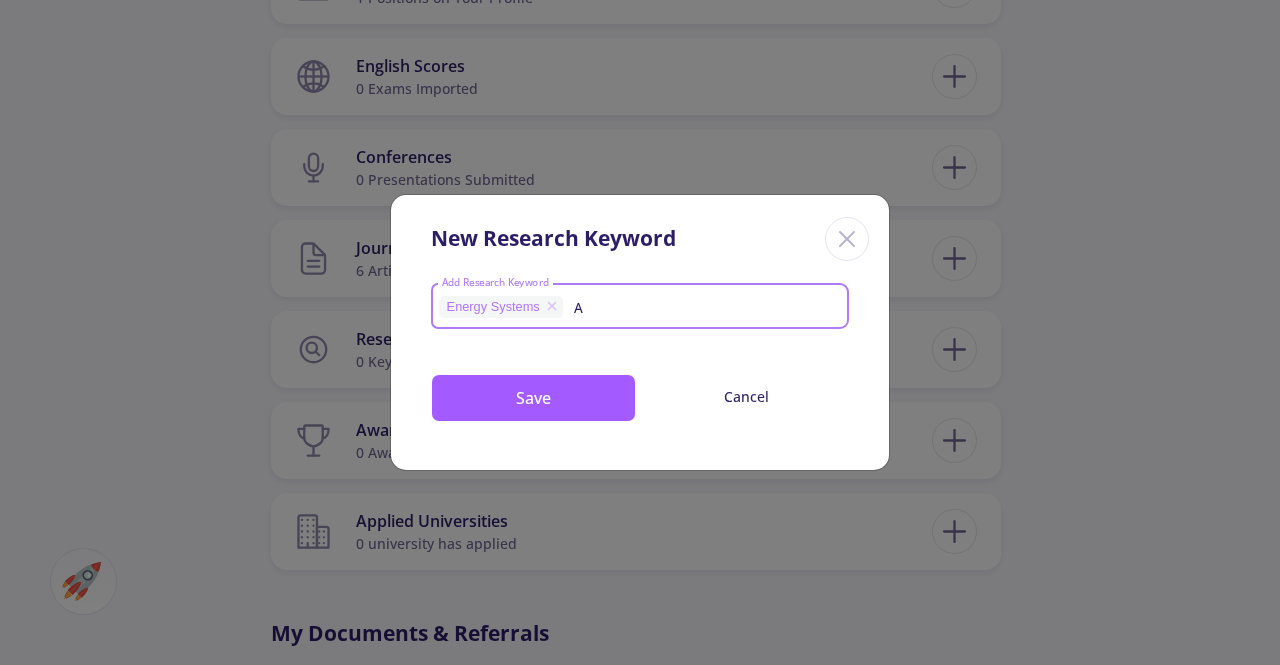 type on "AI" 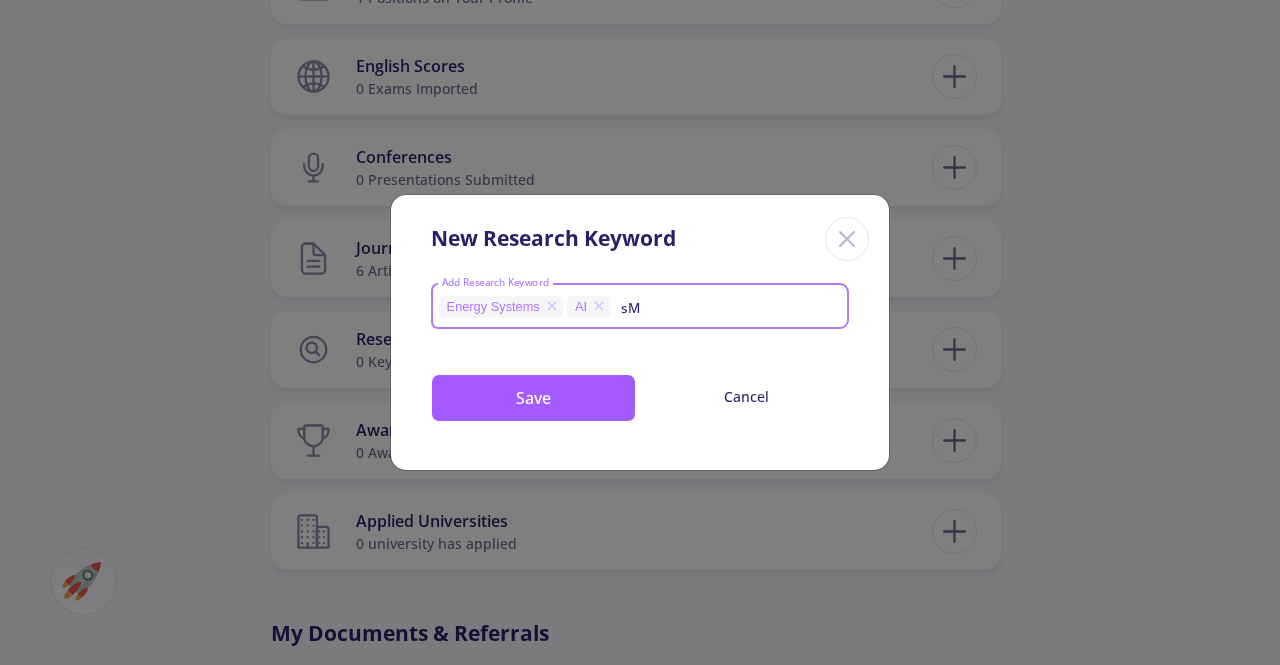 type on "s" 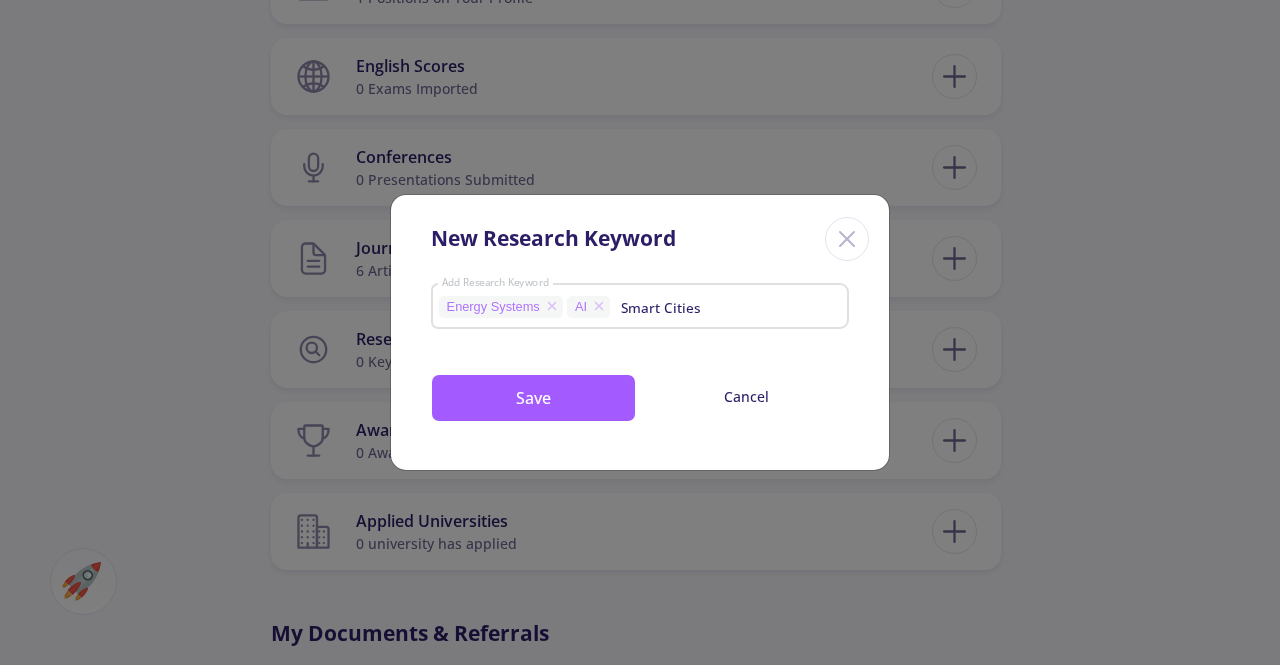 click on "Energy Systems    AI  Smart Cities Add Research Keyword" at bounding box center [640, 302] 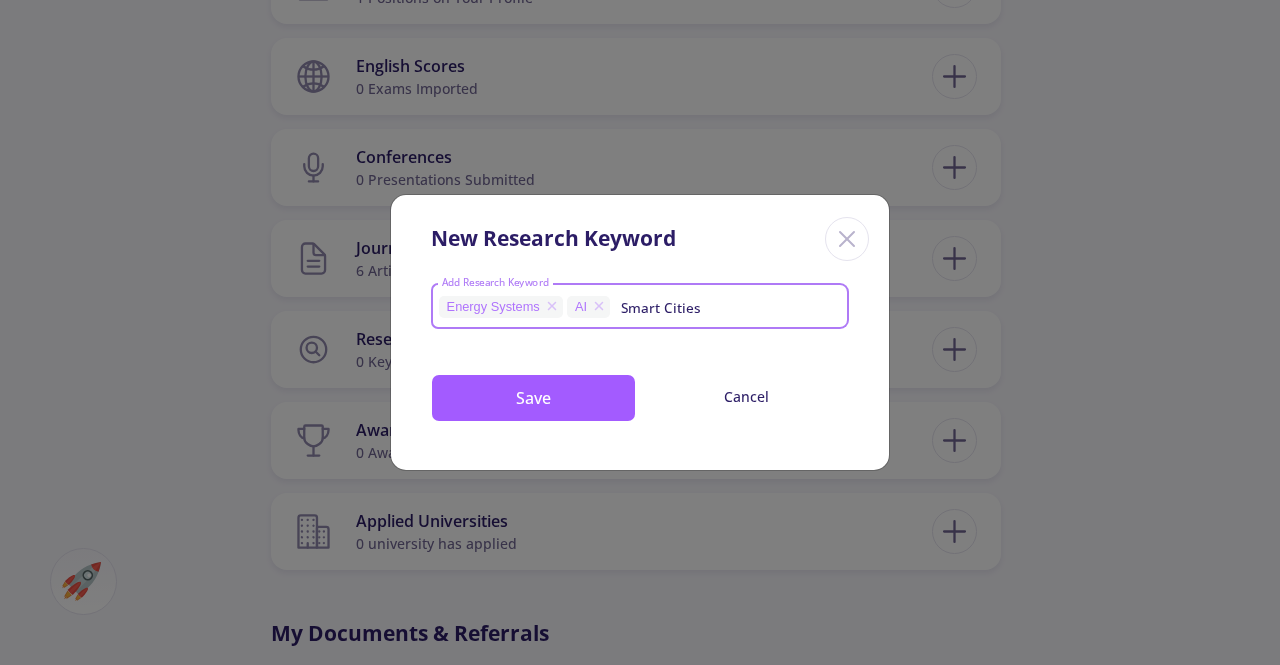 click on "Smart Cities" at bounding box center [727, 308] 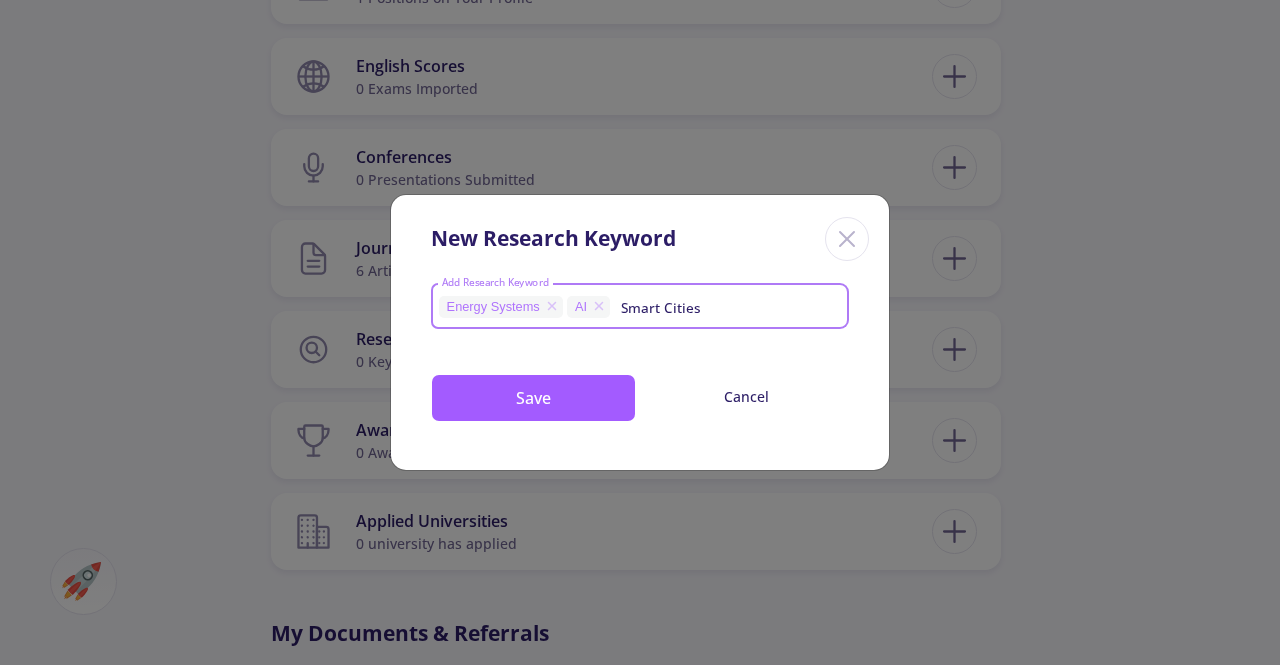 click on "Smart Cities" at bounding box center [727, 308] 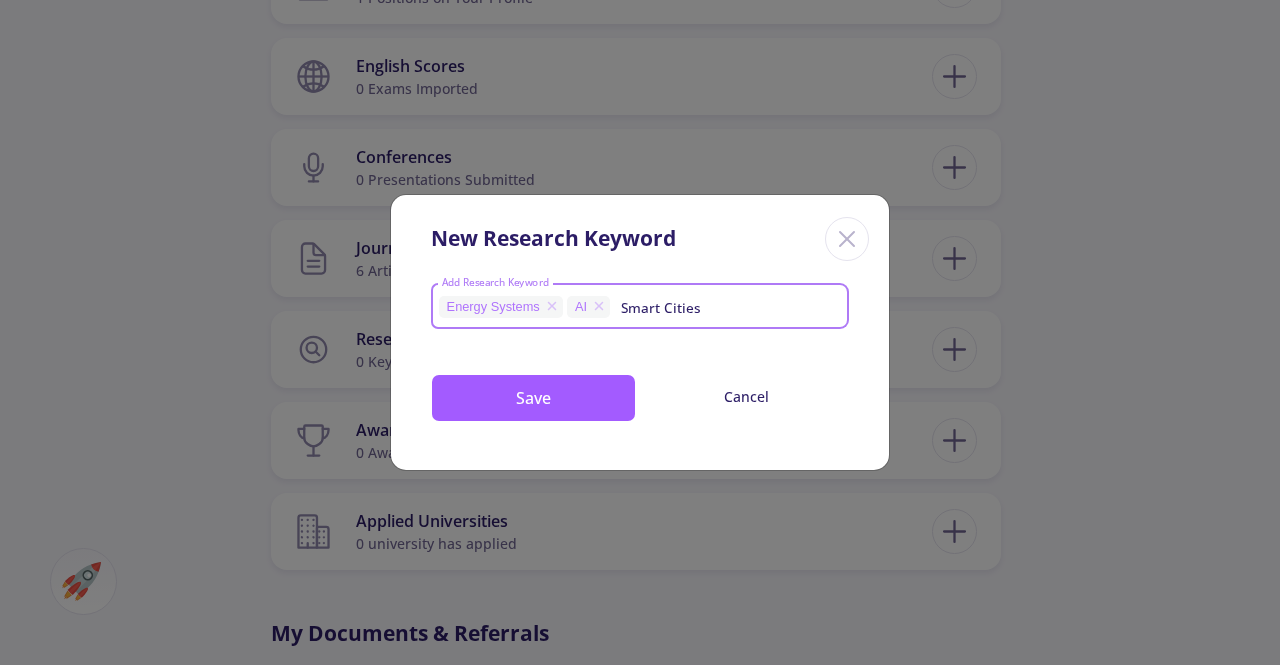 click on "Smart Cities" at bounding box center (727, 308) 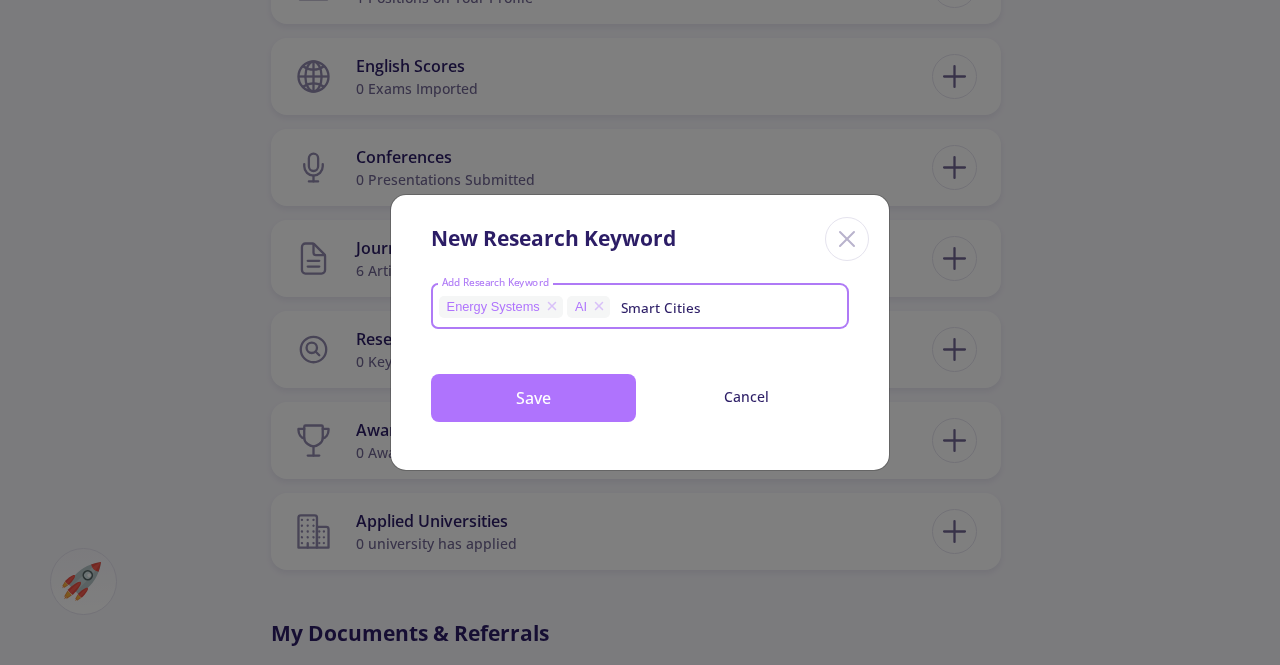 type on "Smart Cities" 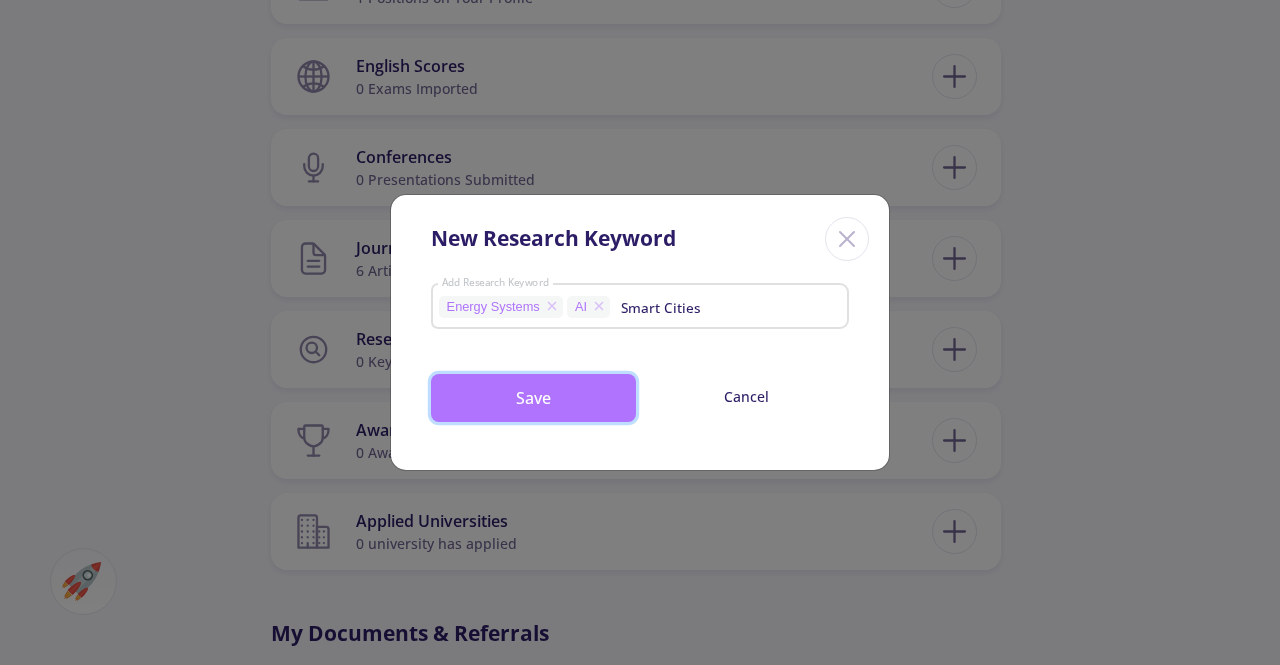 click on "Save" at bounding box center (533, 398) 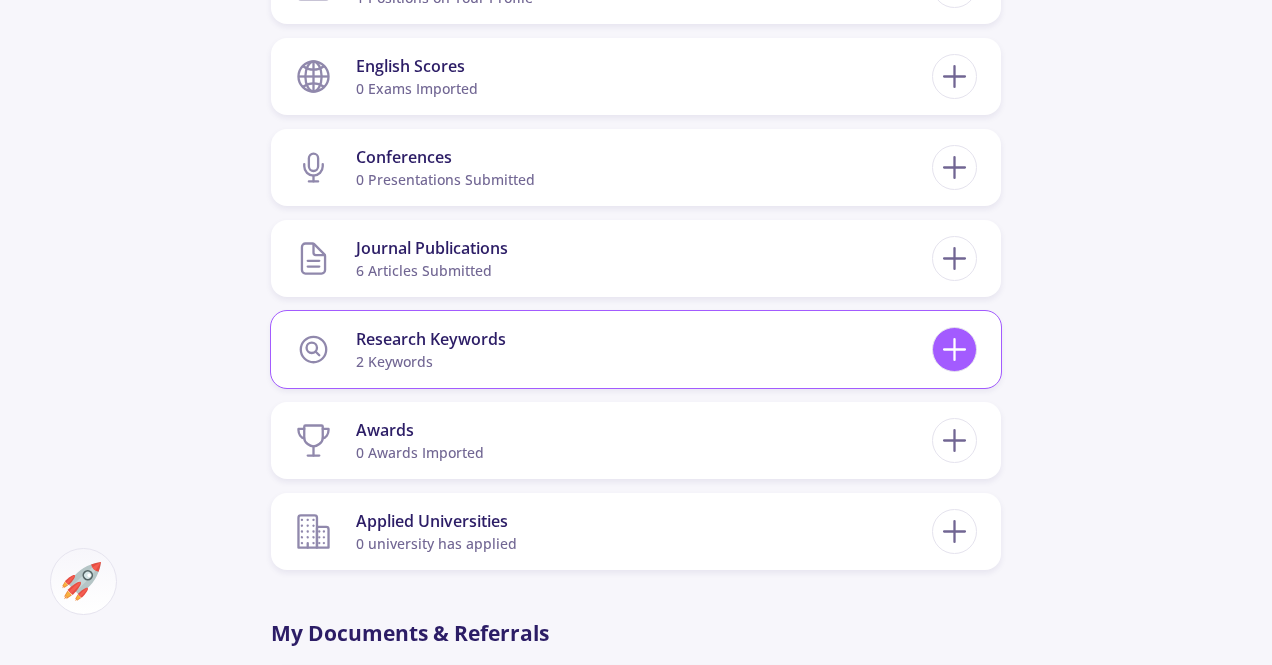 click 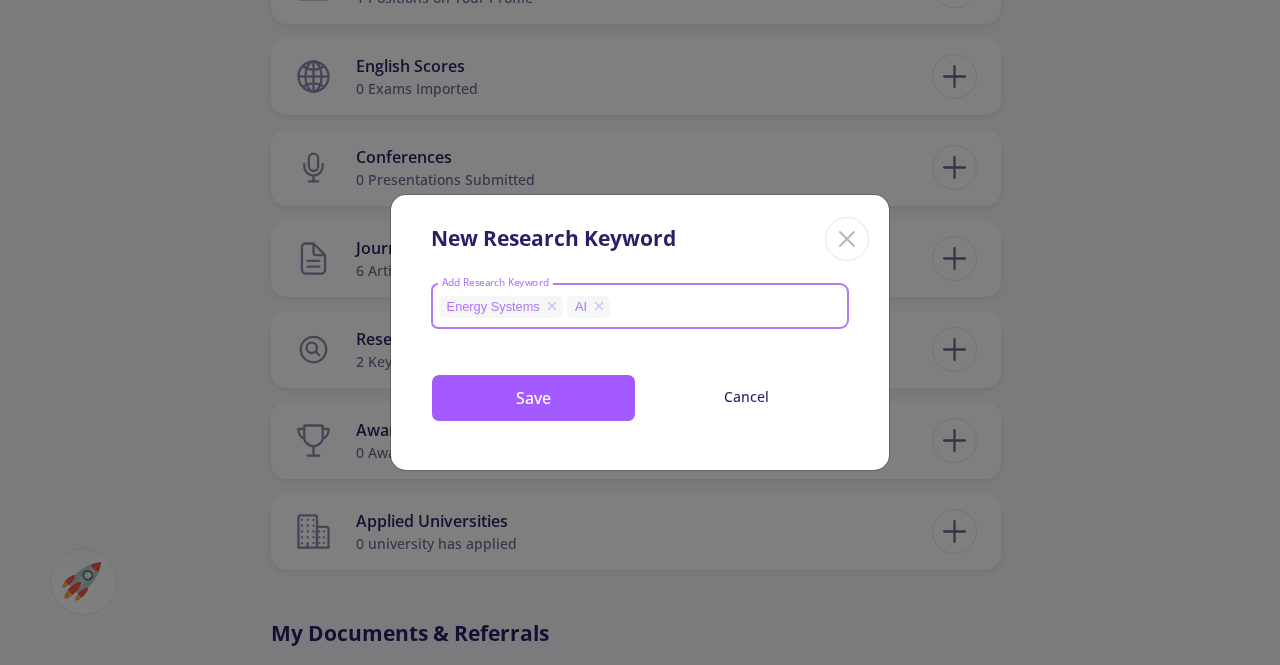 click on "Add Research Keyword" at bounding box center (727, 308) 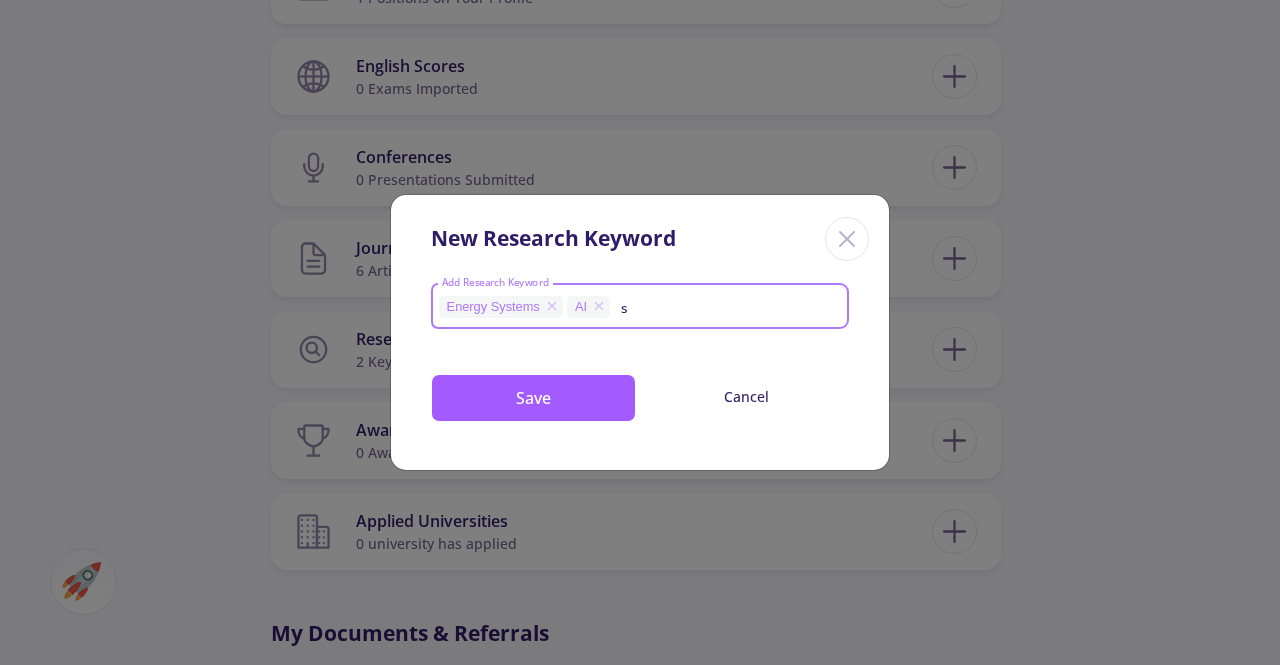 type 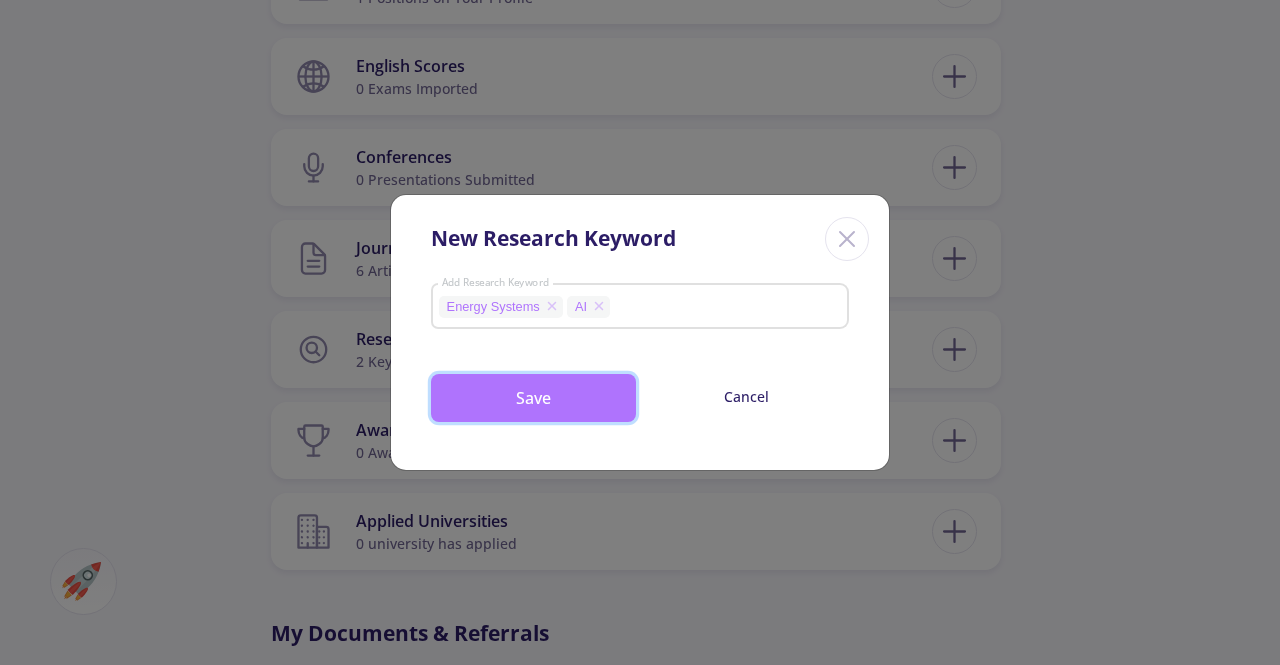 click on "Save" at bounding box center (533, 398) 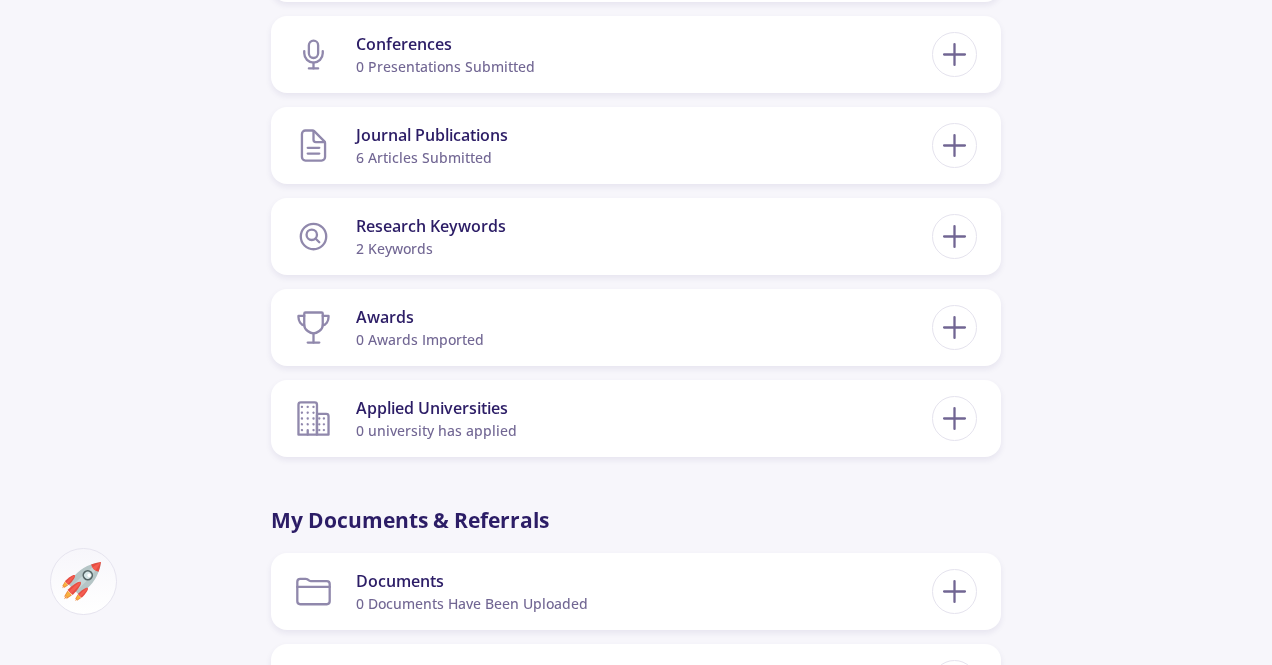 scroll, scrollTop: 1258, scrollLeft: 0, axis: vertical 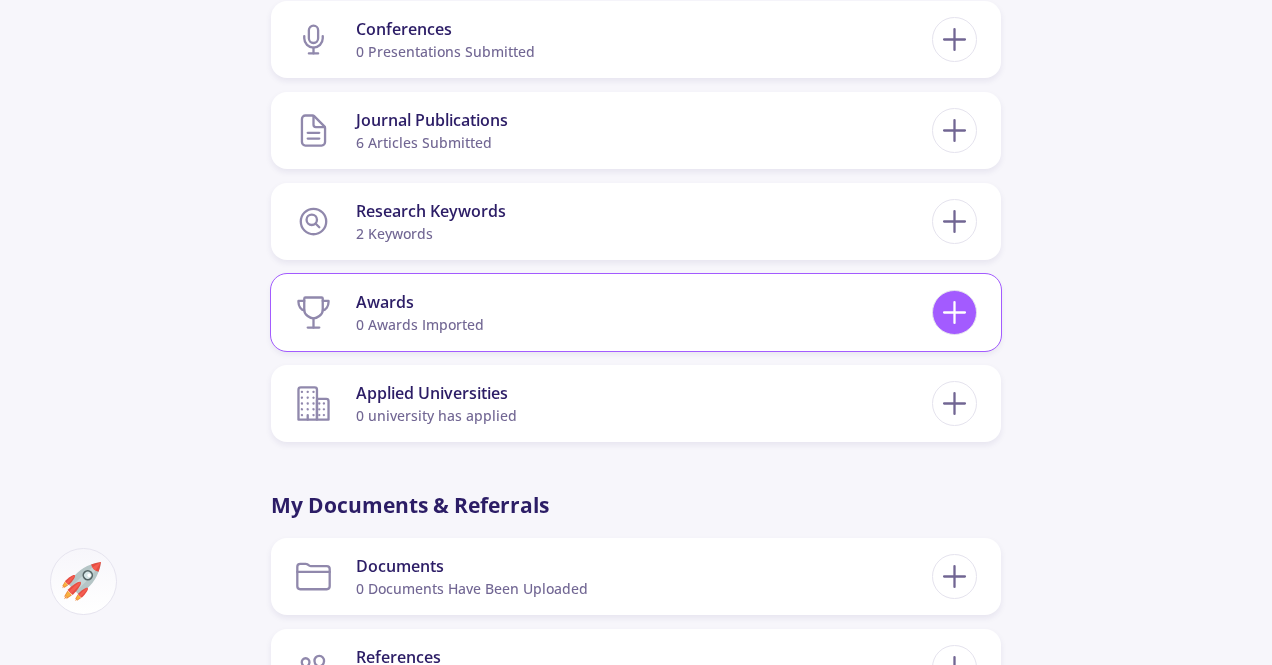 click 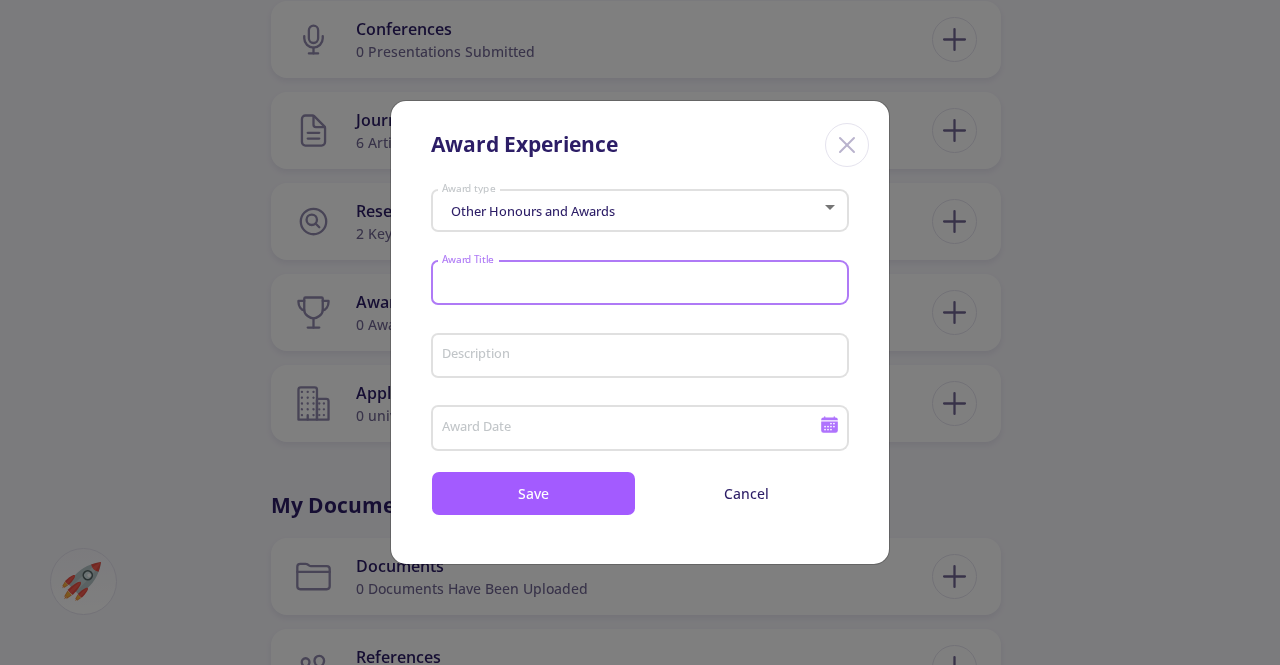 click on "Award Title" at bounding box center (643, 284) 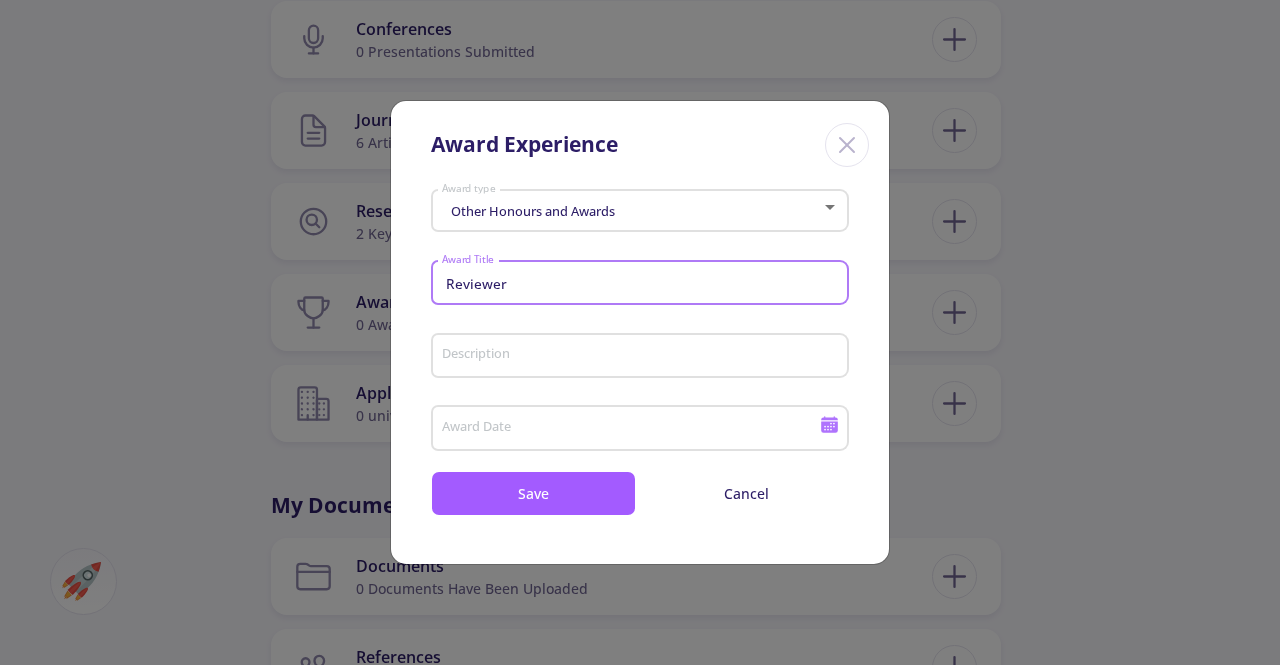 click on "Reviewer Award Title" 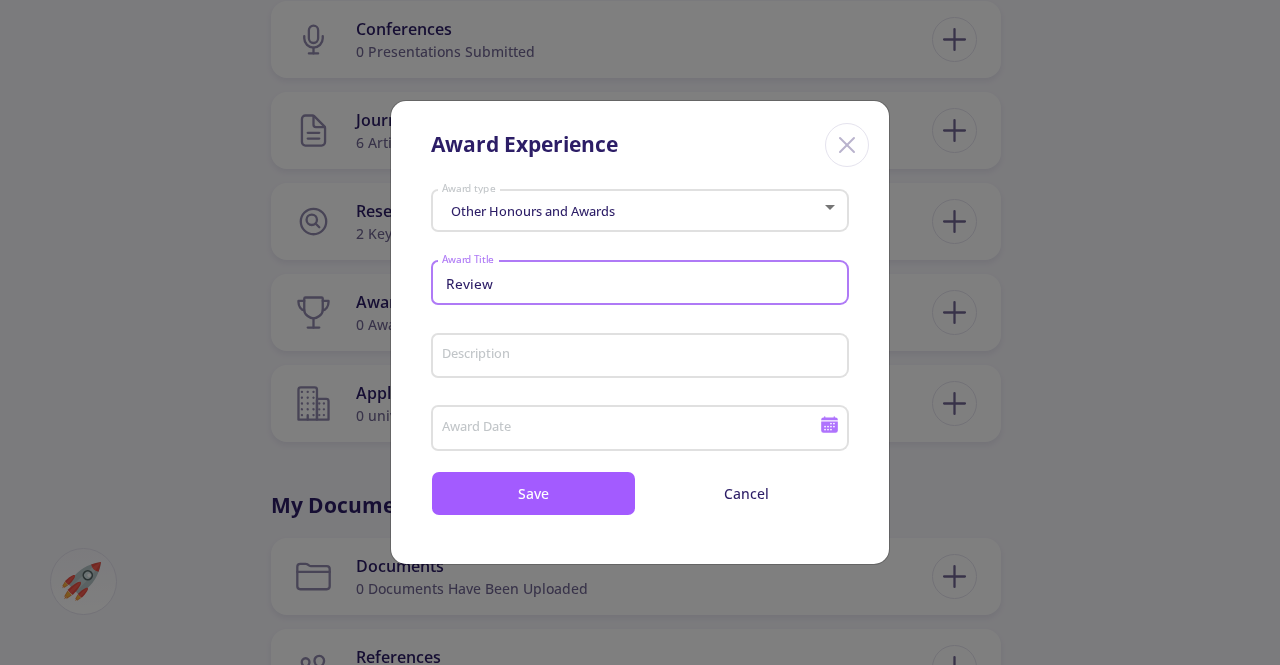 type on "Review" 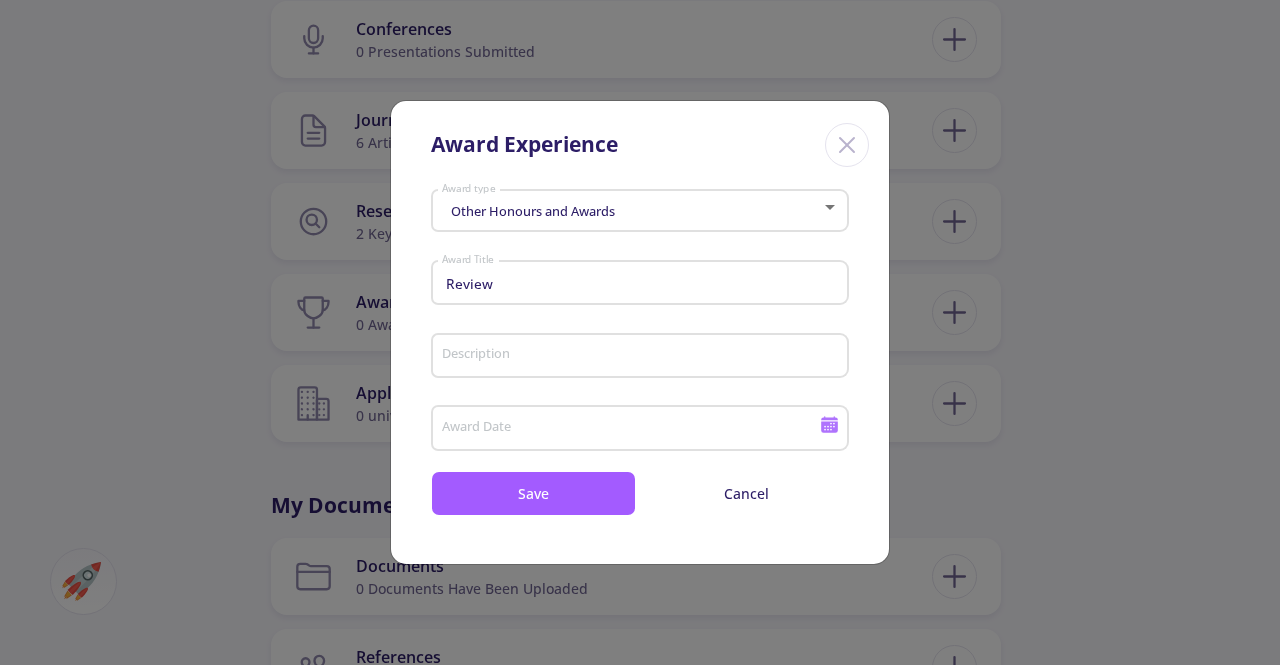 click on "Description" 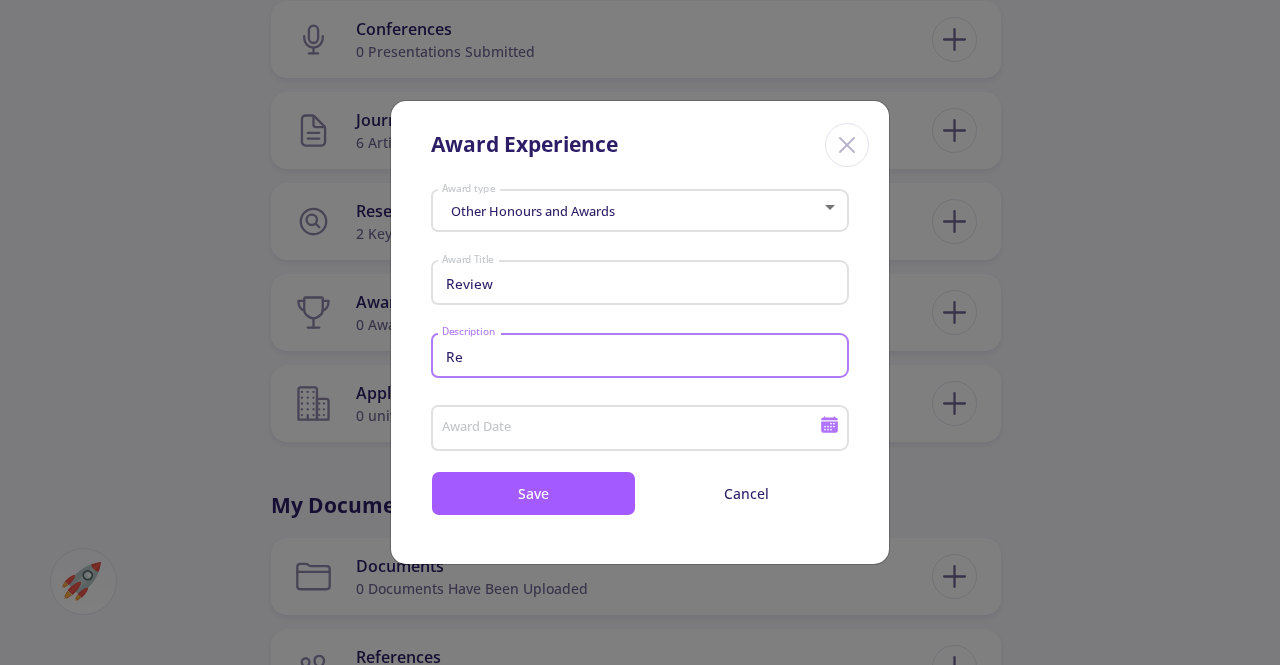 type on "R" 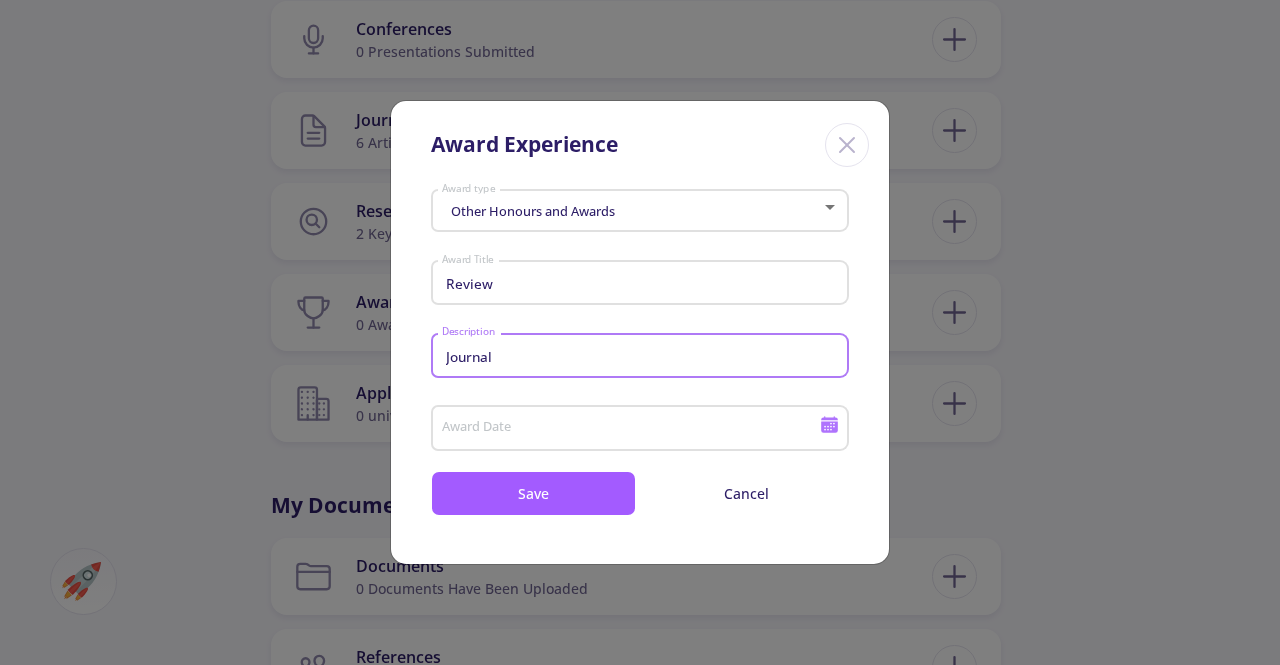type on "Journal" 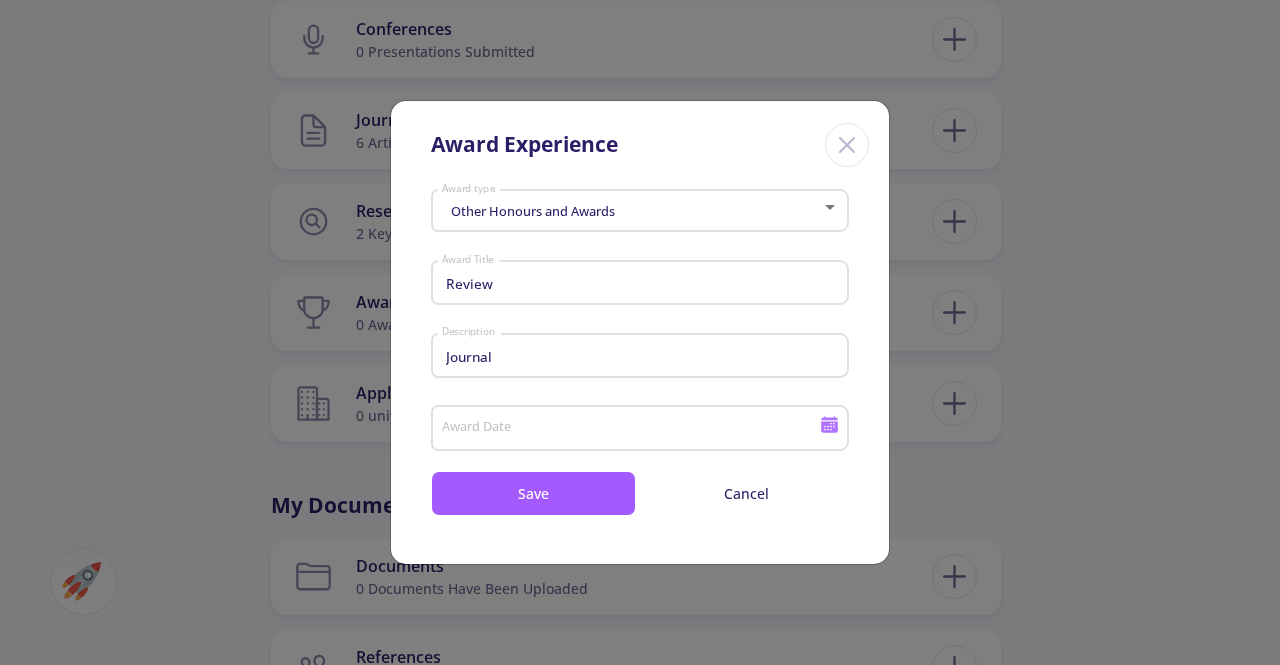 click 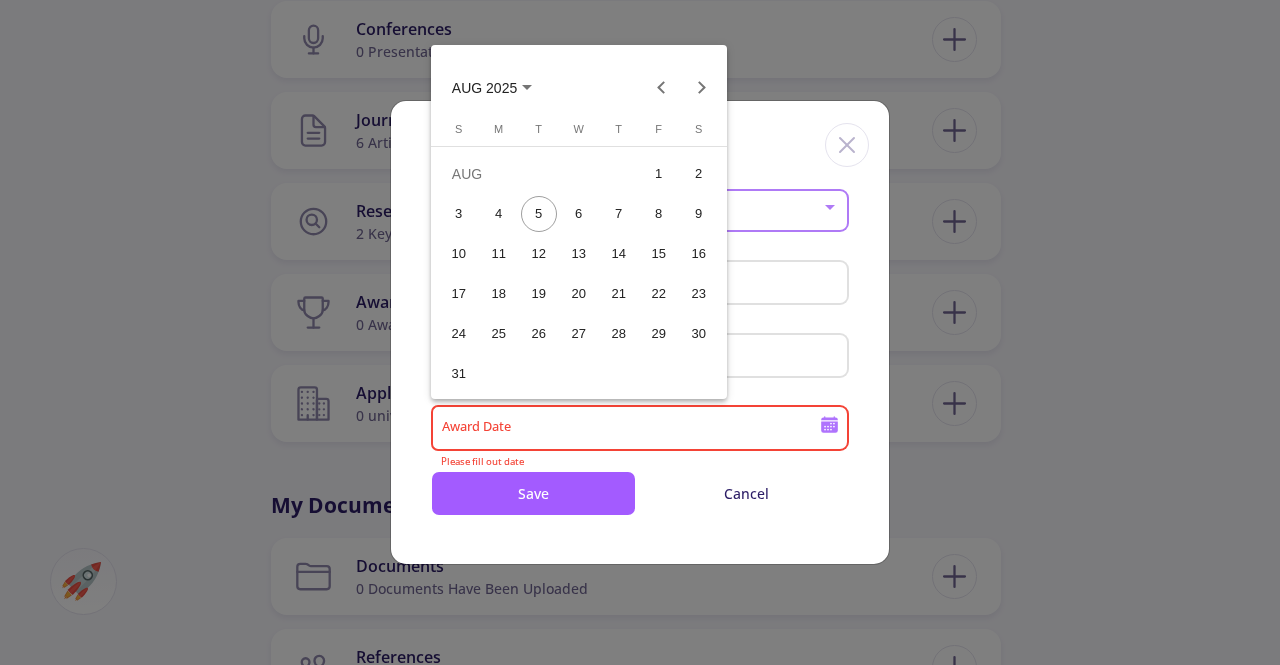 click on "10" at bounding box center (459, 254) 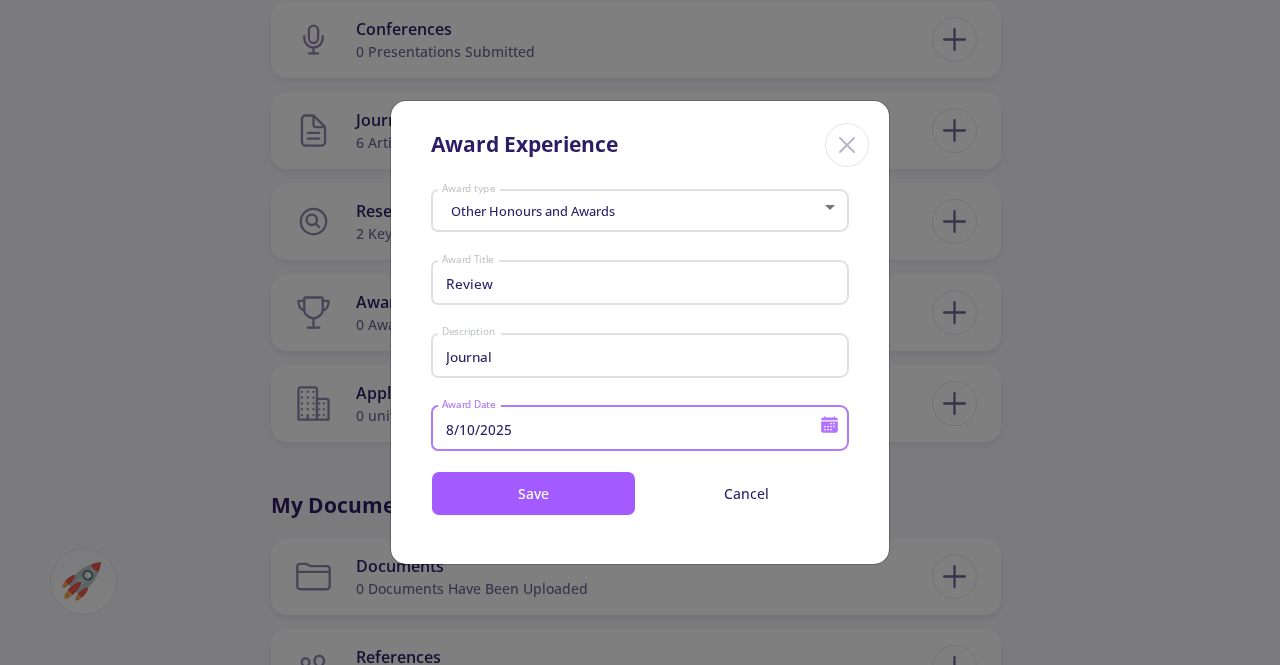 click 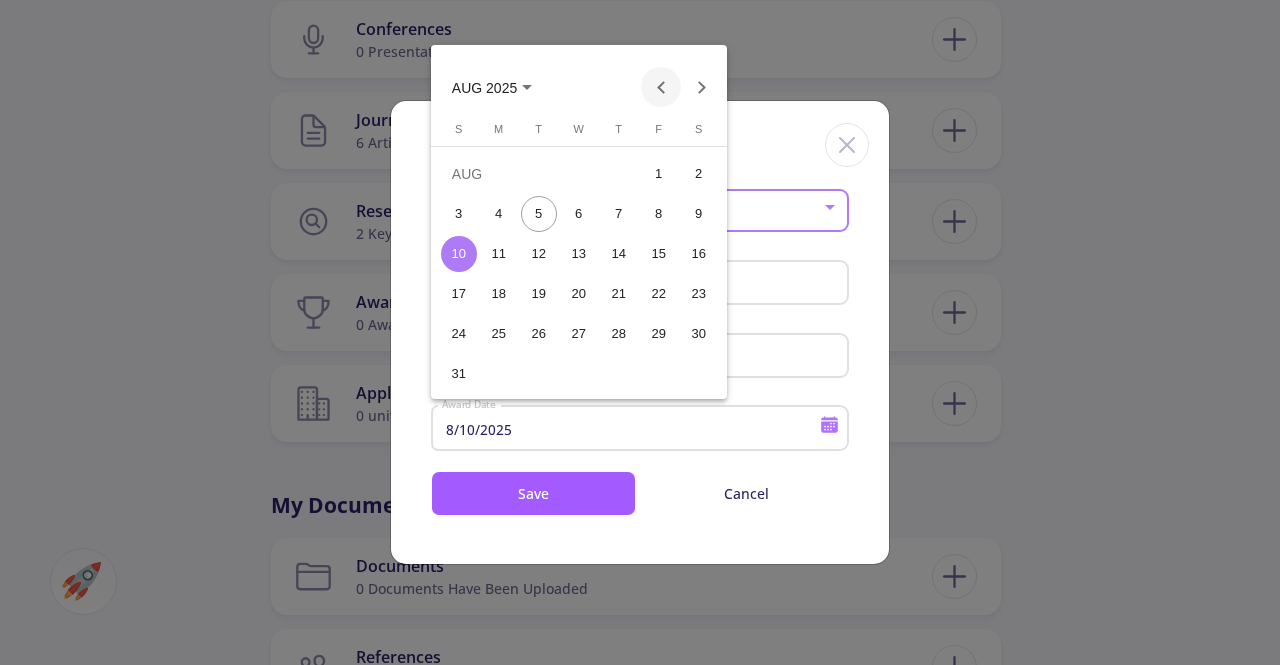 click at bounding box center (661, 87) 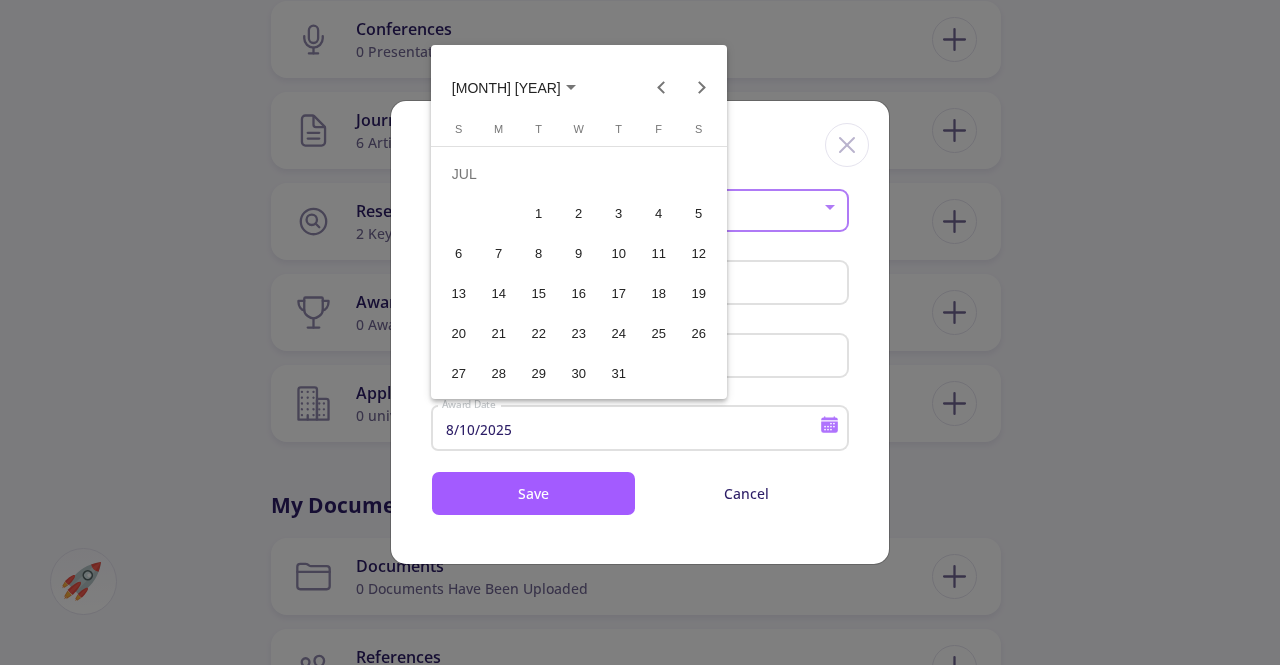 click on "30" at bounding box center [579, 374] 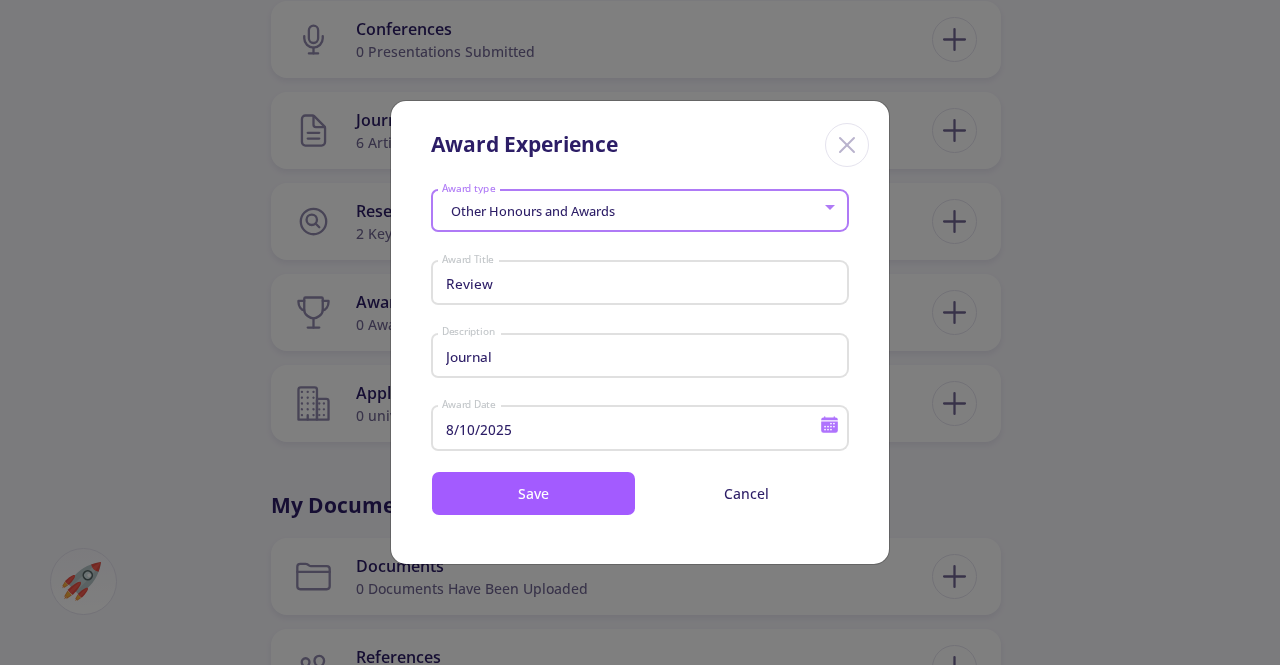 type on "7/30/2025" 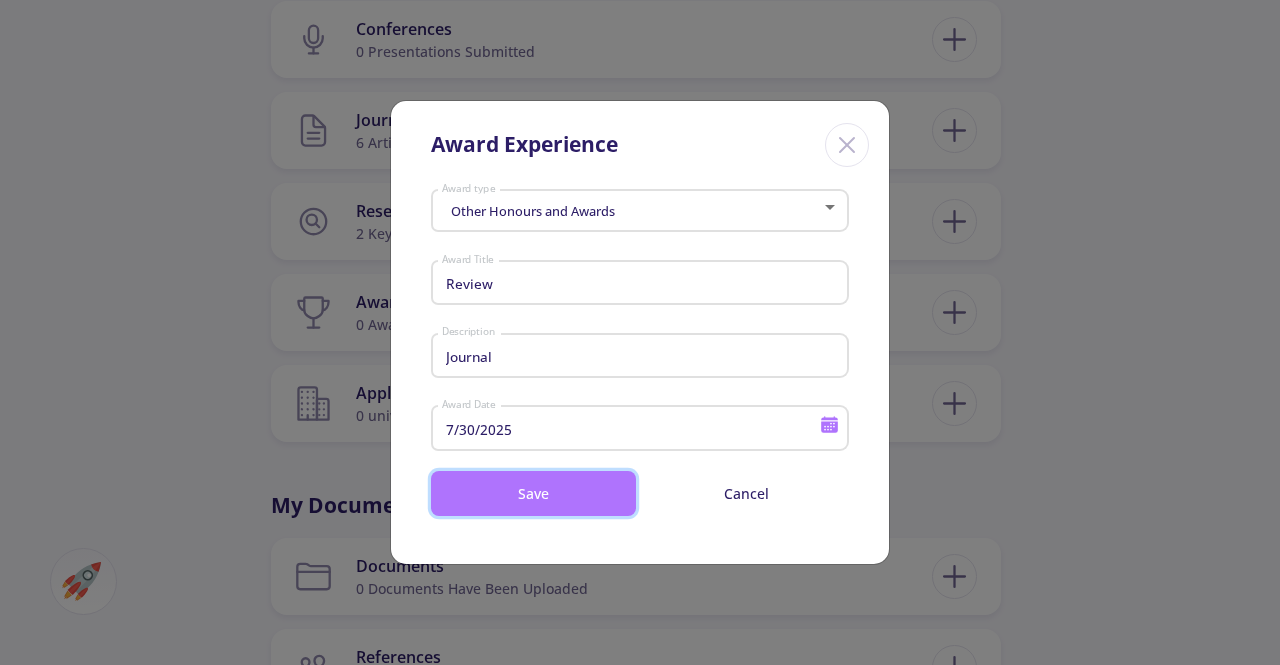 click on "Save" 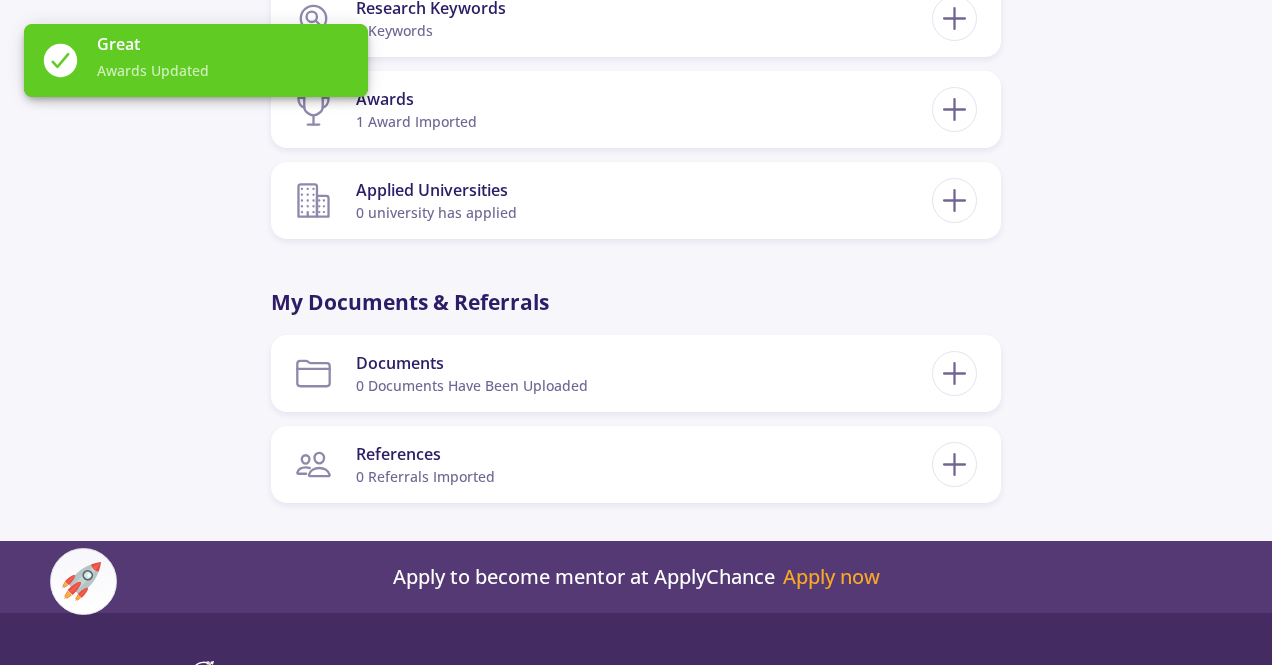 scroll, scrollTop: 1473, scrollLeft: 0, axis: vertical 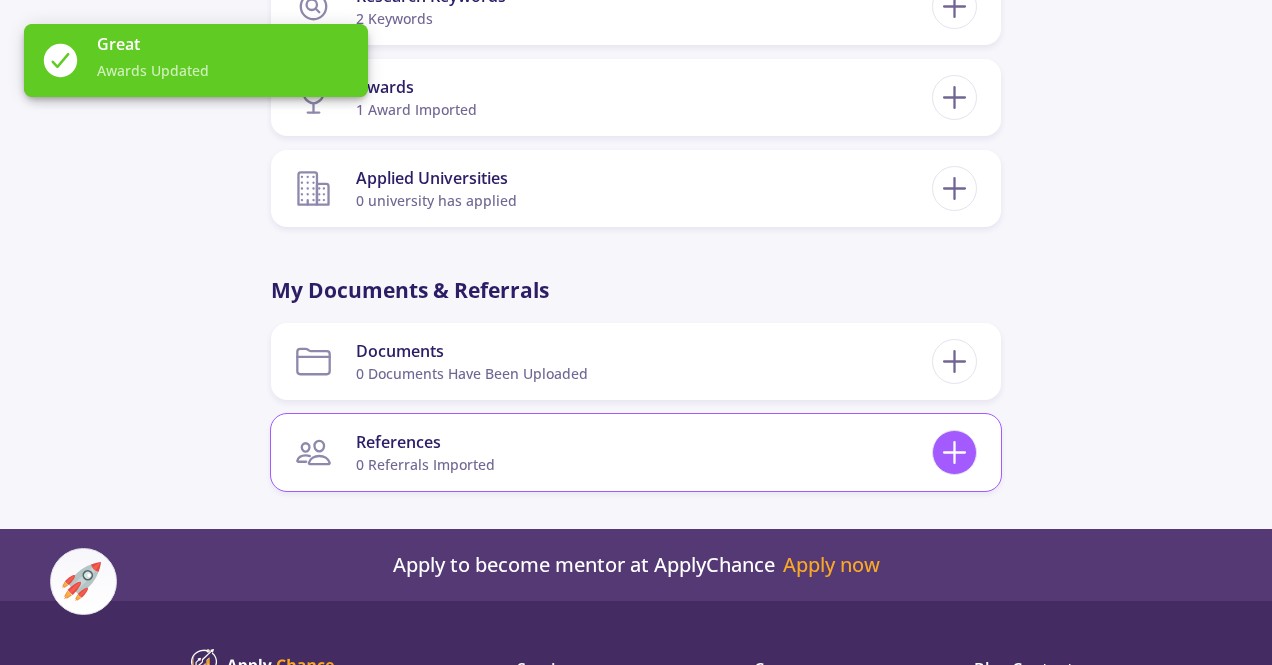 click 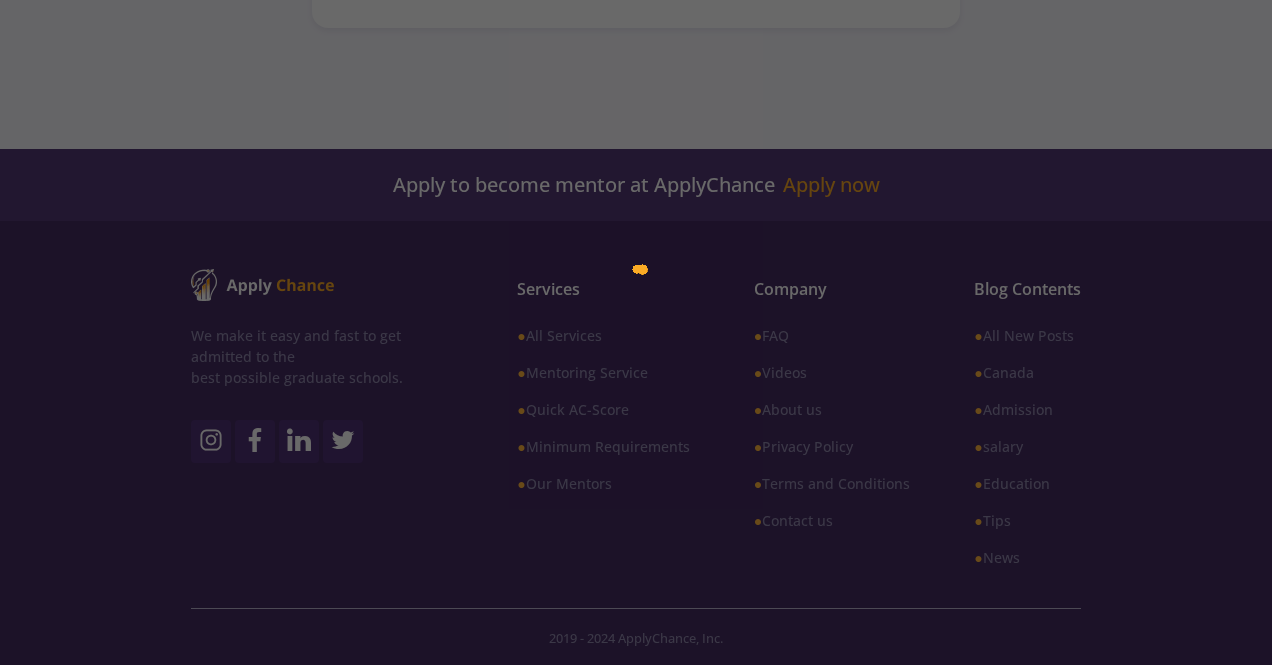 scroll, scrollTop: 0, scrollLeft: 0, axis: both 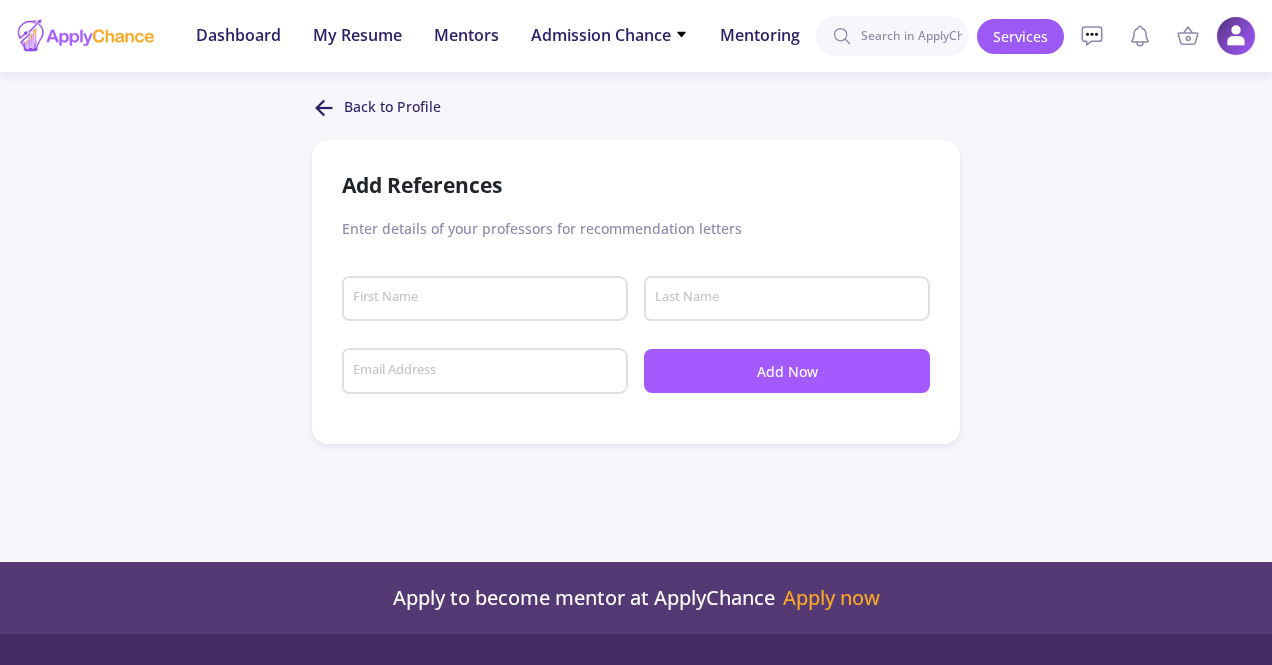 click on "First Name" 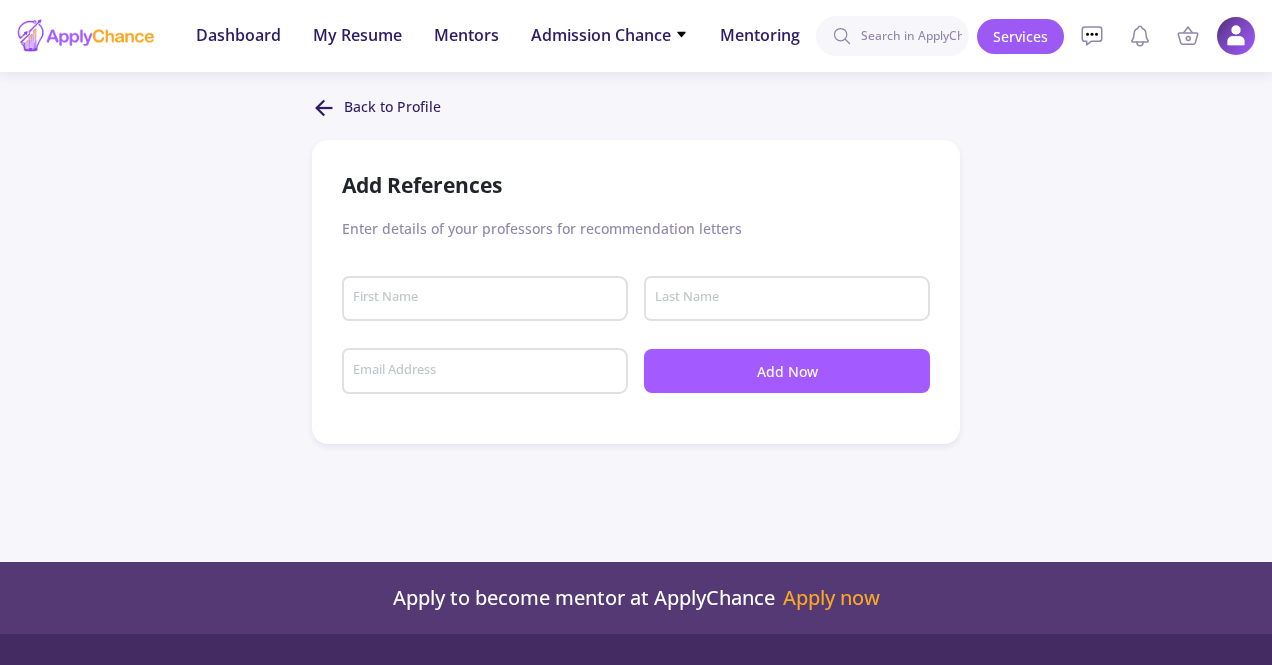 click on "First Name" at bounding box center [488, 299] 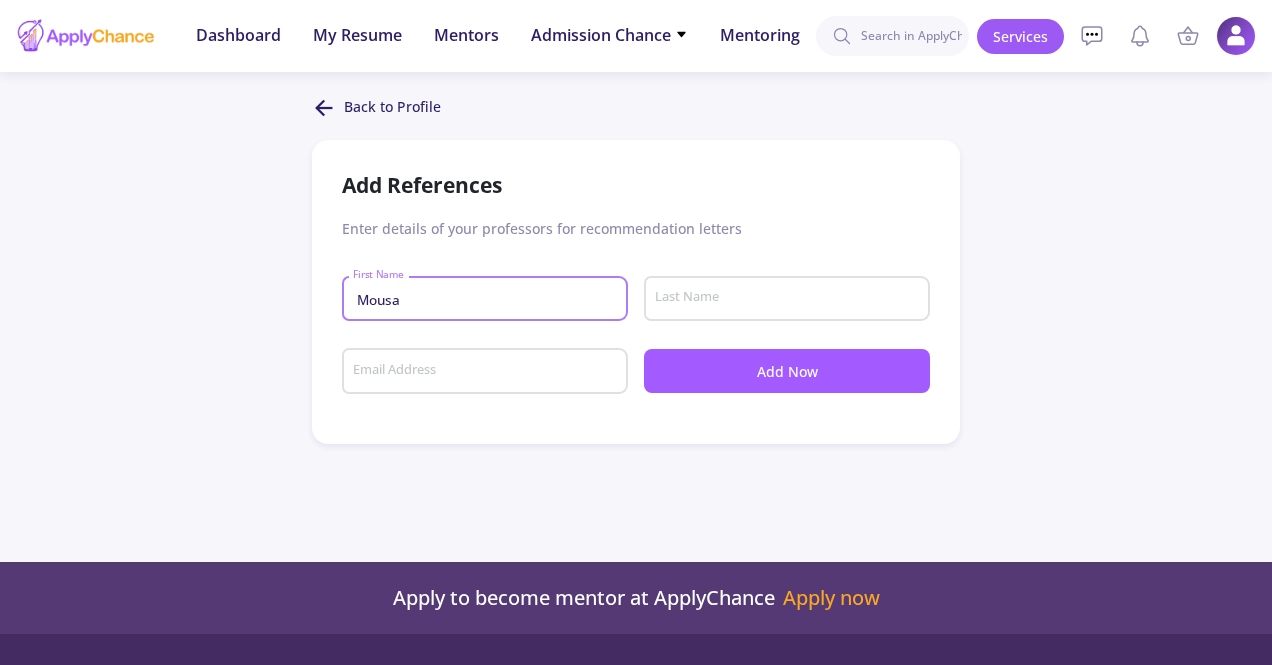 type on "Mousa" 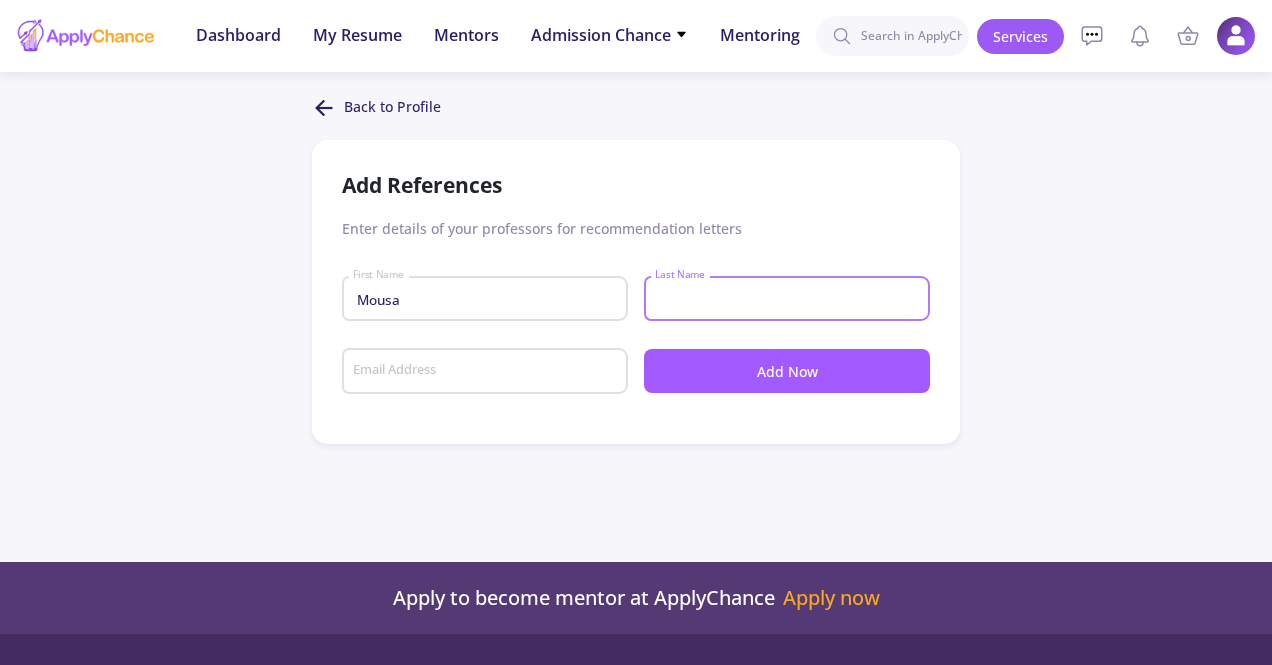click on "Last Name" at bounding box center [790, 299] 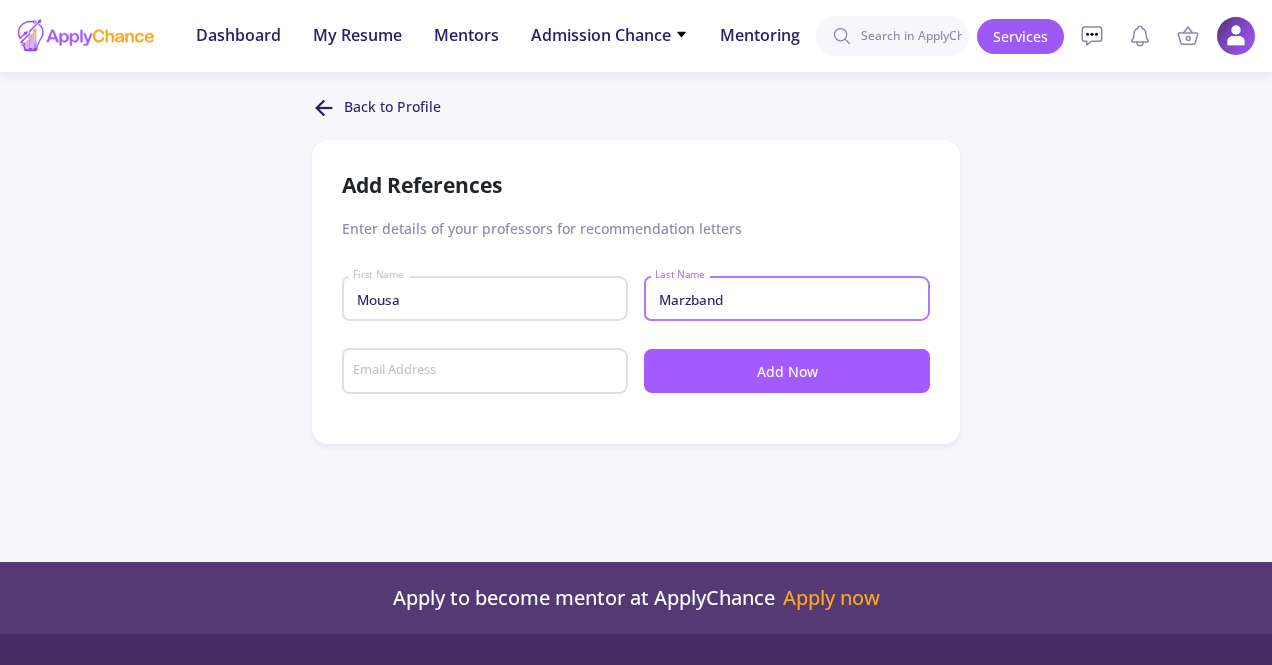 type on "Marzband" 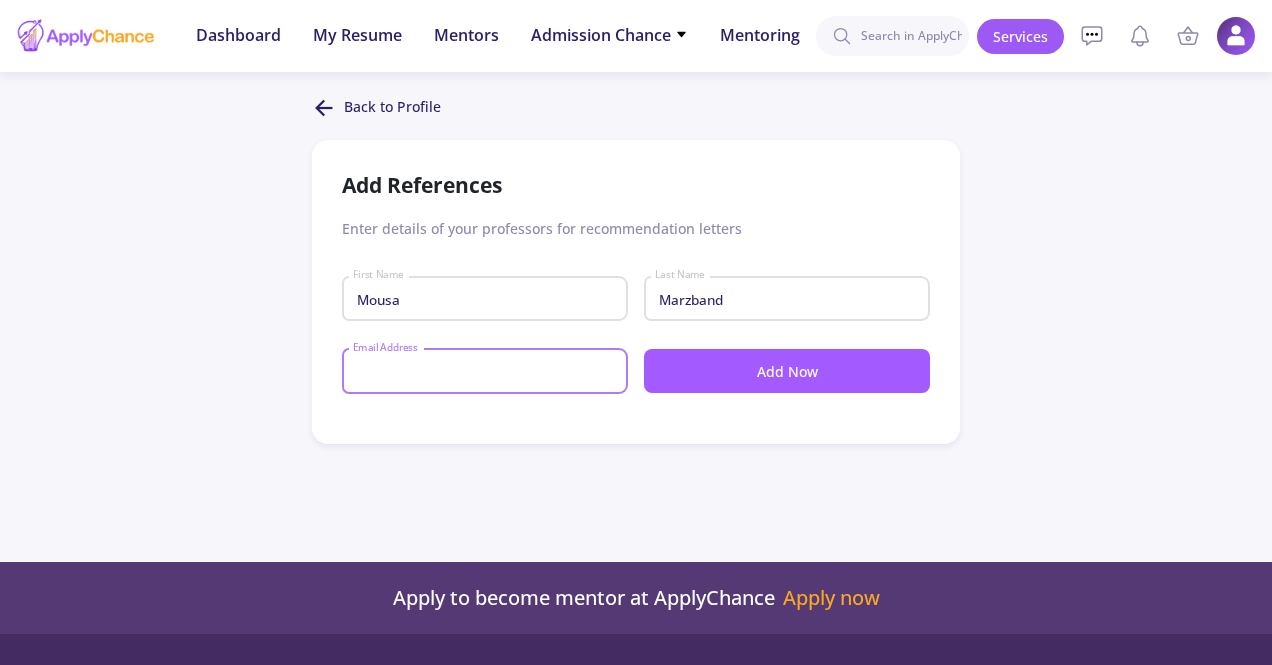 click on "Email Address" at bounding box center [488, 372] 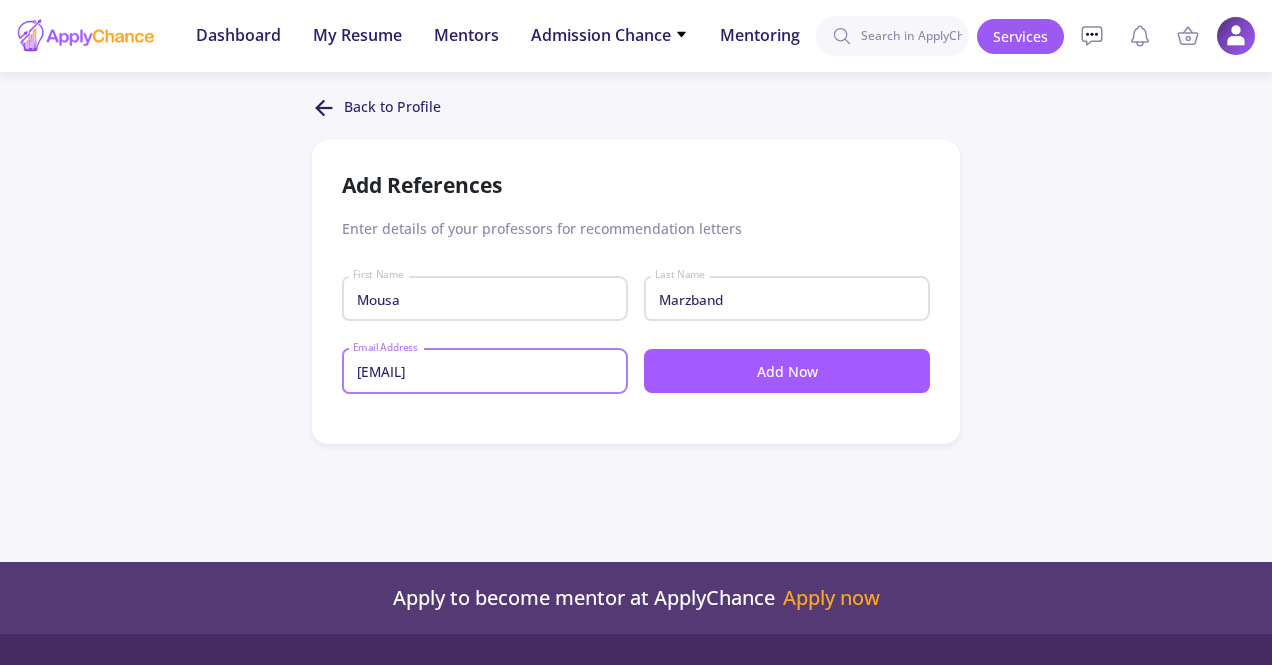 type on "[EMAIL]" 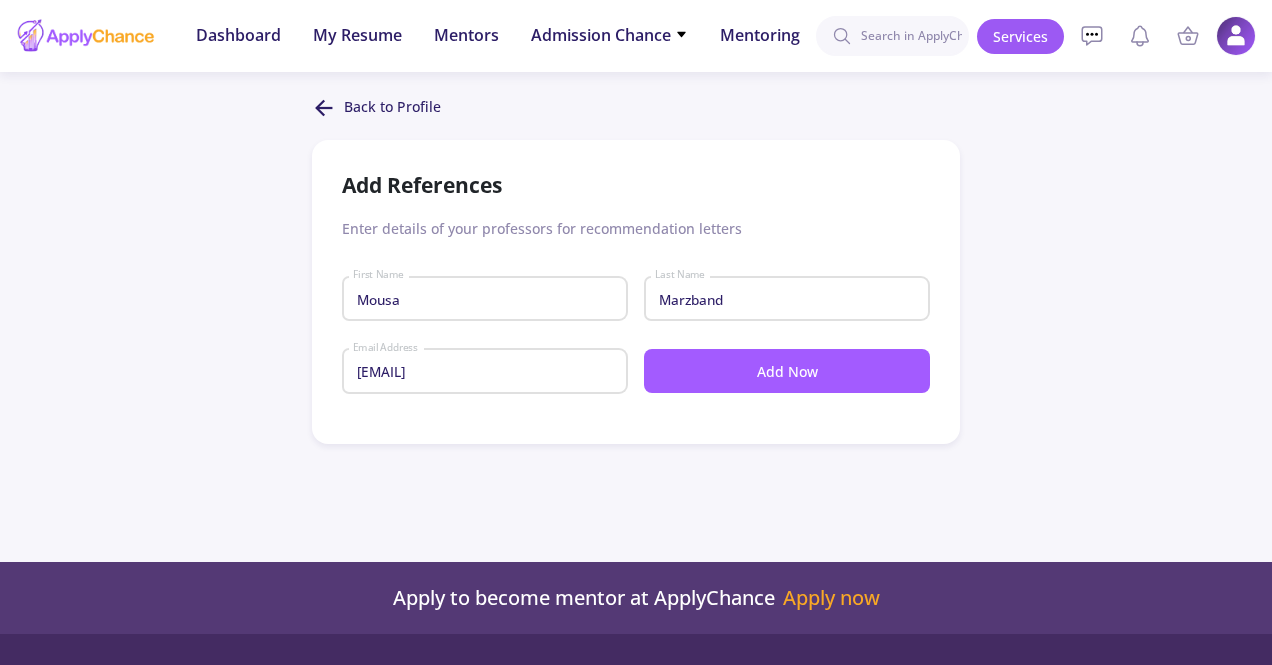 click on "Add Now" 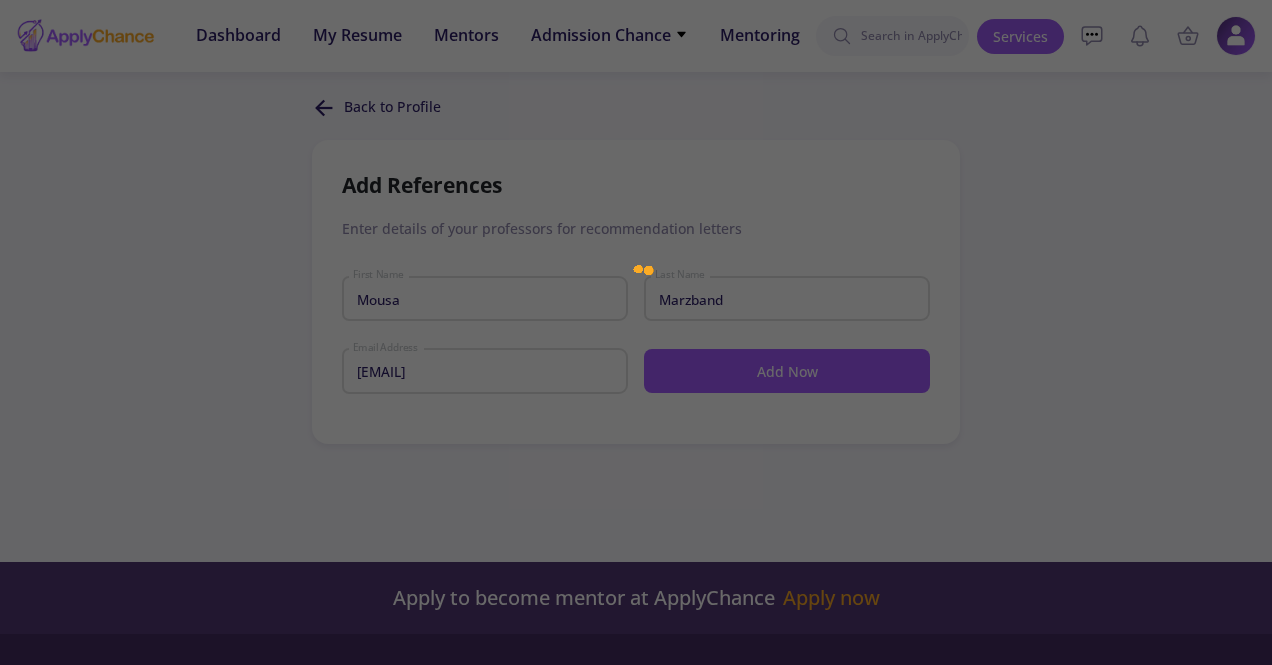 type 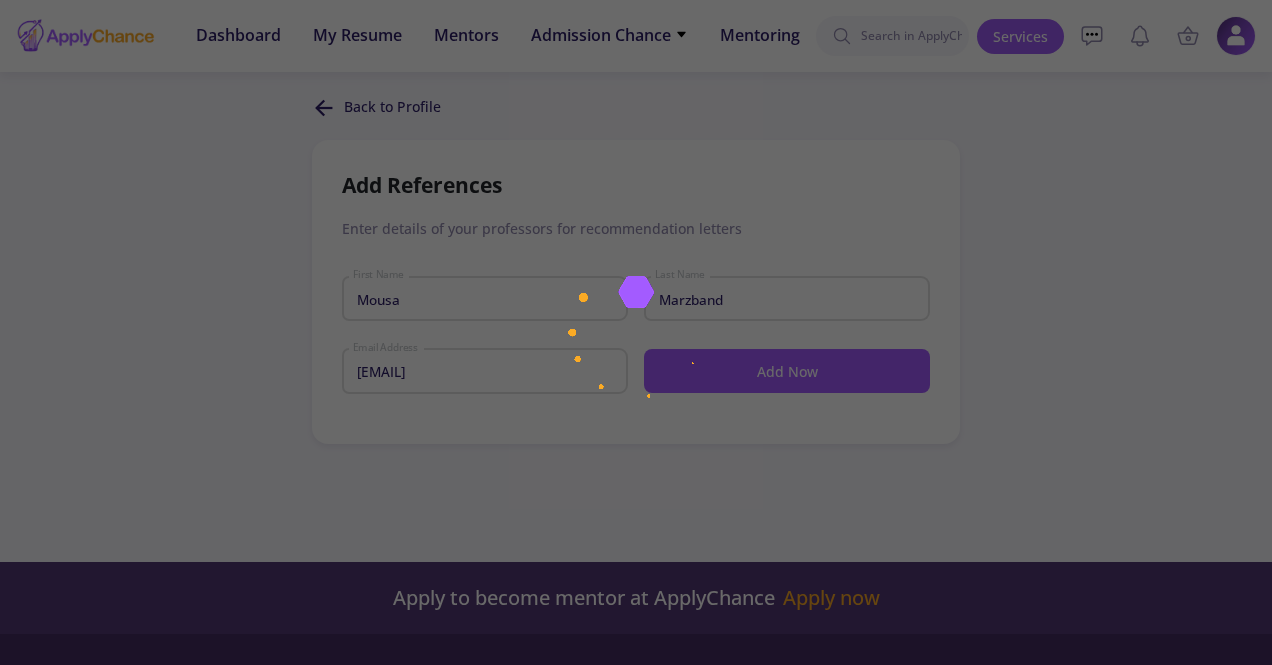 type 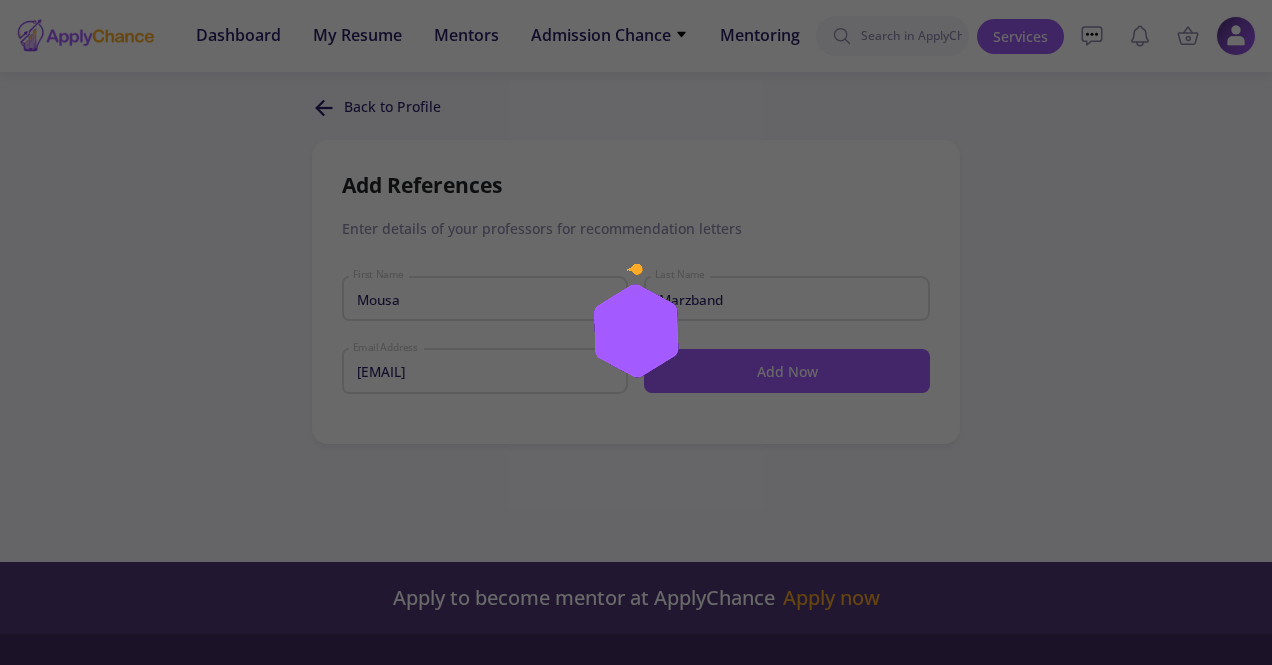 type 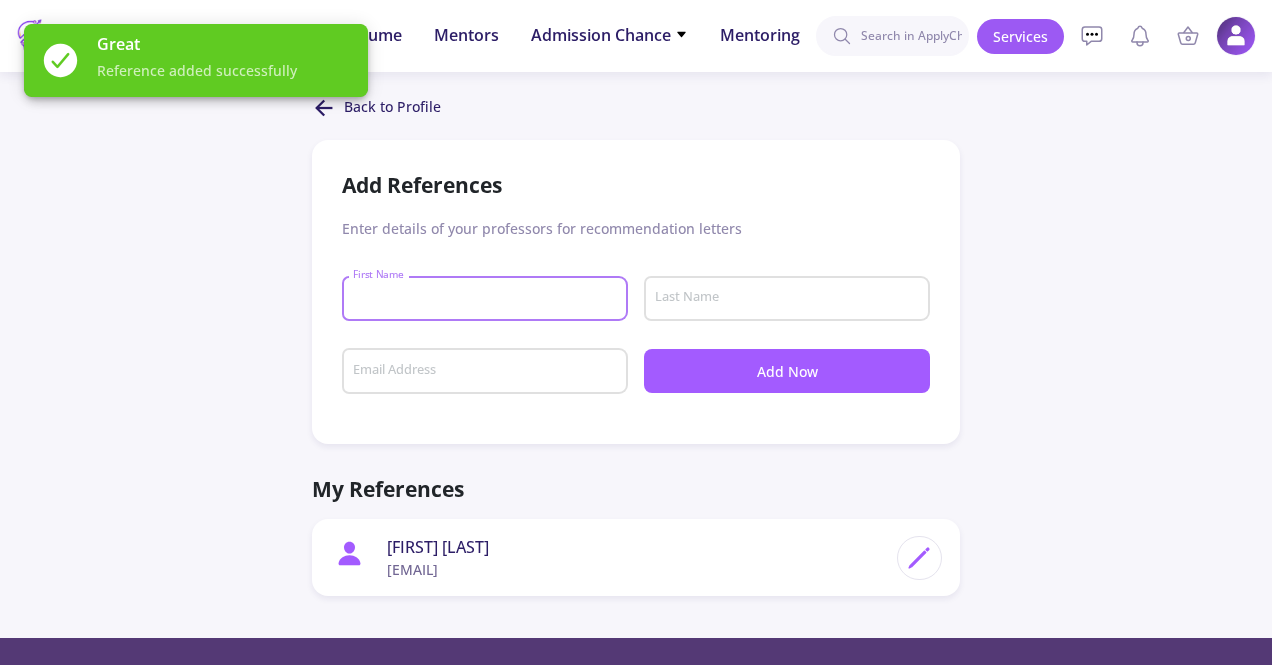 click on "First Name" at bounding box center (488, 299) 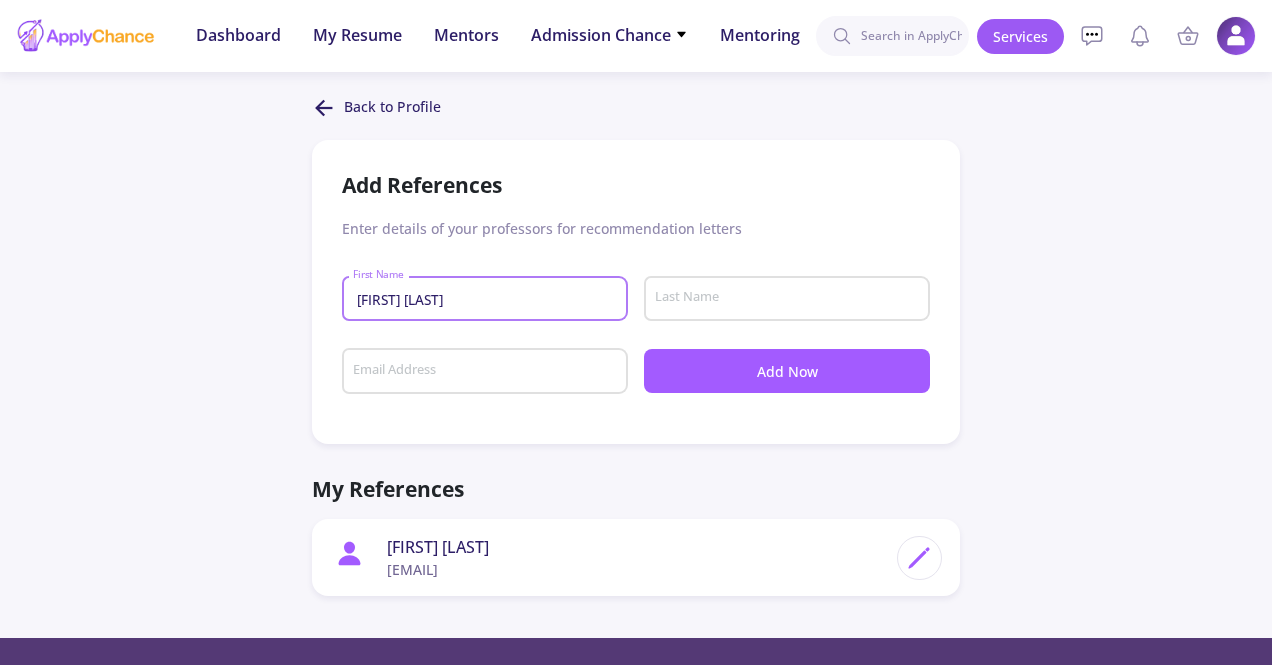 type on "[FIRST] [LAST]" 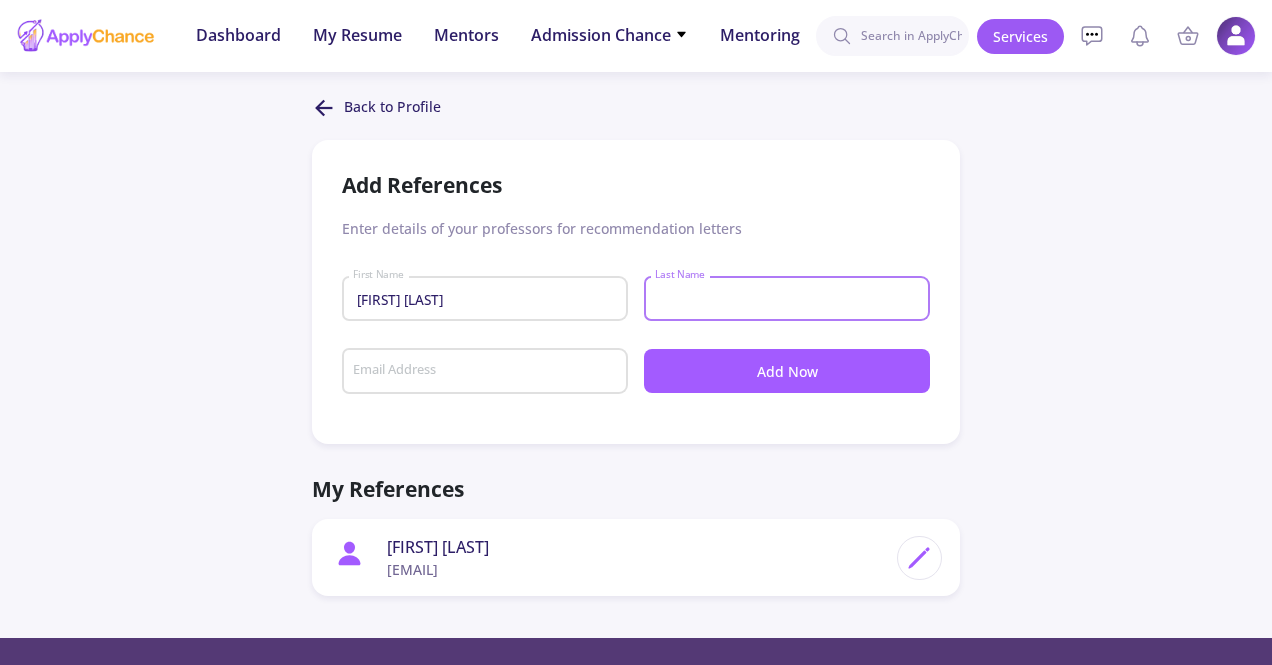 click on "Last Name" at bounding box center (790, 299) 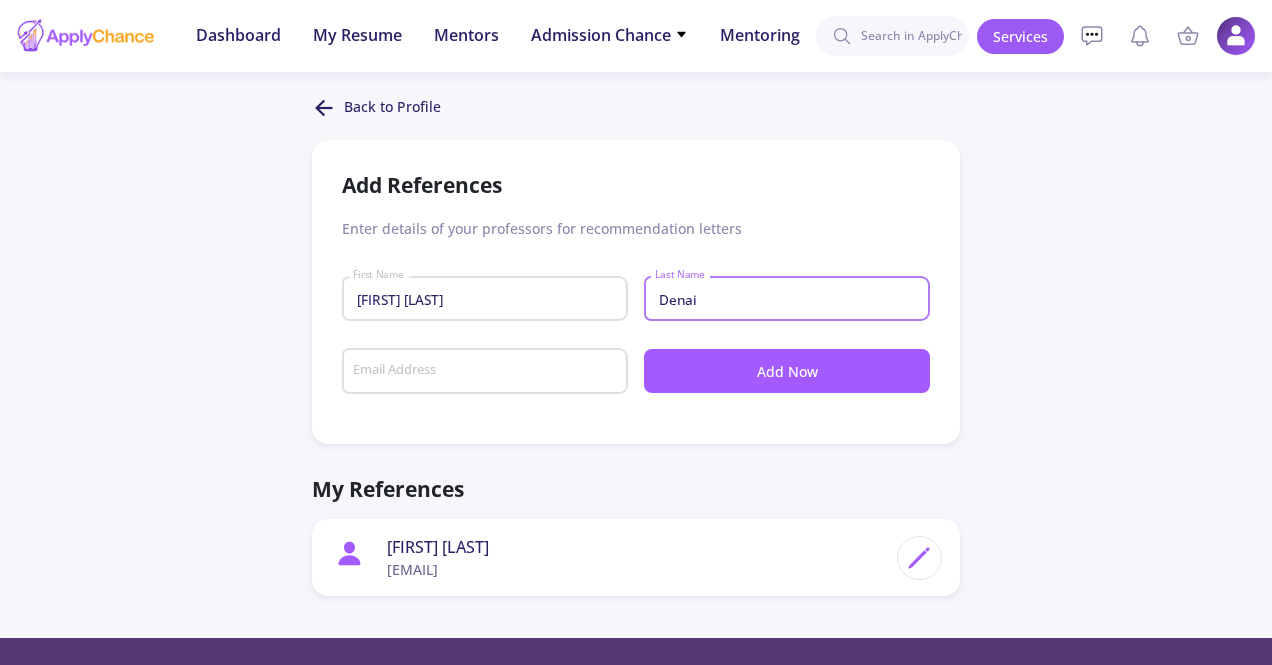 type on "Denai" 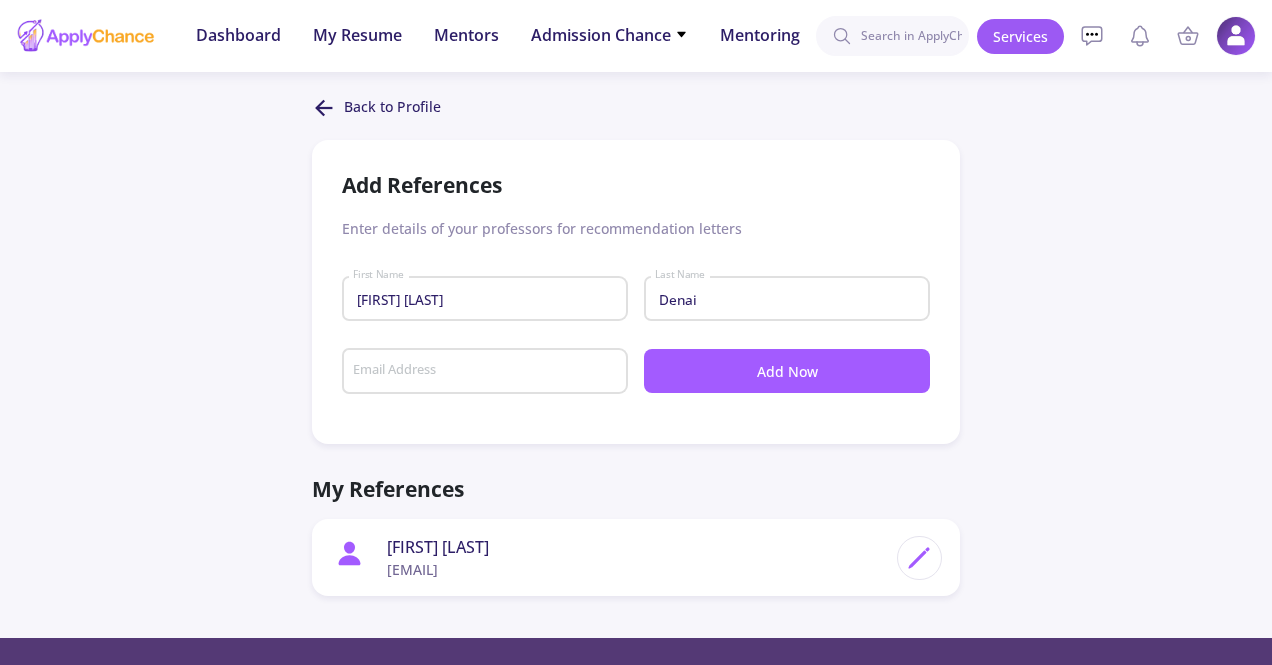 click on "Email Address" 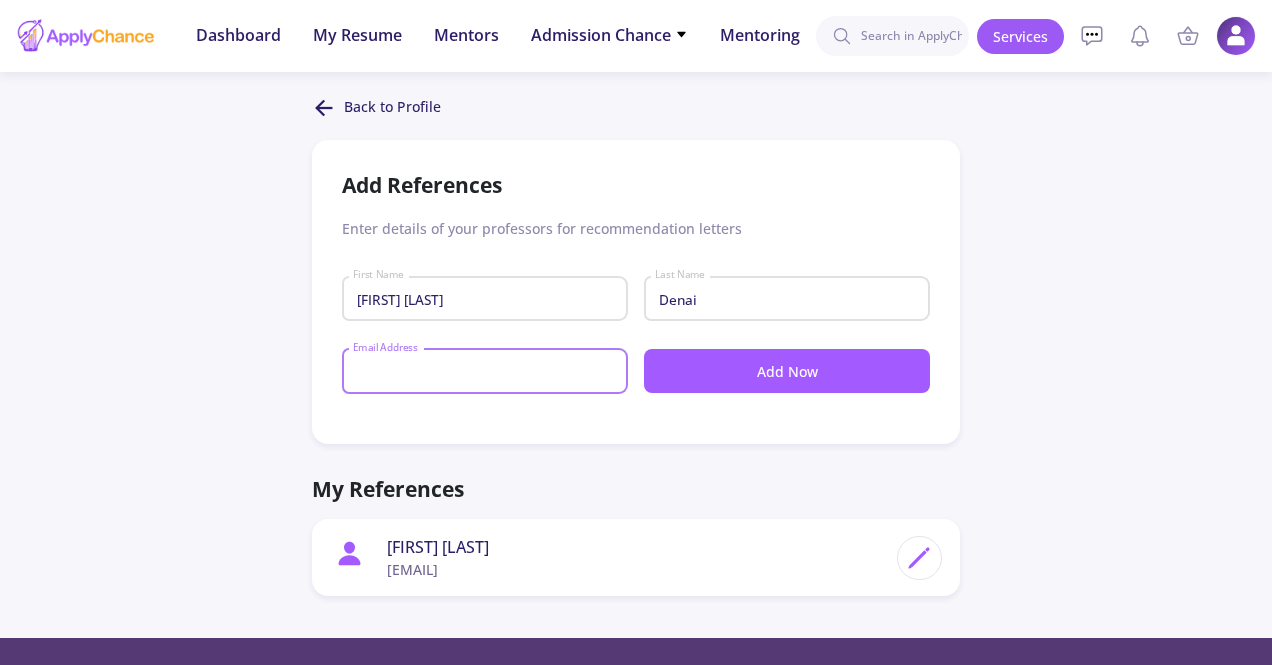paste on "[EMAIL]" 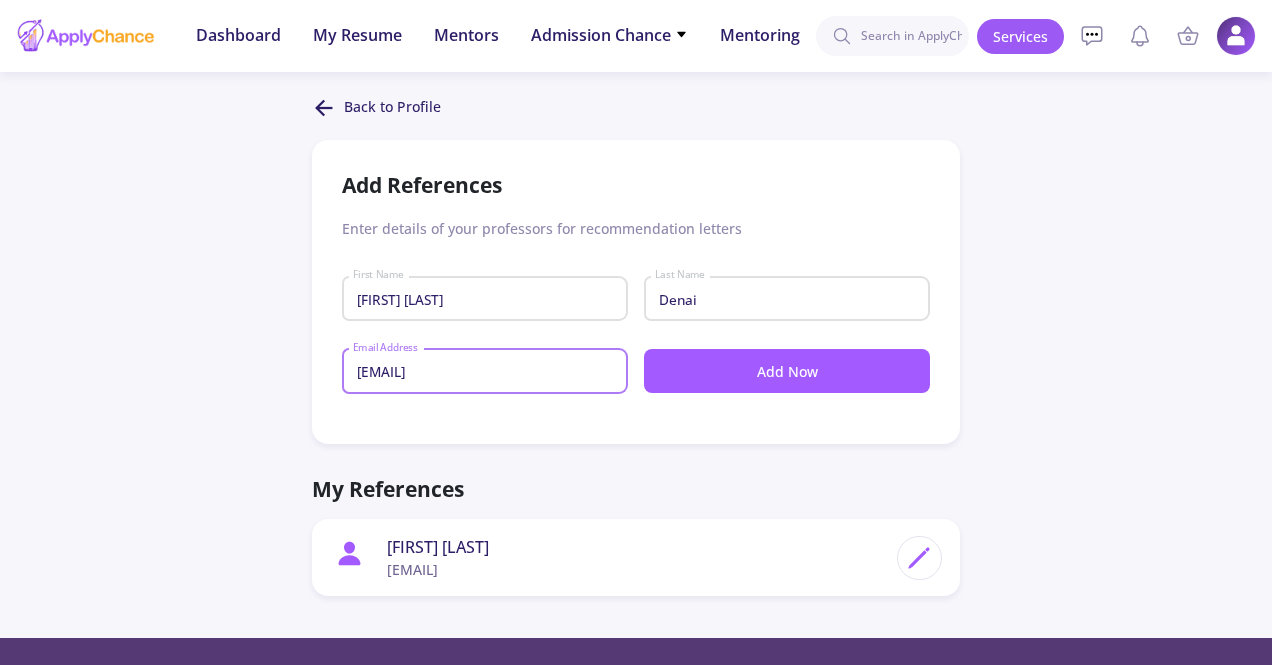 type on "[EMAIL]" 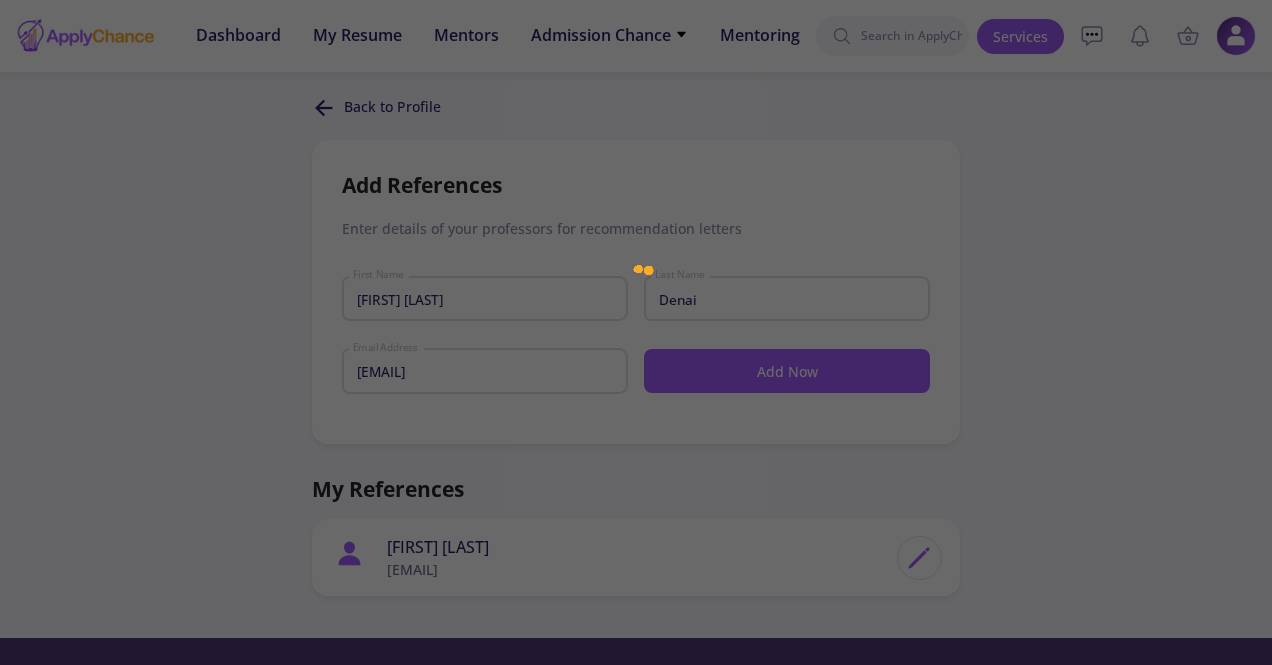 type 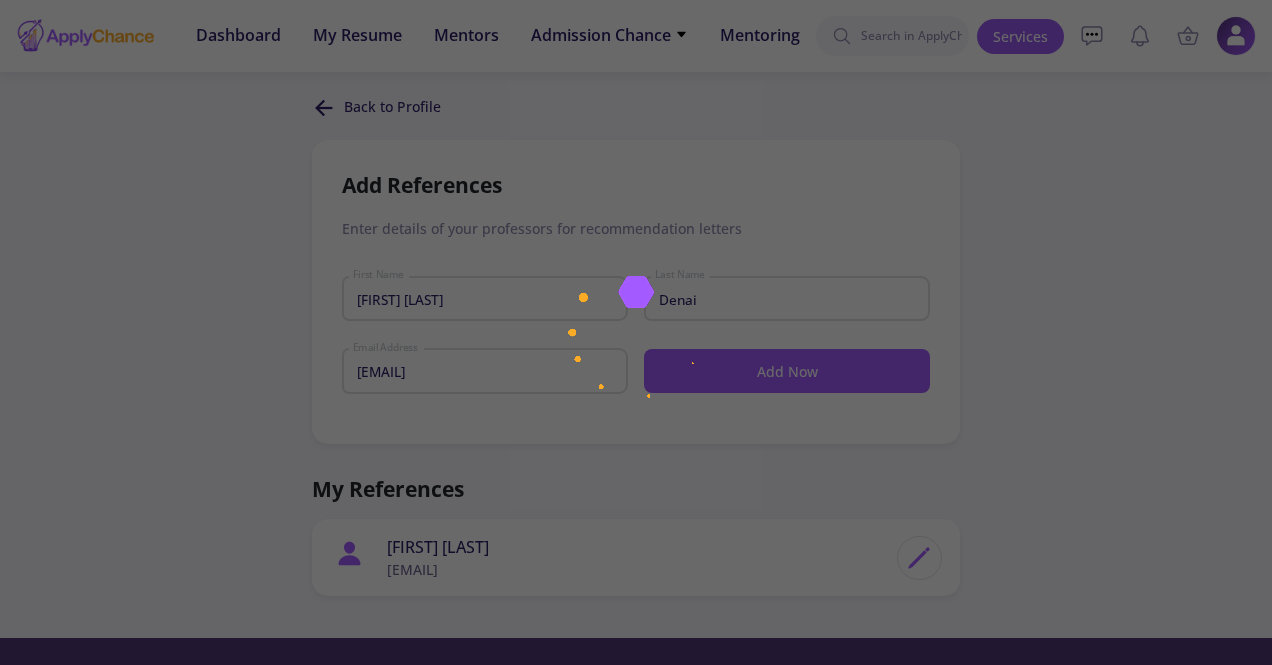 type 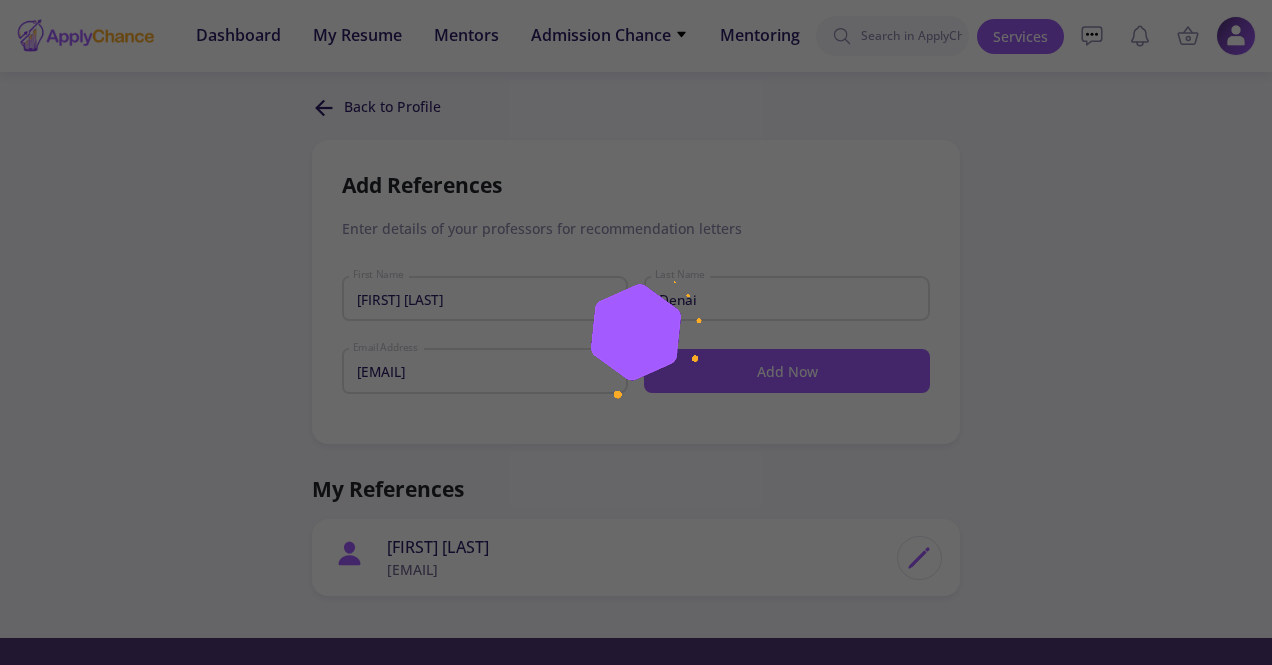type 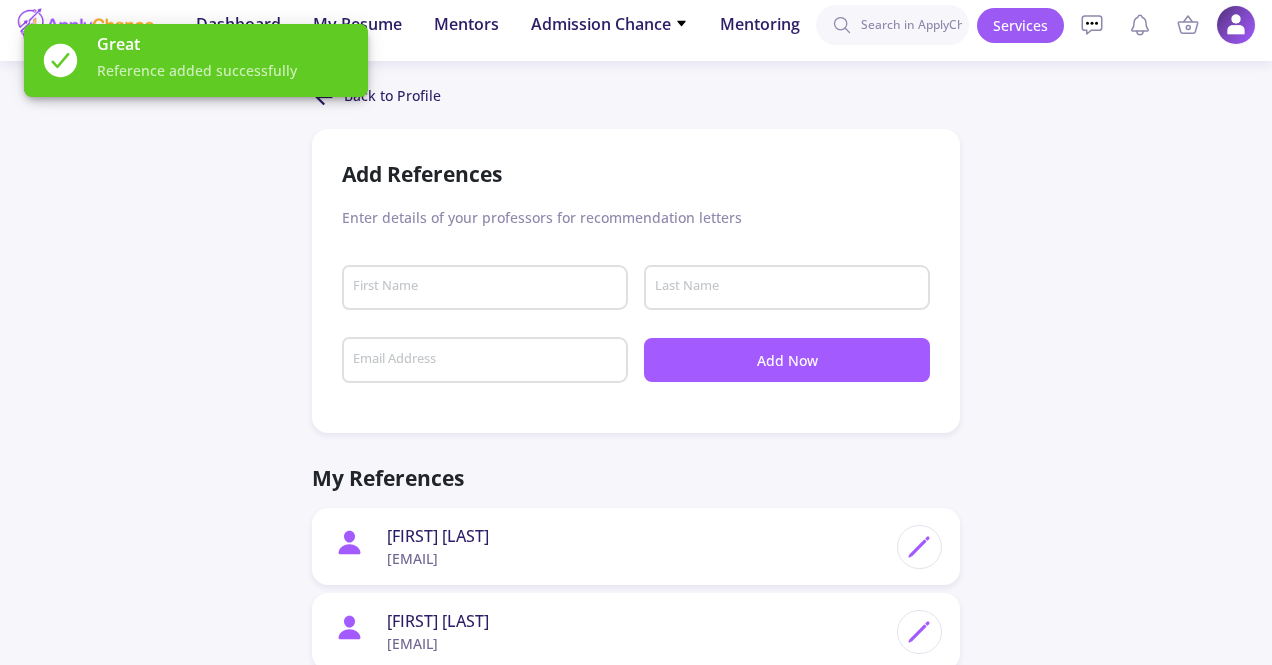 scroll, scrollTop: 0, scrollLeft: 0, axis: both 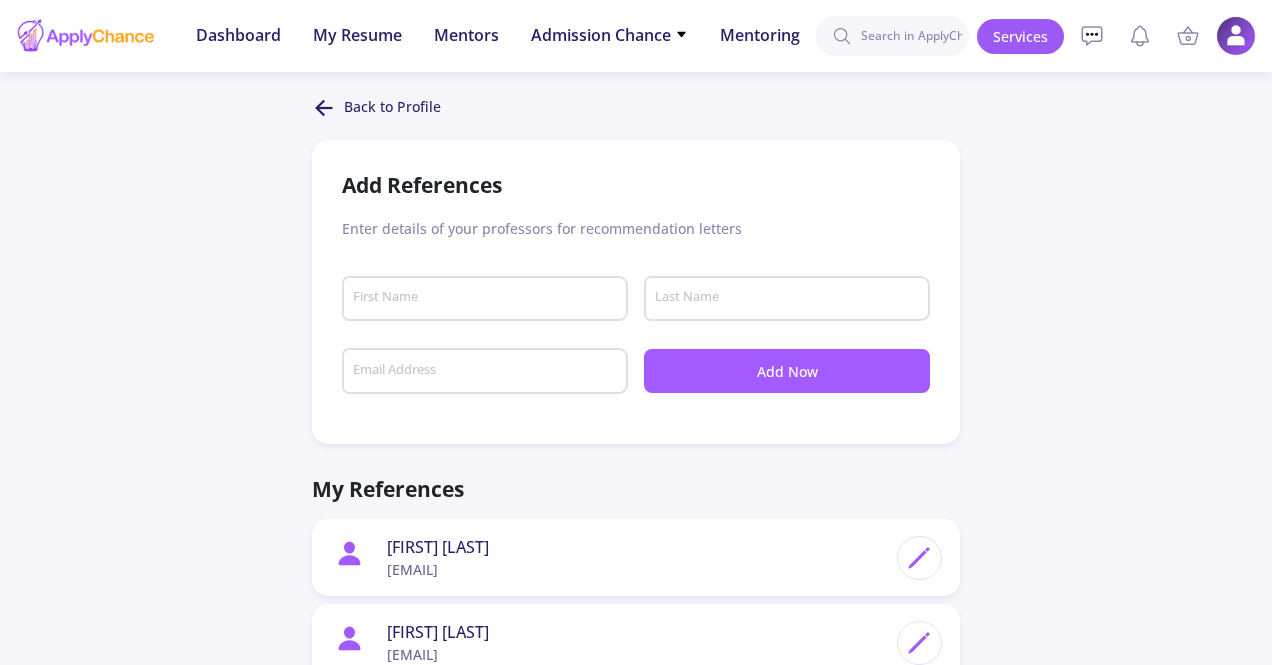 click 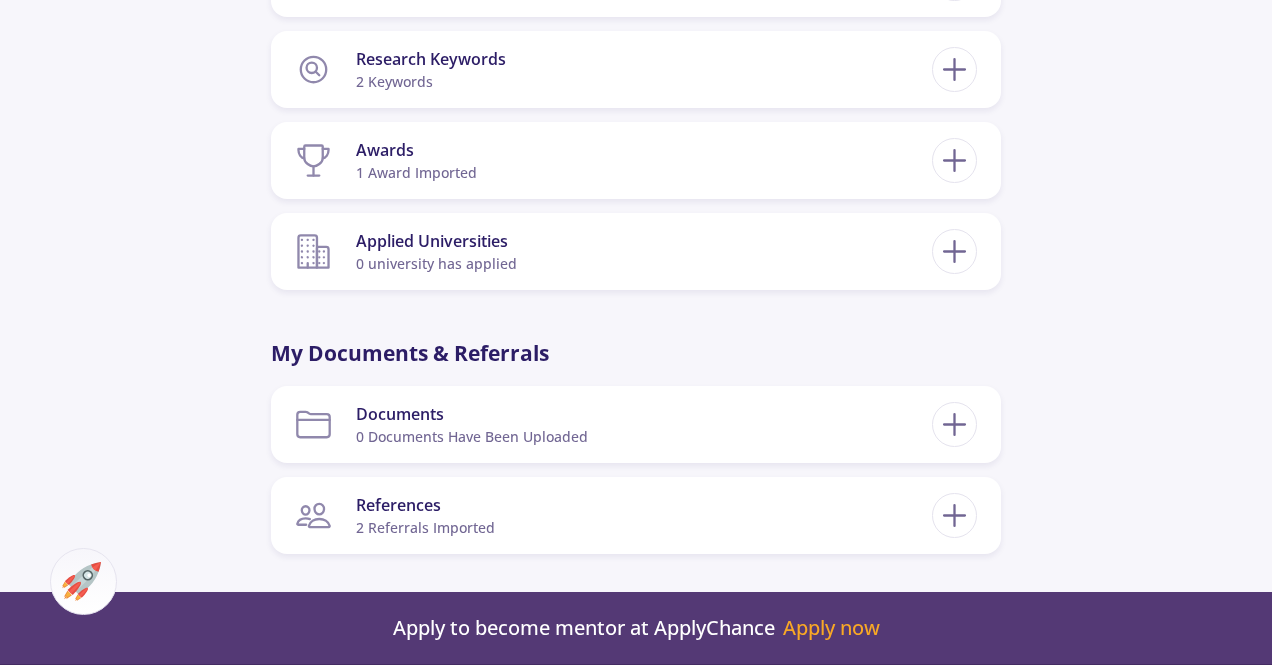 scroll, scrollTop: 1448, scrollLeft: 0, axis: vertical 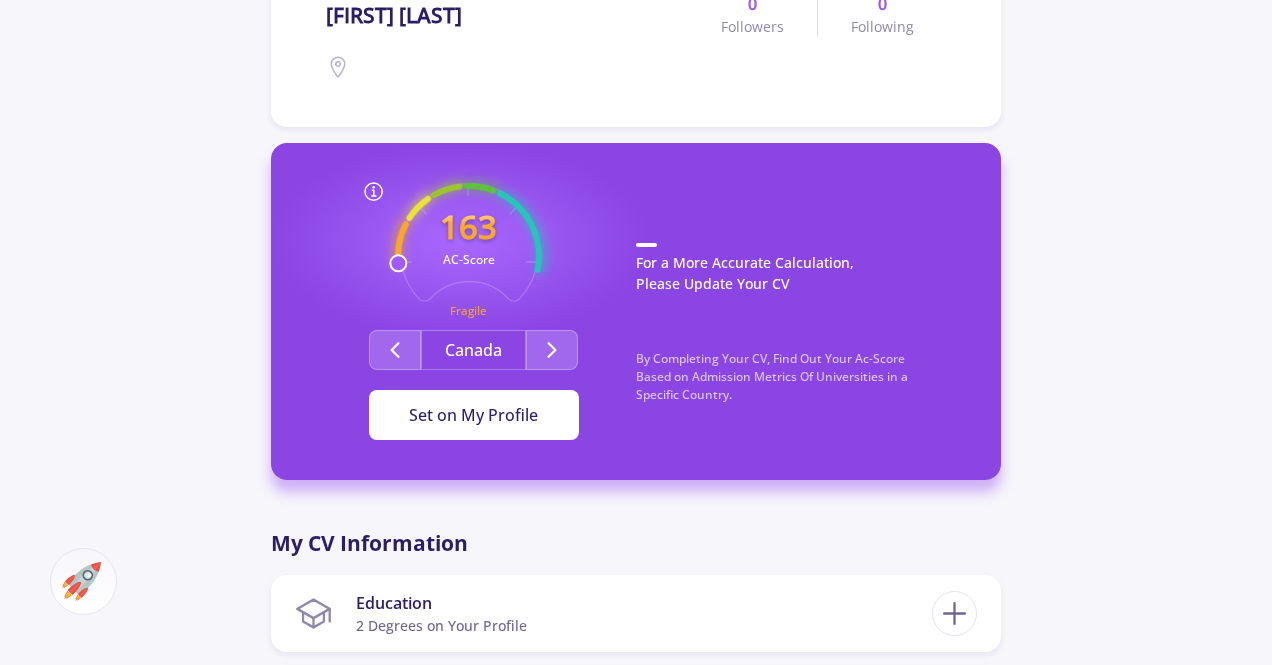 click on "Set on My Profile" 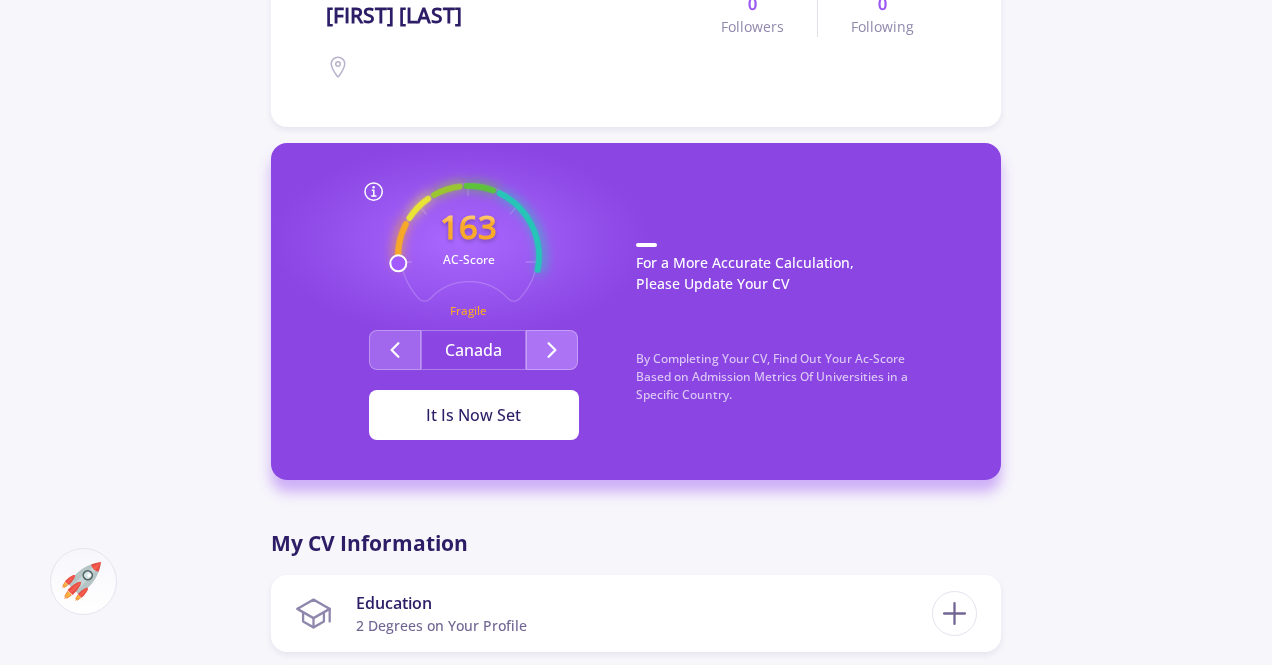 click 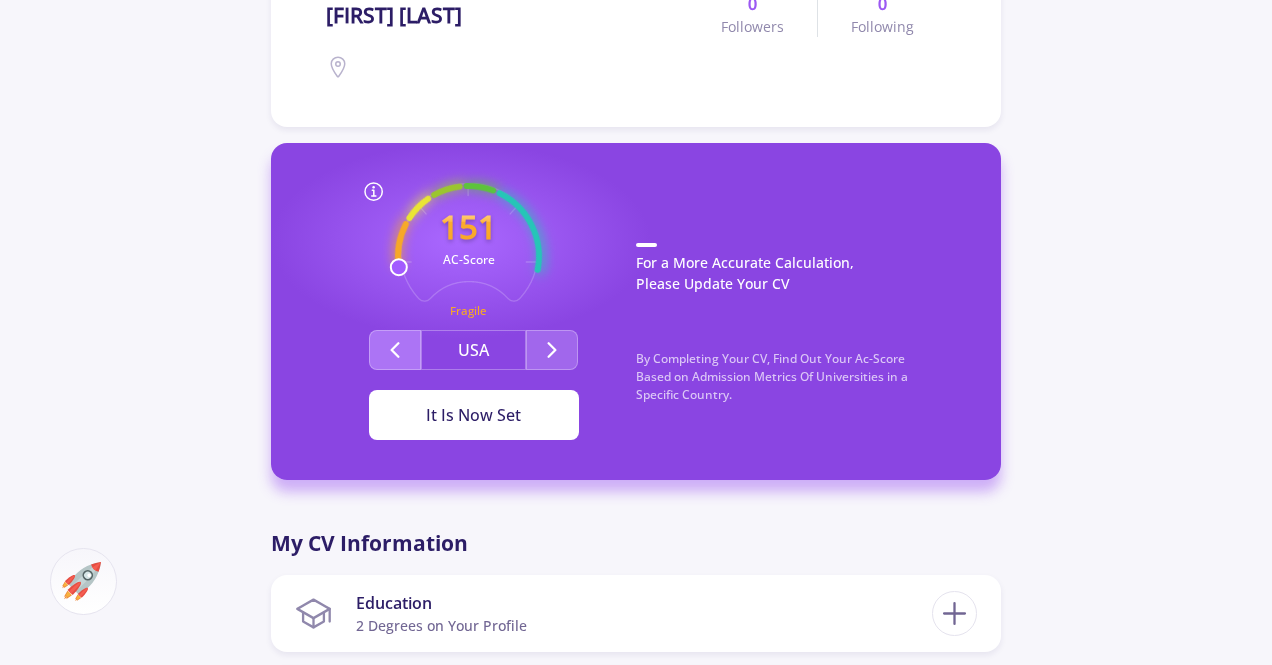 click 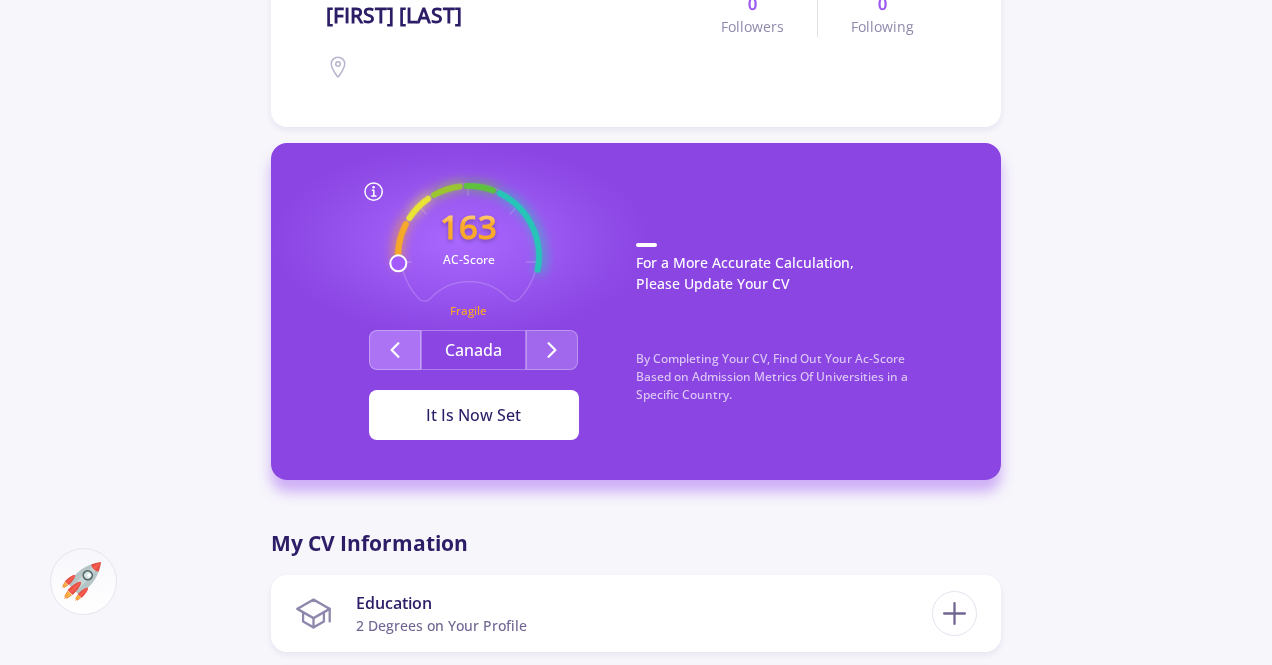 click 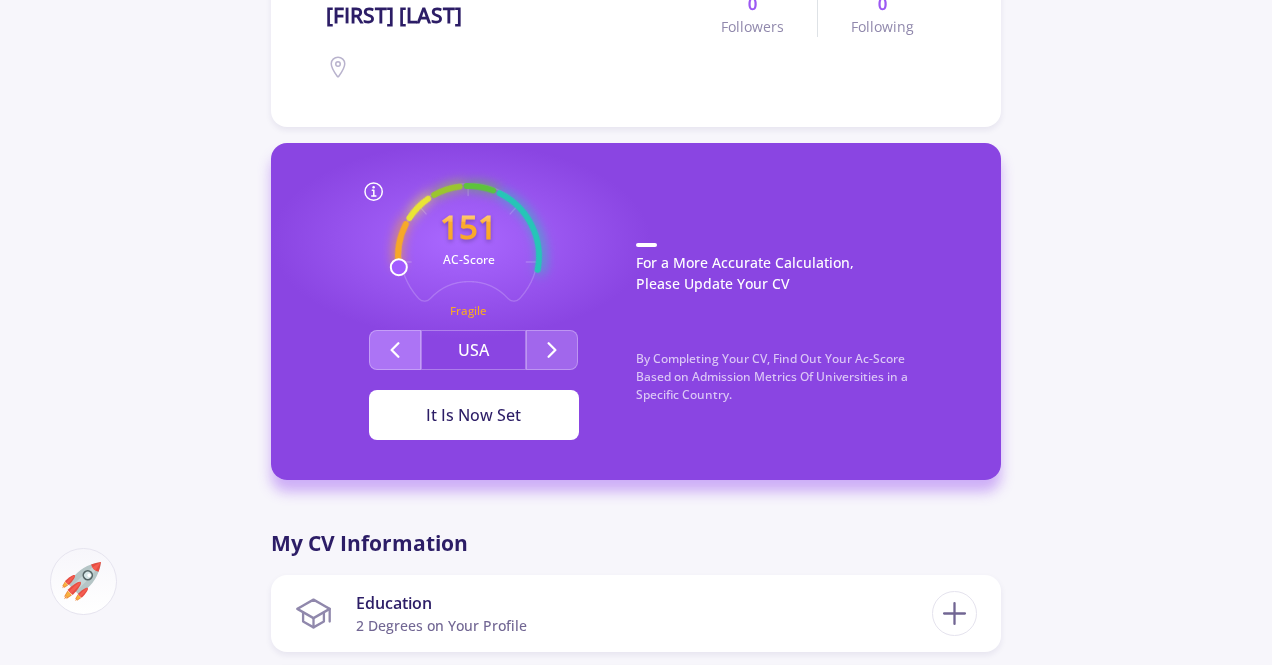 click 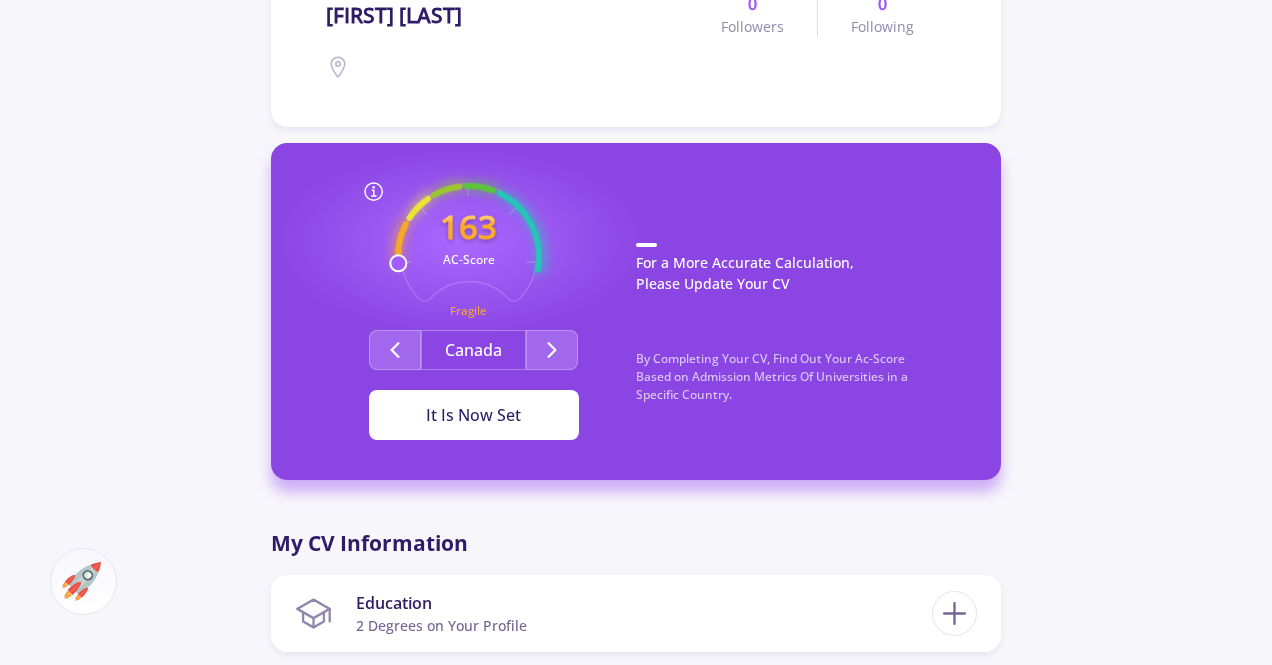 click on "Canada" 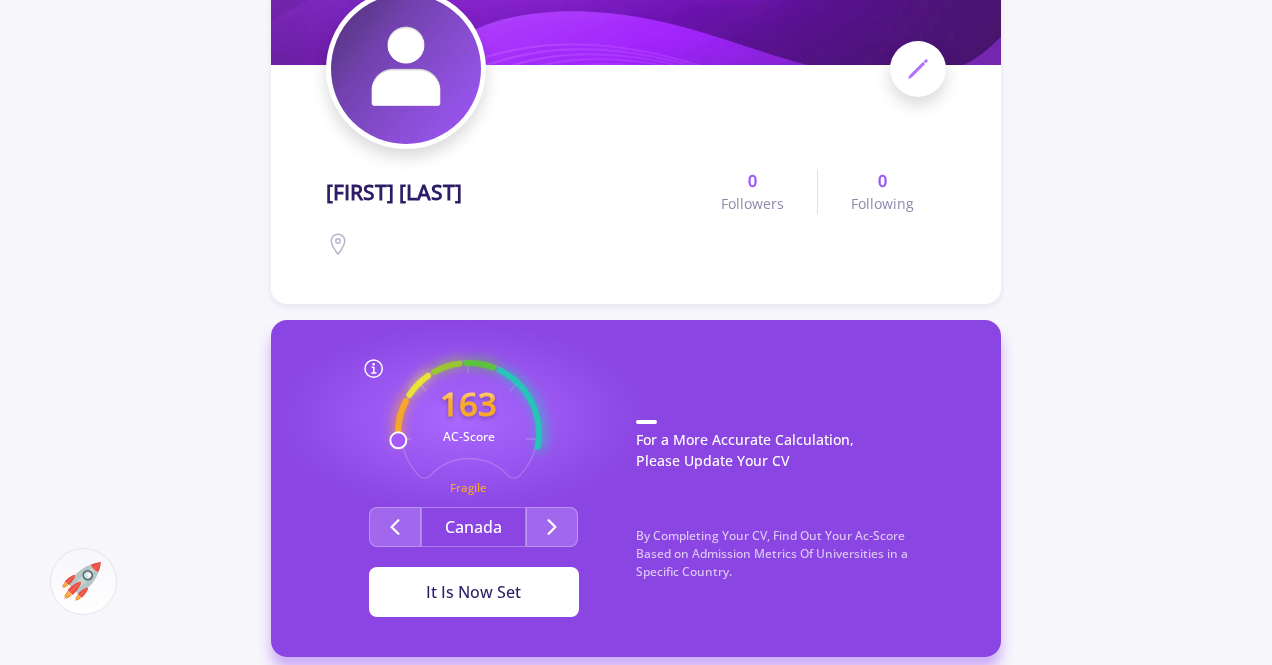 scroll, scrollTop: 332, scrollLeft: 0, axis: vertical 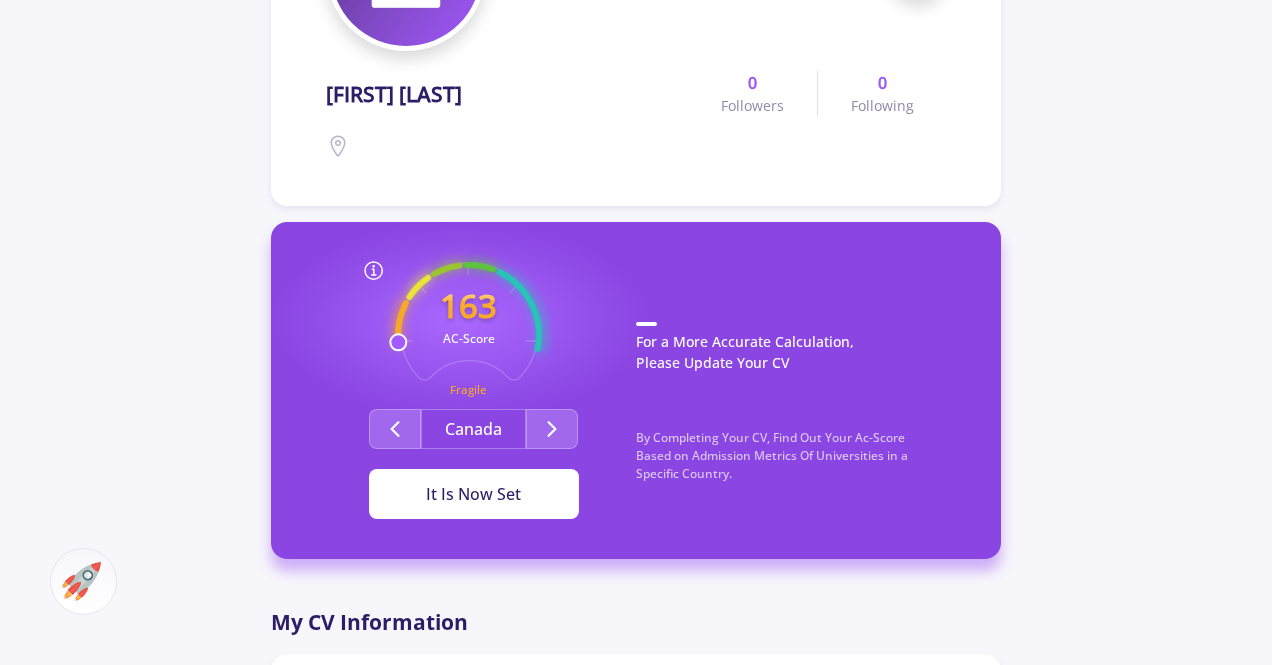 drag, startPoint x: 1264, startPoint y: 85, endPoint x: 1270, endPoint y: 107, distance: 22.803509 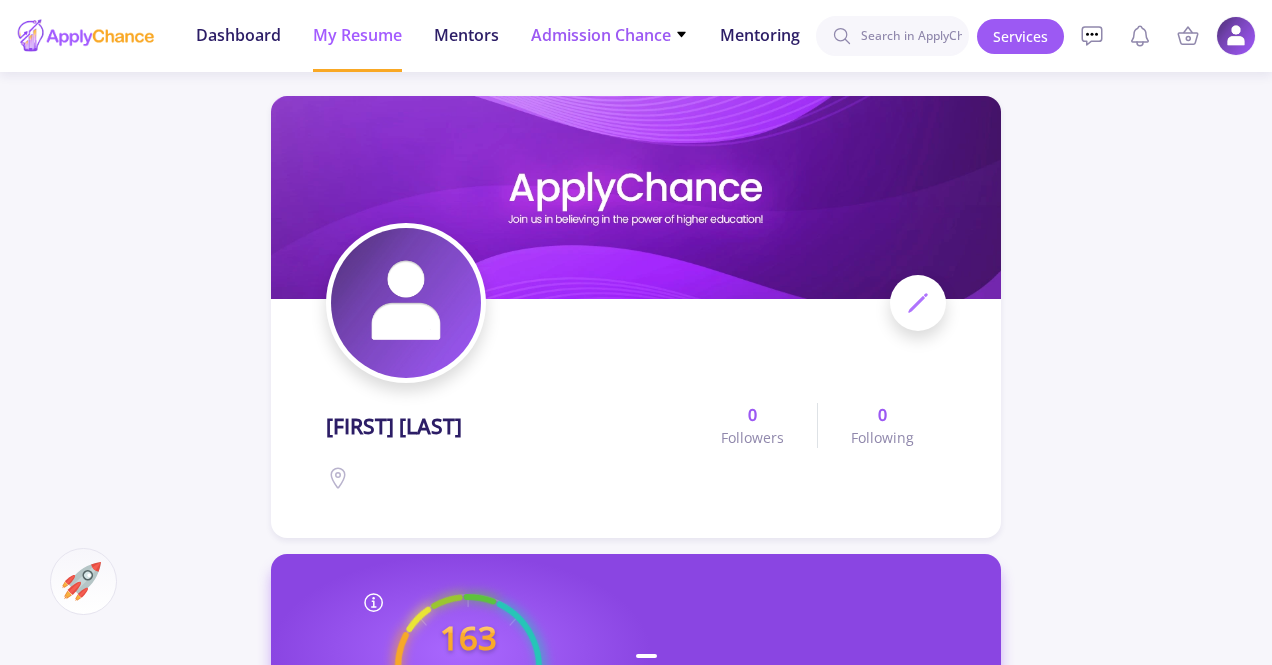 click on "Admission Chance" 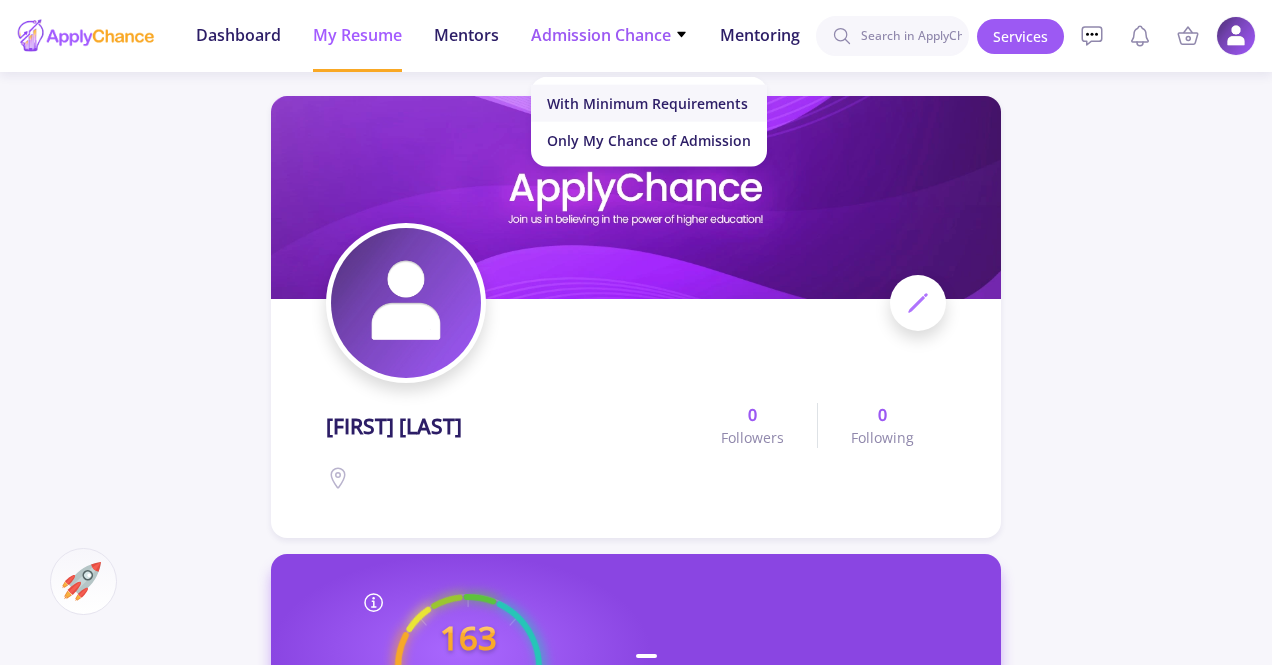 click on "With Minimum Requirements" 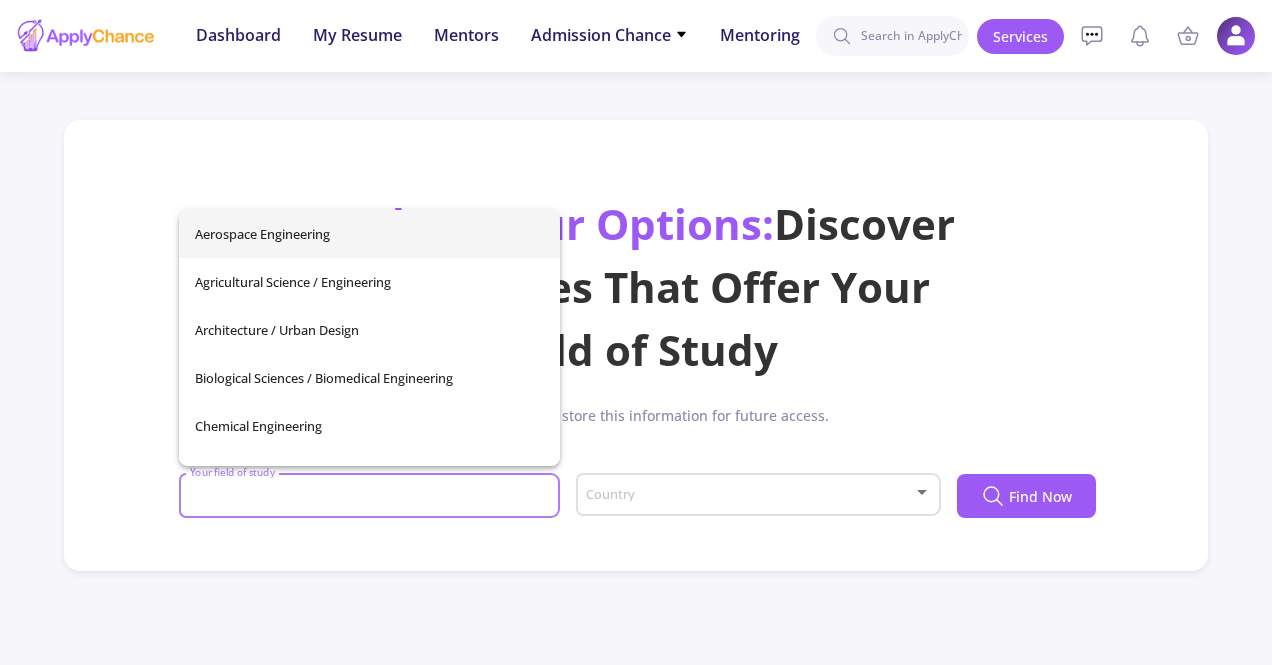 click on "Your field of study" at bounding box center (372, 497) 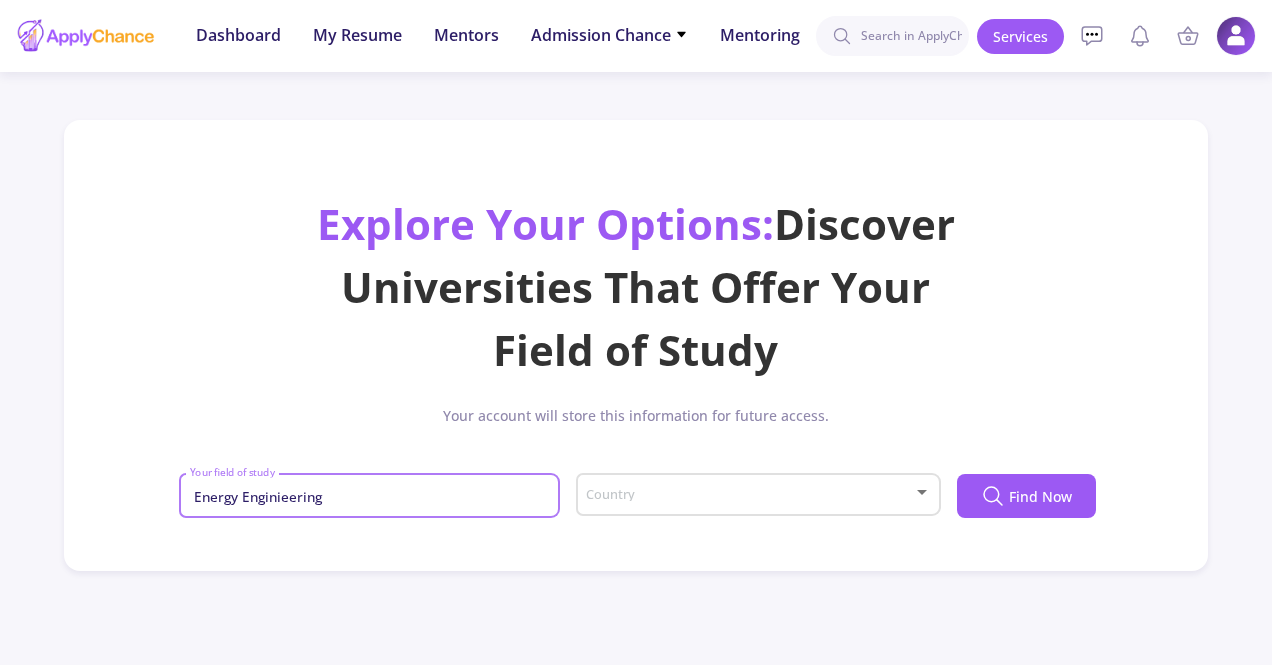 type on "Energy Enginieering" 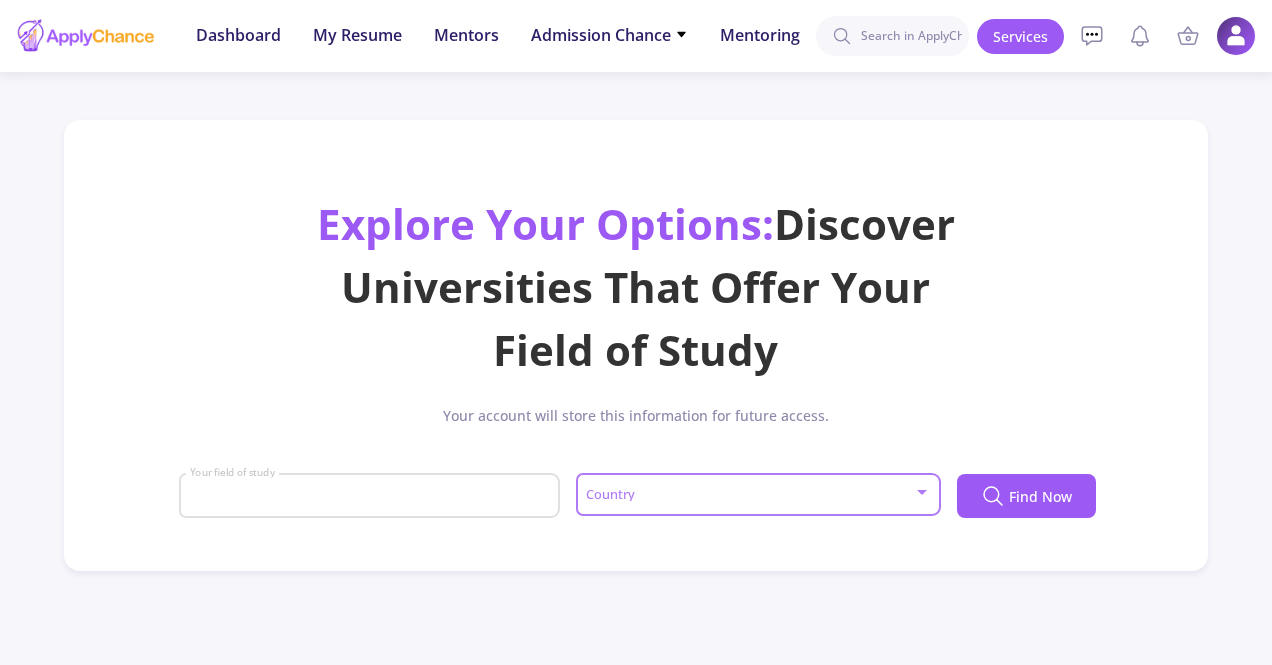 click at bounding box center [751, 495] 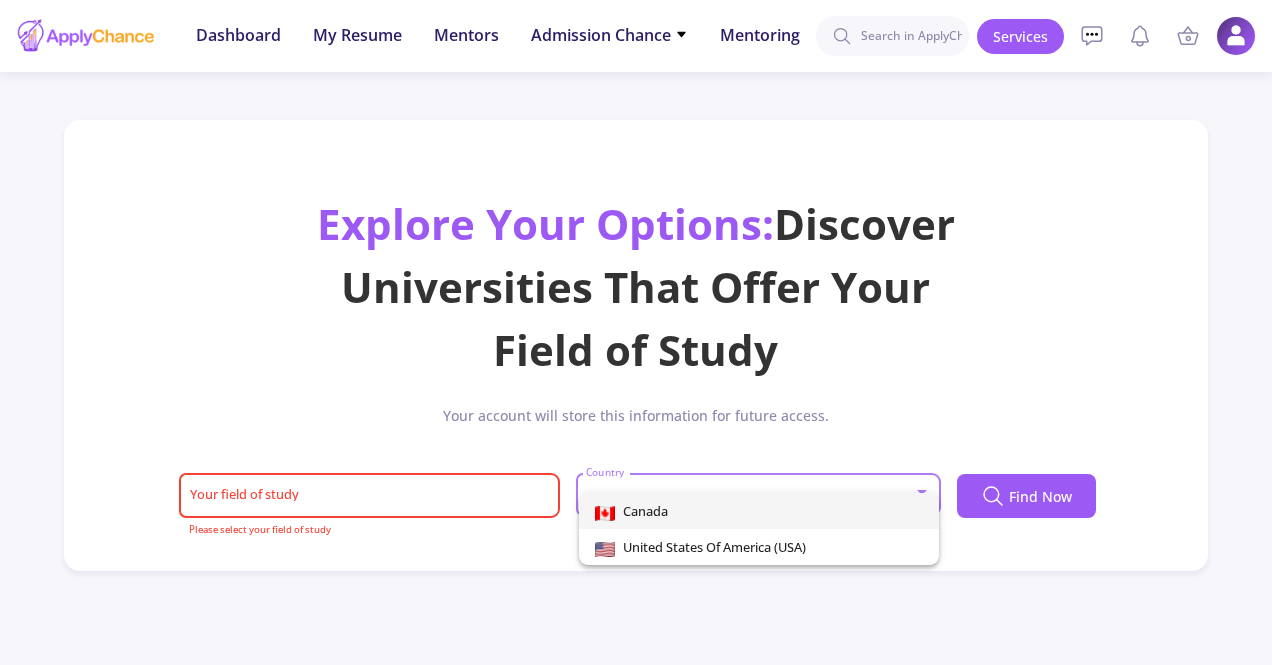 click at bounding box center (636, 332) 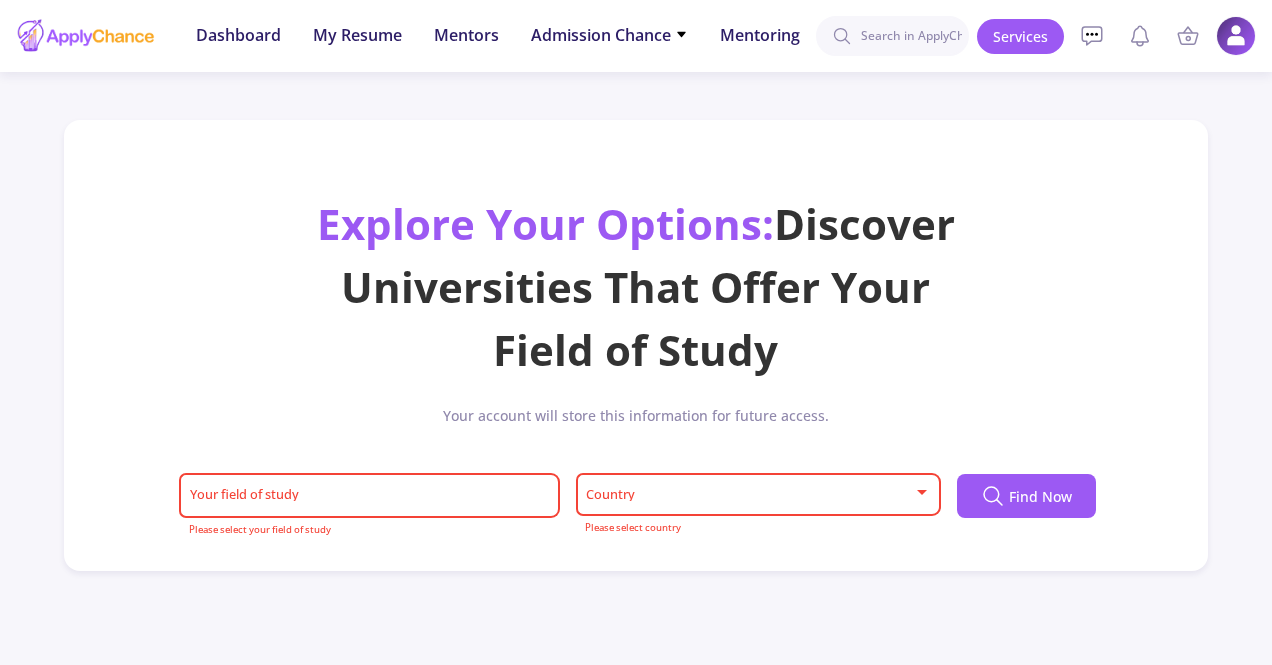 click on "Your field of study" 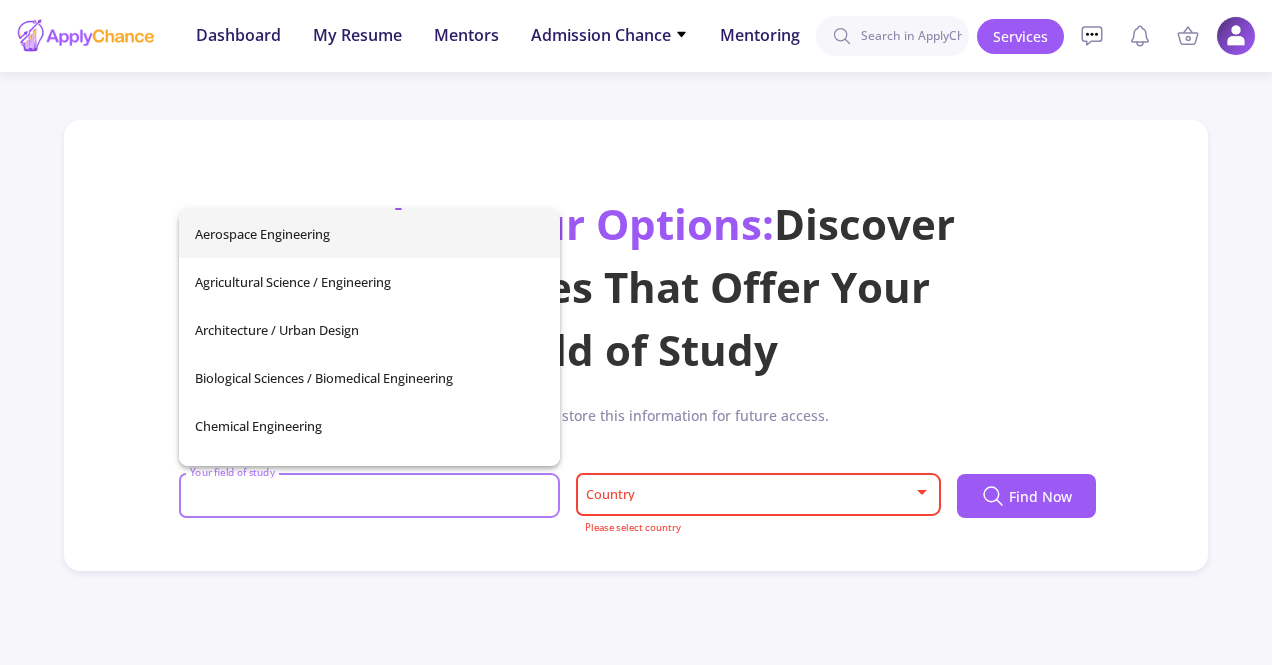 type on "e" 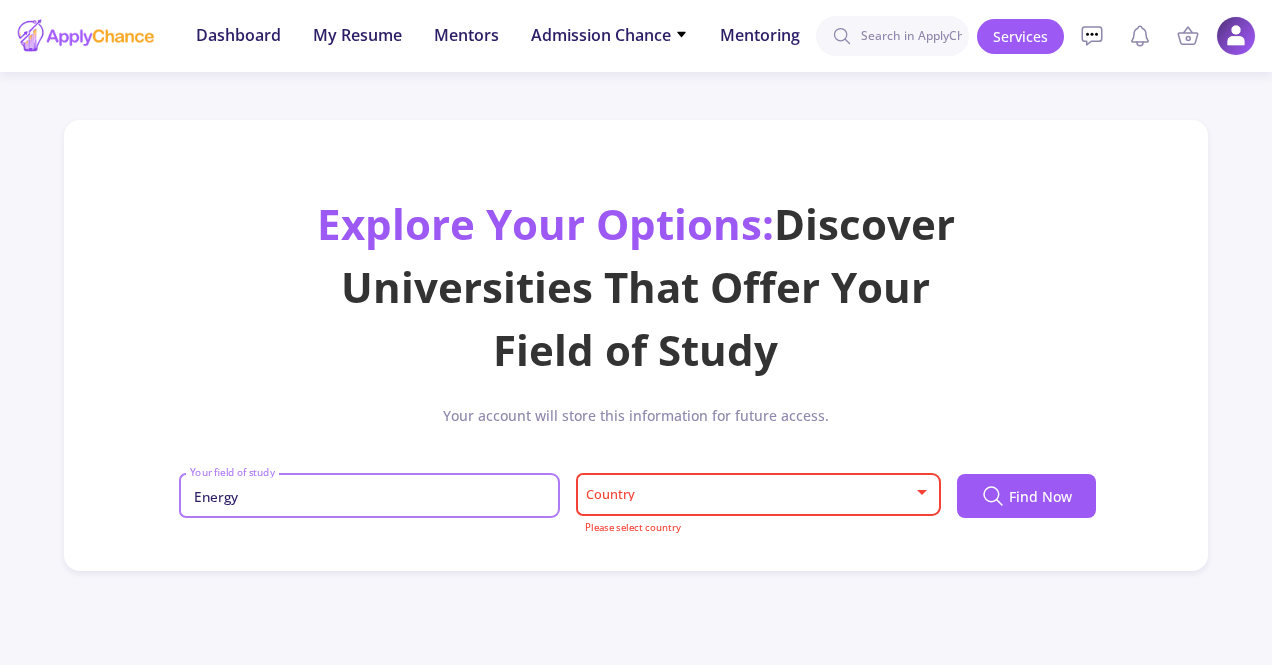 click on "Energy" at bounding box center [372, 497] 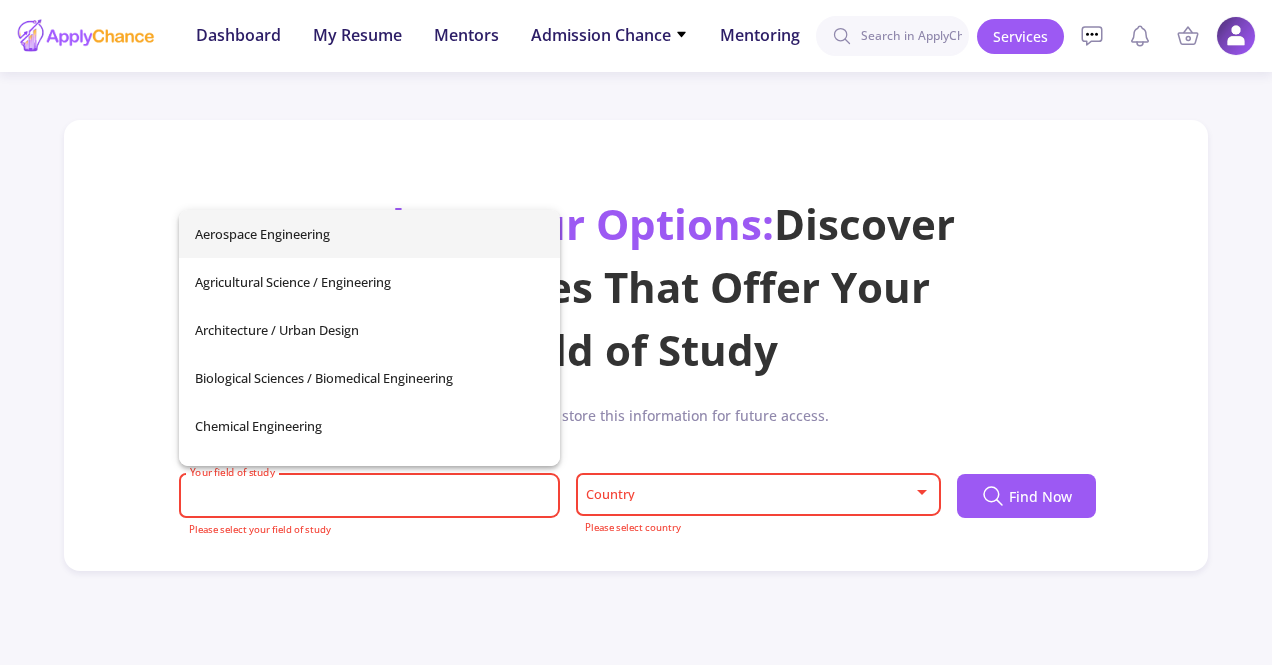 click at bounding box center [751, 495] 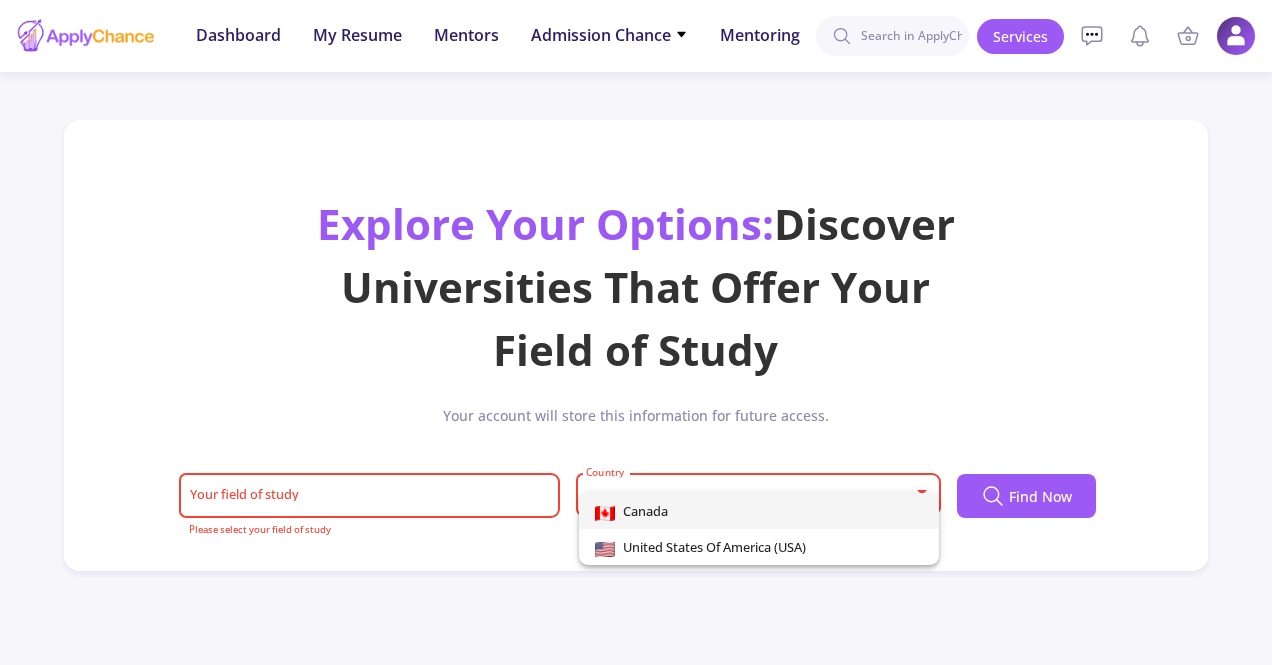 click at bounding box center (636, 332) 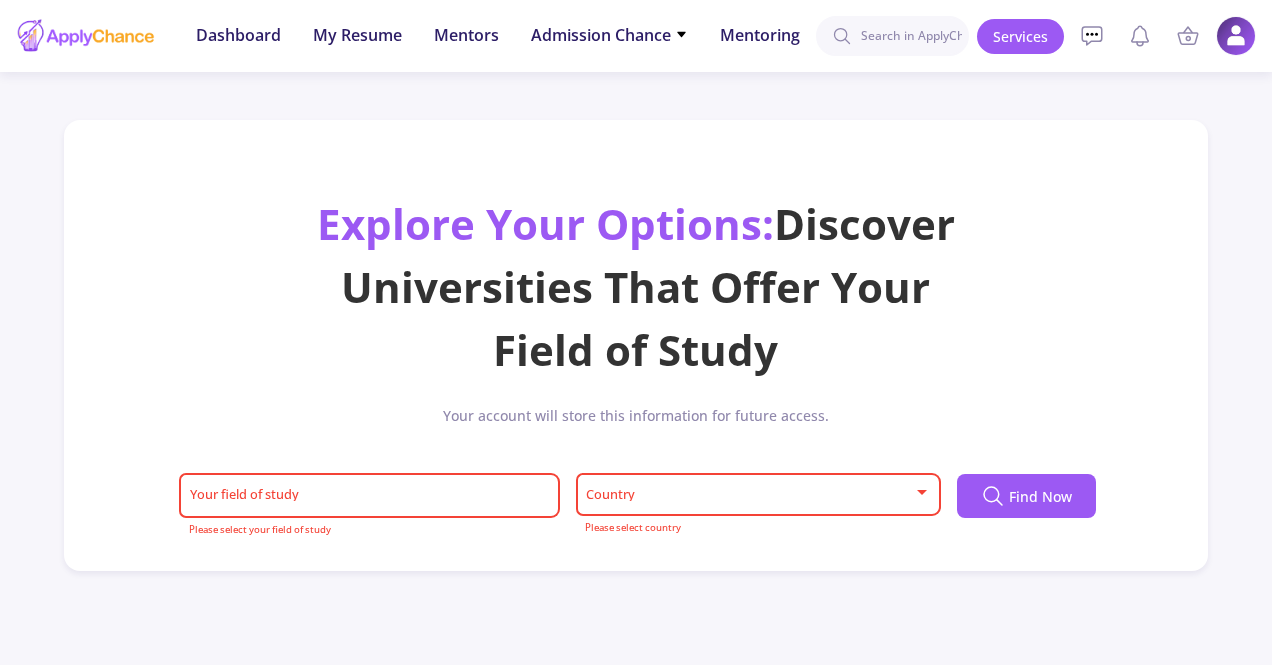 click on "Your field of study" 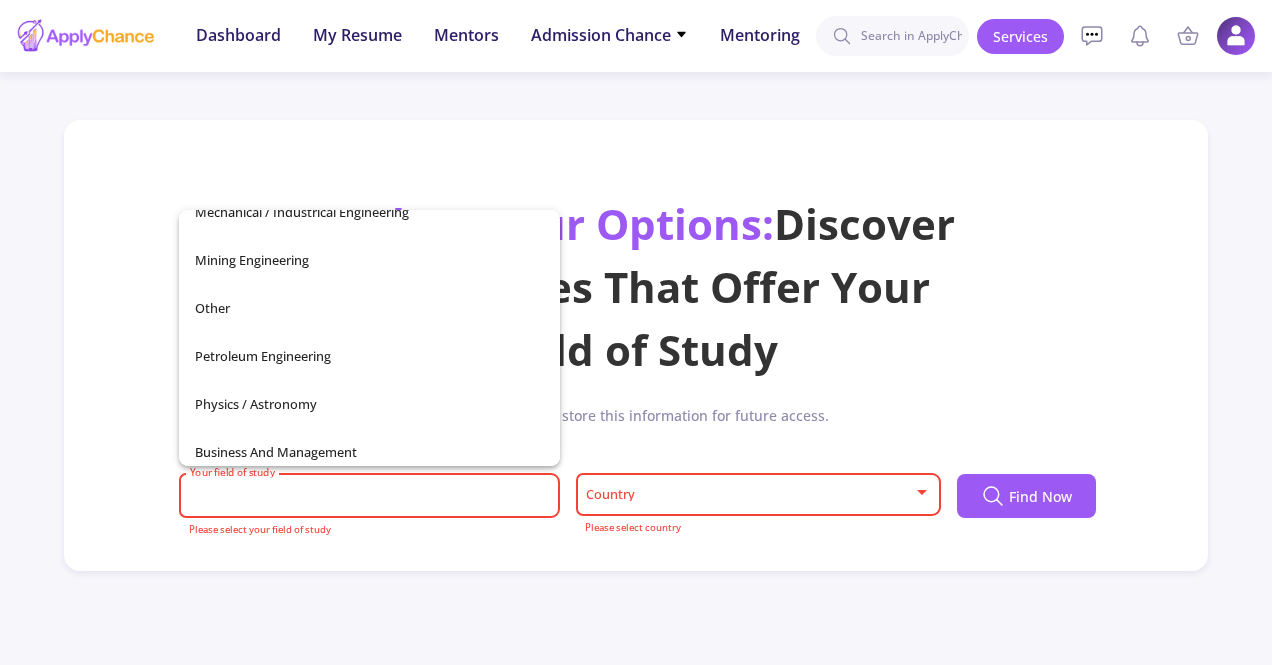 scroll, scrollTop: 704, scrollLeft: 0, axis: vertical 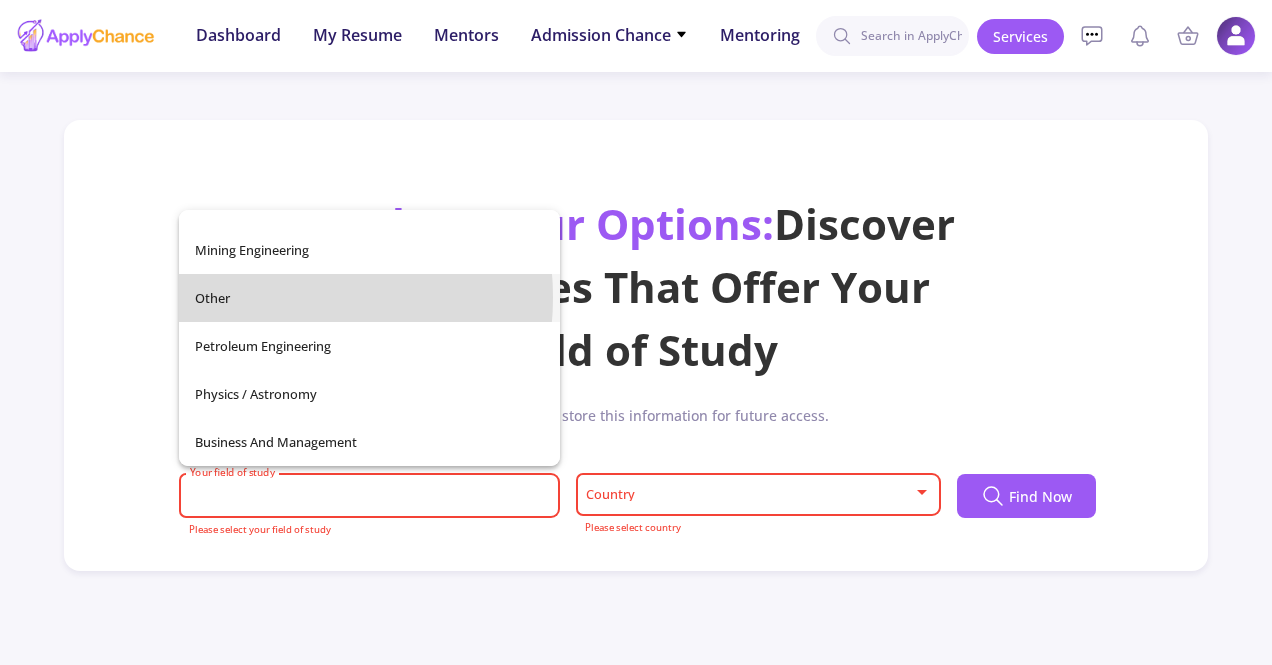 click on "Other" at bounding box center [369, 298] 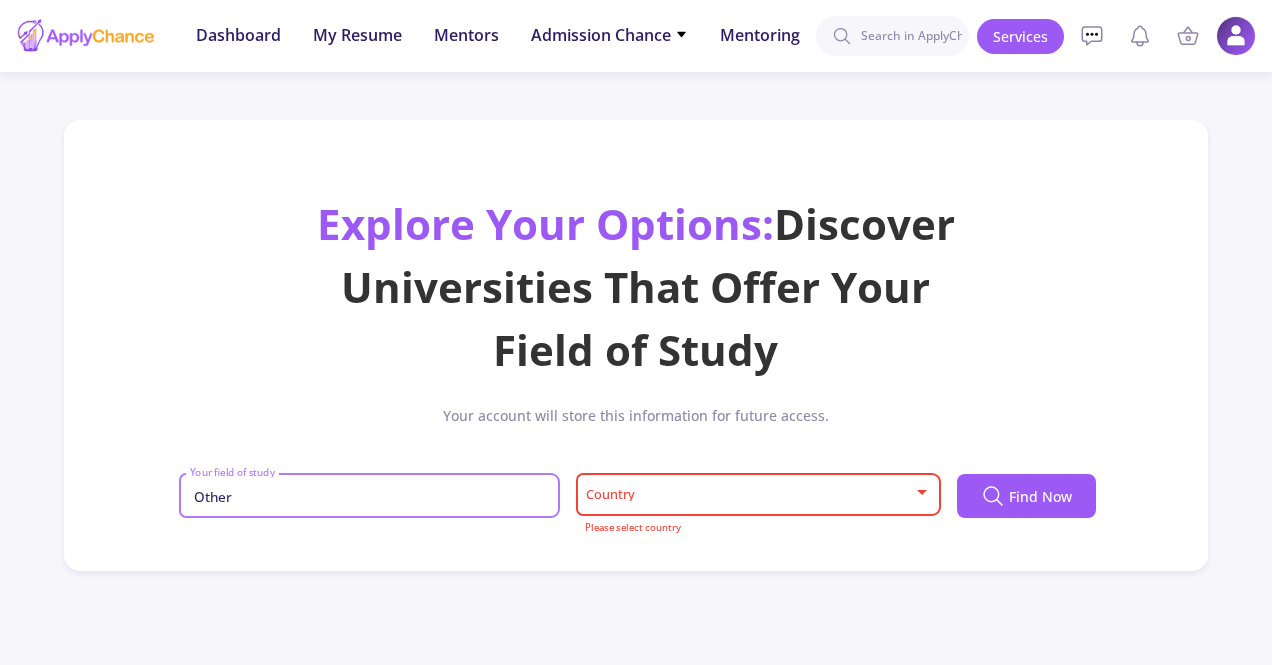 click on "Country" 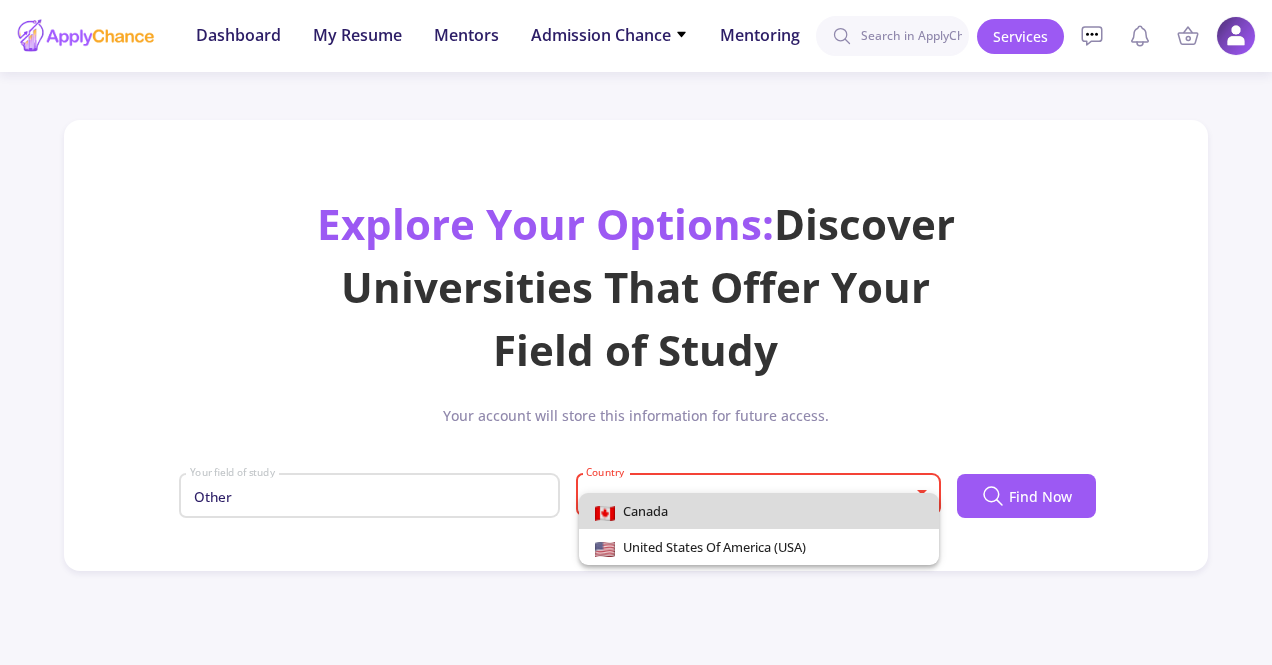 click on "Canada" at bounding box center (759, 511) 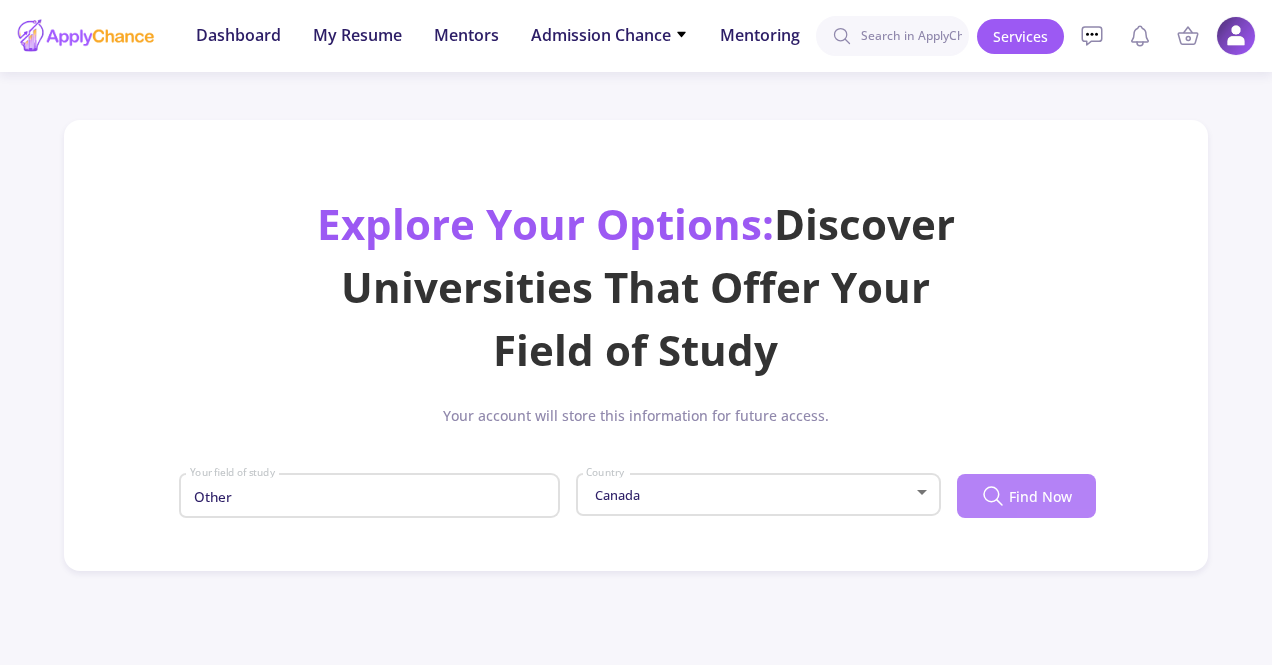 click on "Find Now" 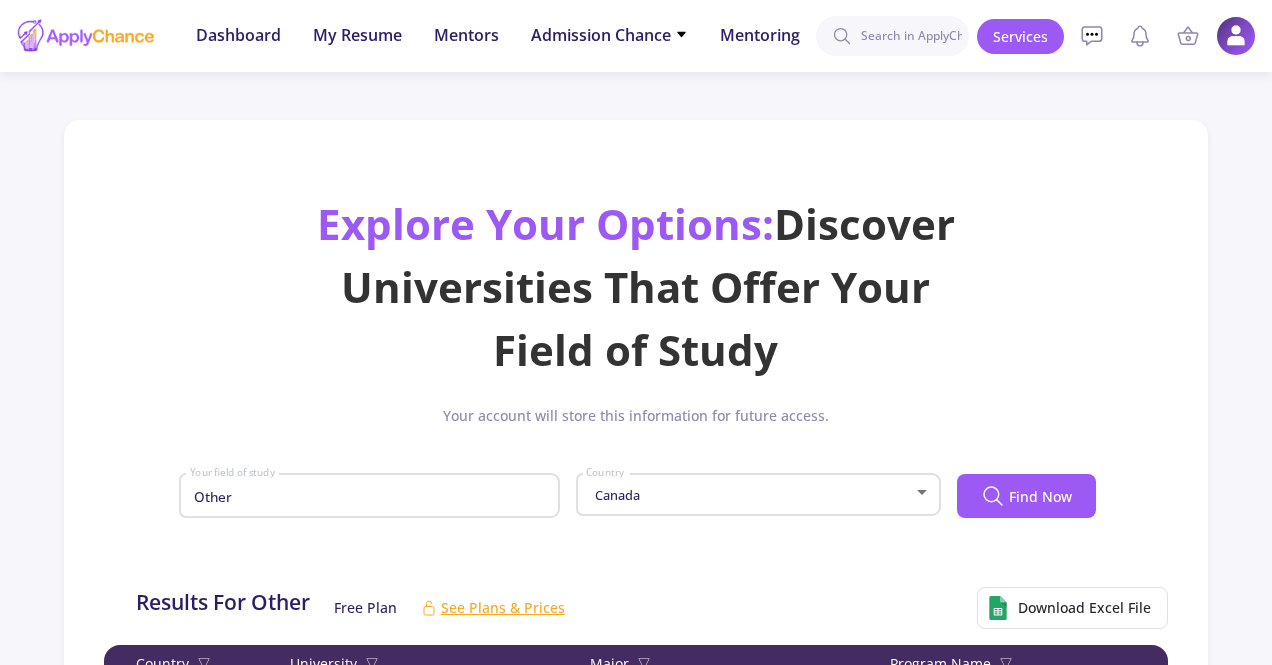 click on "Other Your field of study" 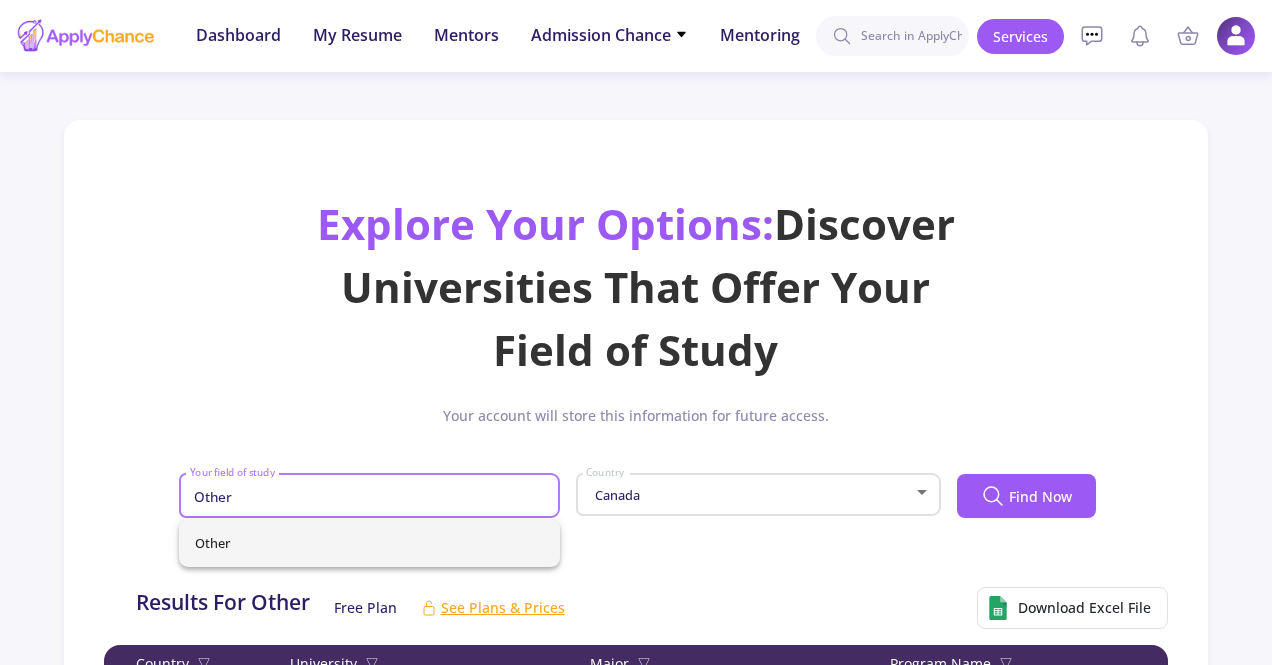 click on "Other" at bounding box center [372, 497] 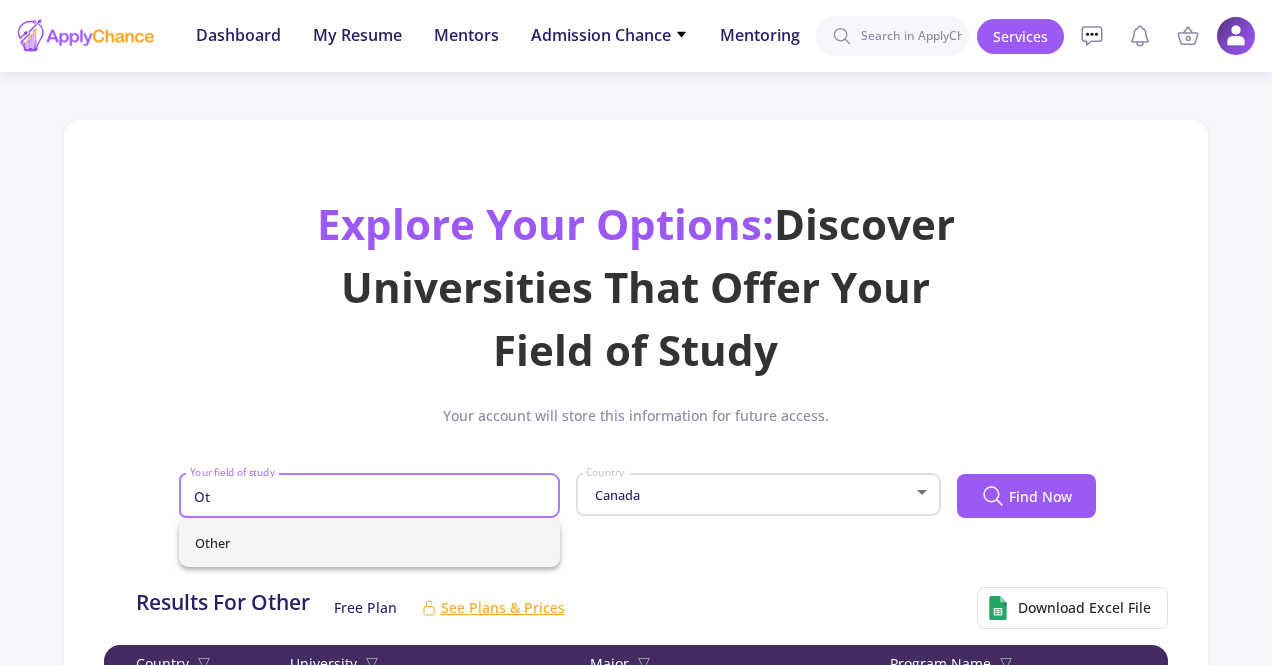 type on "O" 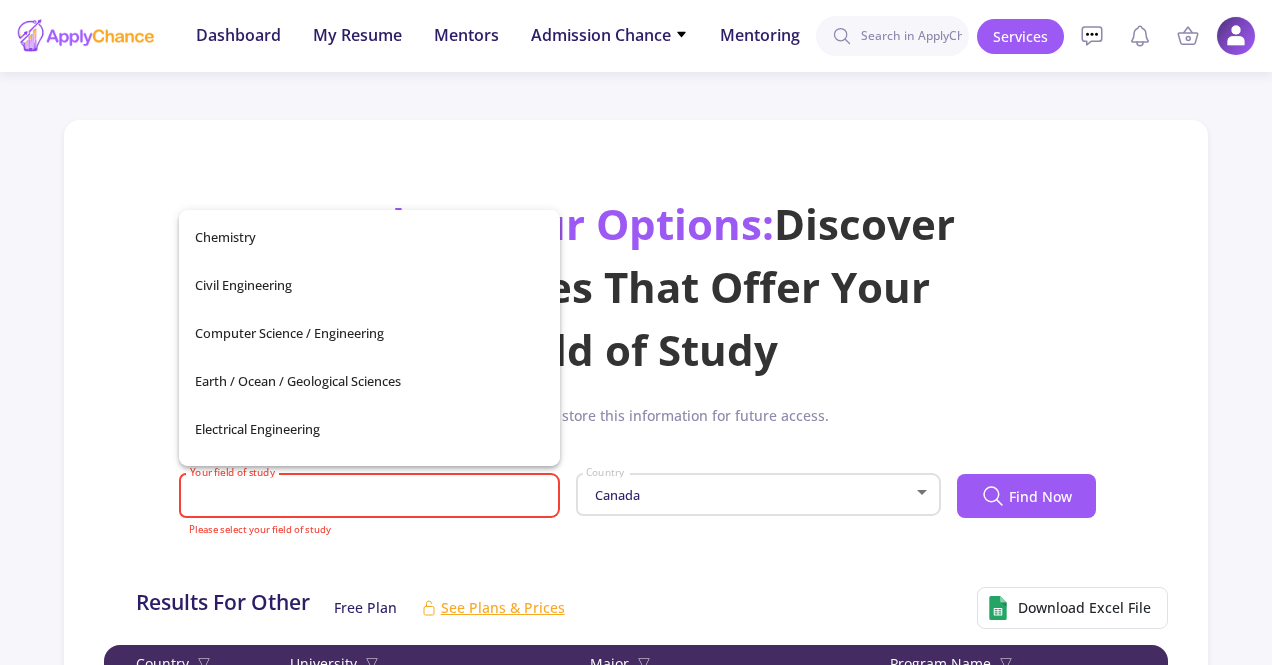 scroll, scrollTop: 249, scrollLeft: 0, axis: vertical 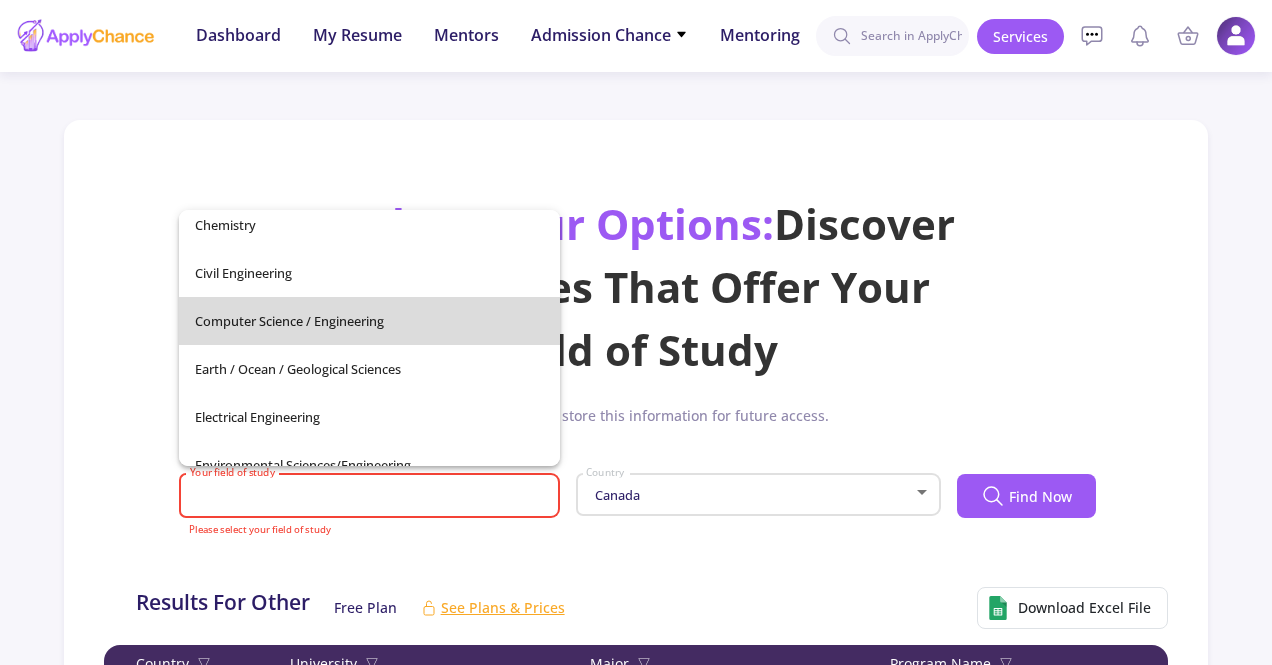 drag, startPoint x: 550, startPoint y: 321, endPoint x: 548, endPoint y: 341, distance: 20.09975 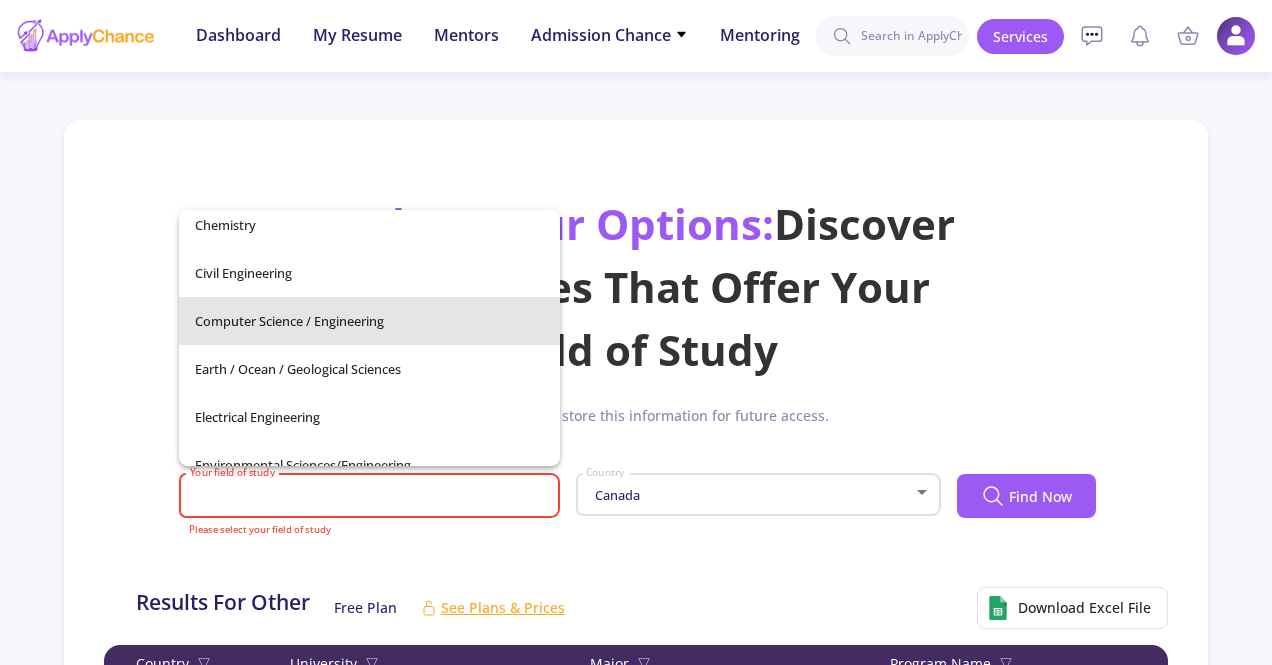 type on "Computer Science / Engineering" 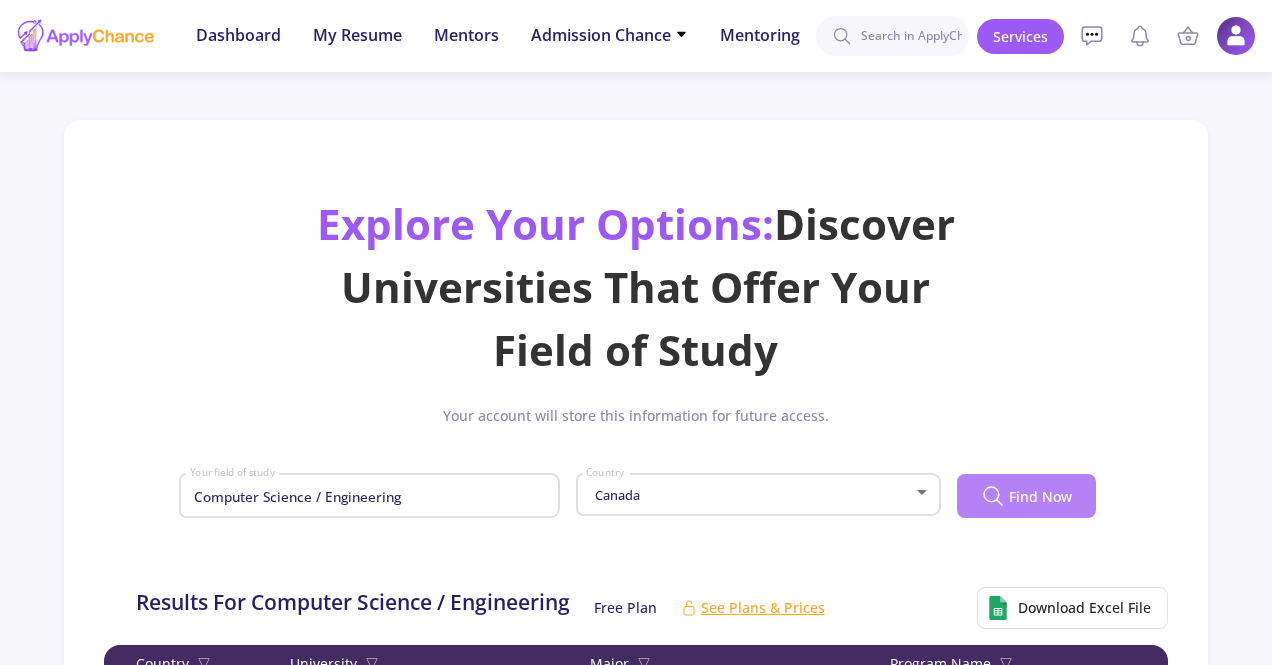 click on "Find Now" 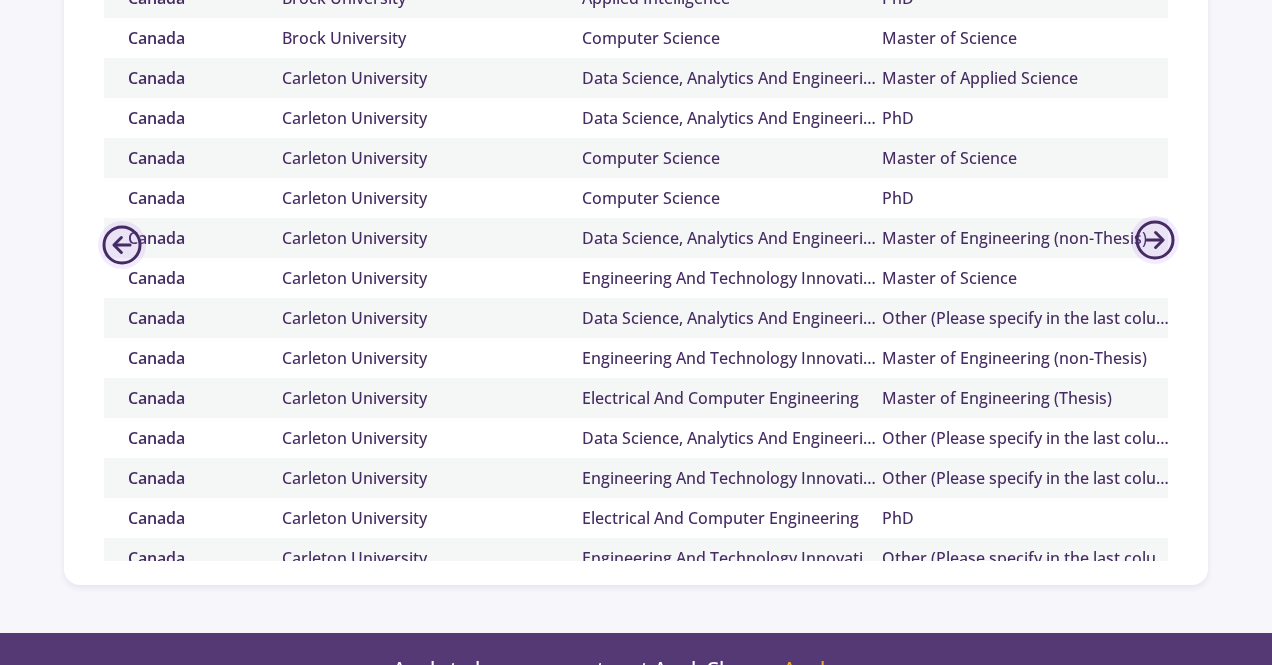 scroll, scrollTop: 824, scrollLeft: 0, axis: vertical 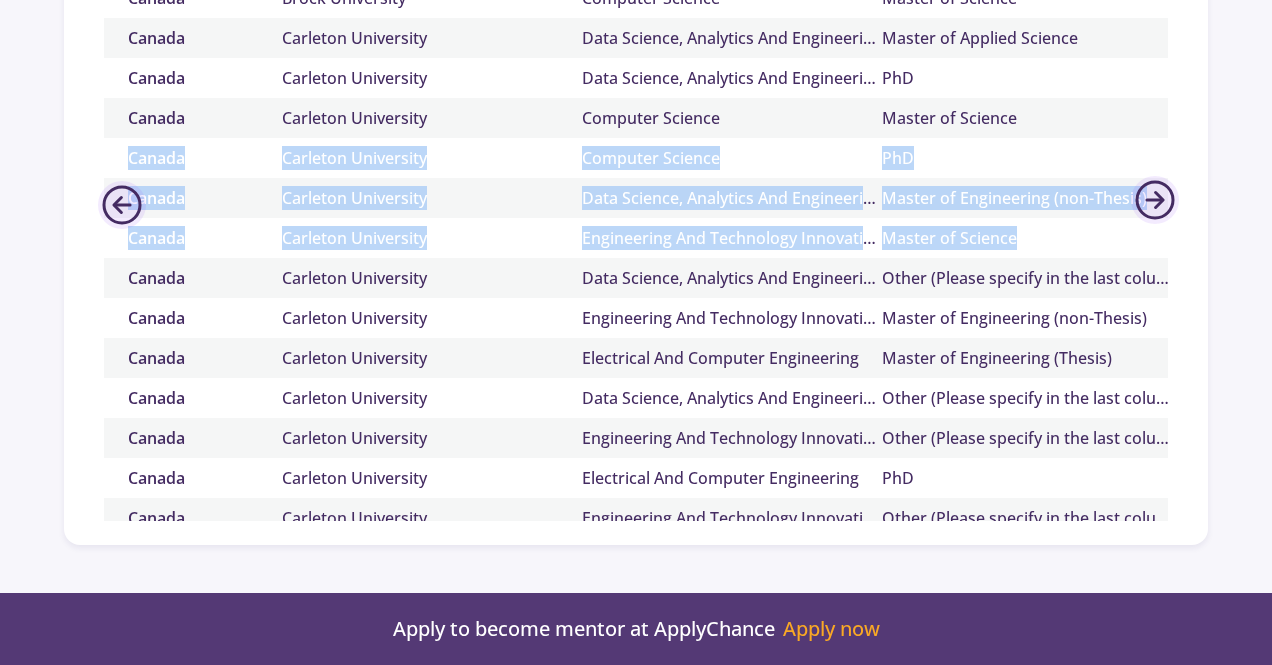 drag, startPoint x: 98, startPoint y: 152, endPoint x: 96, endPoint y: 267, distance: 115.01739 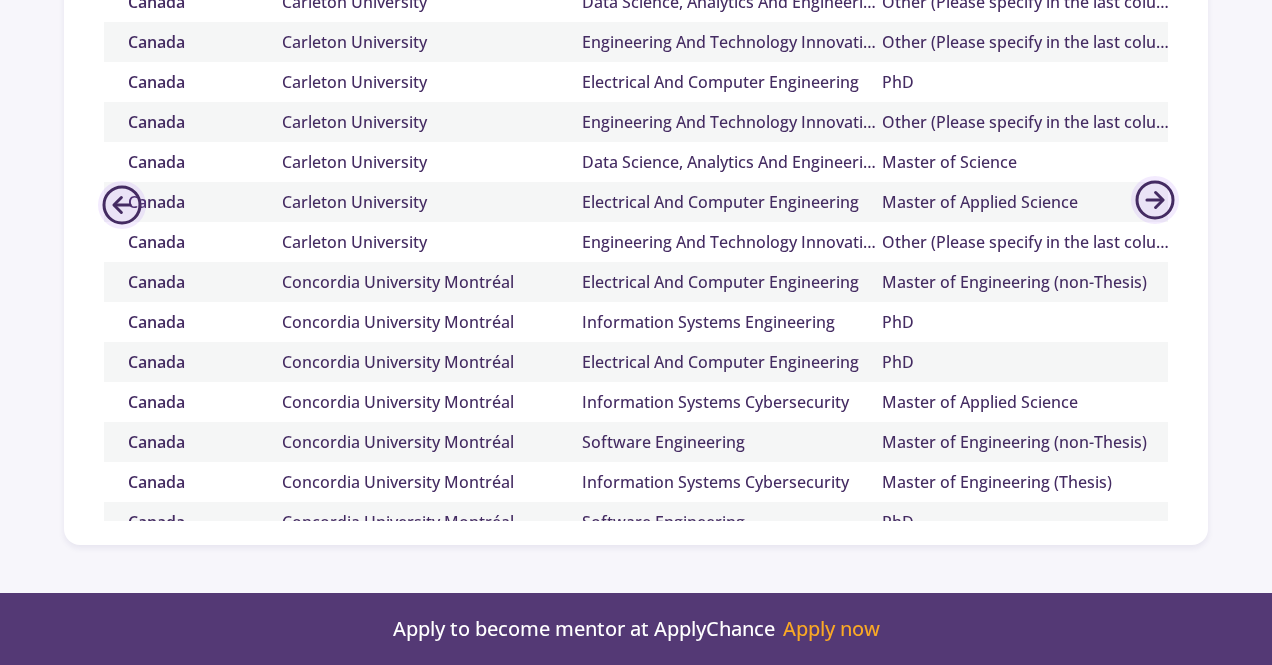 scroll, scrollTop: 0, scrollLeft: 0, axis: both 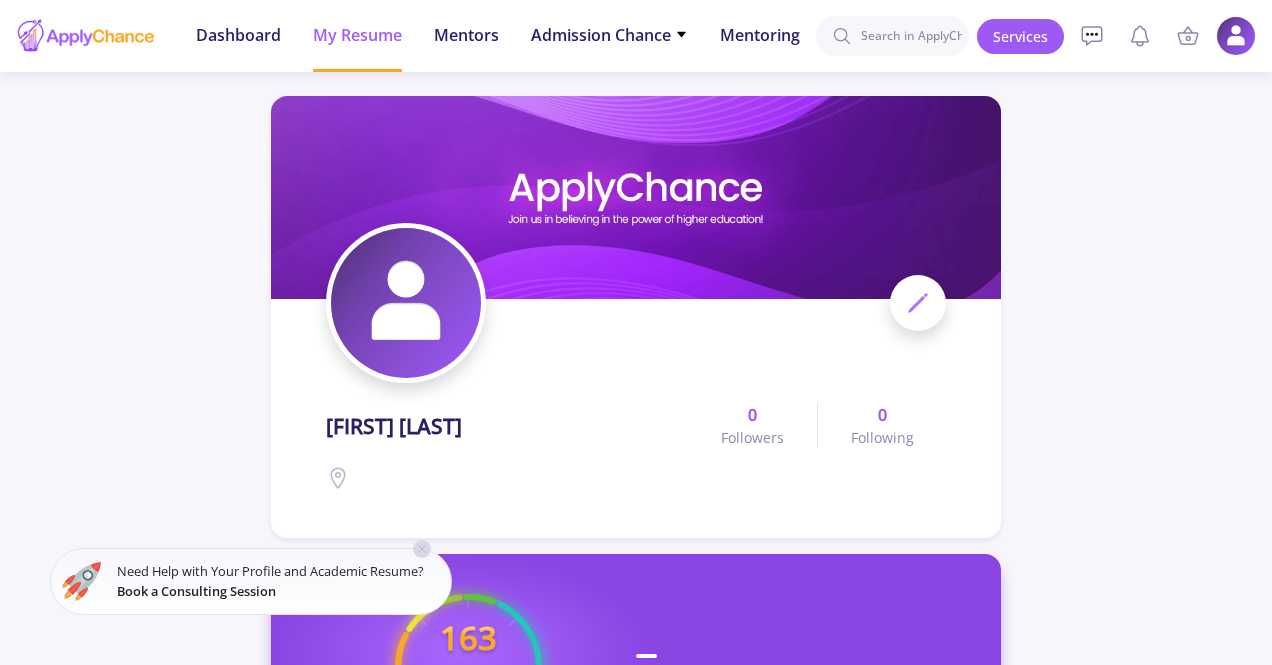 drag, startPoint x: 1264, startPoint y: 123, endPoint x: 1257, endPoint y: 191, distance: 68.359344 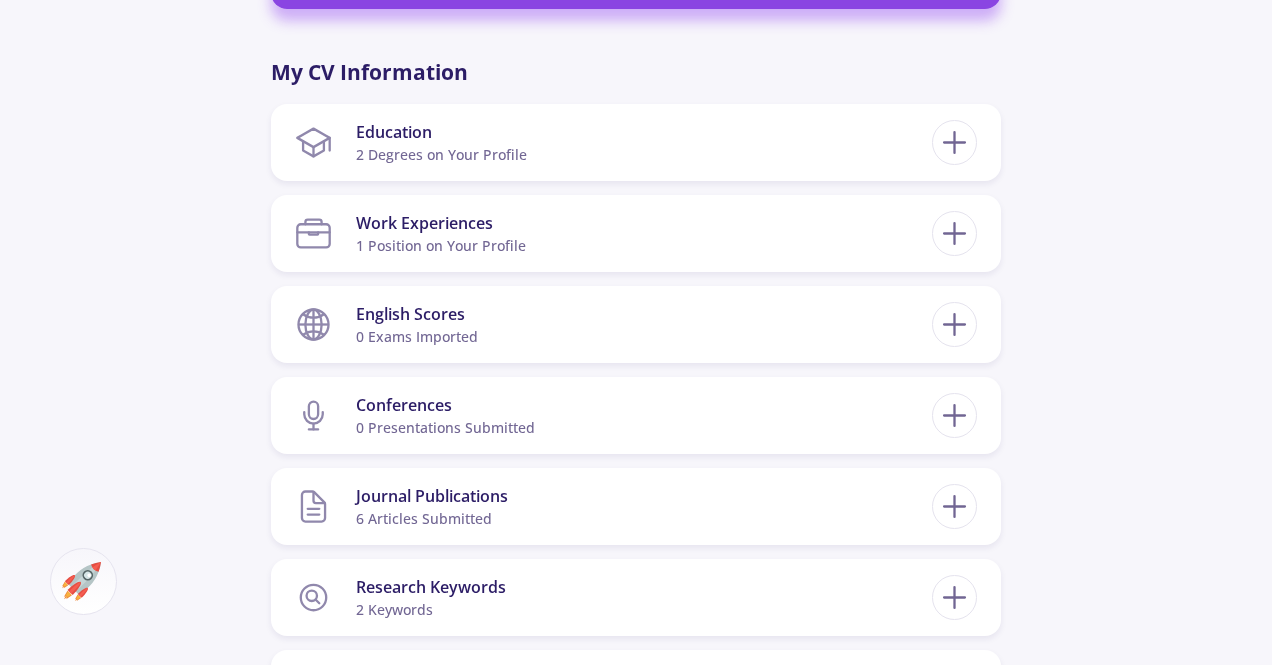 scroll, scrollTop: 886, scrollLeft: 0, axis: vertical 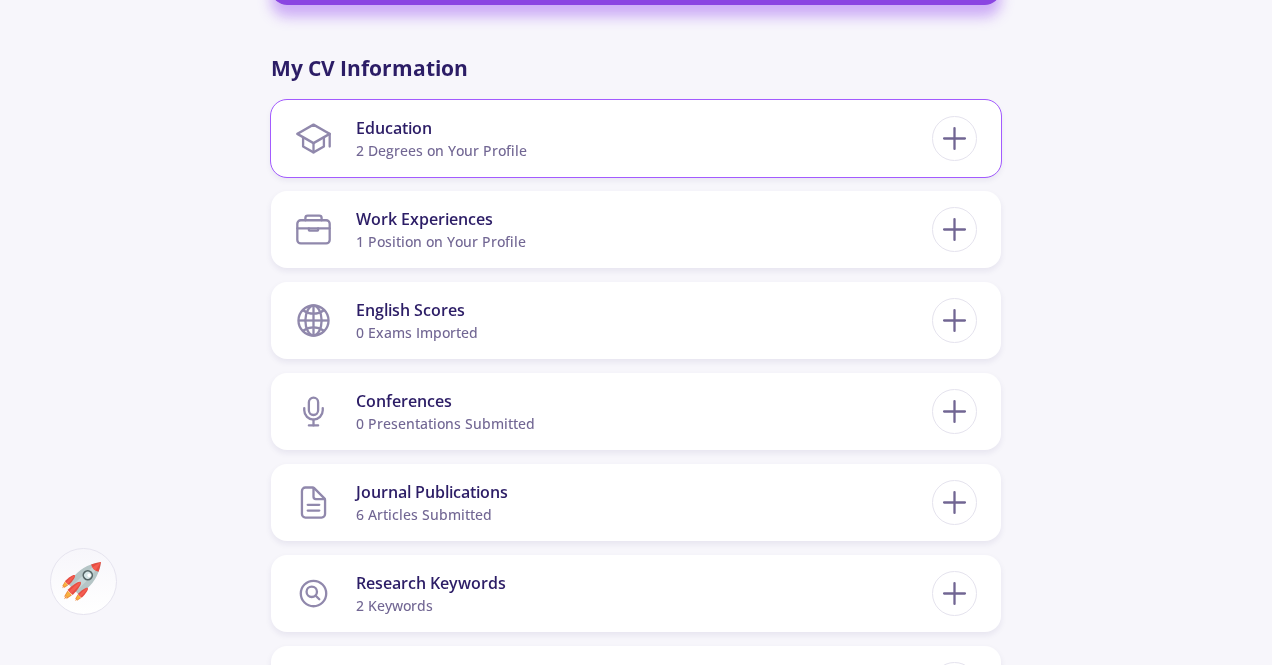 click on "2 Degrees on Your Profile" at bounding box center (441, 150) 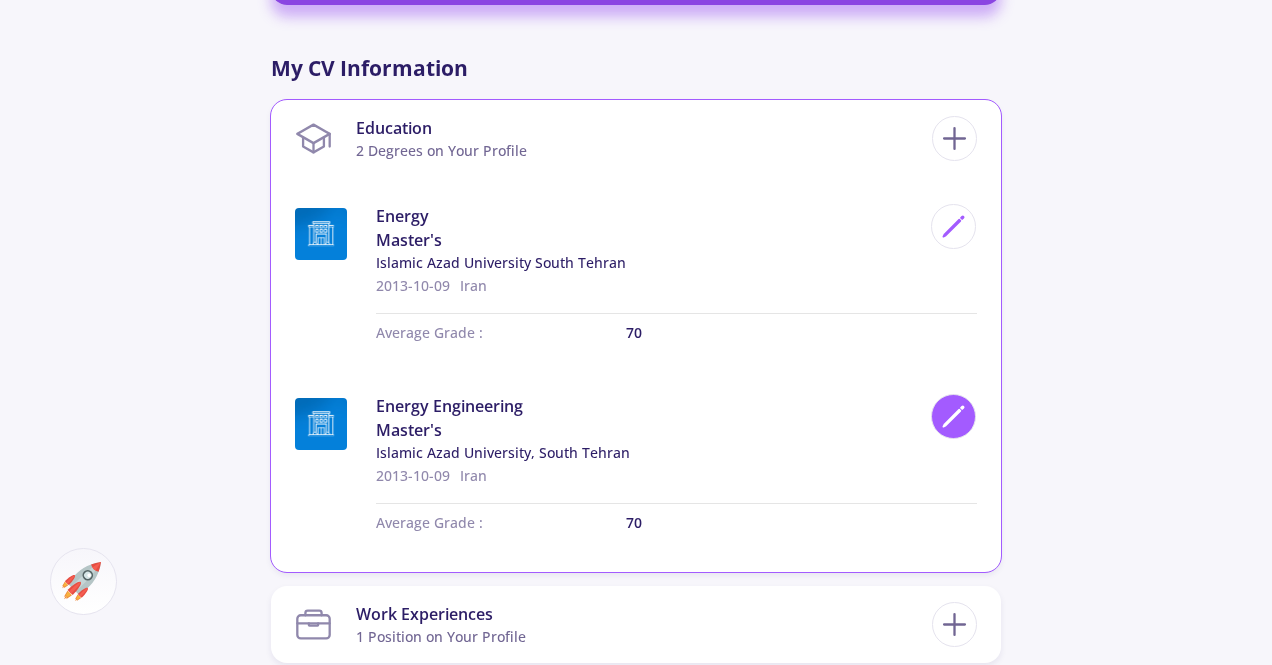 click 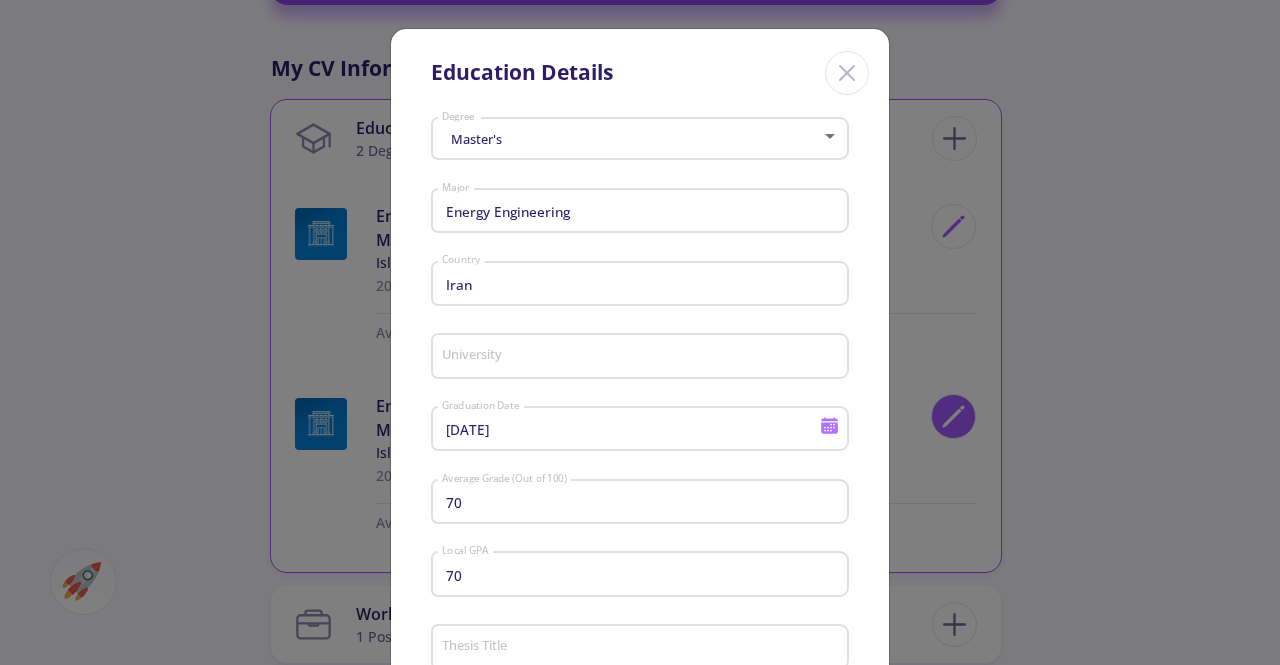 type on "Islamic Azad University, South Tehran" 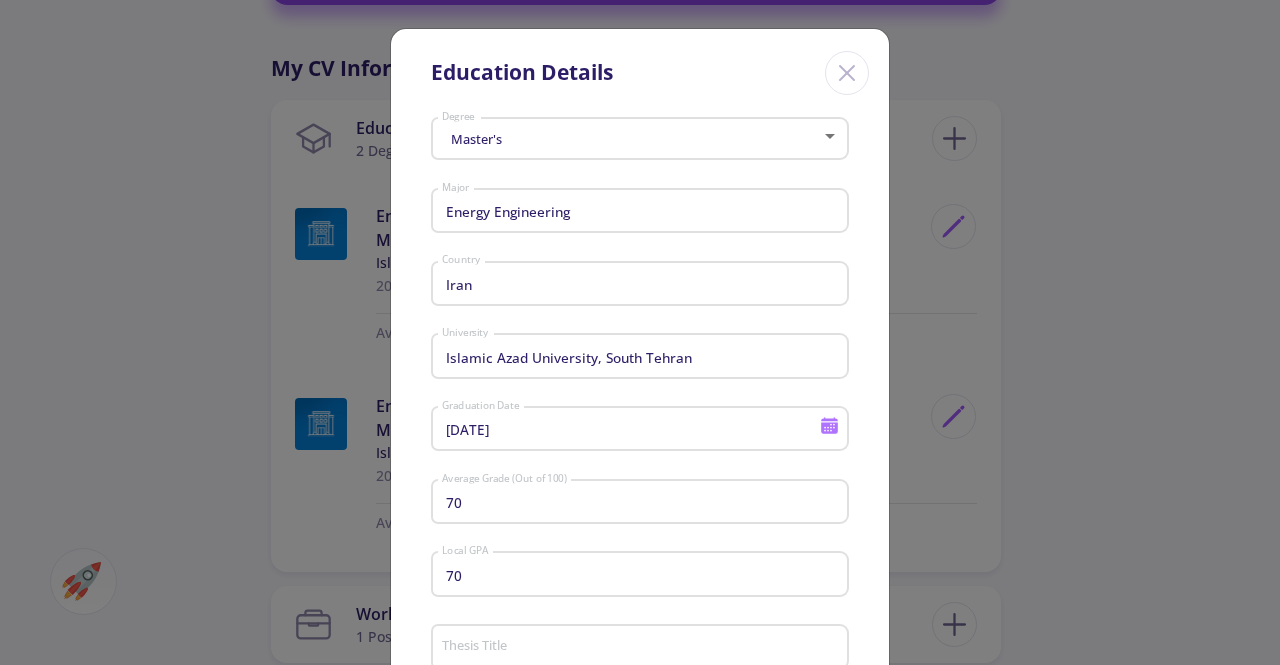 click 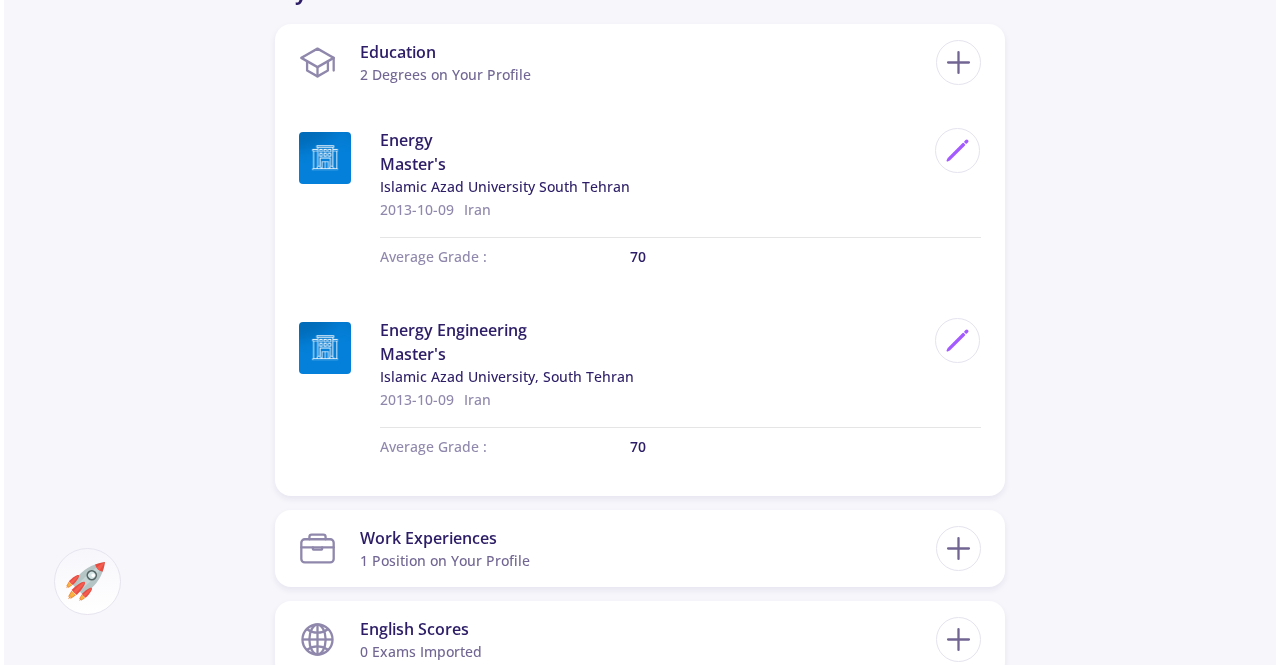 scroll, scrollTop: 956, scrollLeft: 0, axis: vertical 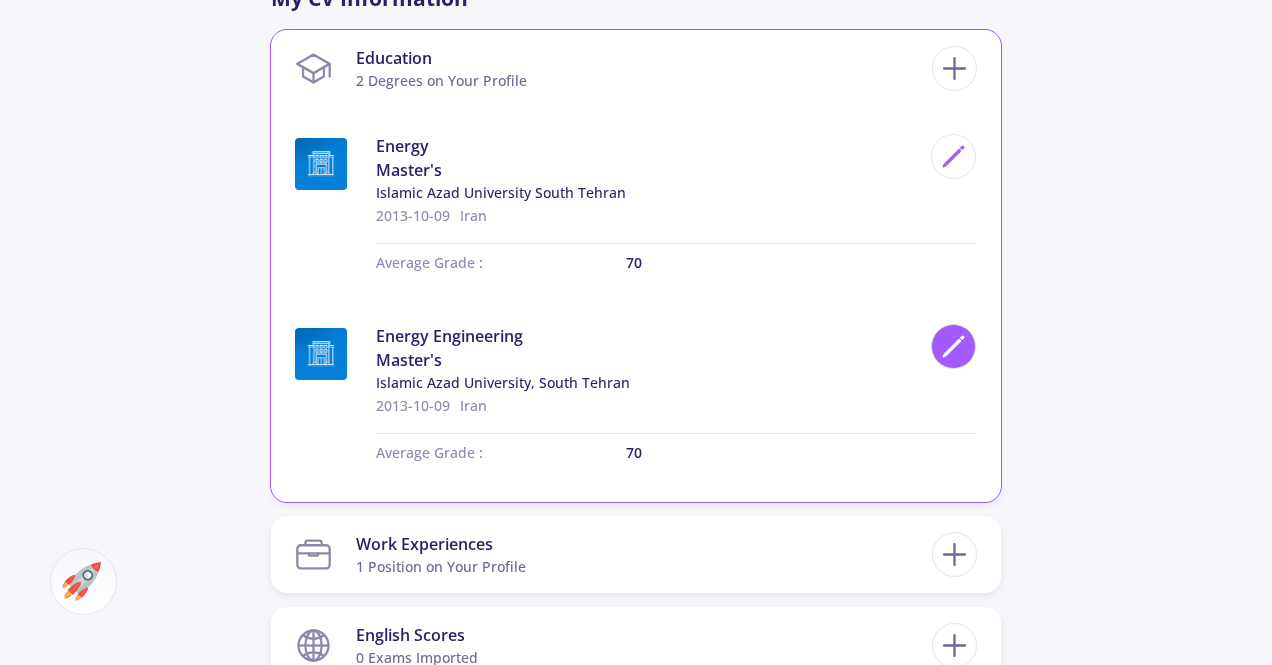 click 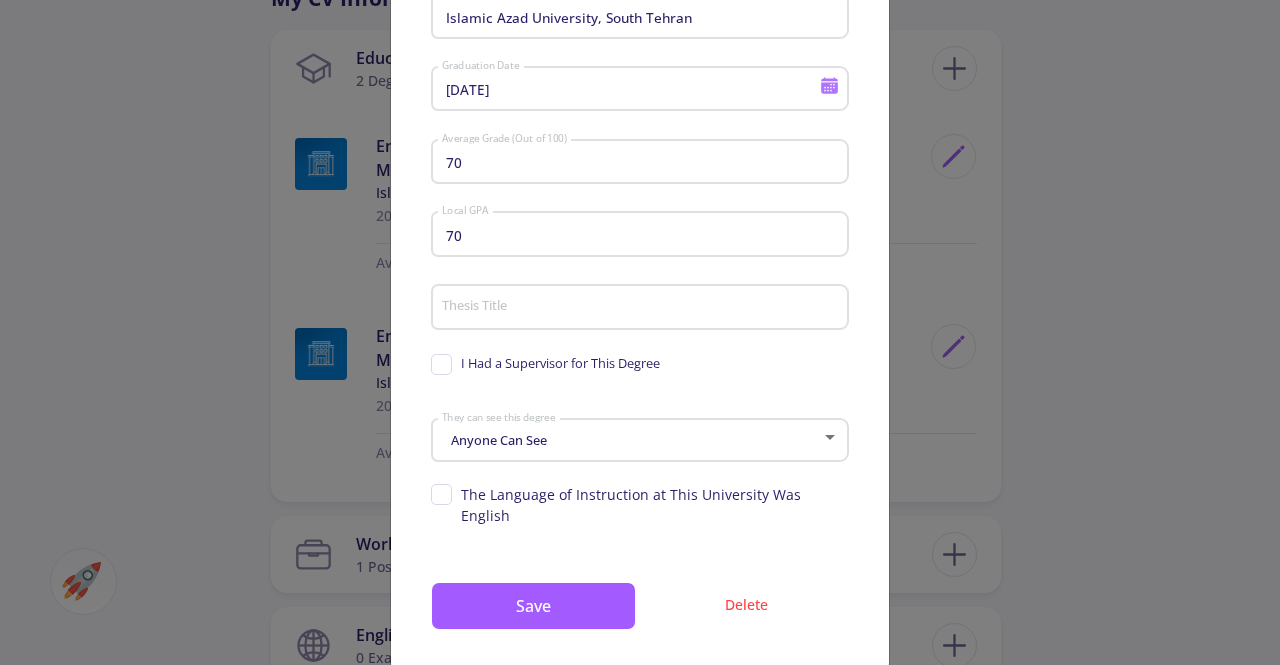 scroll, scrollTop: 344, scrollLeft: 0, axis: vertical 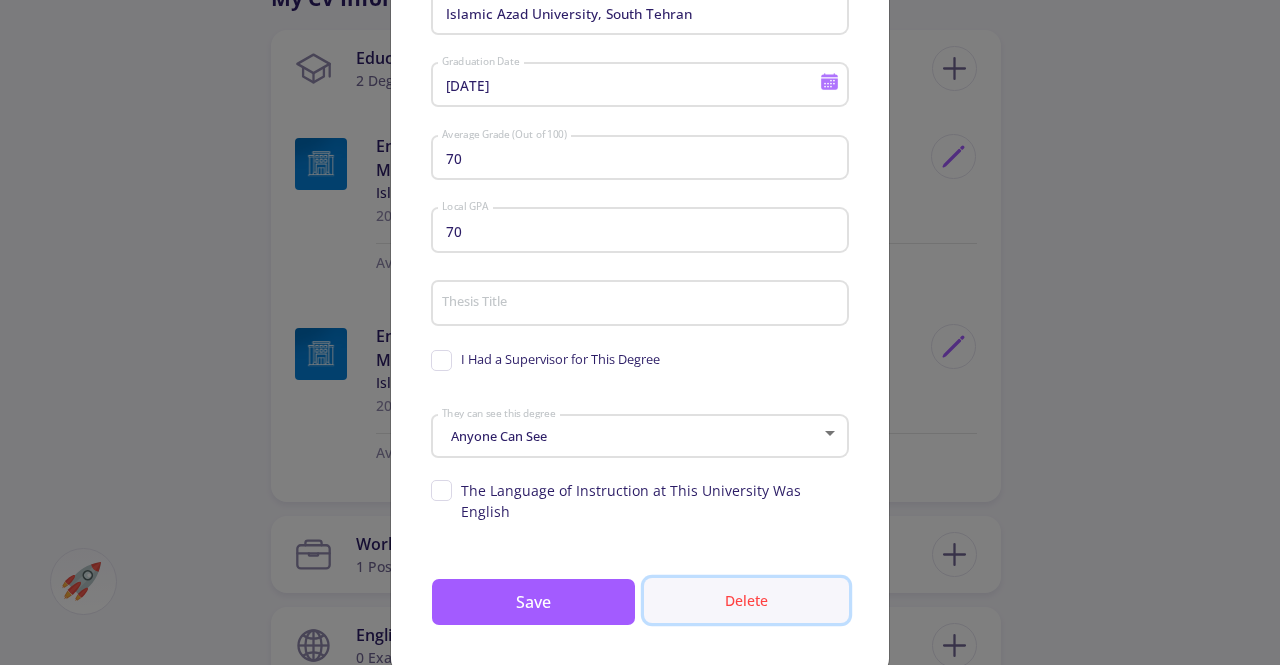 click on "Delete" at bounding box center [746, 600] 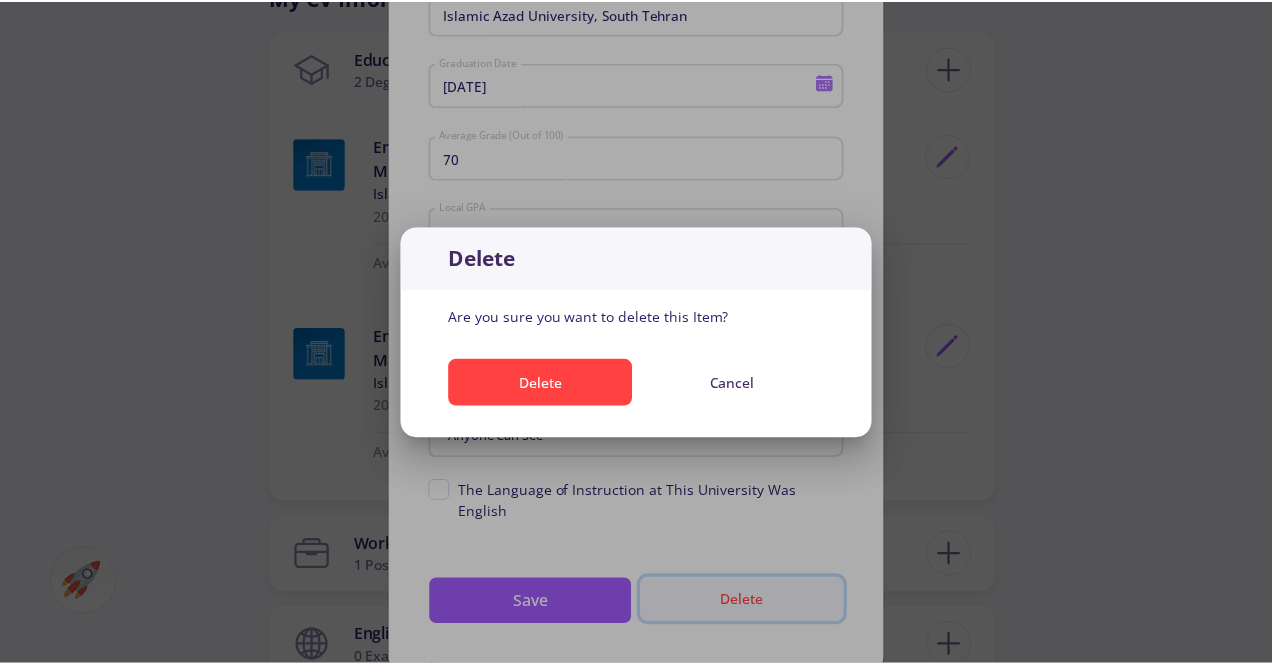 scroll, scrollTop: 0, scrollLeft: 0, axis: both 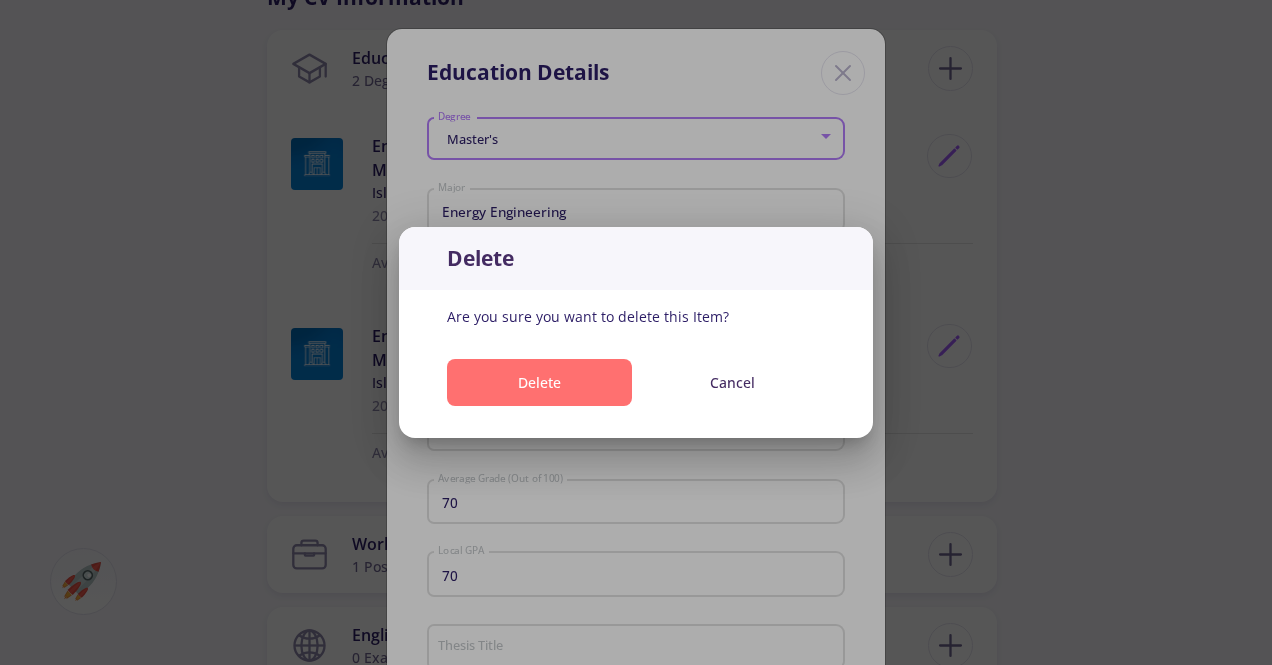 click on "Delete" at bounding box center (539, 382) 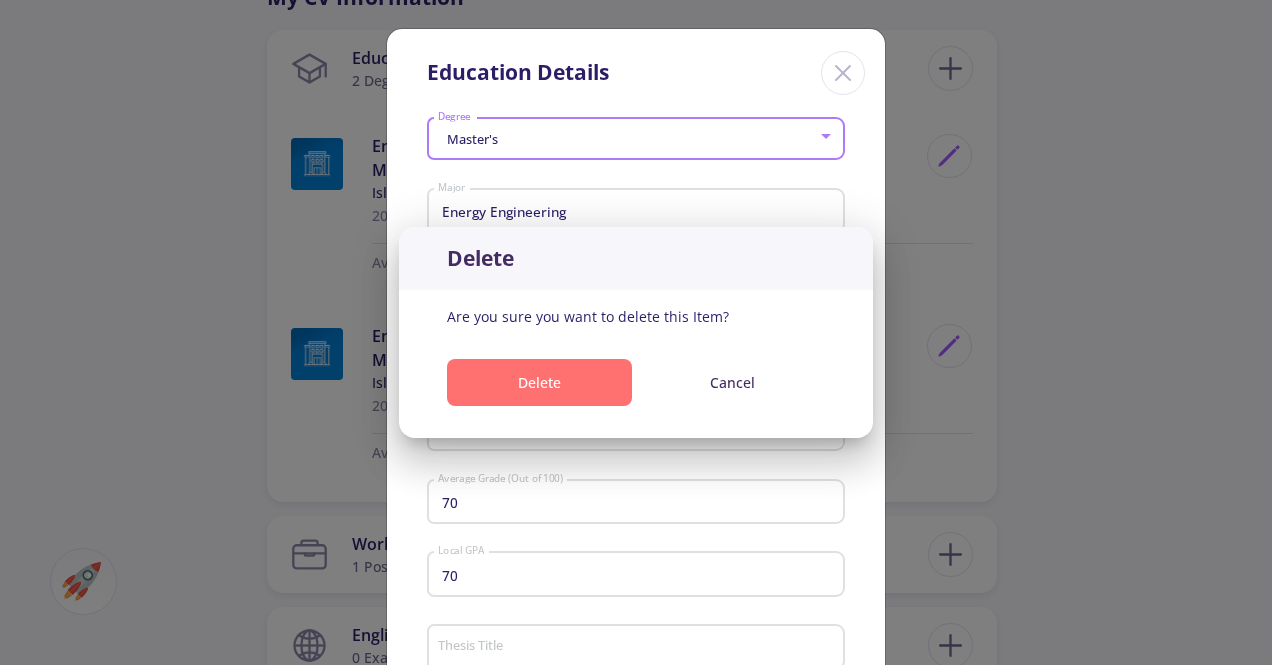 scroll, scrollTop: 956, scrollLeft: 0, axis: vertical 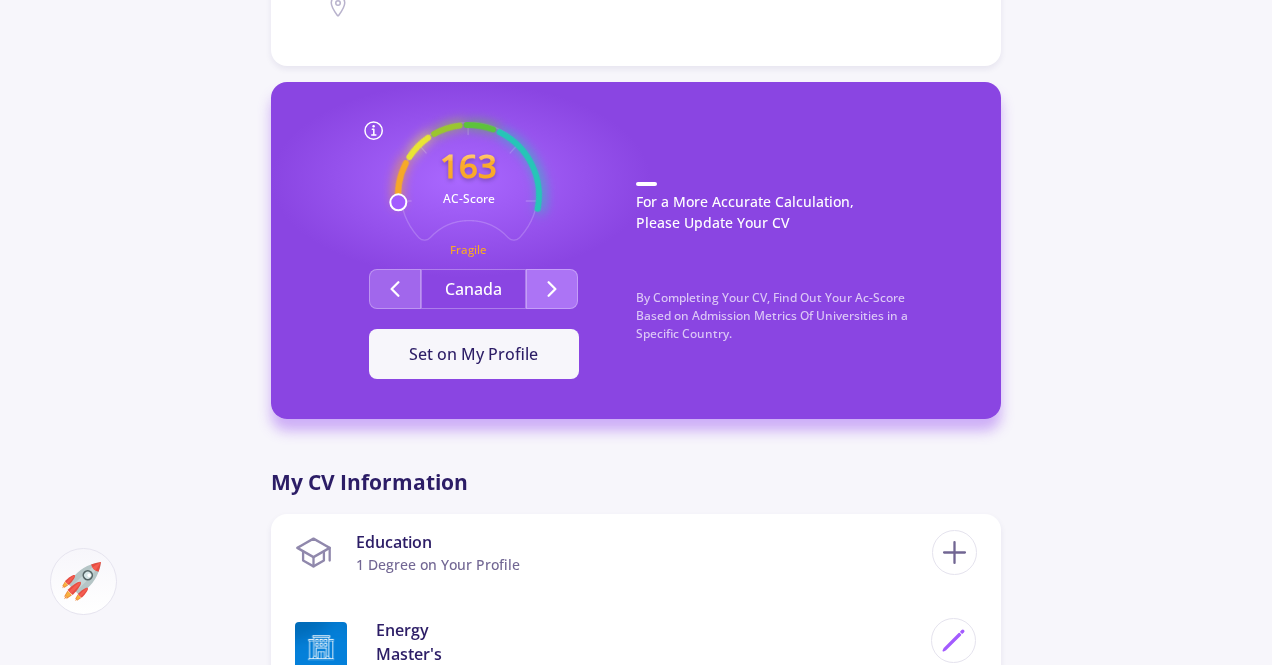 click 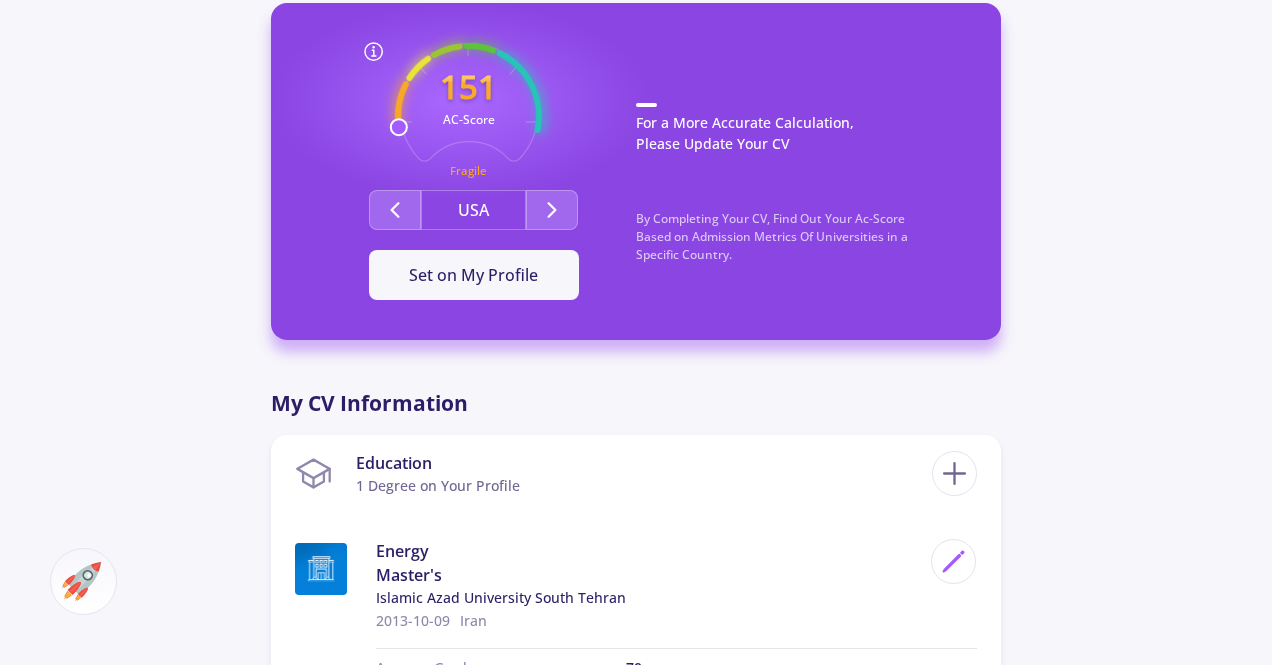 scroll, scrollTop: 548, scrollLeft: 0, axis: vertical 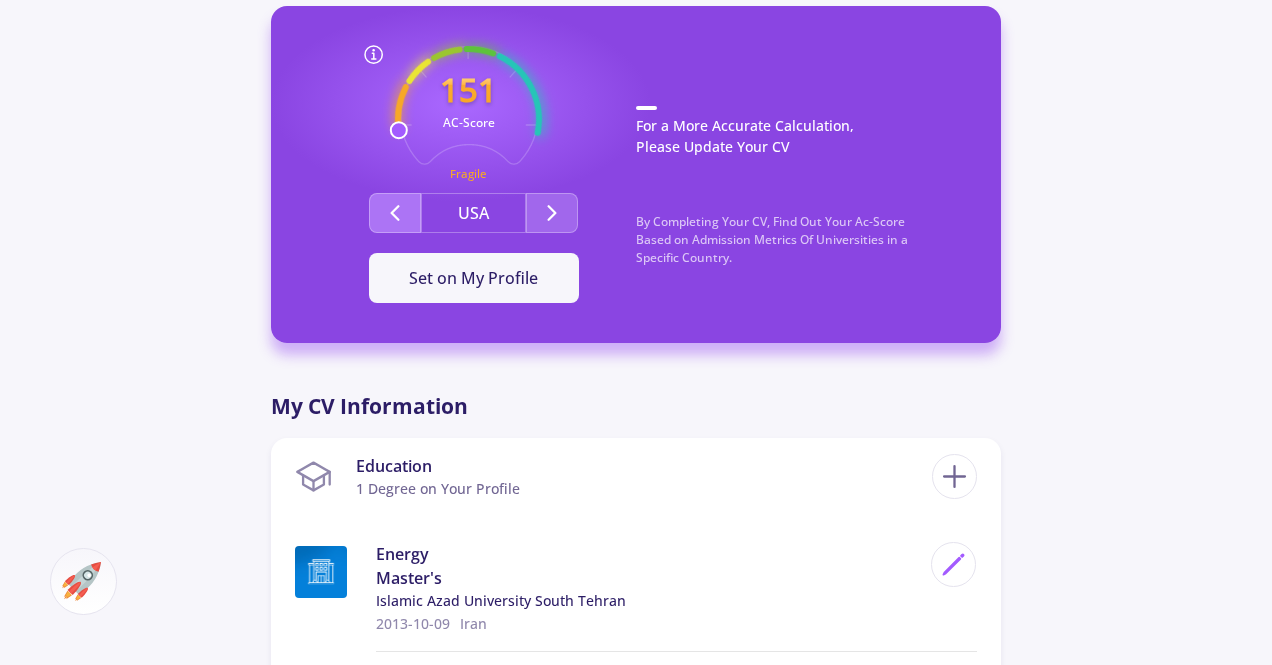 click 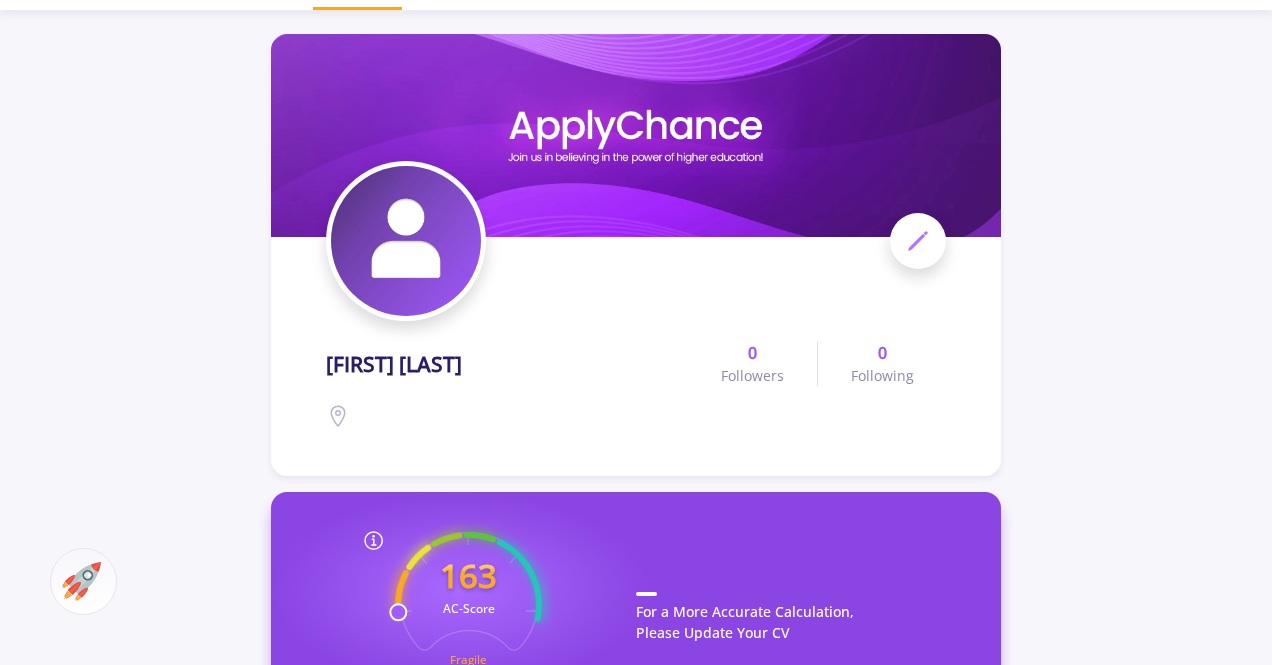 scroll, scrollTop: 0, scrollLeft: 0, axis: both 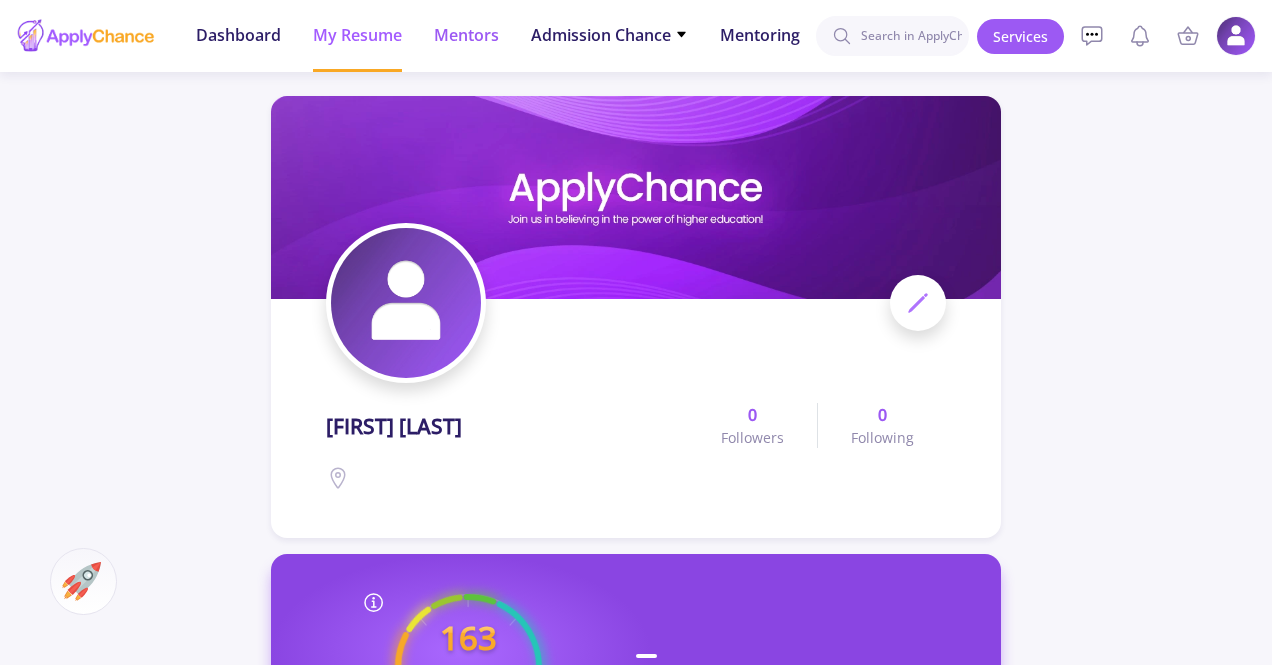 click on "Mentors" 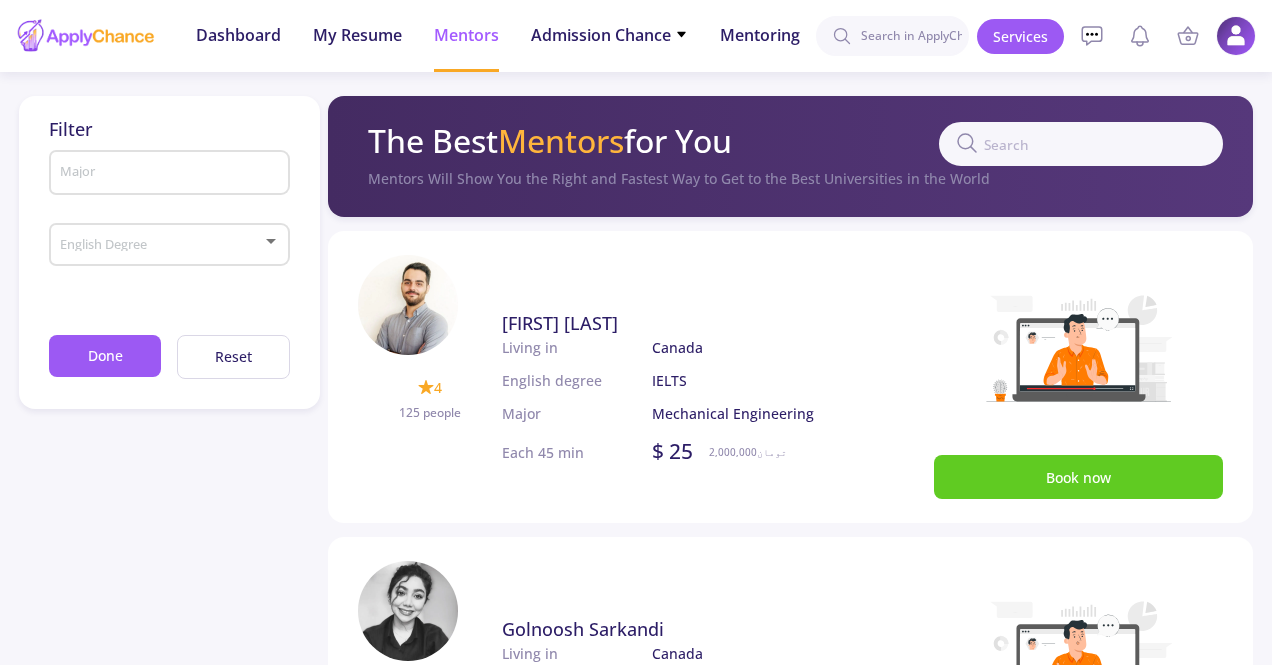 scroll, scrollTop: 0, scrollLeft: 0, axis: both 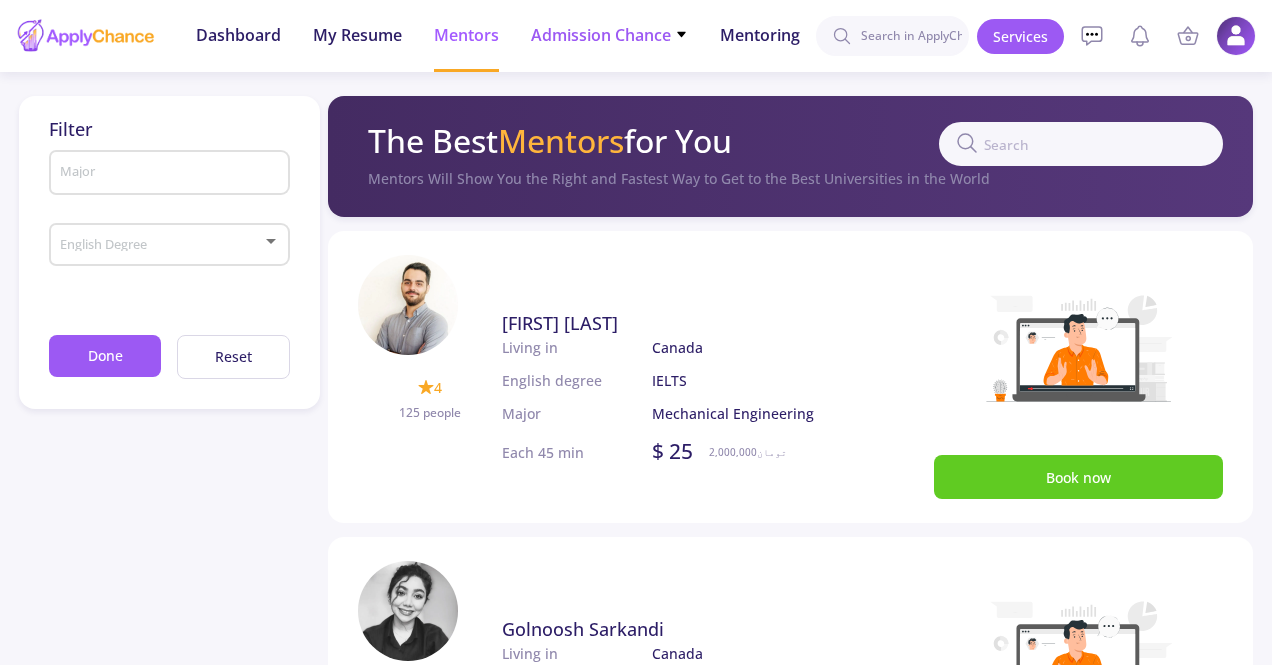 click on "Admission Chance" 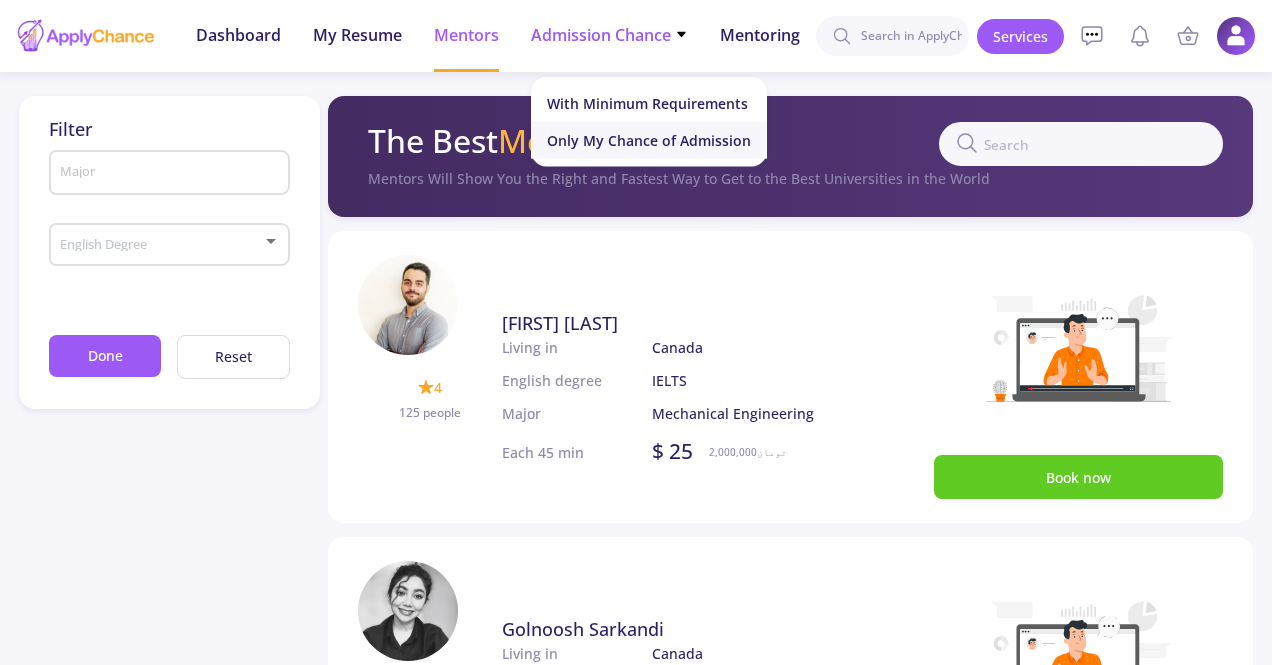 click on "Only My Chance of Admission" 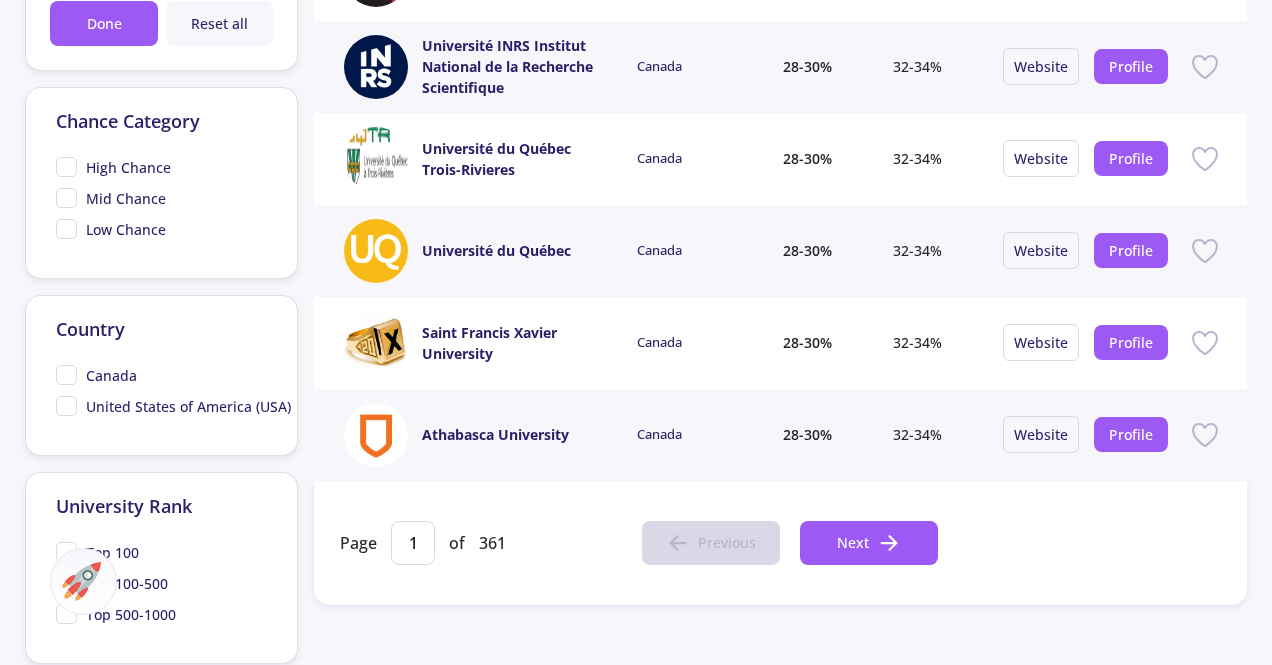 scroll, scrollTop: 827, scrollLeft: 0, axis: vertical 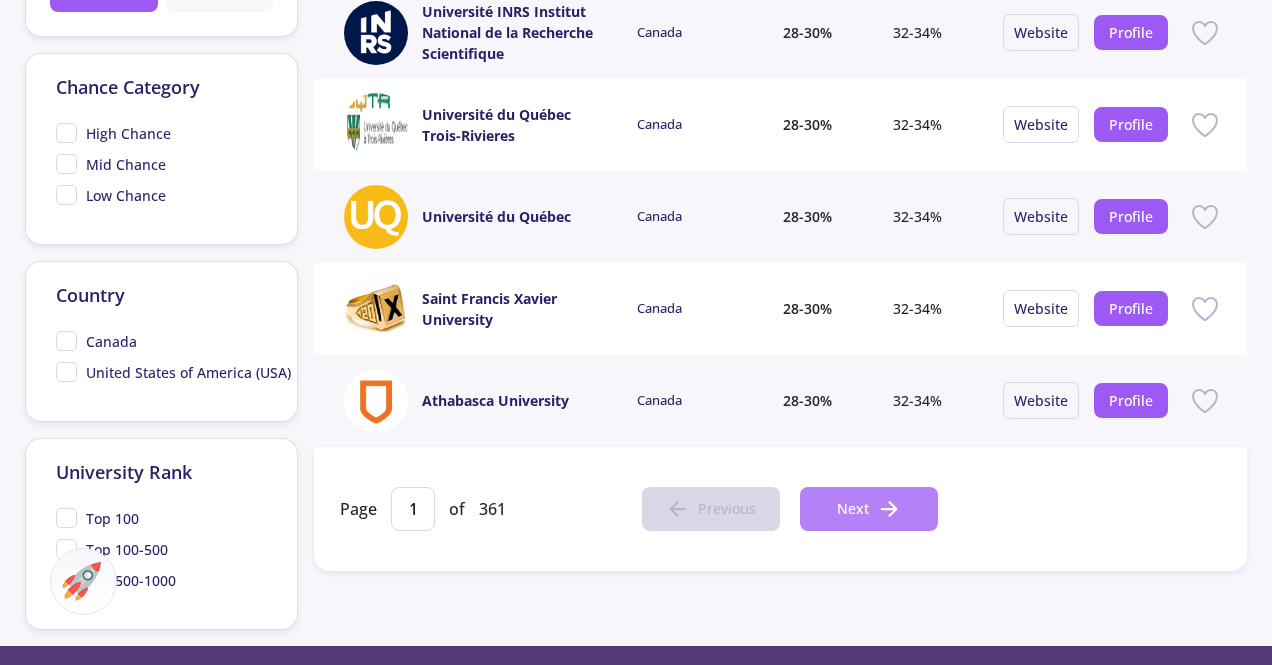 click on "Next" 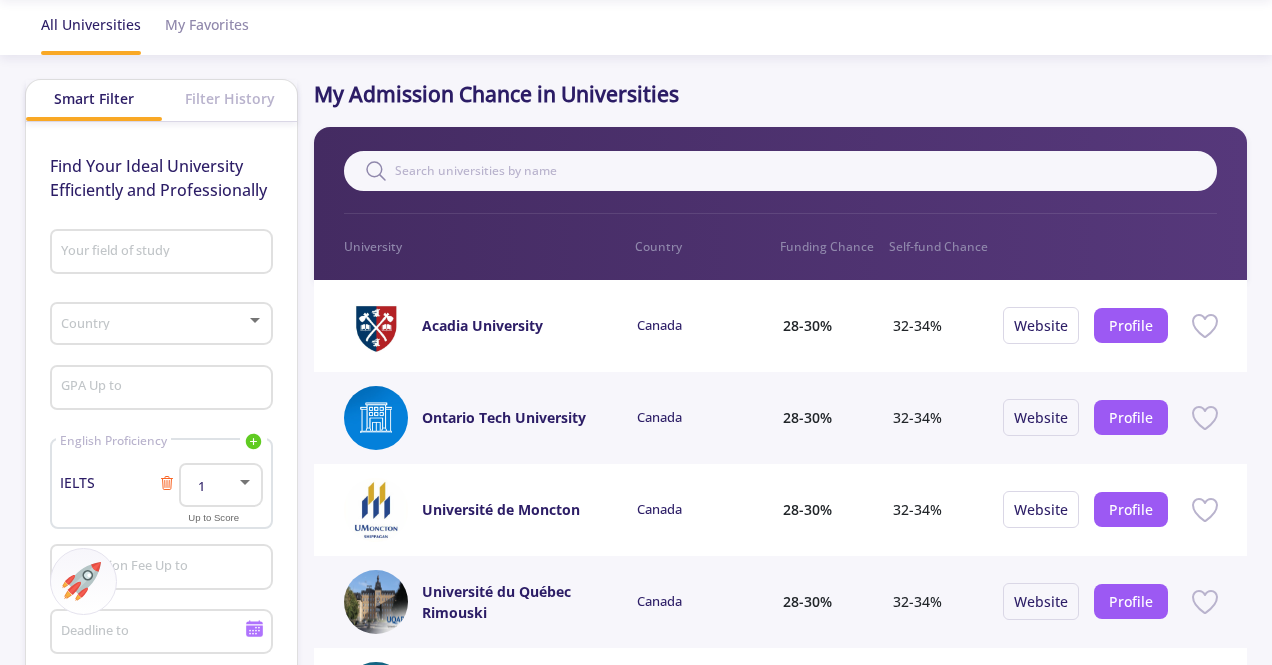 scroll, scrollTop: 0, scrollLeft: 0, axis: both 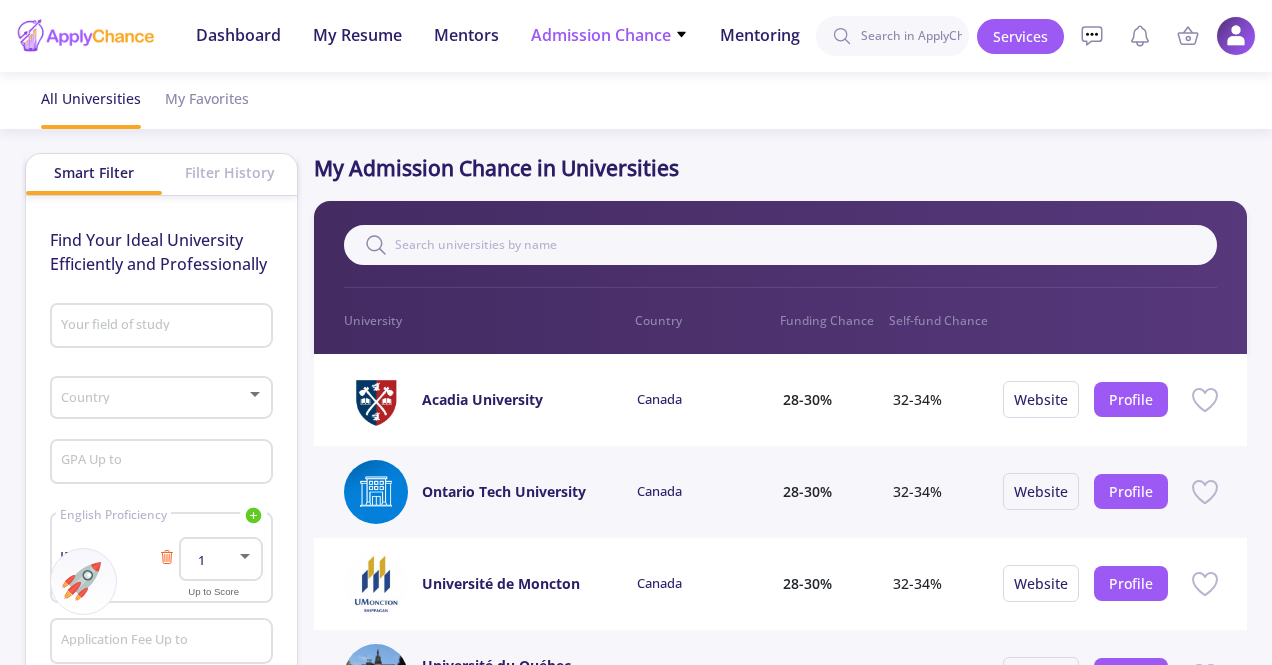 click on "Admission Chance" 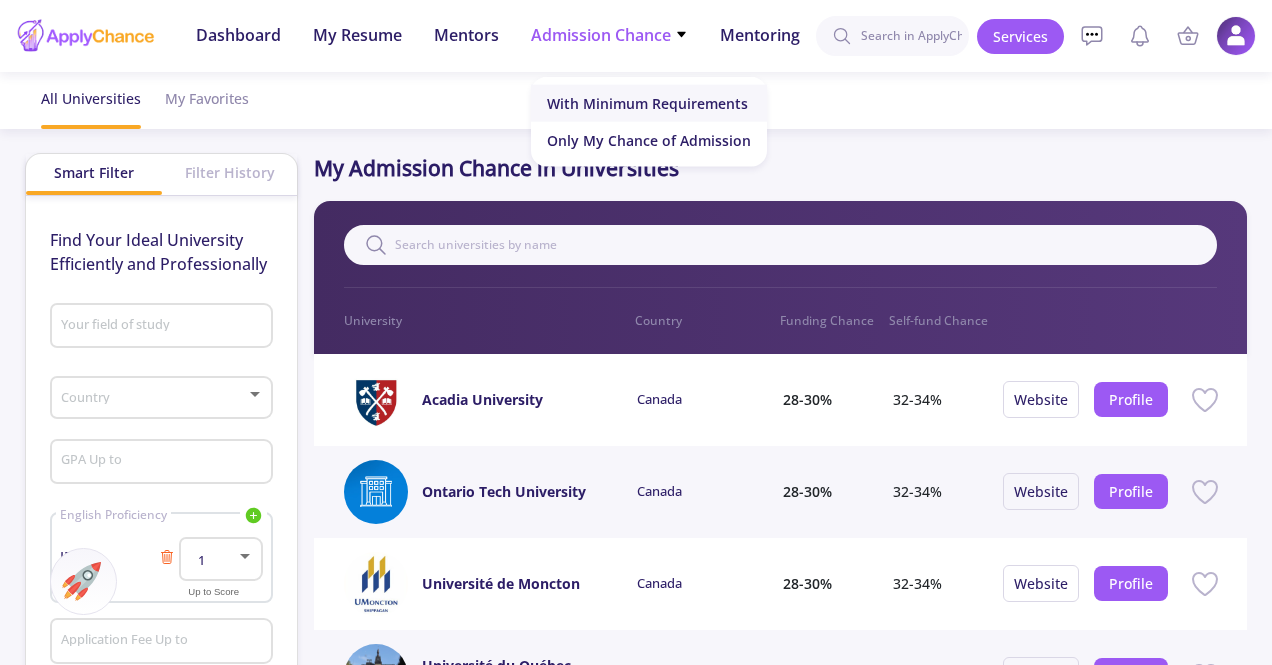 click on "With Minimum Requirements" 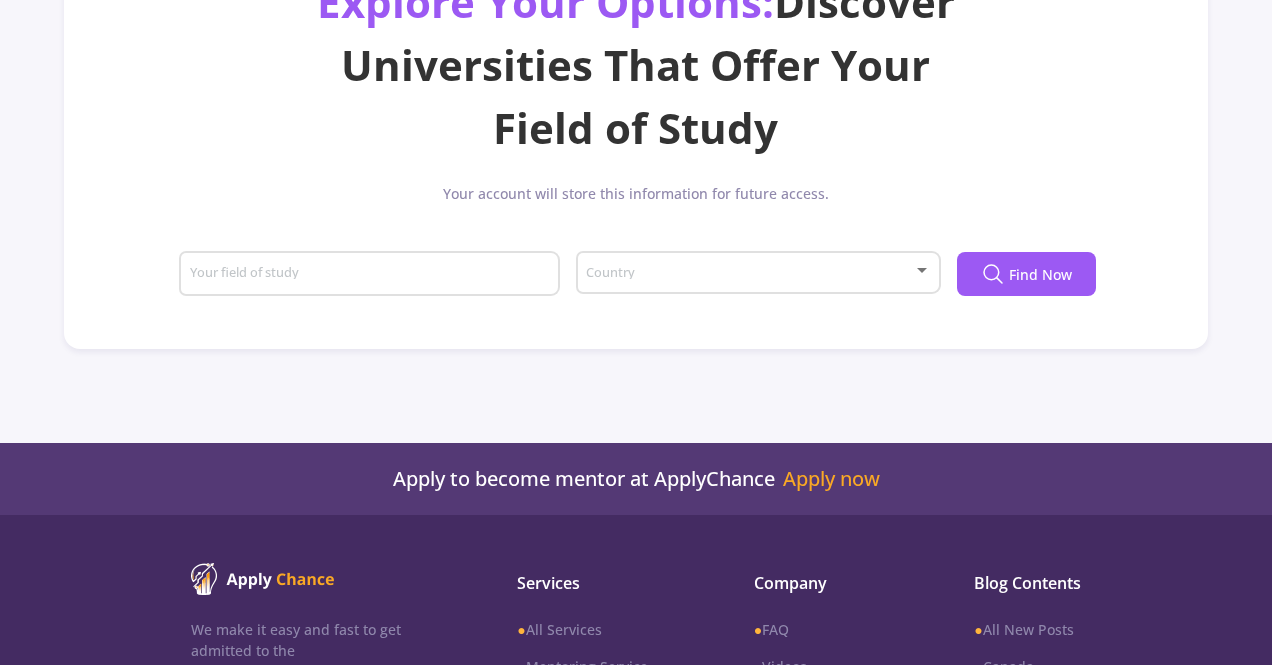 scroll, scrollTop: 223, scrollLeft: 0, axis: vertical 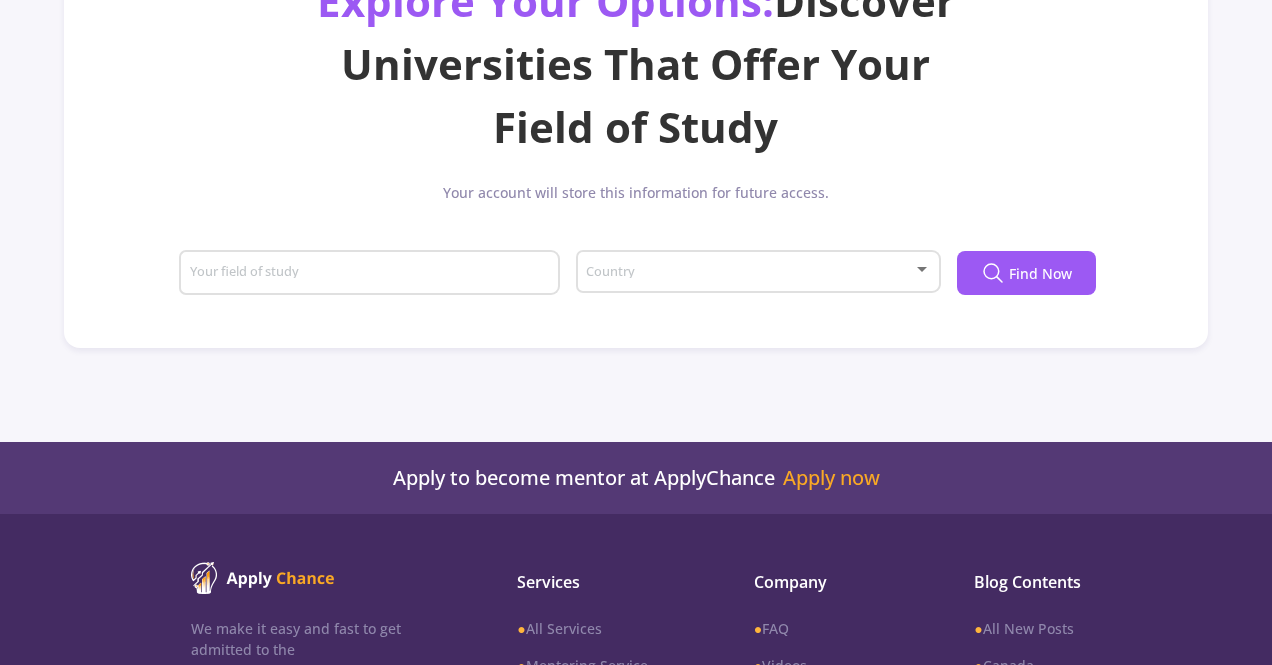 click on "Your field of study" 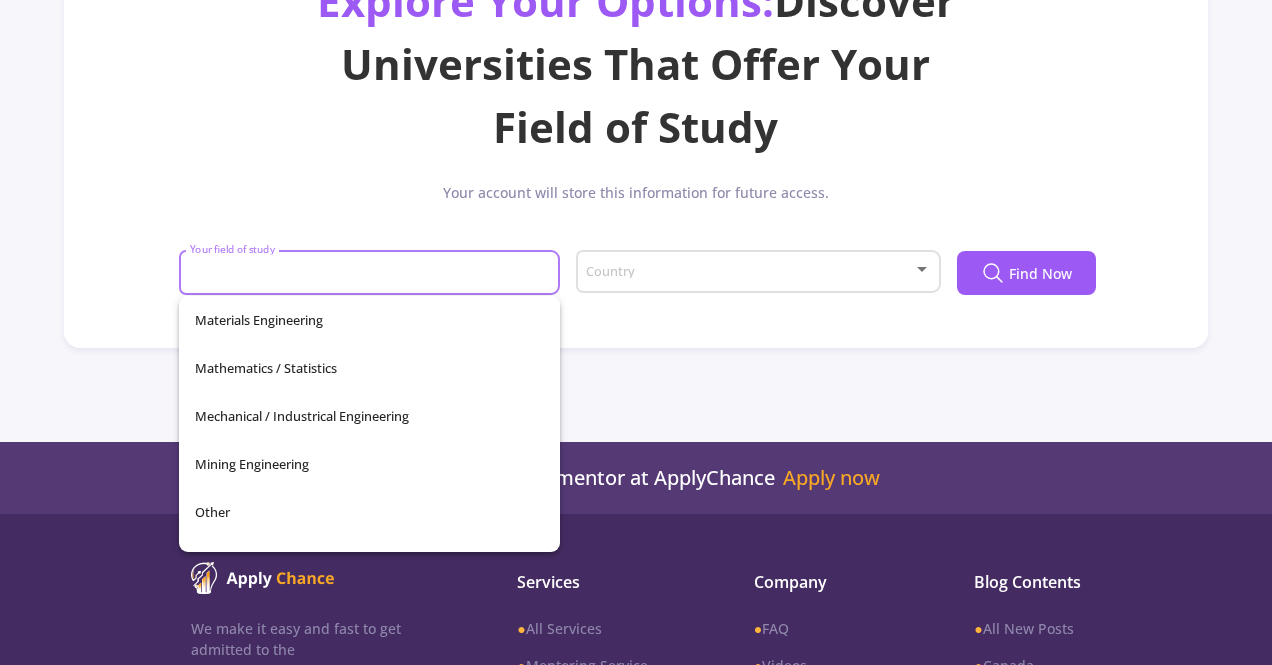 scroll, scrollTop: 572, scrollLeft: 0, axis: vertical 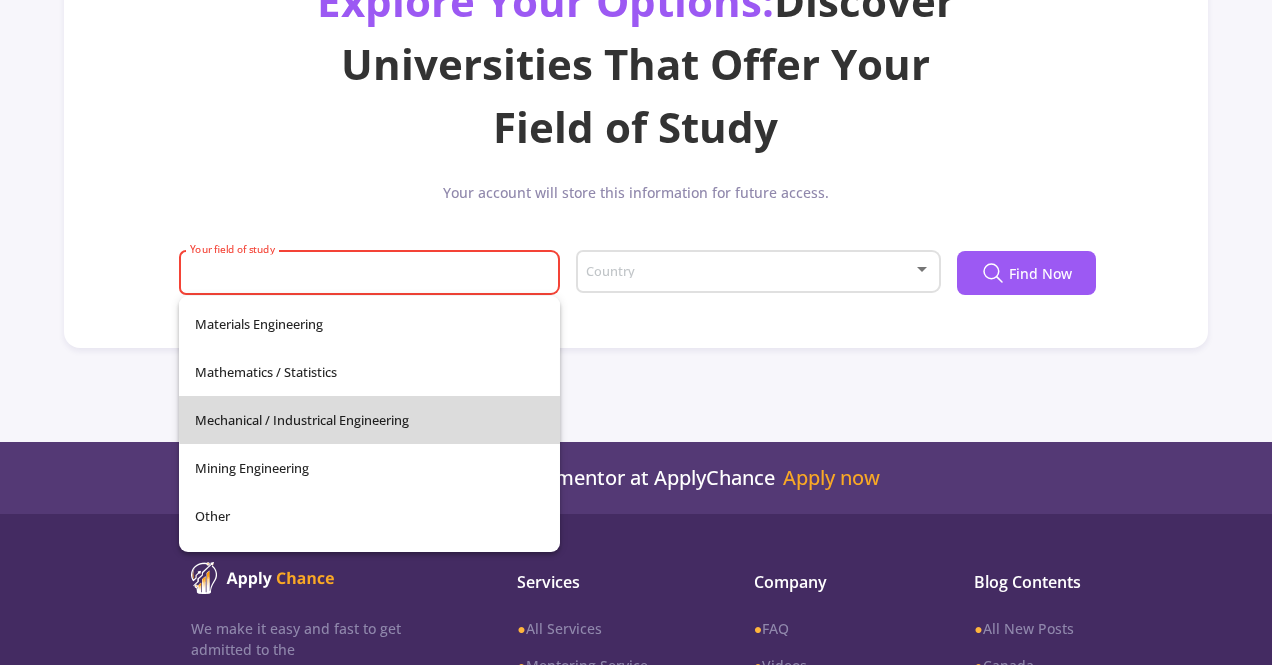 click on "Mechanical / Industrical Engineering" at bounding box center (369, 420) 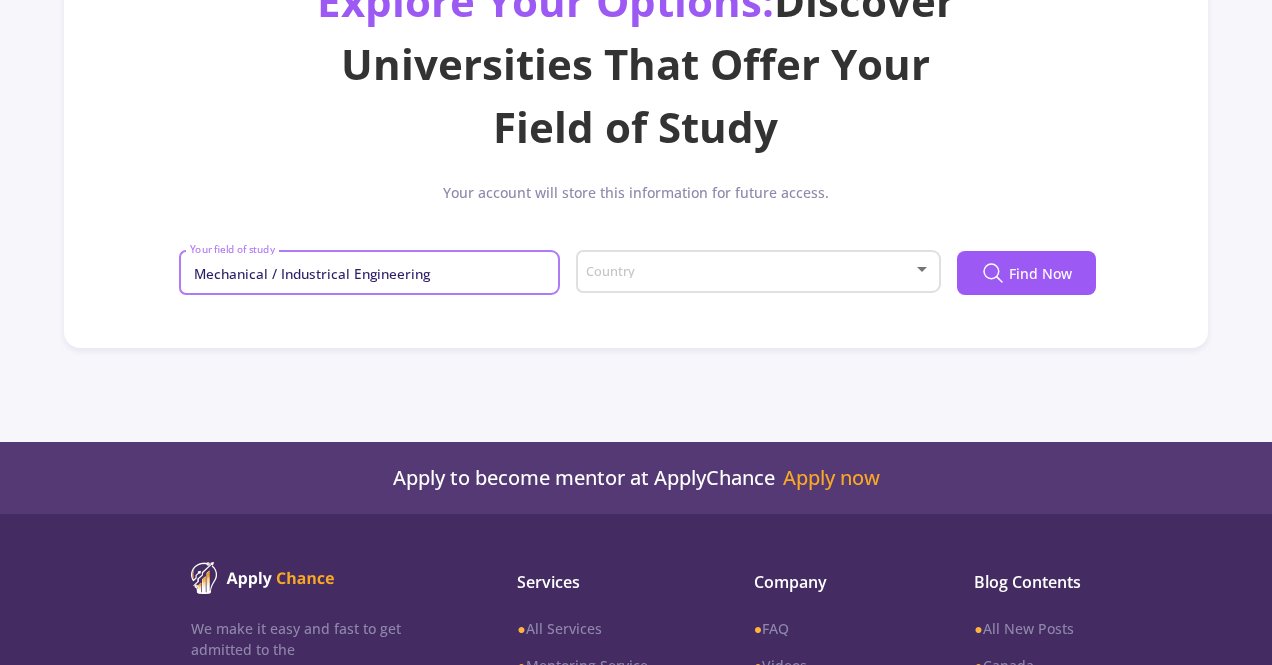 click at bounding box center [751, 272] 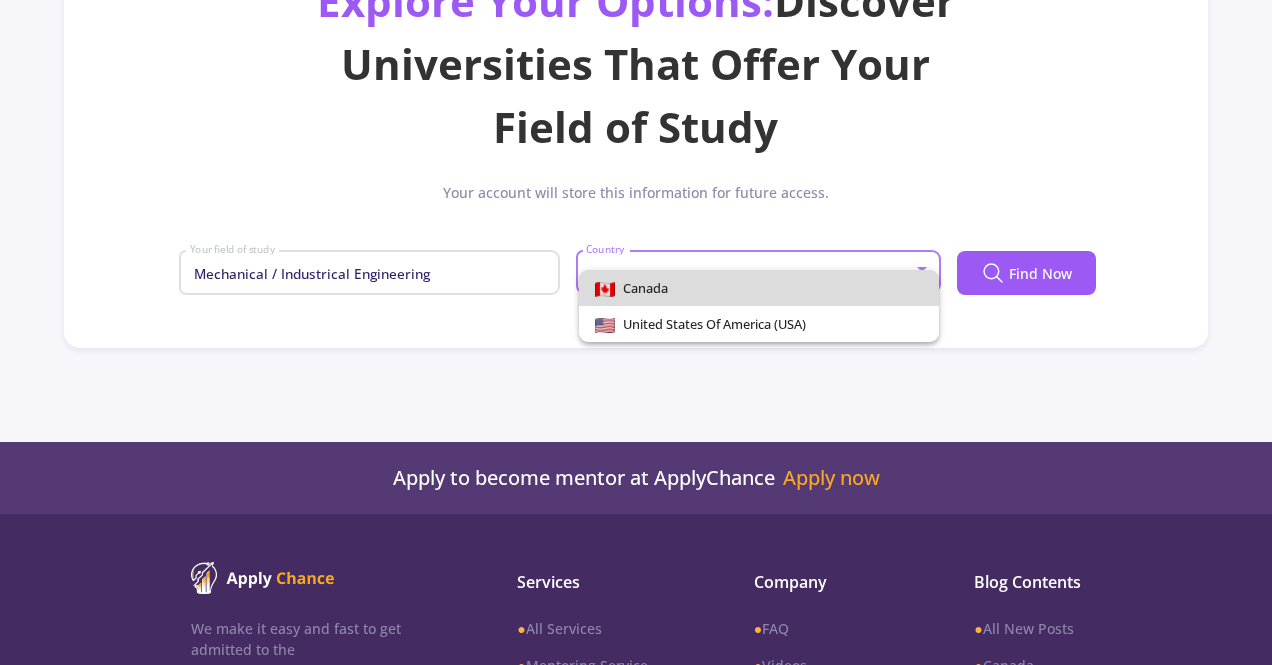 click on "Canada" at bounding box center [759, 288] 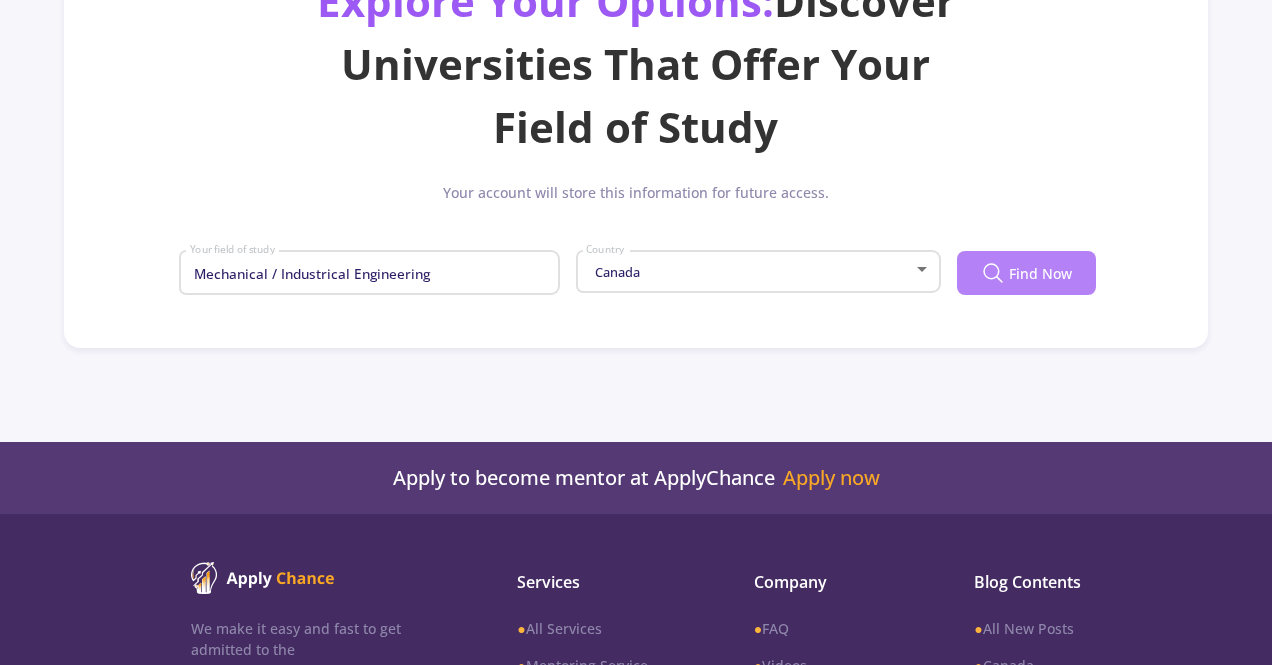 click on "Find Now" 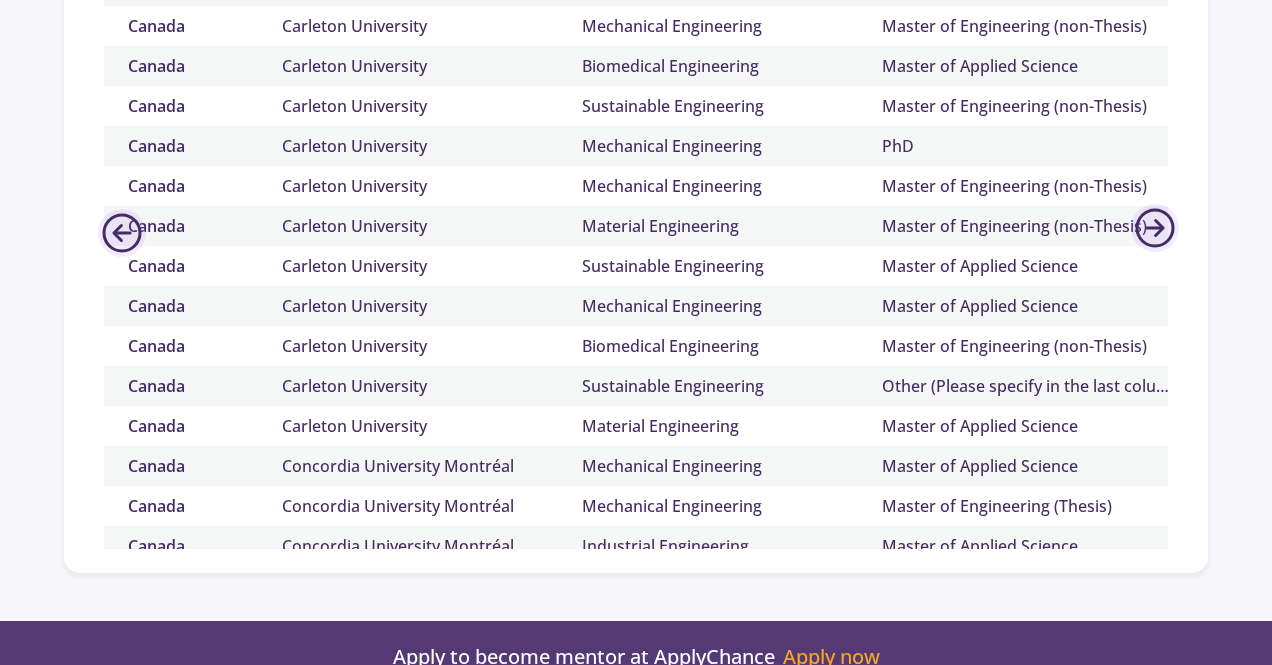 scroll, scrollTop: 789, scrollLeft: 0, axis: vertical 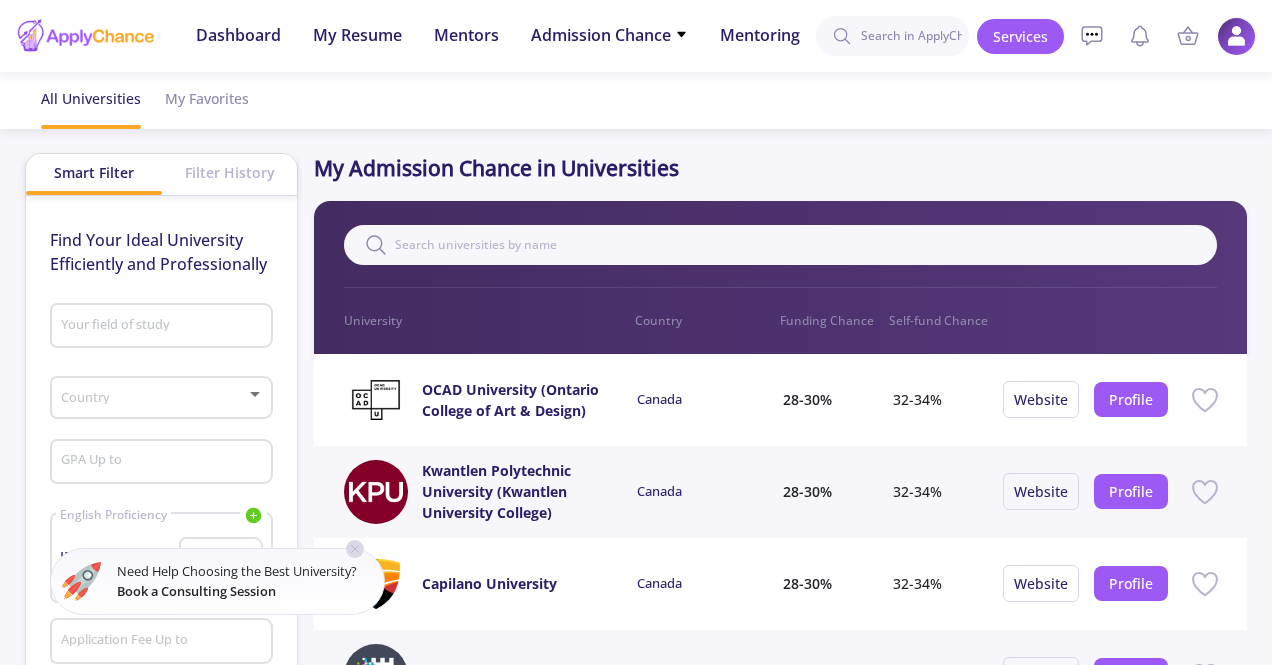 click at bounding box center (1236, 36) 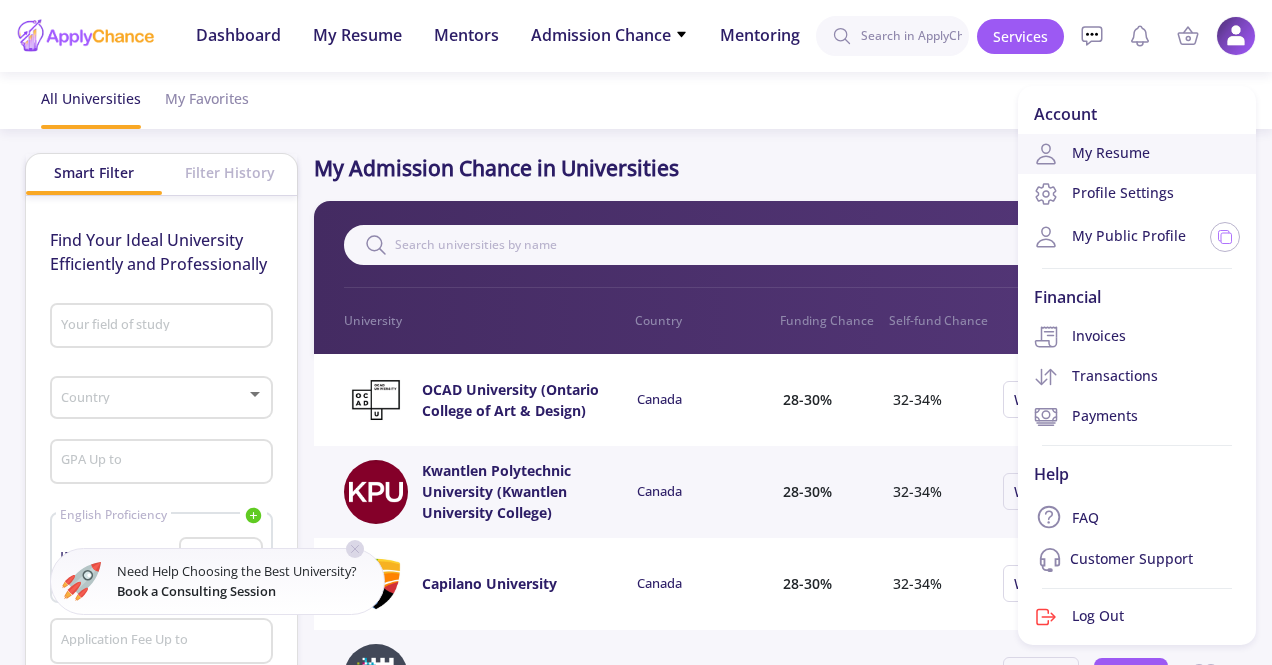 click on "My Resume" 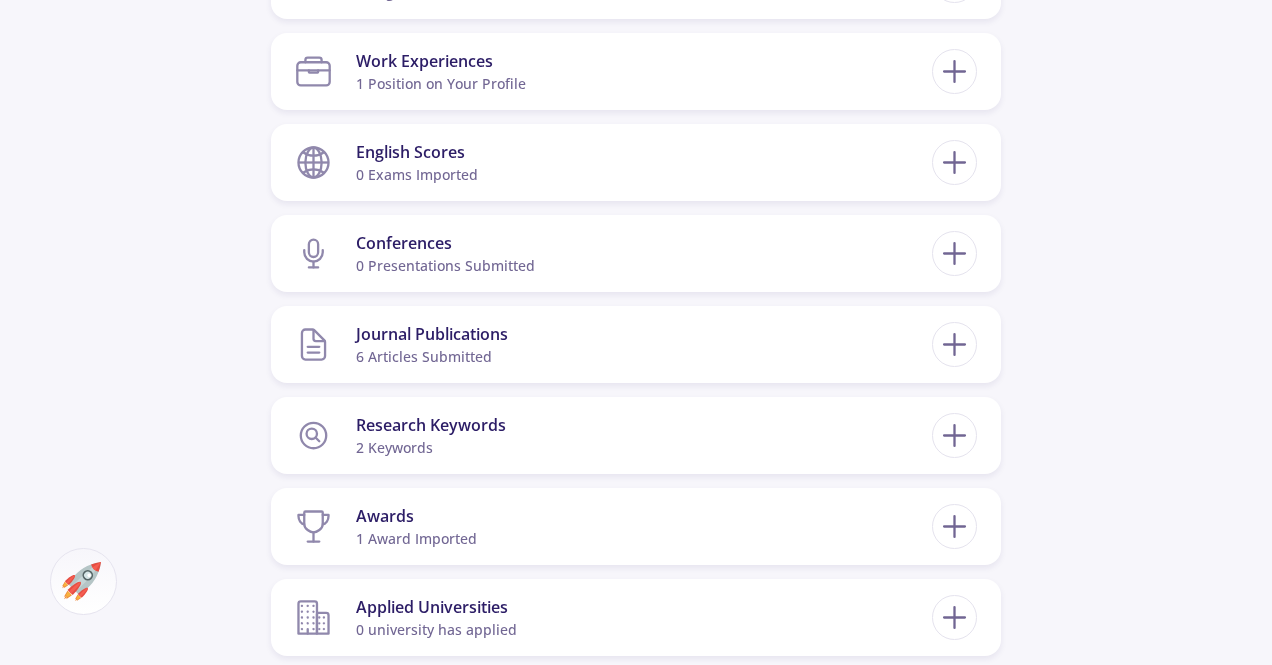 scroll, scrollTop: 1042, scrollLeft: 0, axis: vertical 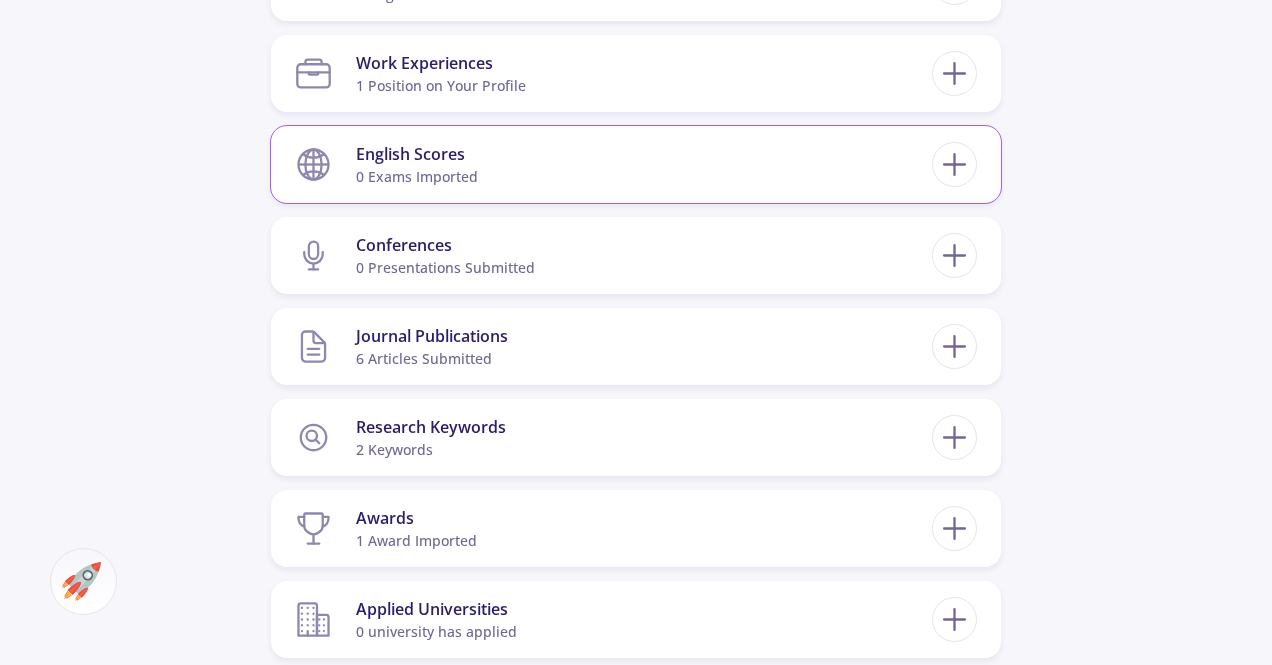 click on "English Scores 0 exams imported" at bounding box center [636, 164] 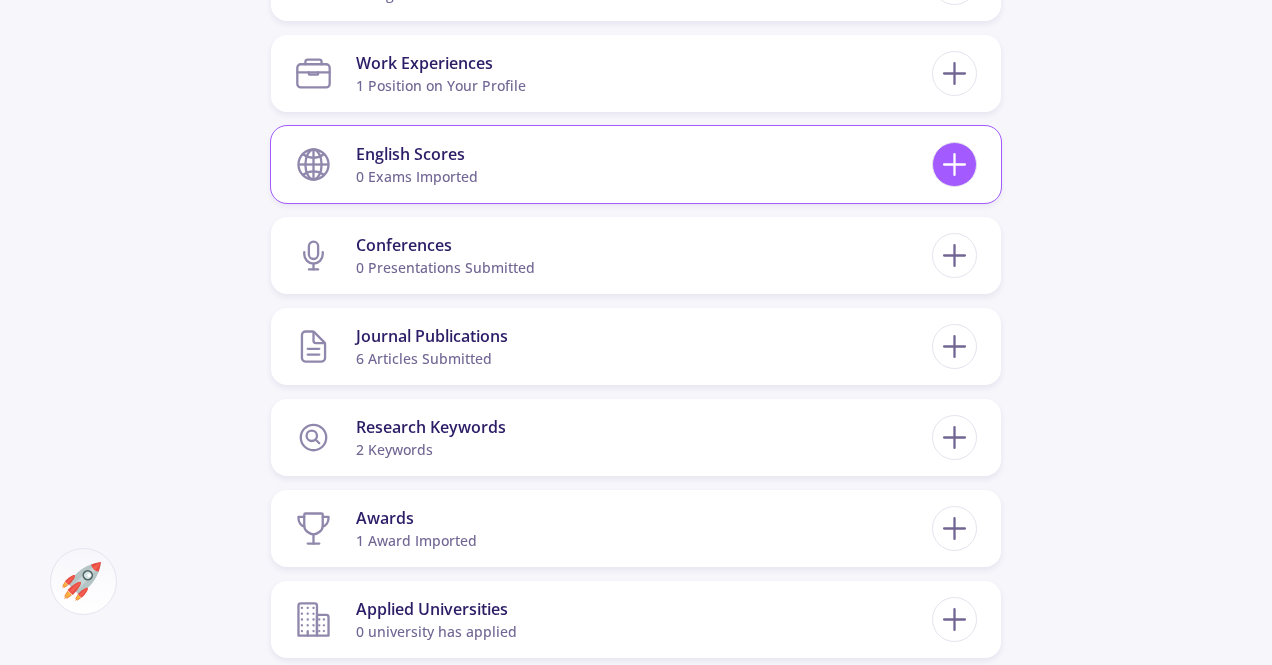 click 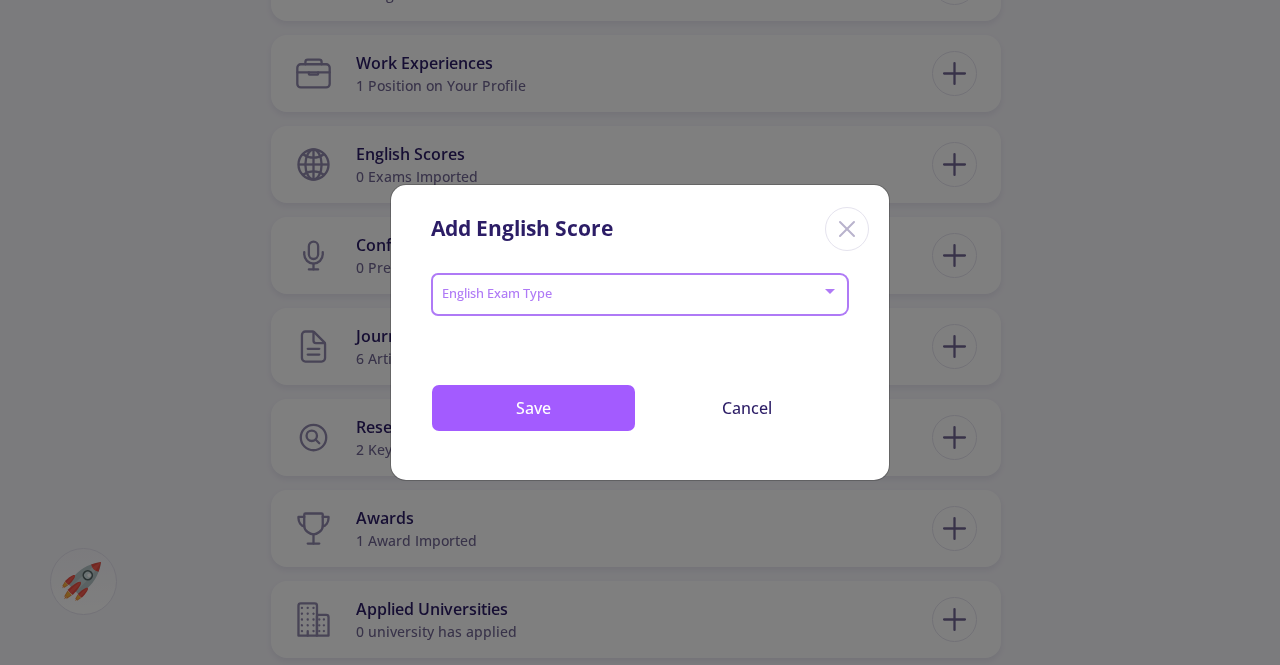 click at bounding box center [634, 295] 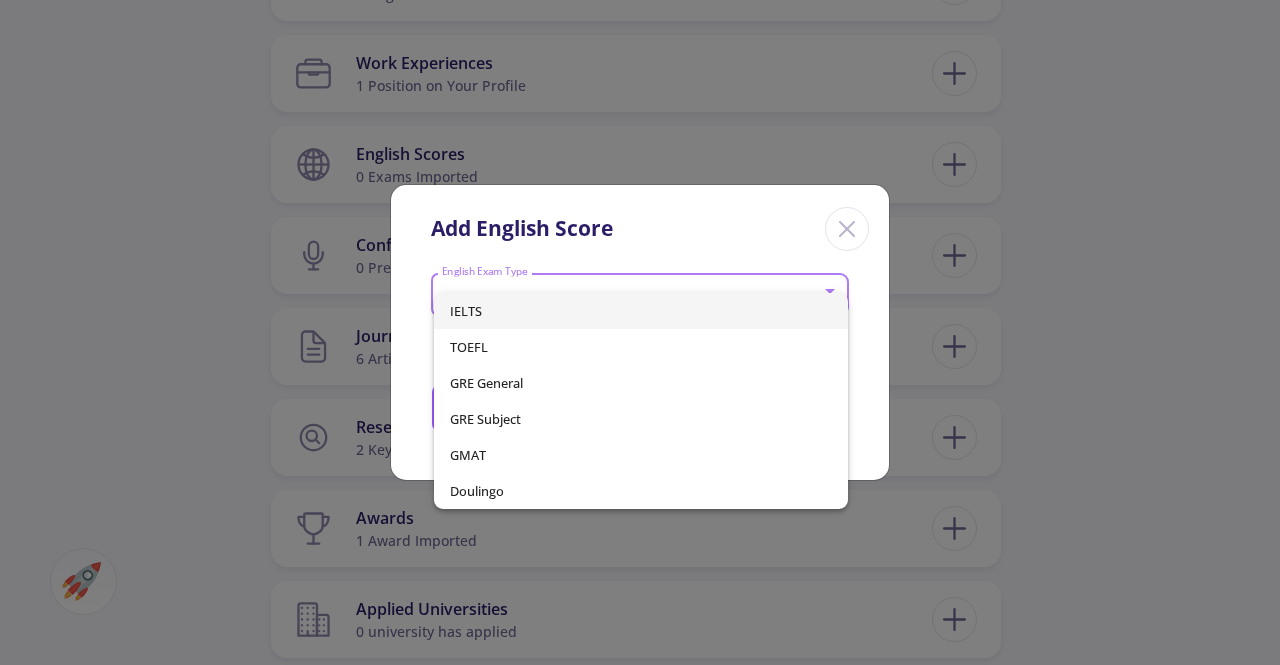 click on "IELTS" at bounding box center [640, 311] 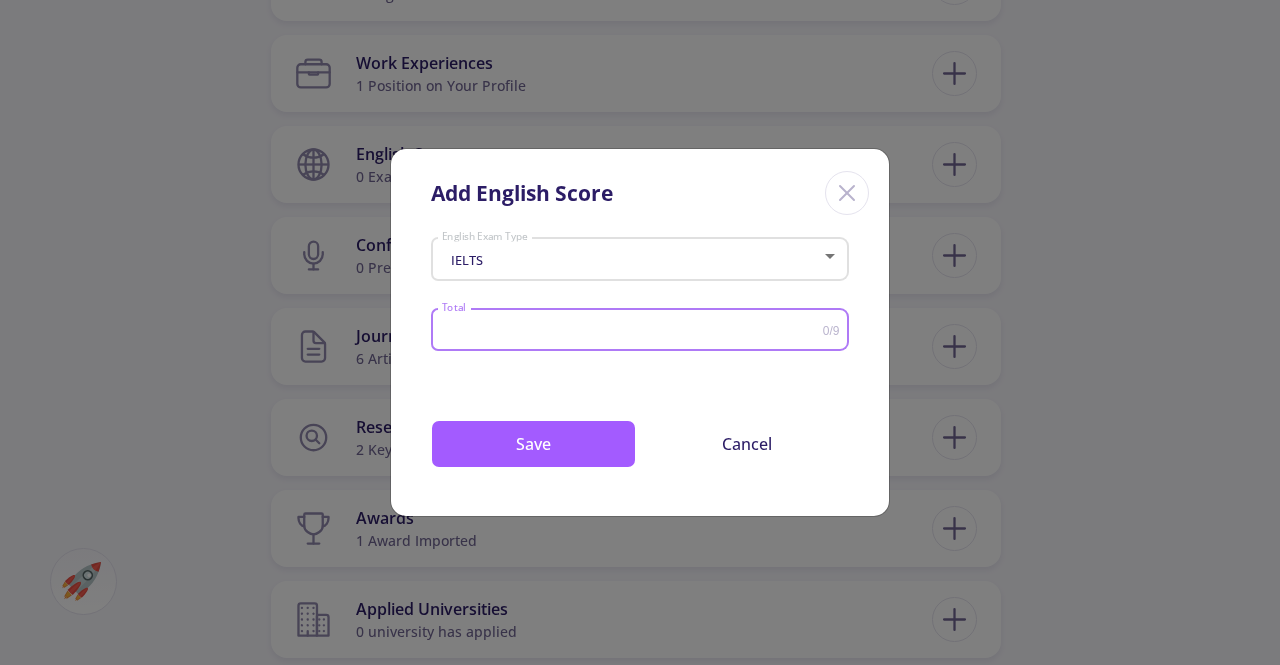 click on "Total" at bounding box center [632, 330] 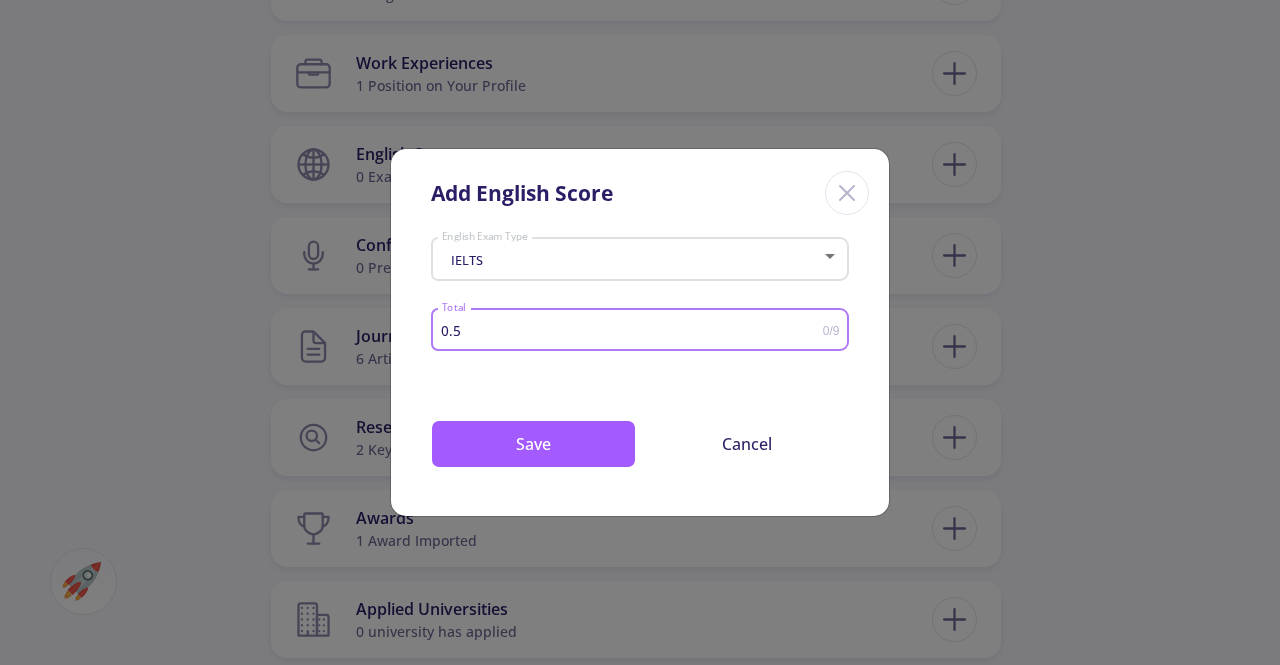 click on "0.5" at bounding box center [632, 330] 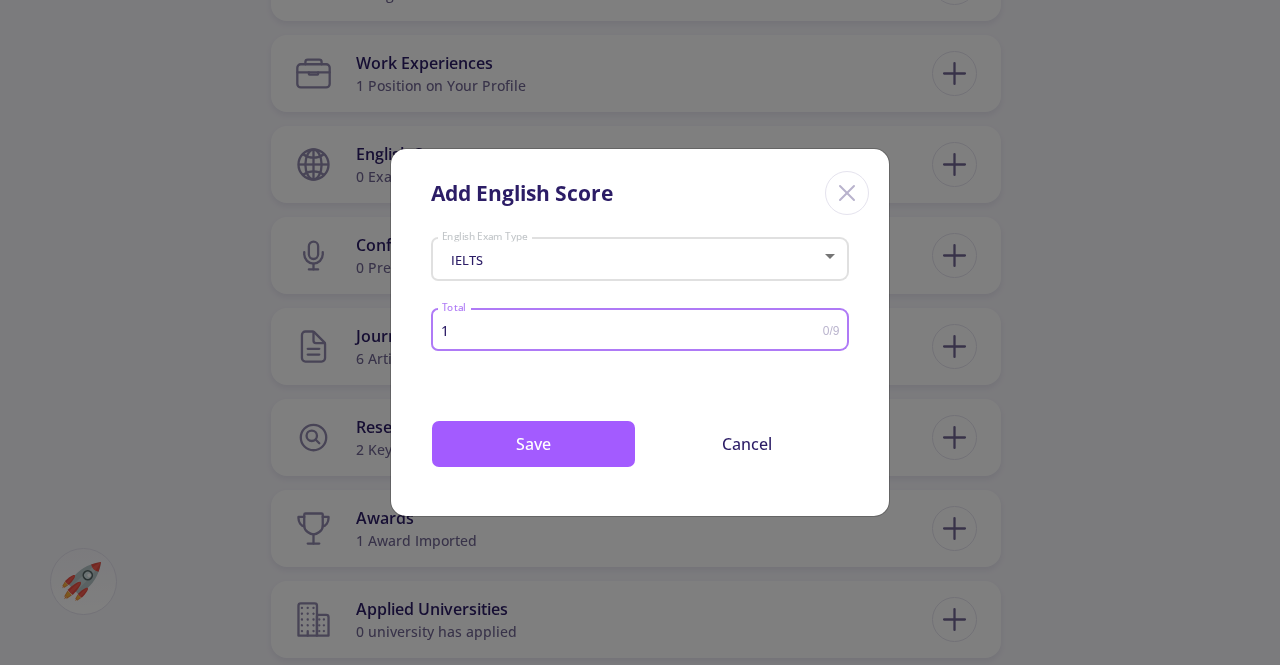 click on "1" at bounding box center (632, 330) 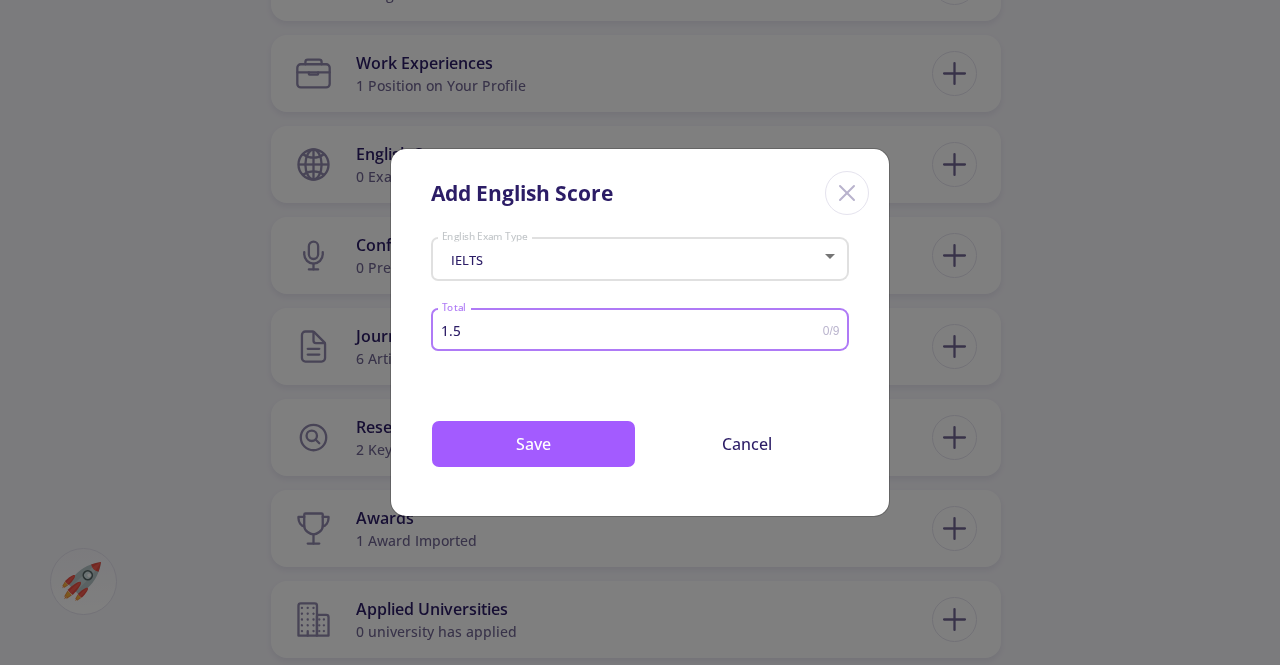 click on "1.5" at bounding box center [632, 330] 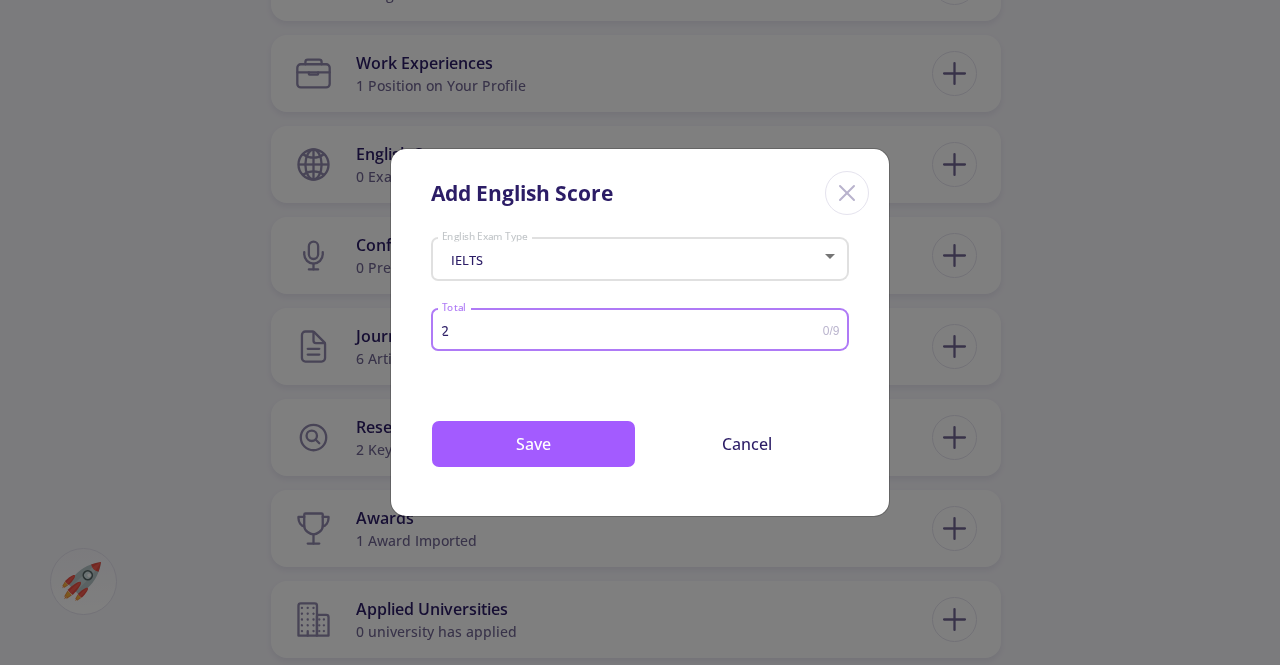 click on "2" at bounding box center [632, 330] 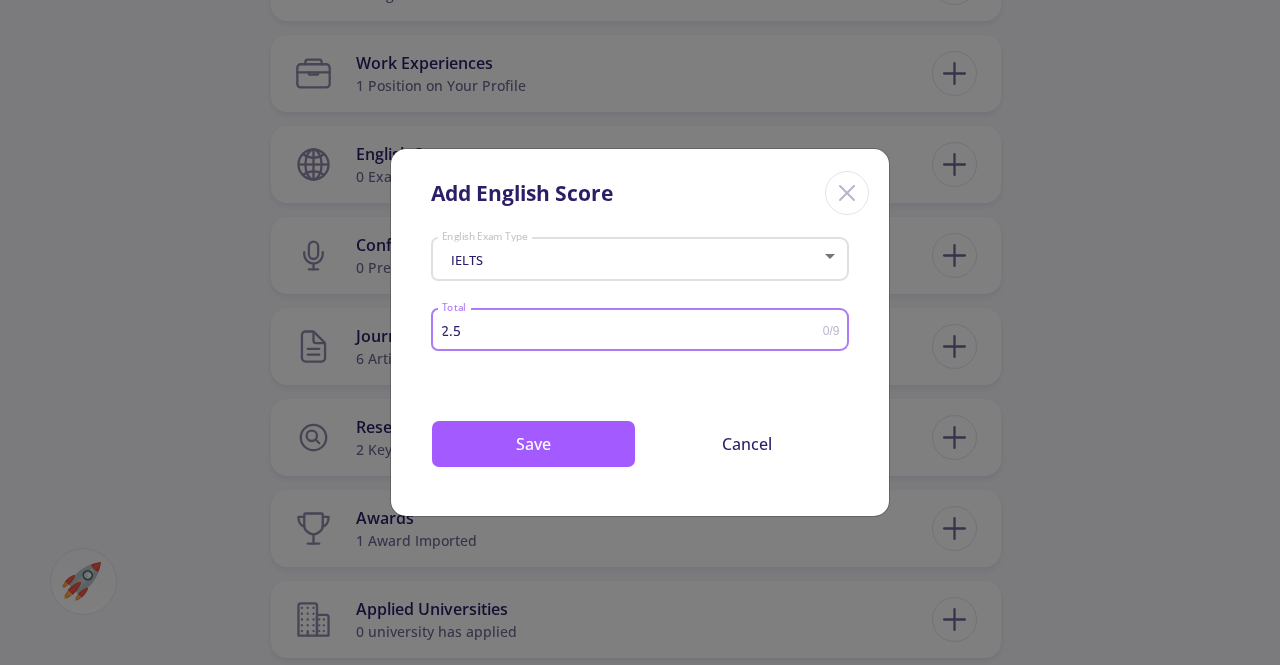 click on "2.5" at bounding box center (632, 330) 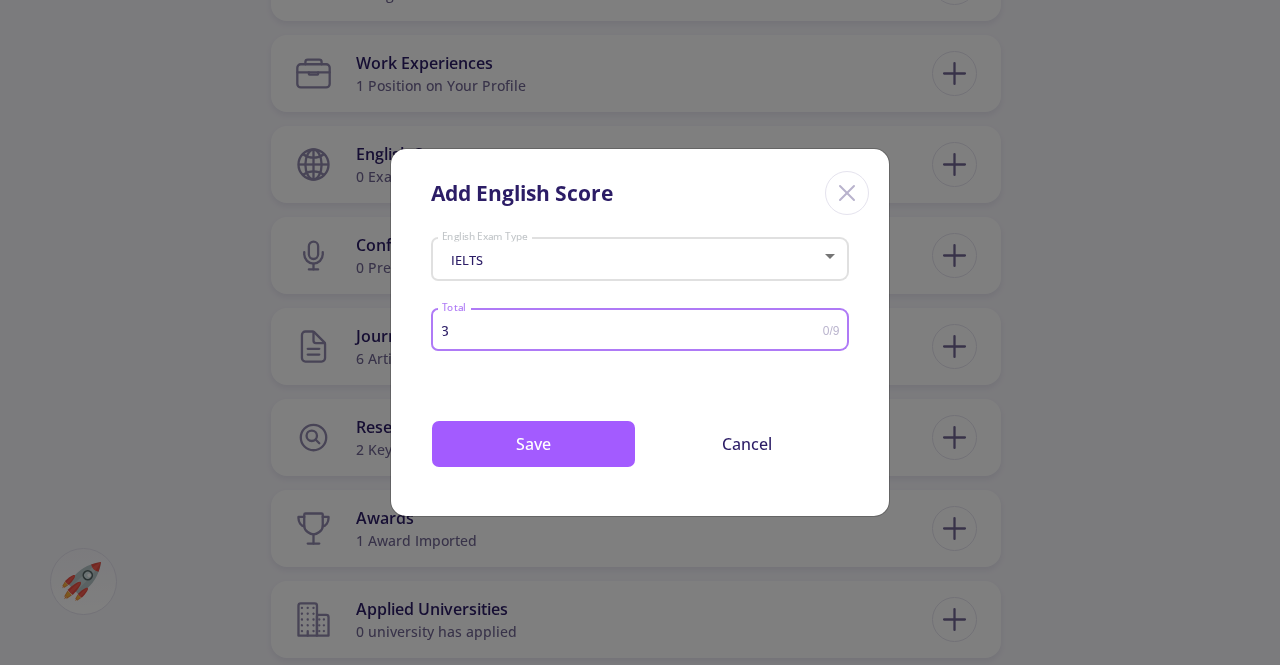 click on "3" at bounding box center (632, 330) 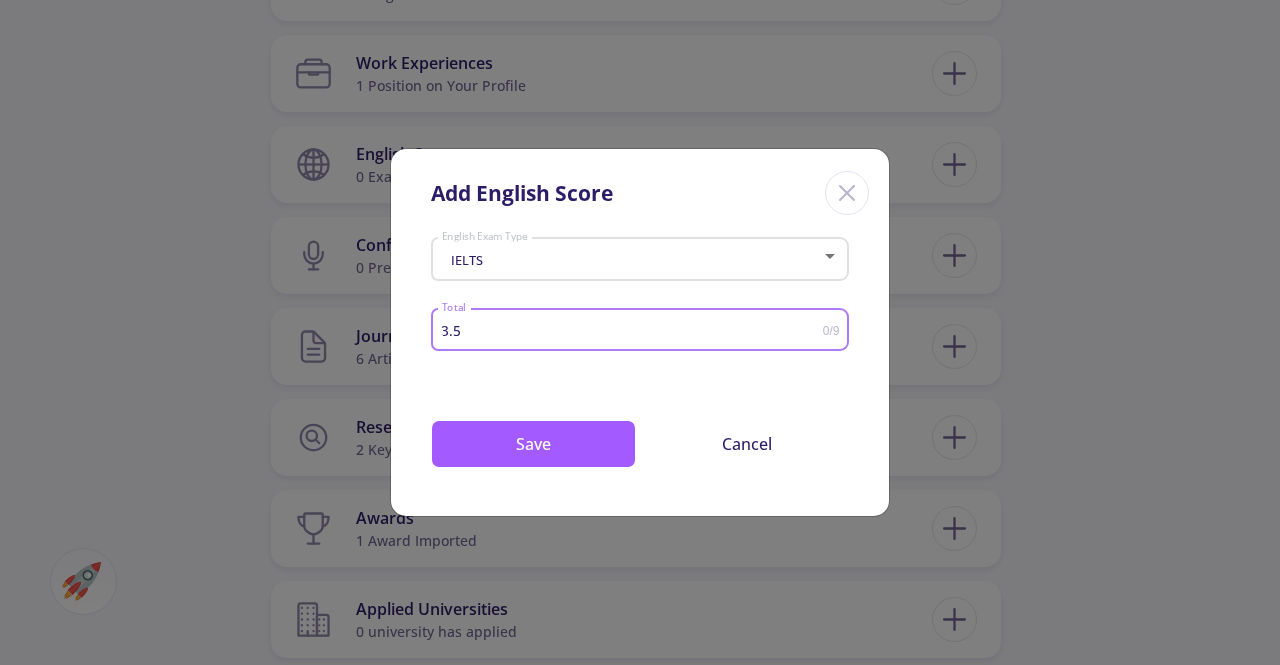 click on "3.5" at bounding box center [632, 330] 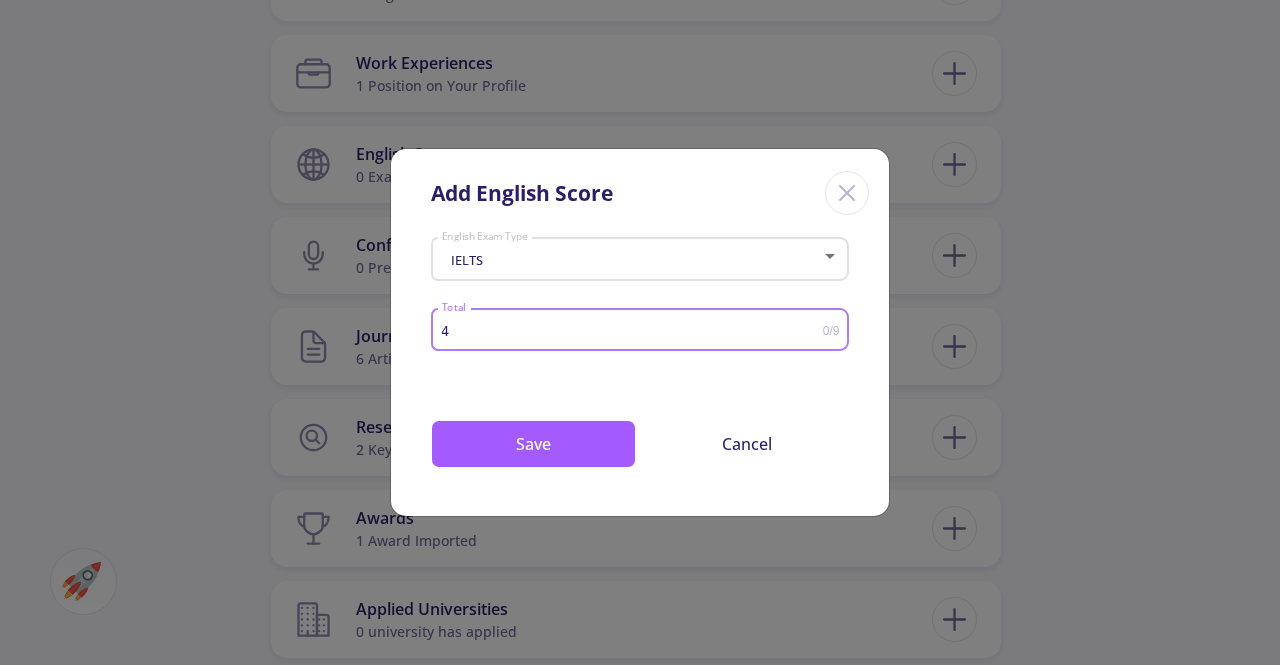 click on "4" at bounding box center (632, 330) 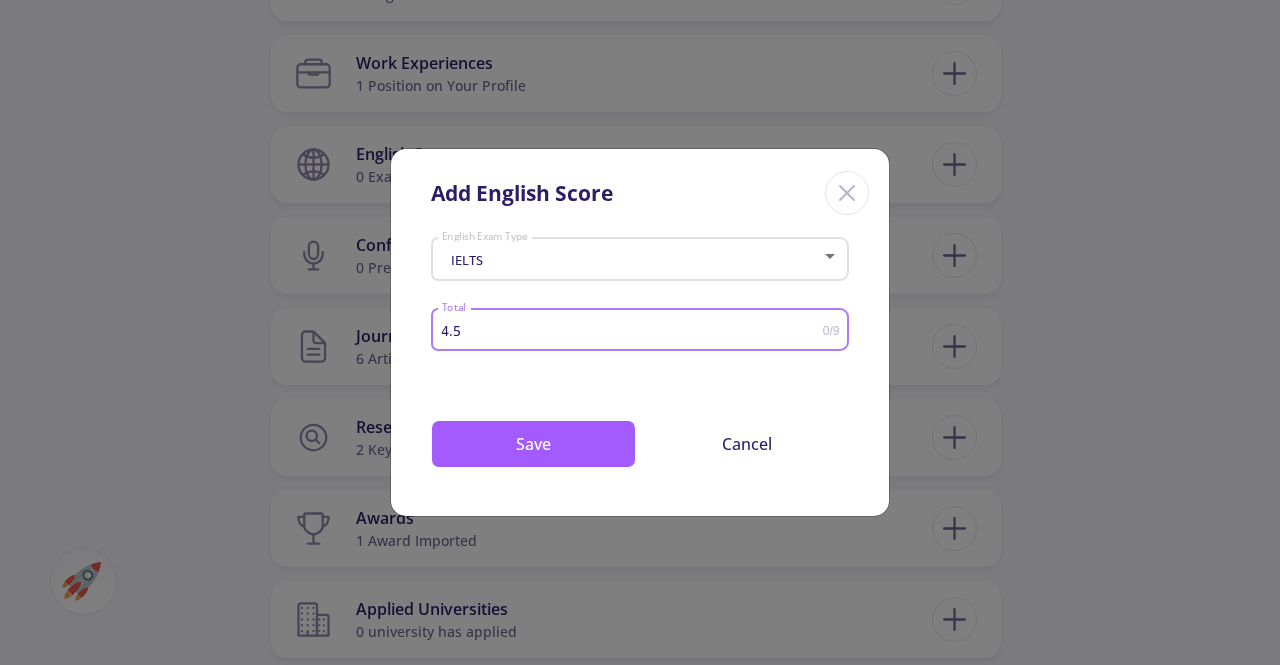 click on "4.5" at bounding box center [632, 330] 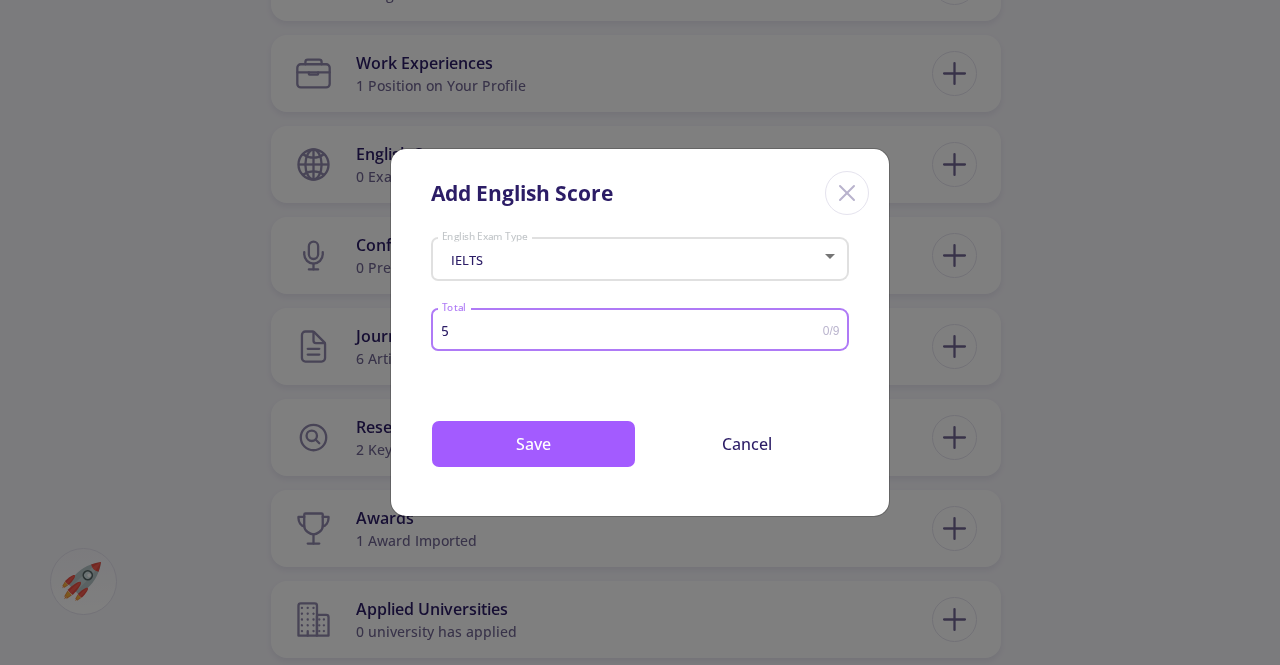 click on "5" at bounding box center [632, 330] 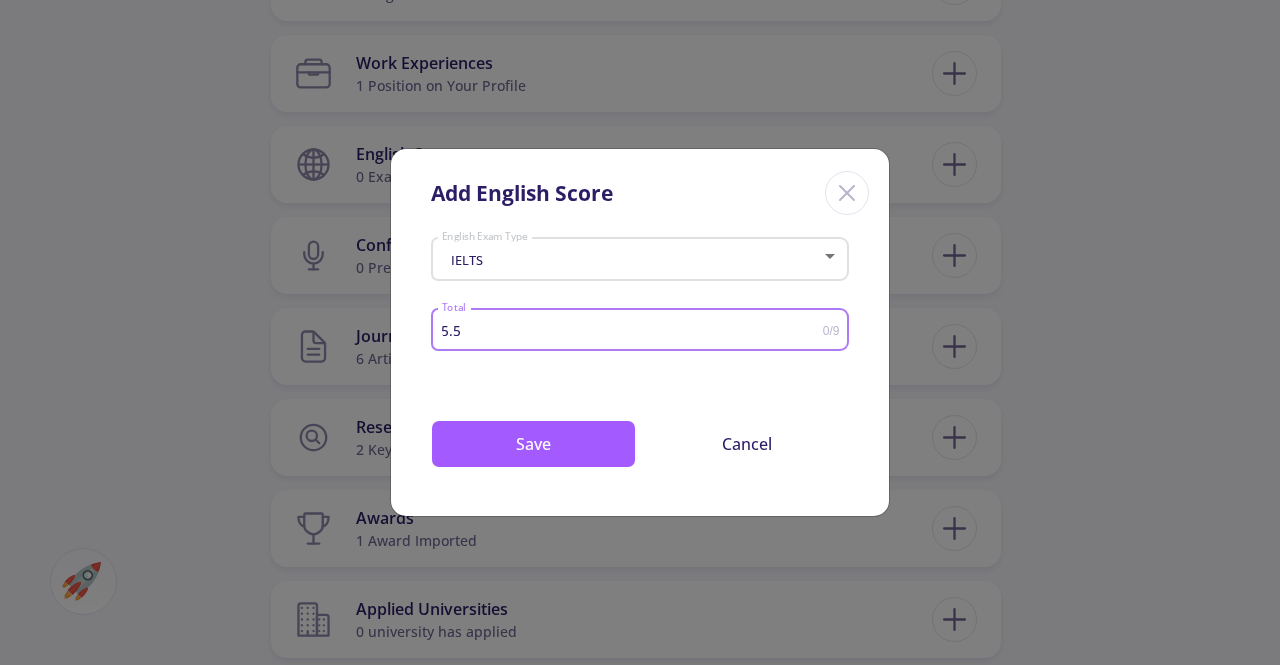 click on "5.5" at bounding box center (632, 330) 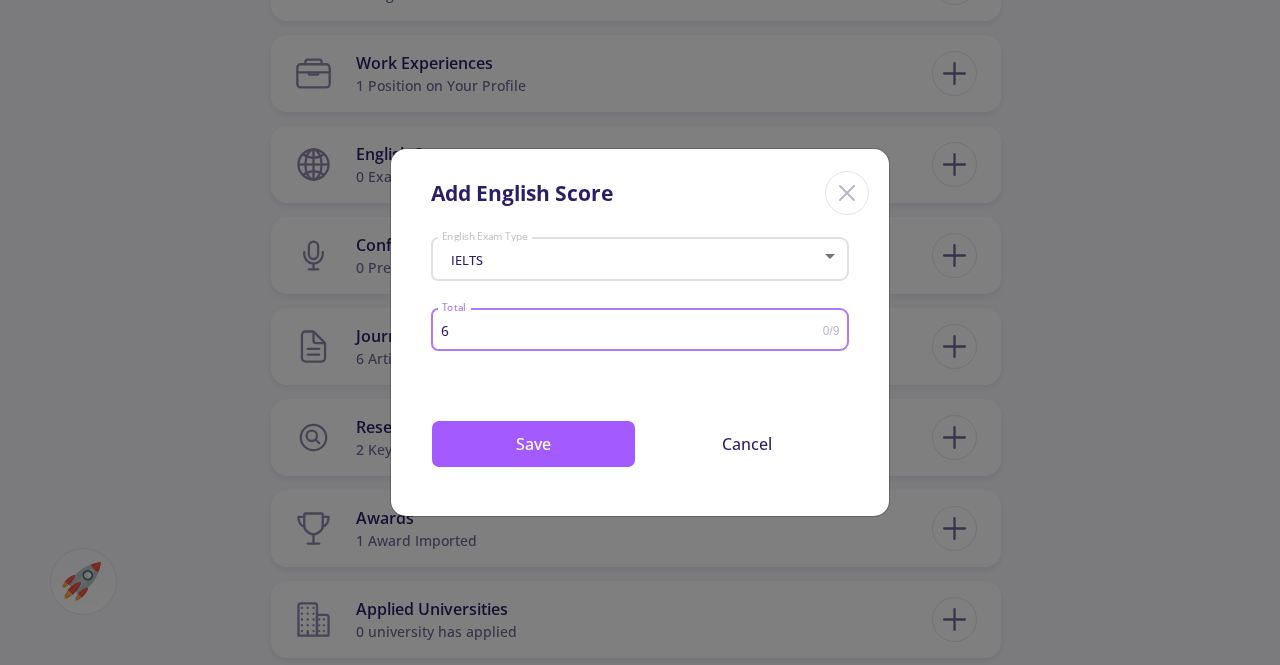 click on "6" at bounding box center (632, 330) 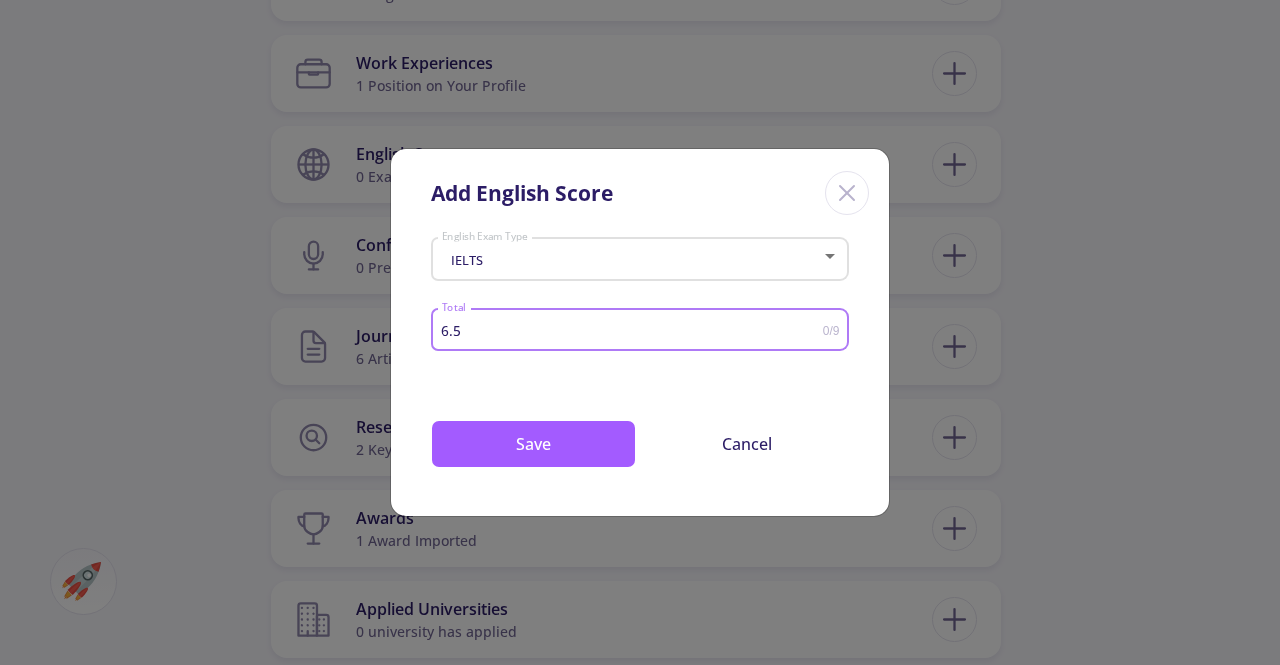 click on "6.5" at bounding box center [632, 330] 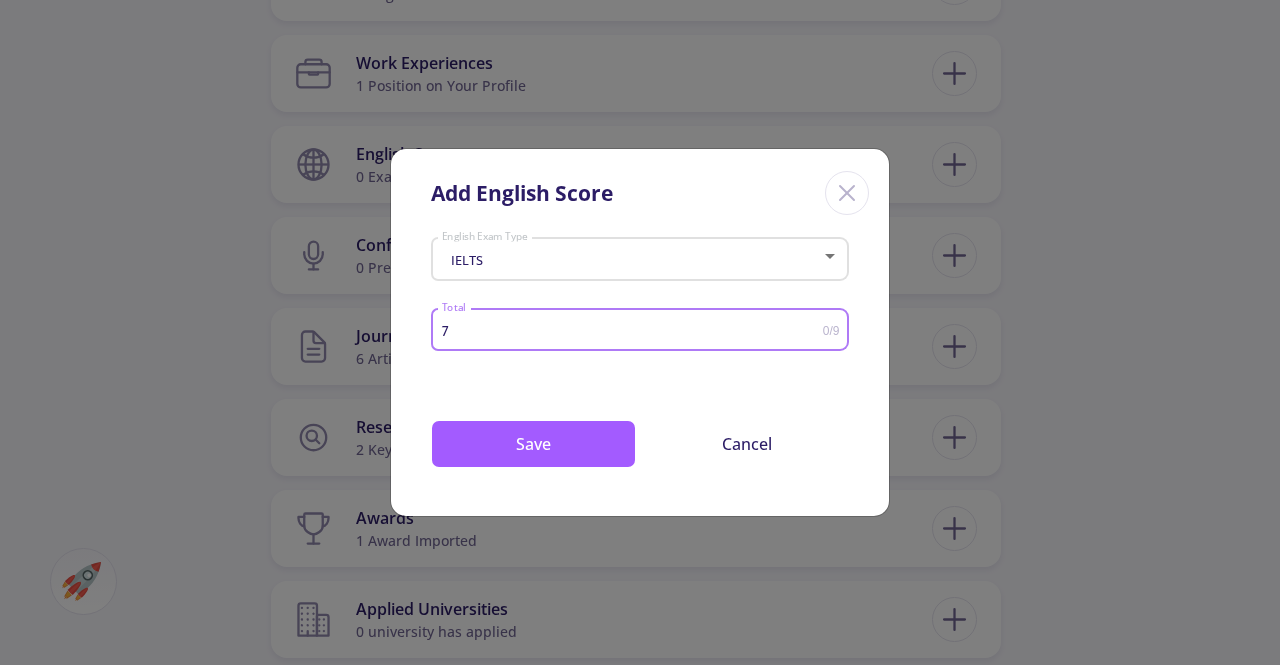 type on "7" 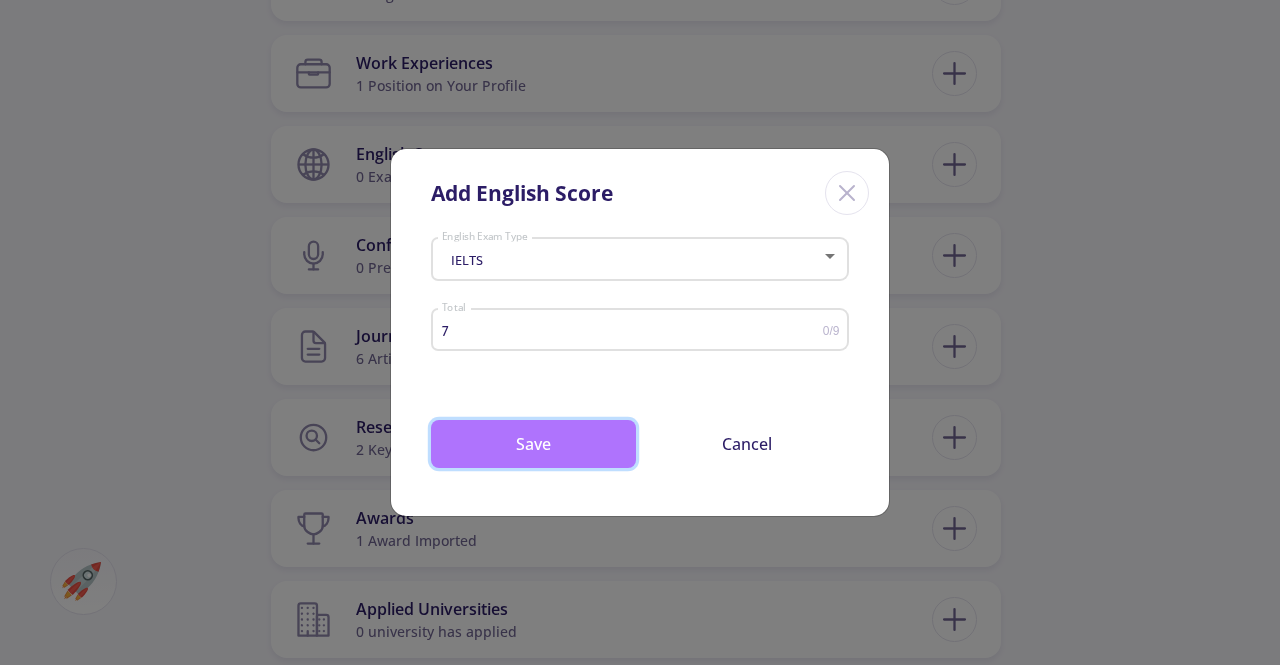 click on "Save" at bounding box center [533, 444] 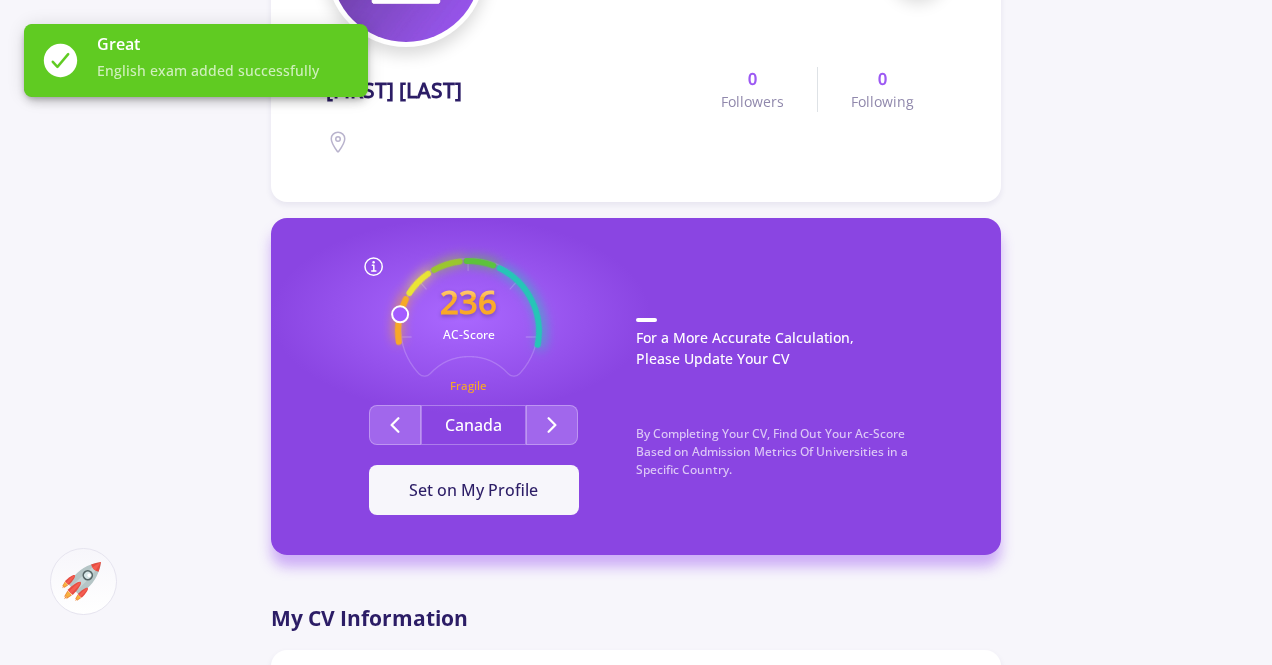 scroll, scrollTop: 328, scrollLeft: 0, axis: vertical 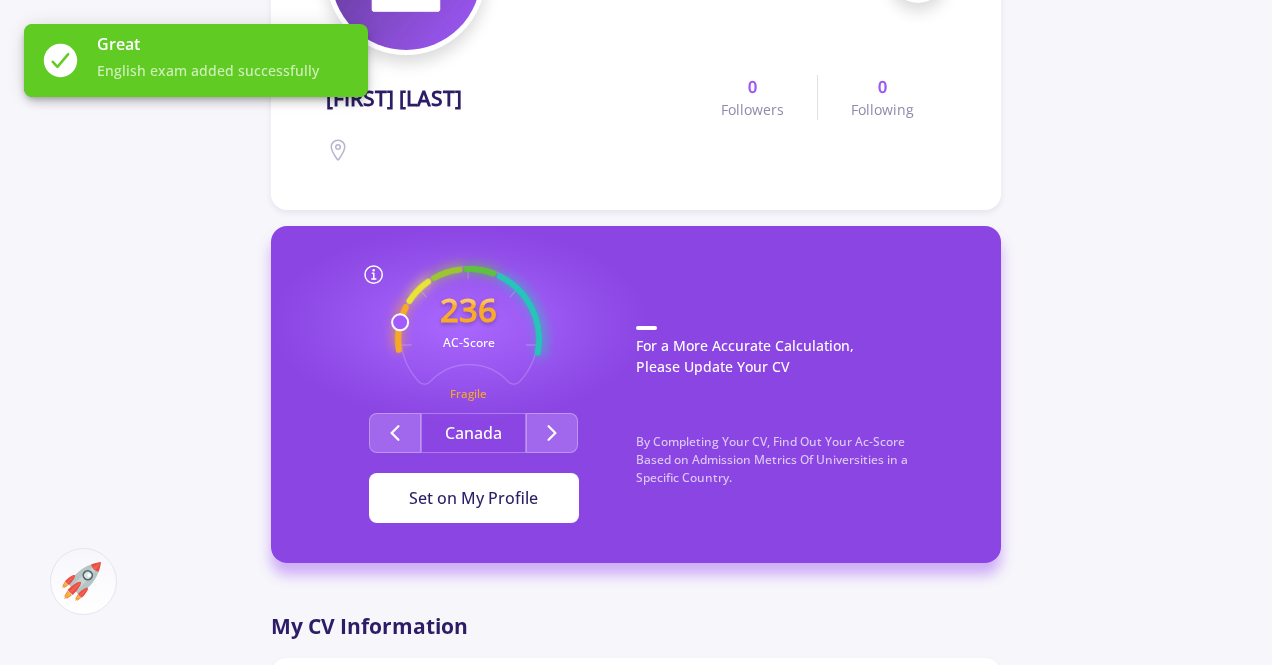 click on "Set on My Profile" 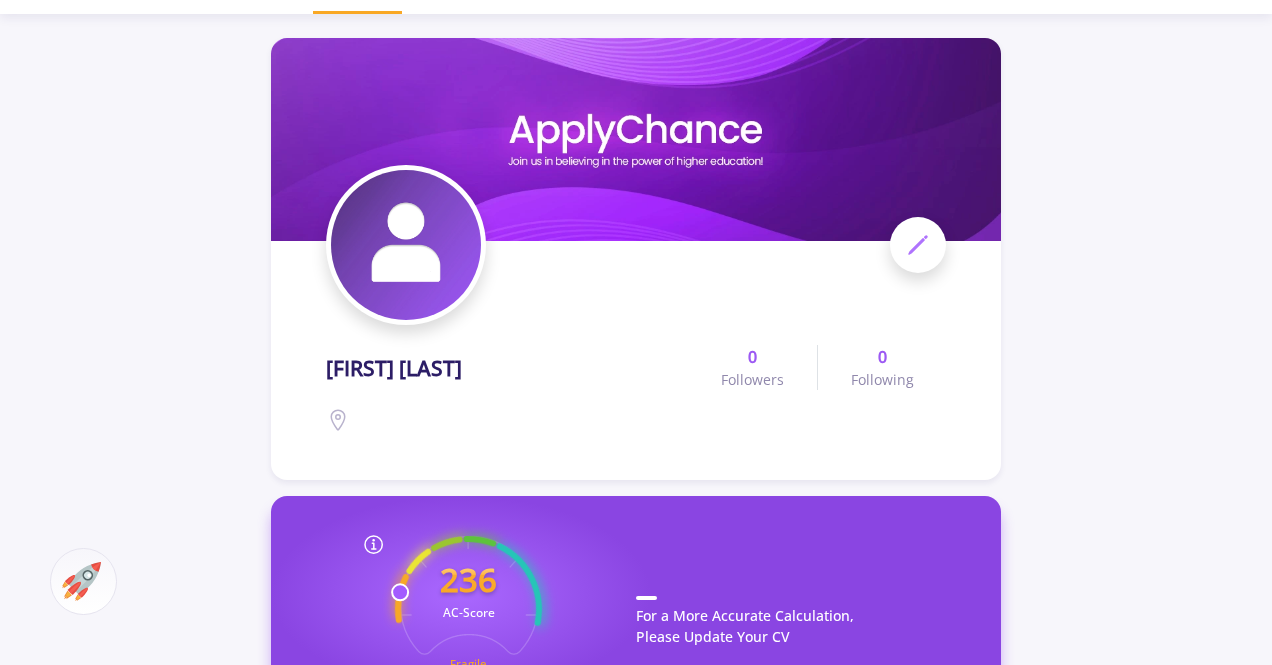 scroll, scrollTop: 0, scrollLeft: 0, axis: both 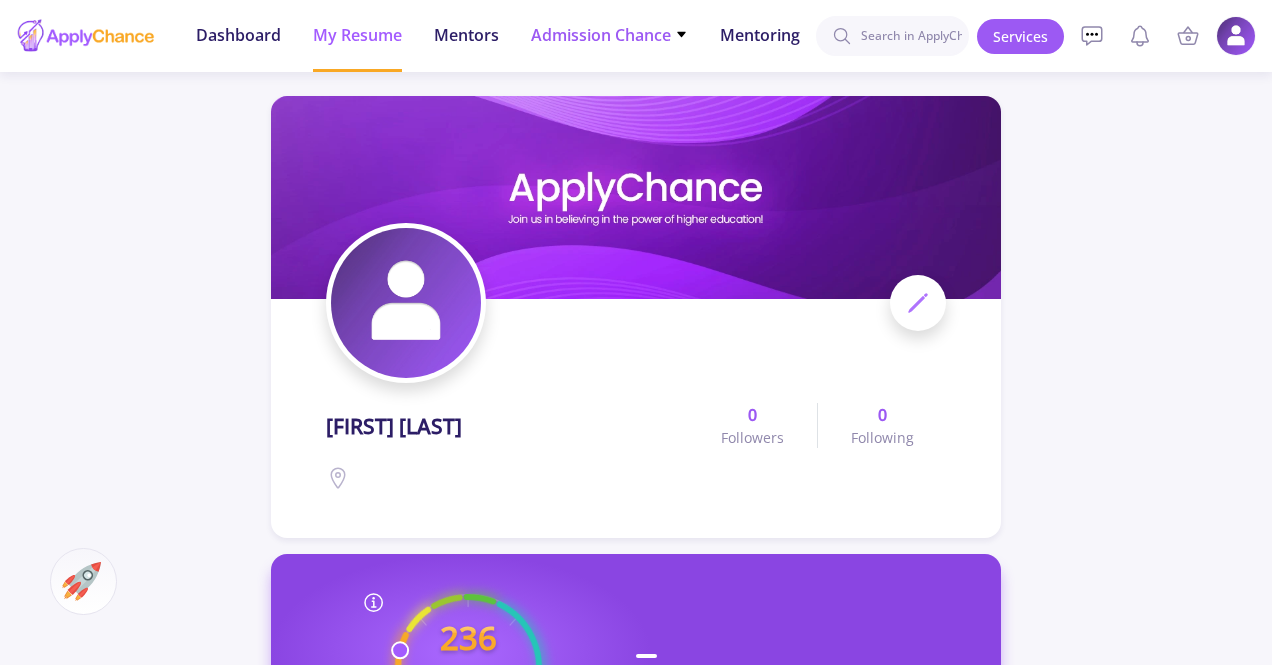 click on "Admission Chance" 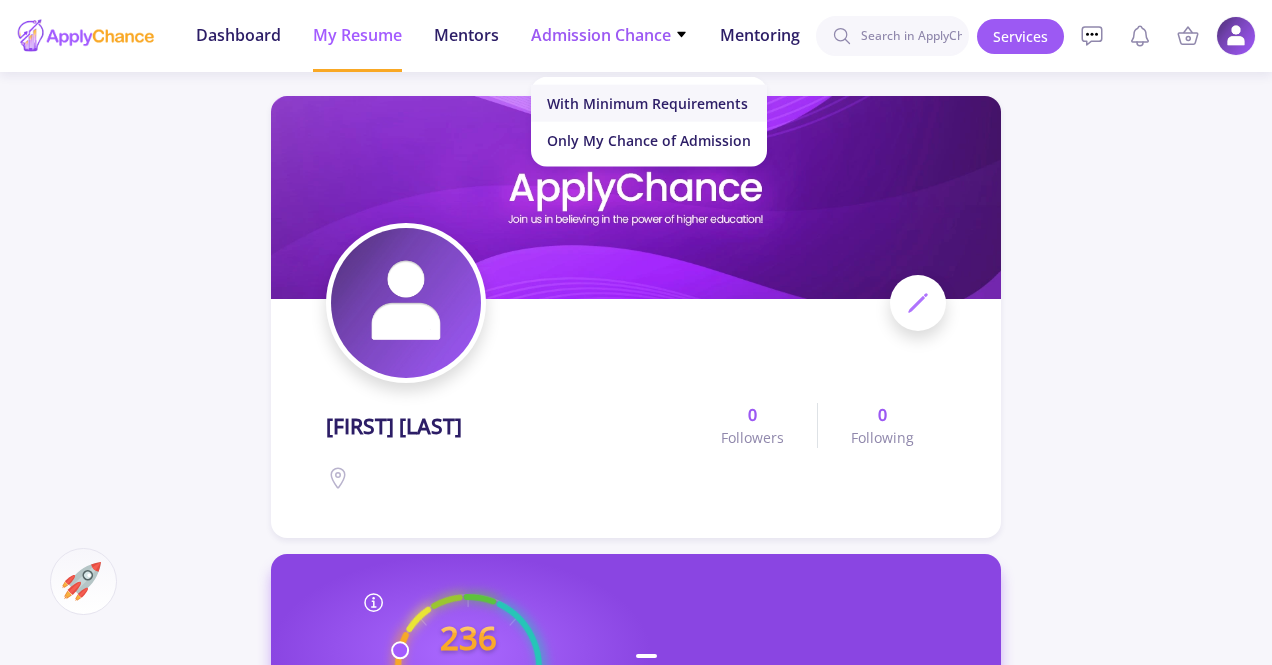 click on "With Minimum Requirements" 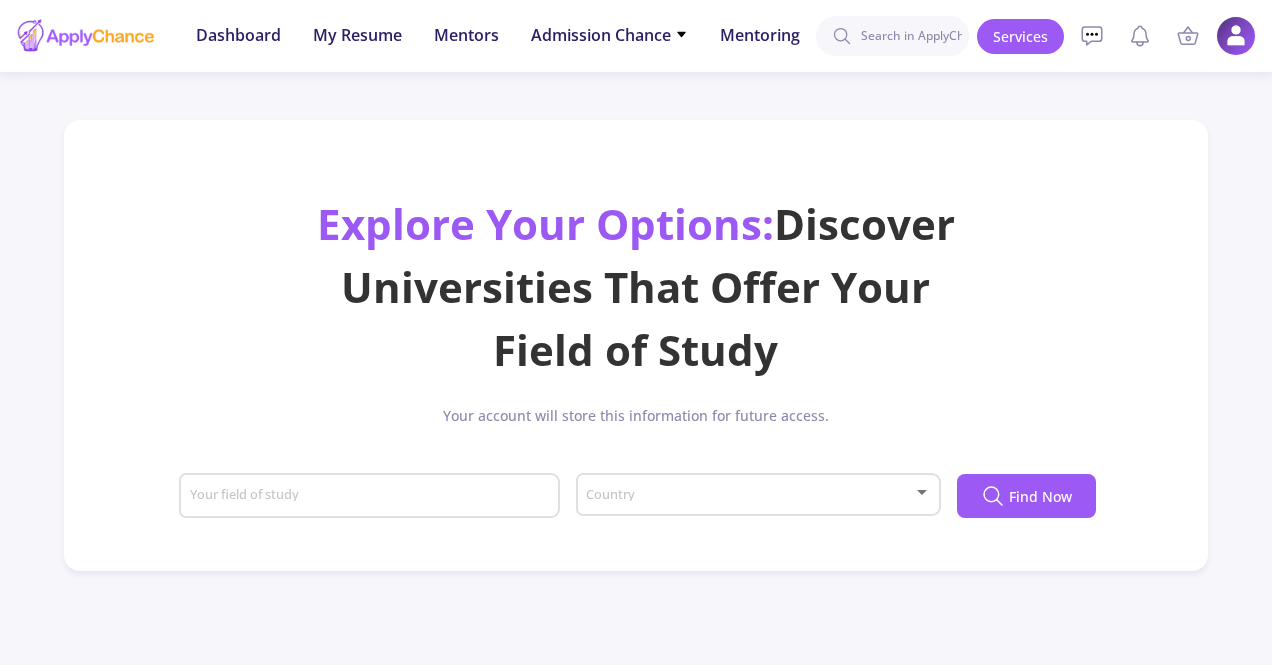 click on "Your field of study" at bounding box center [372, 497] 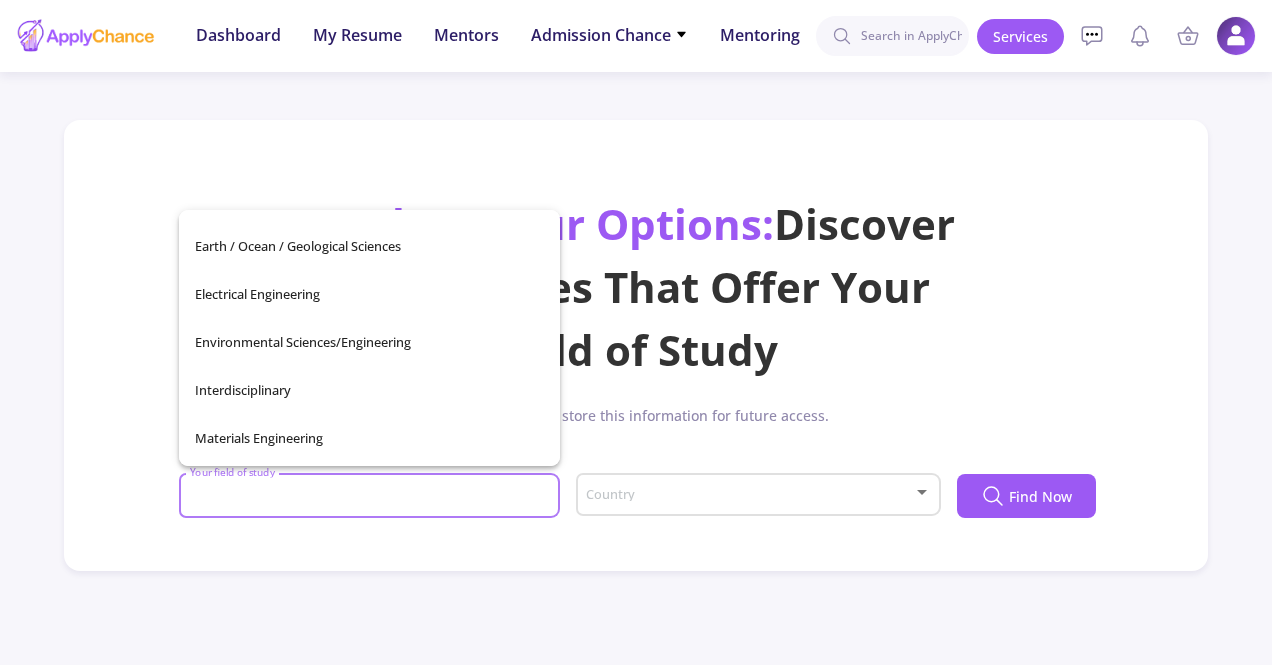 scroll, scrollTop: 369, scrollLeft: 0, axis: vertical 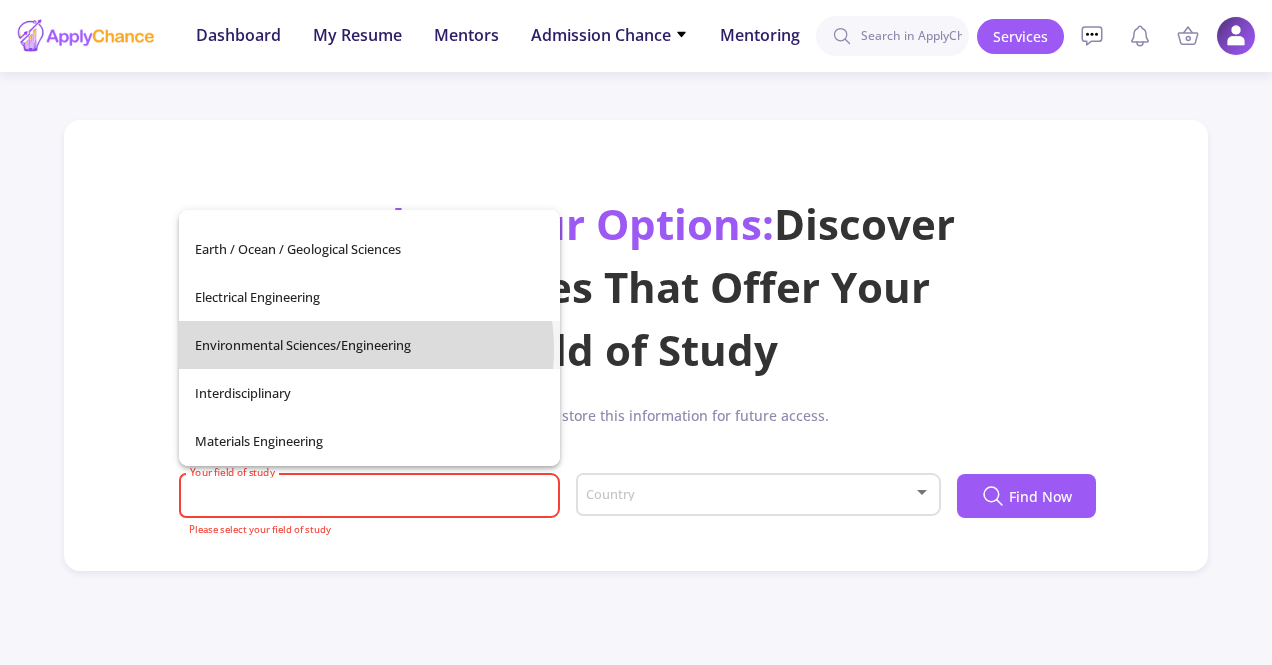 click on "Environmental Sciences/Engineering" at bounding box center [369, 345] 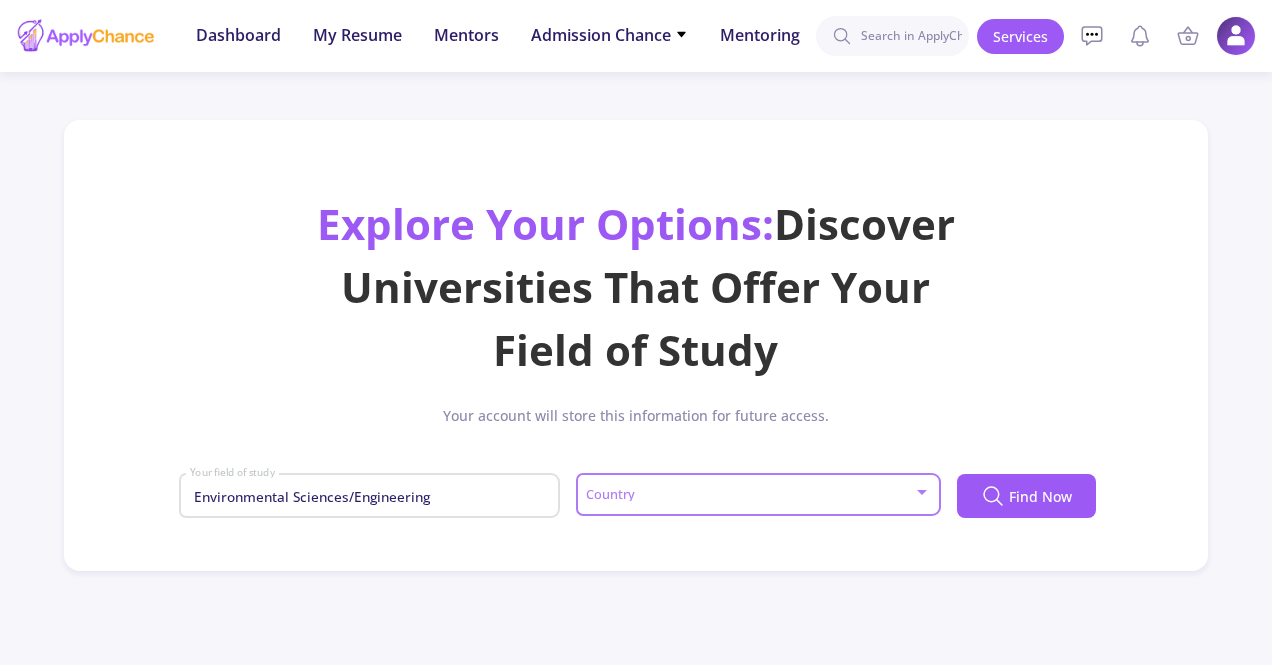 click at bounding box center (751, 495) 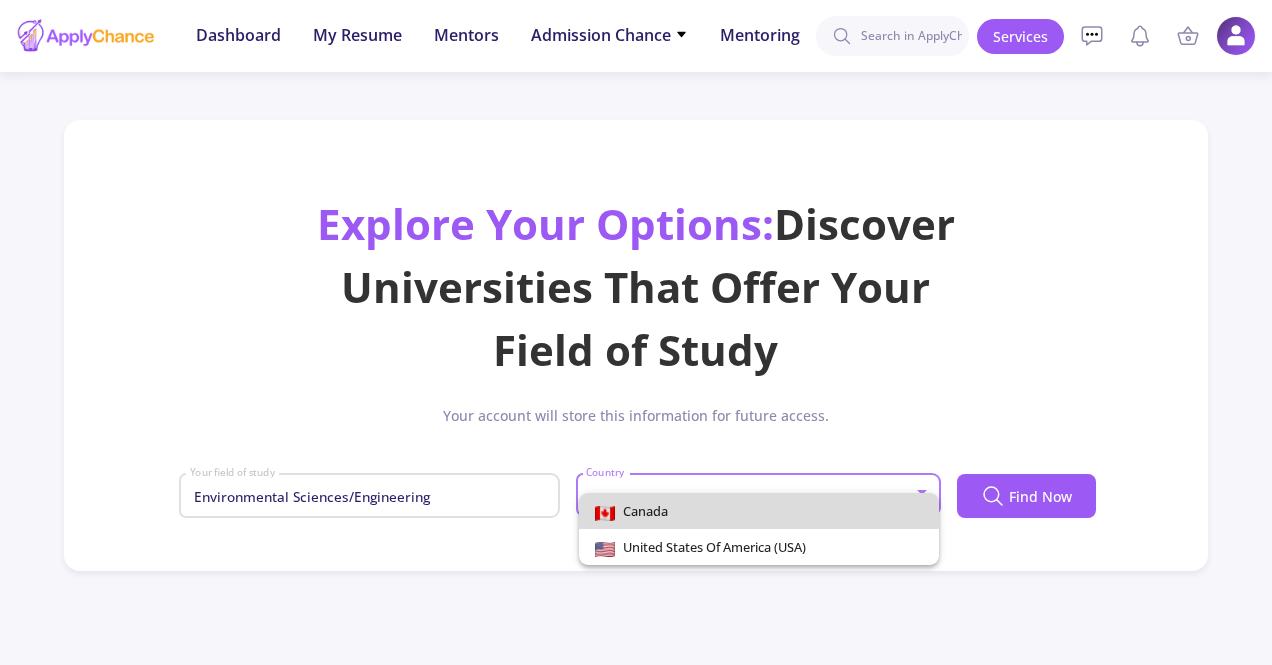 click on "Canada" at bounding box center [759, 511] 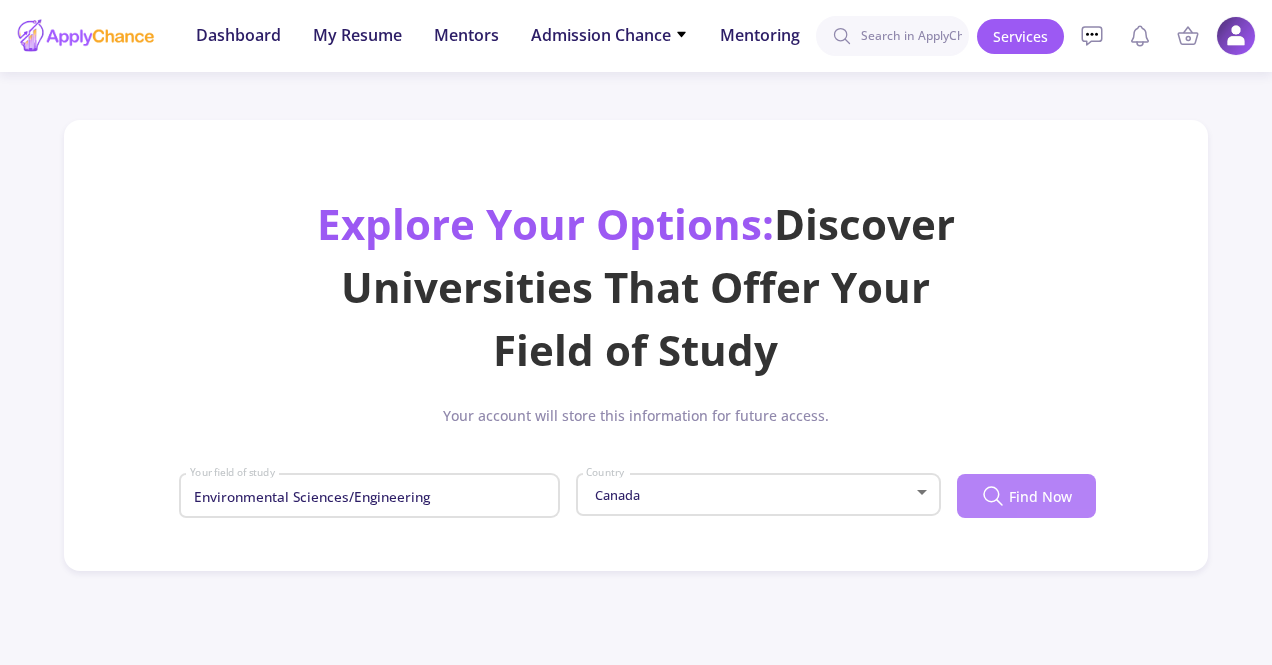 click on "Find Now" 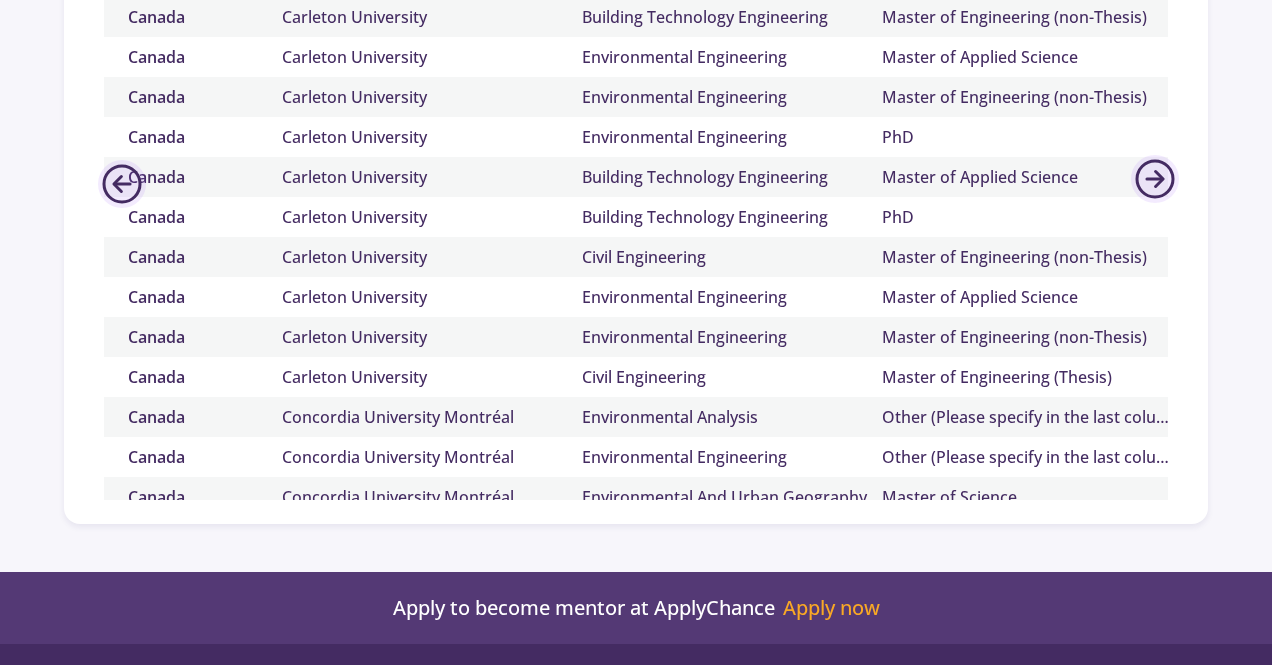 scroll, scrollTop: 818, scrollLeft: 0, axis: vertical 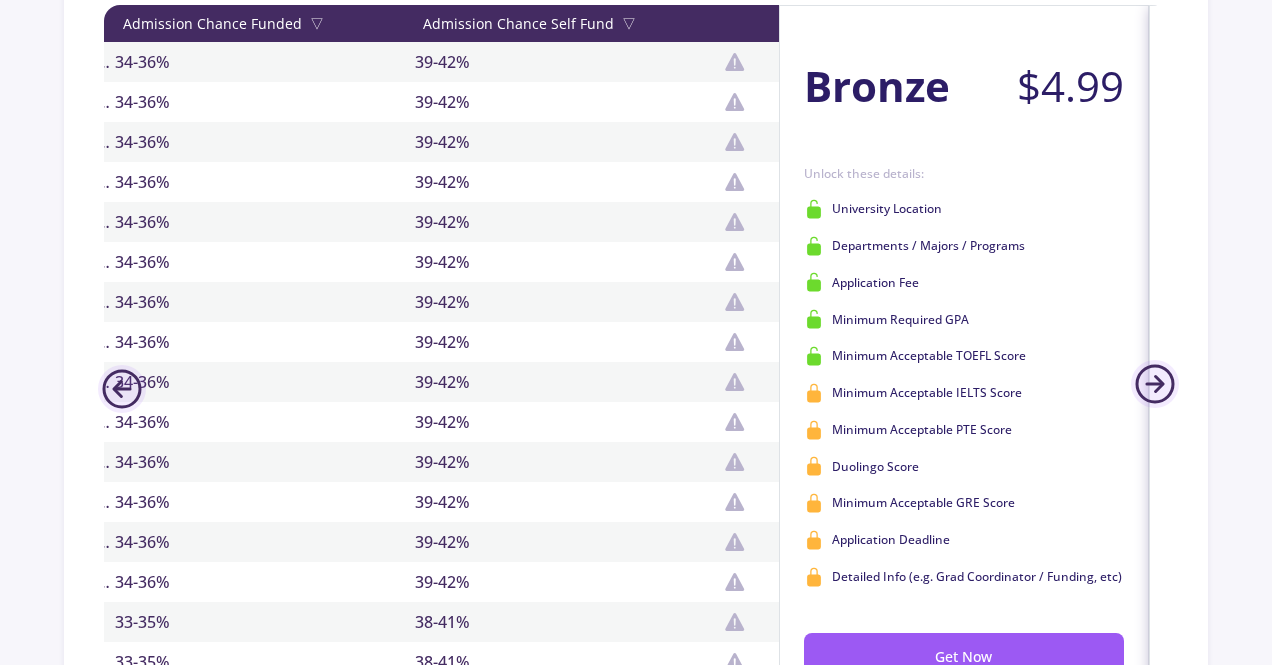 click on "Dashboard My Resume Services Mentors Admission Chance With Minimum Requirements Only My Chance of Admission Mentoring Dashboard My Resume Mentors  Admission Chance   With Minimum Requirements   Only My Chance of Admission  Mentoring Services My Cart  Empty  Your Cart Is Empty  Add your service to the cart right now  View Services Services Account  My Resume   Profile Settings   My Public Profile  Financial  Invoices   Transactions   Payments  Help  FAQ
Customer Support   Log Out  Messages Mentoring conversations  Block  Explore Your Options:  Discover Universities That Offer Your Field of Study  Your account will store this information for future access.  Environmental Sciences/Engineering Your field of study [COUNTRY] Find Now Results For Environmental Sciences/Engineering Free Plan See Plans & Prices Download Excel File  Country  ▾  University  ▾  Major  ▾  Program Name  ▾  Department  ▾  Admission Chance Funded  ▾  Admission Chance Self Fund" 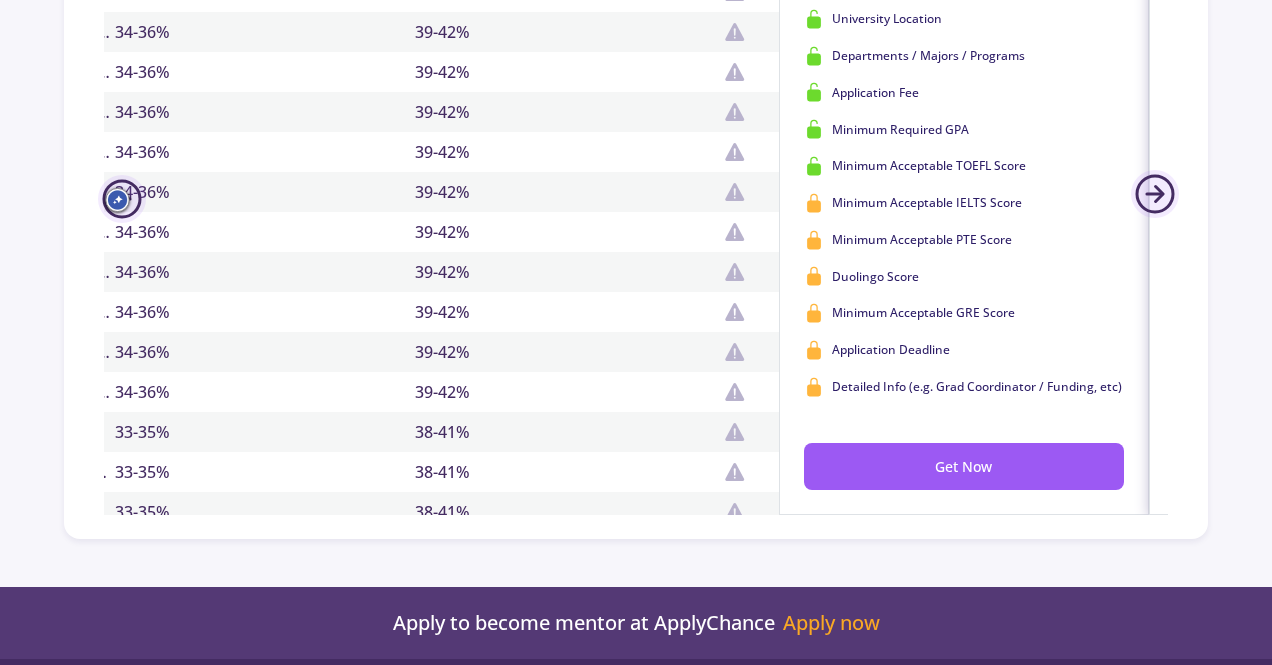 scroll, scrollTop: 851, scrollLeft: 0, axis: vertical 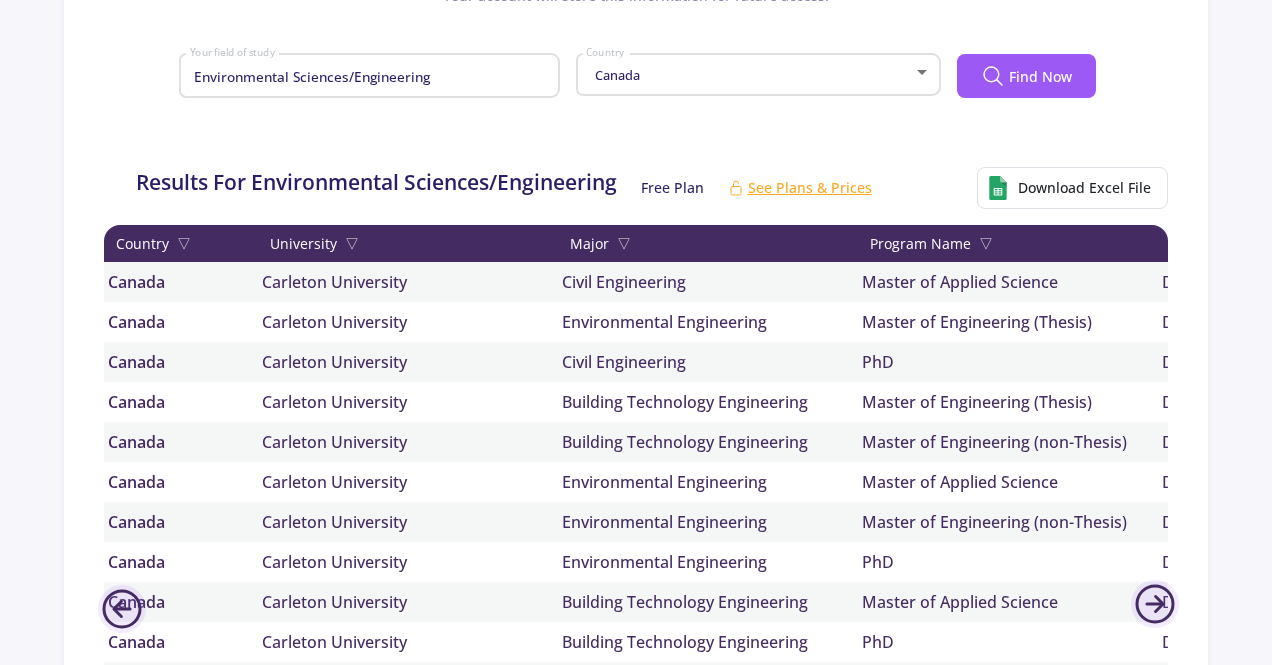 click on "Environmental Sciences/Engineering Your field of study" 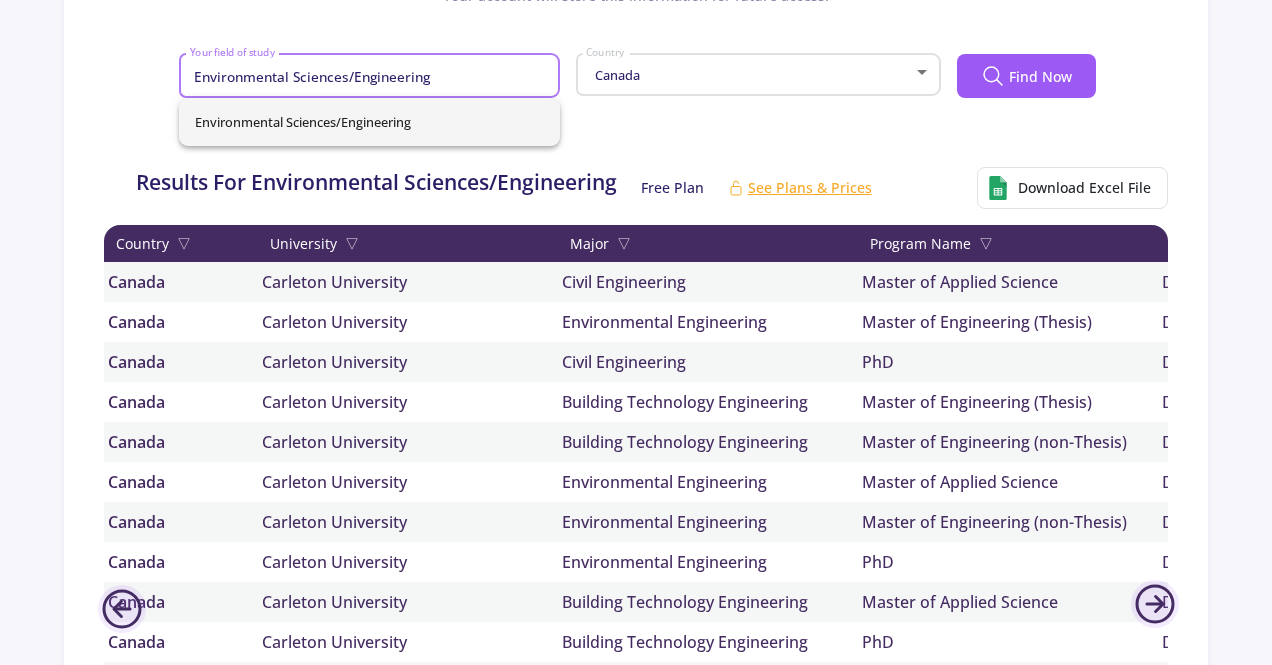 click on "Environmental Sciences/Engineering" at bounding box center [372, 77] 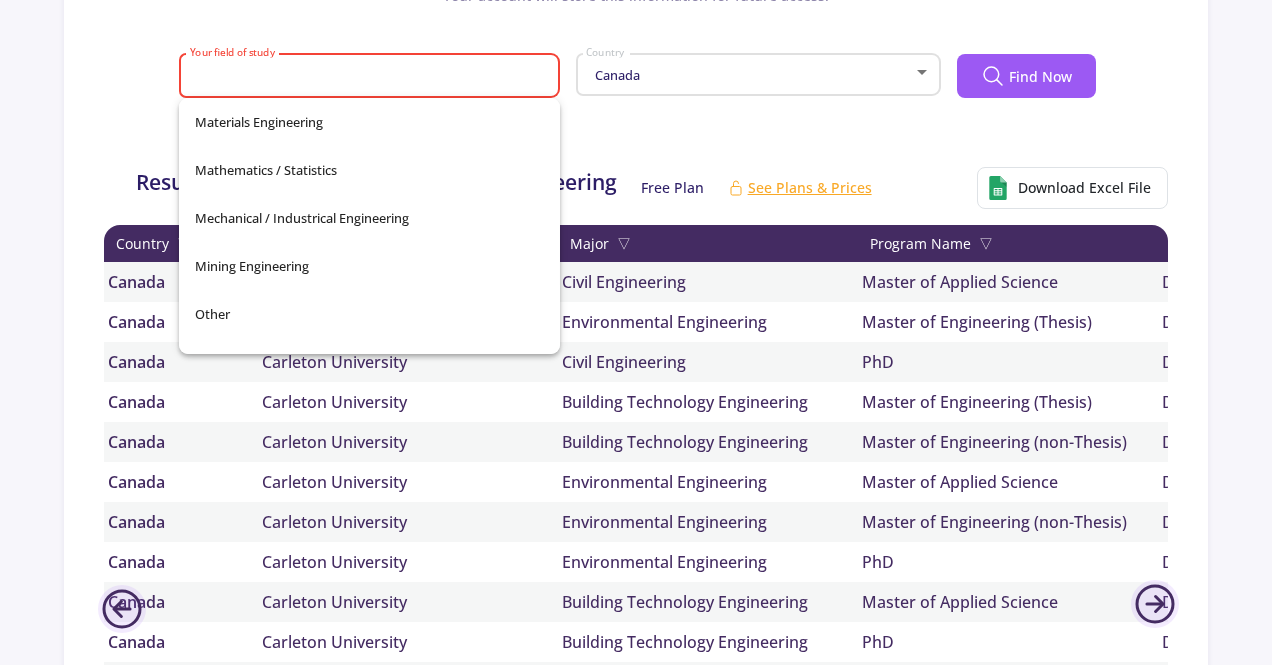 scroll, scrollTop: 564, scrollLeft: 0, axis: vertical 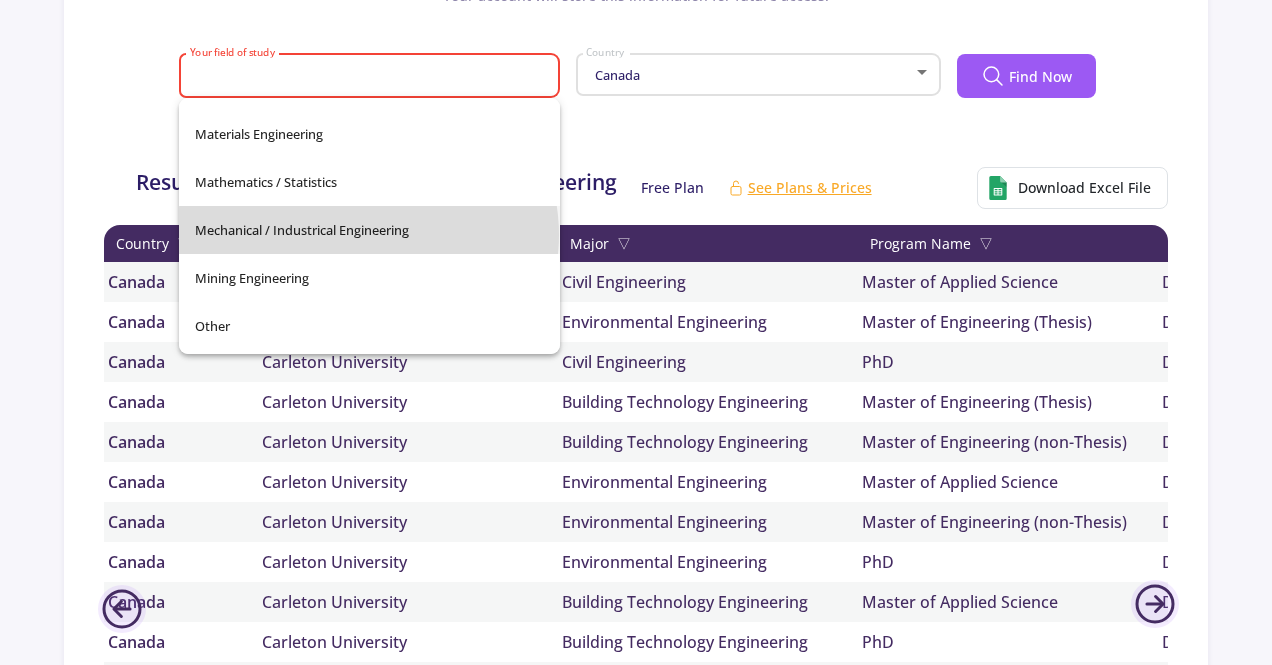 click on "Mechanical / Industrical Engineering" at bounding box center [369, 230] 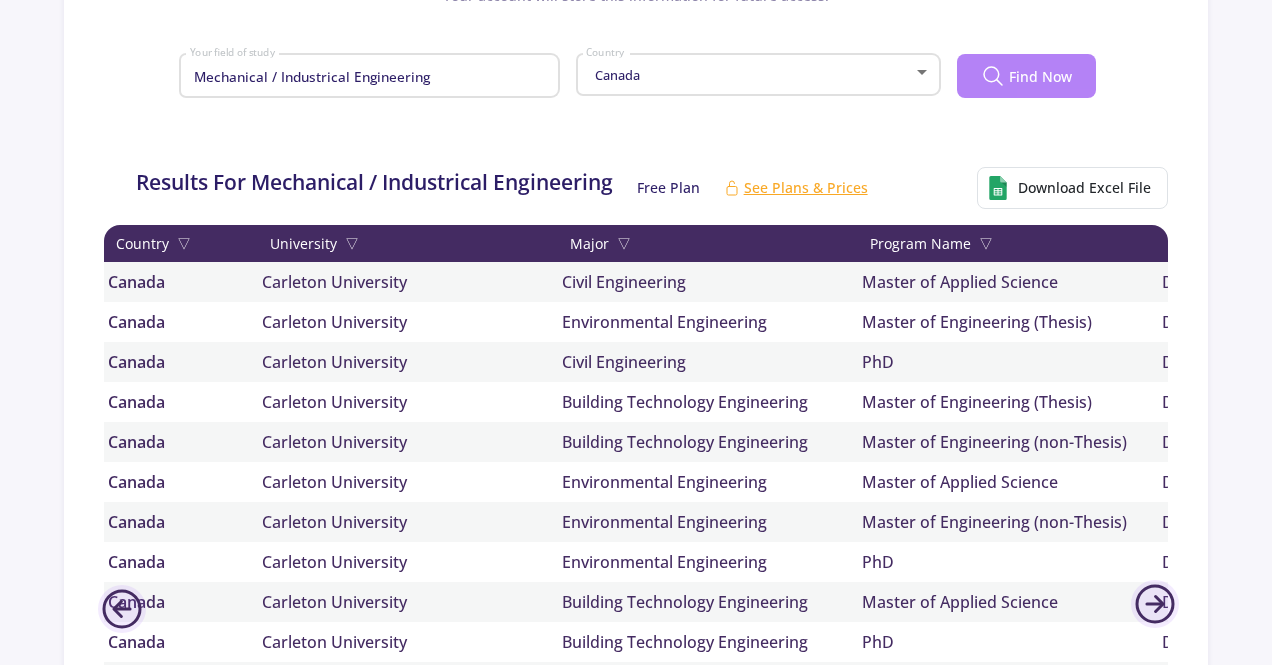 click 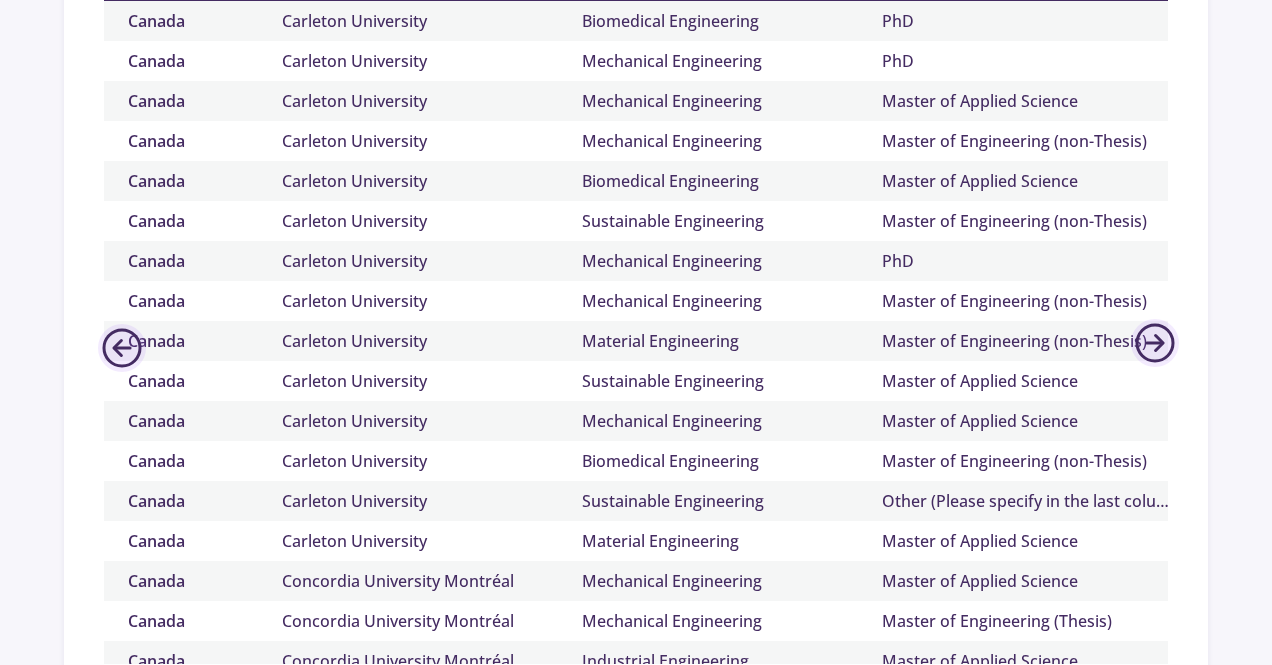 scroll, scrollTop: 684, scrollLeft: 0, axis: vertical 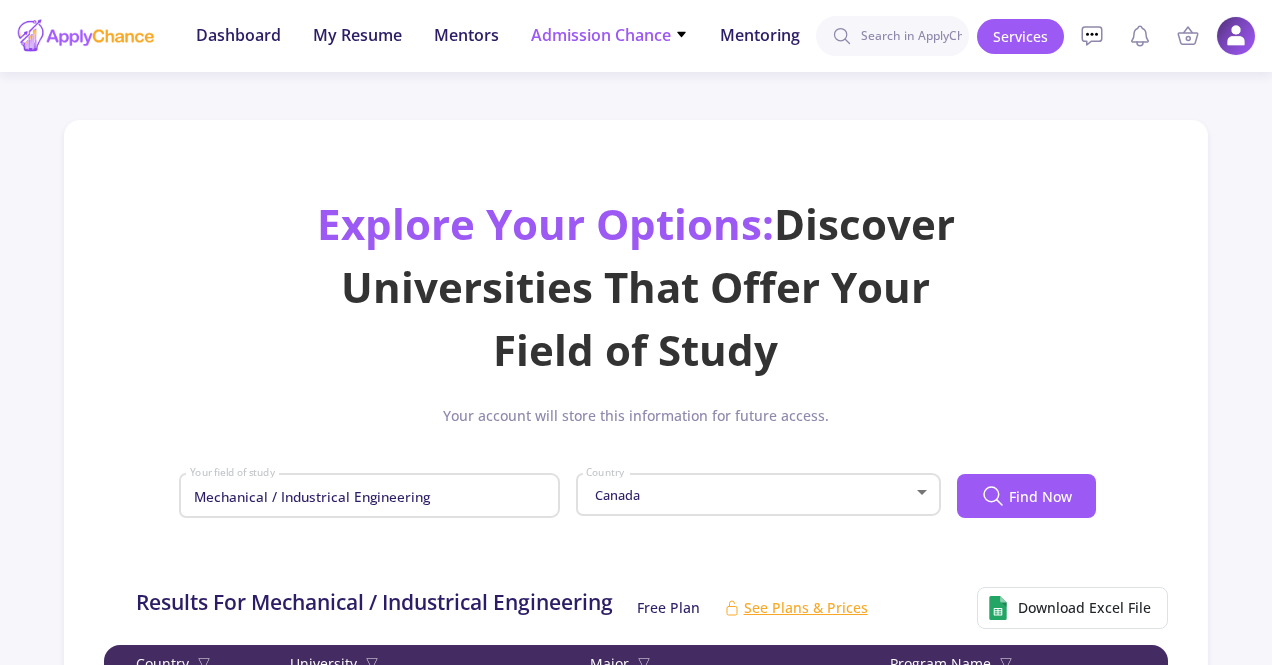 click on "Admission Chance" 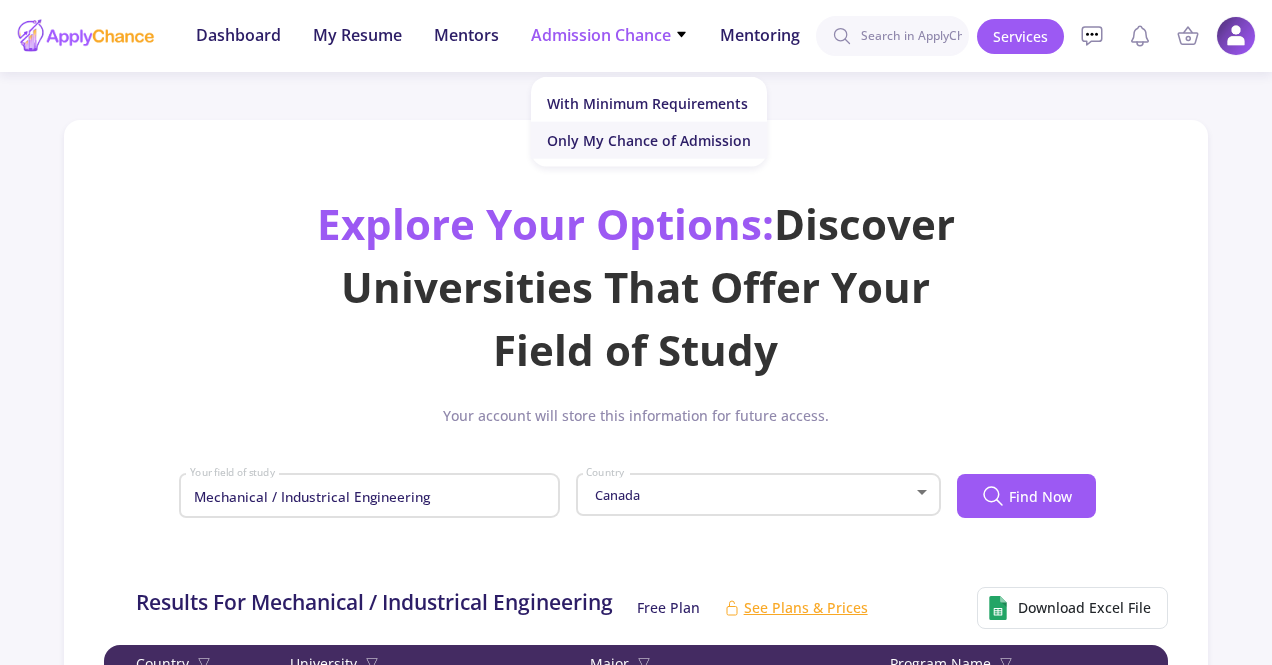 click on "Only My Chance of Admission" 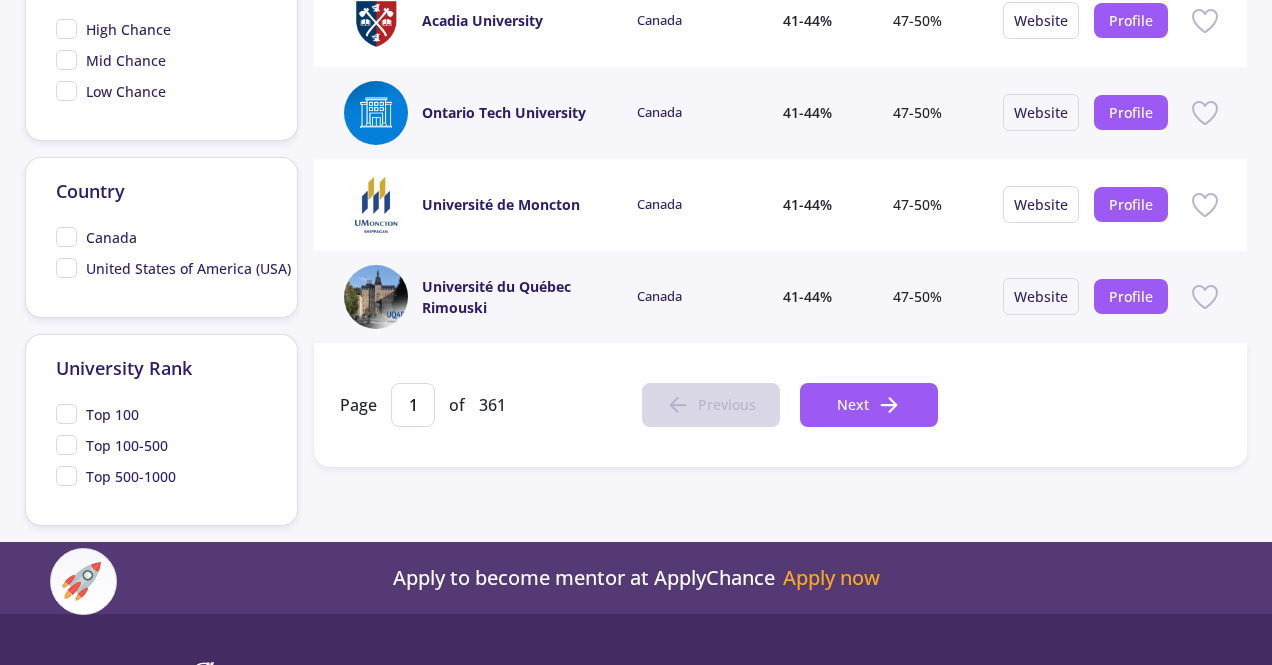 scroll, scrollTop: 0, scrollLeft: 0, axis: both 